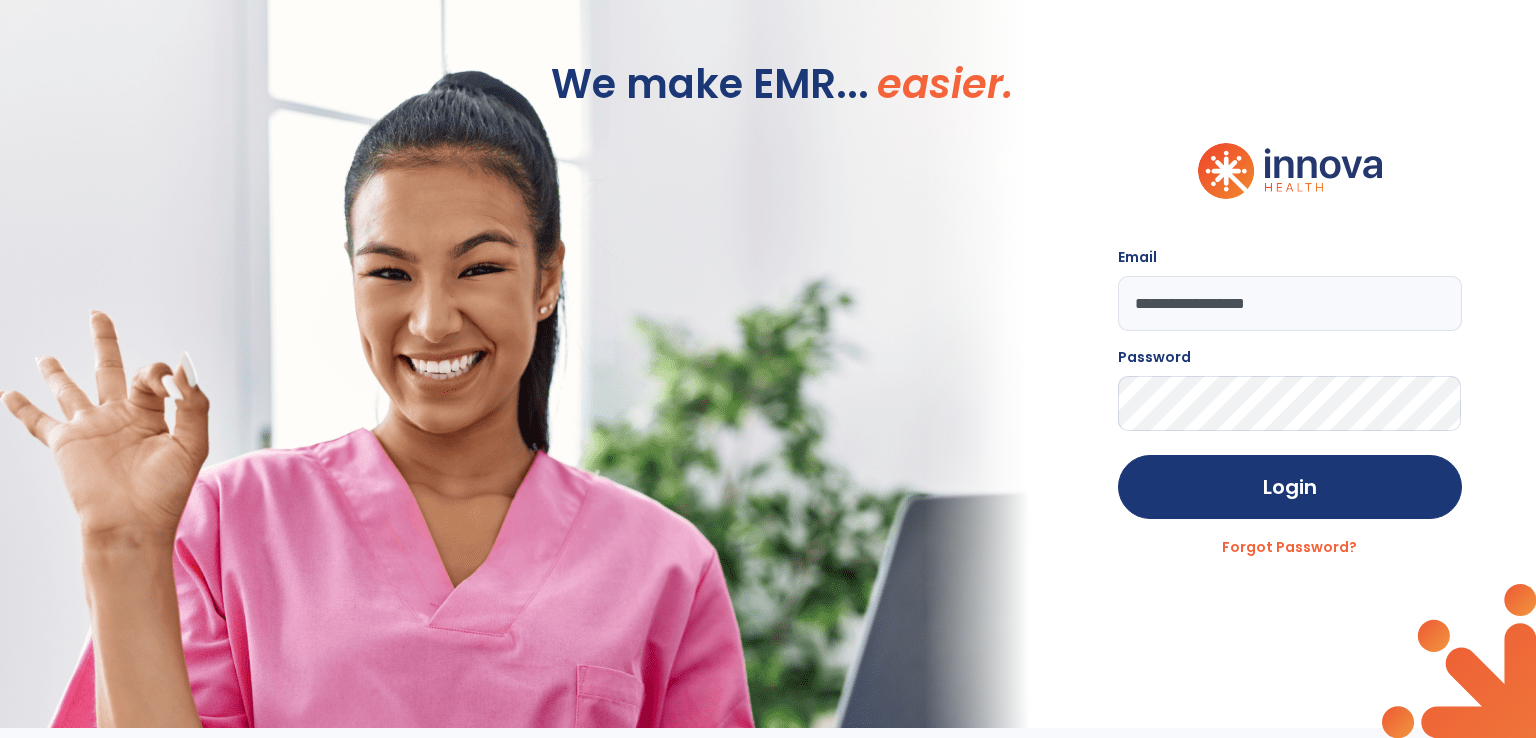 scroll, scrollTop: 0, scrollLeft: 0, axis: both 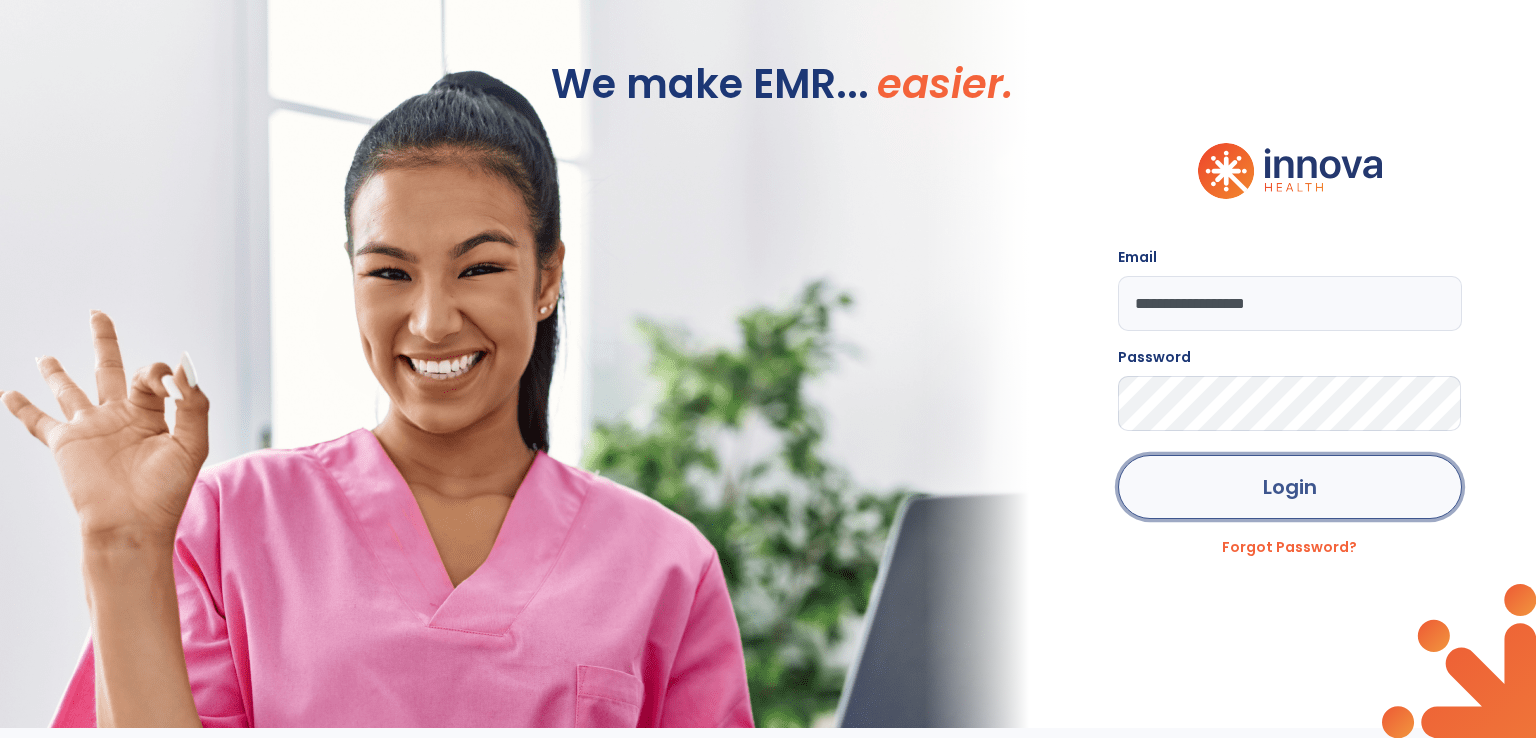 click on "Login" 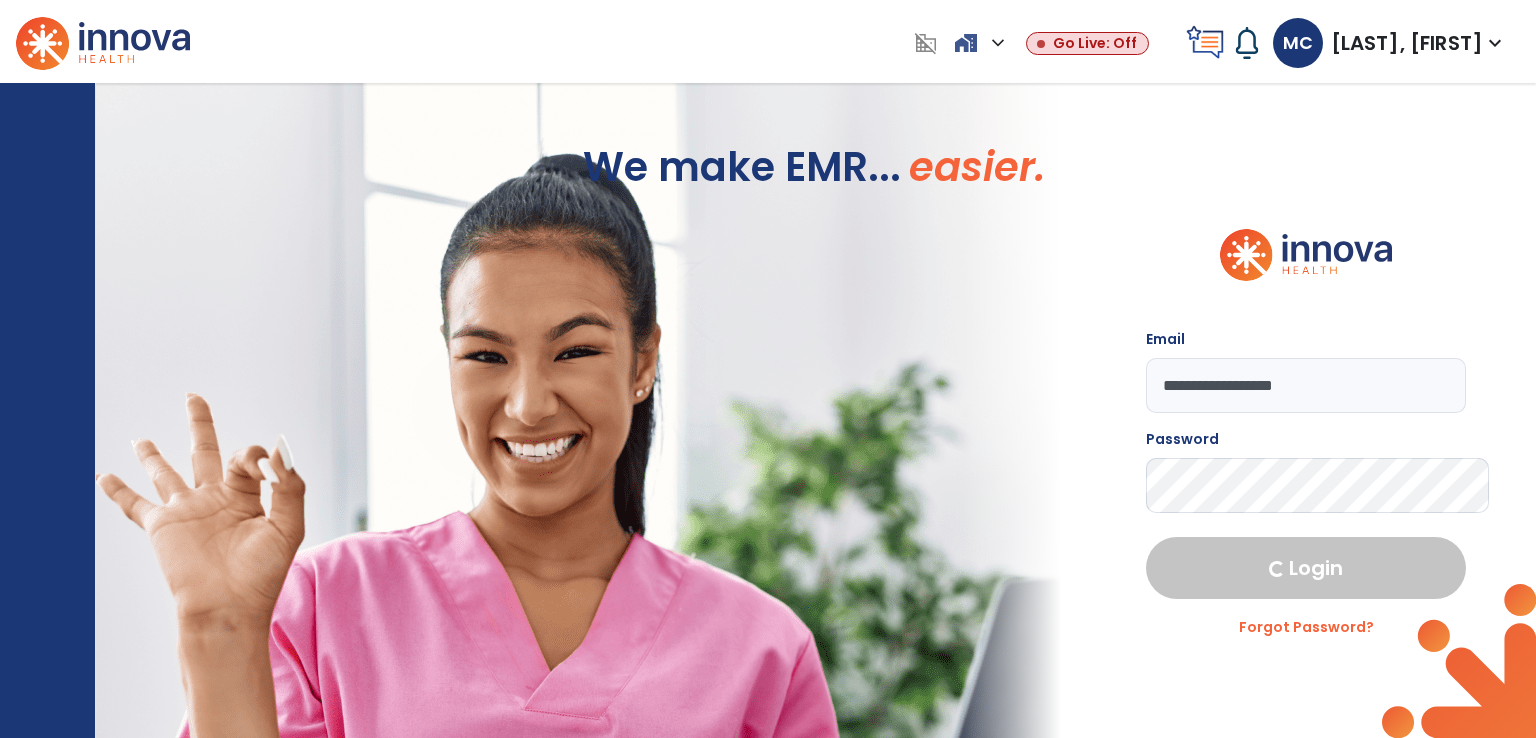 select on "****" 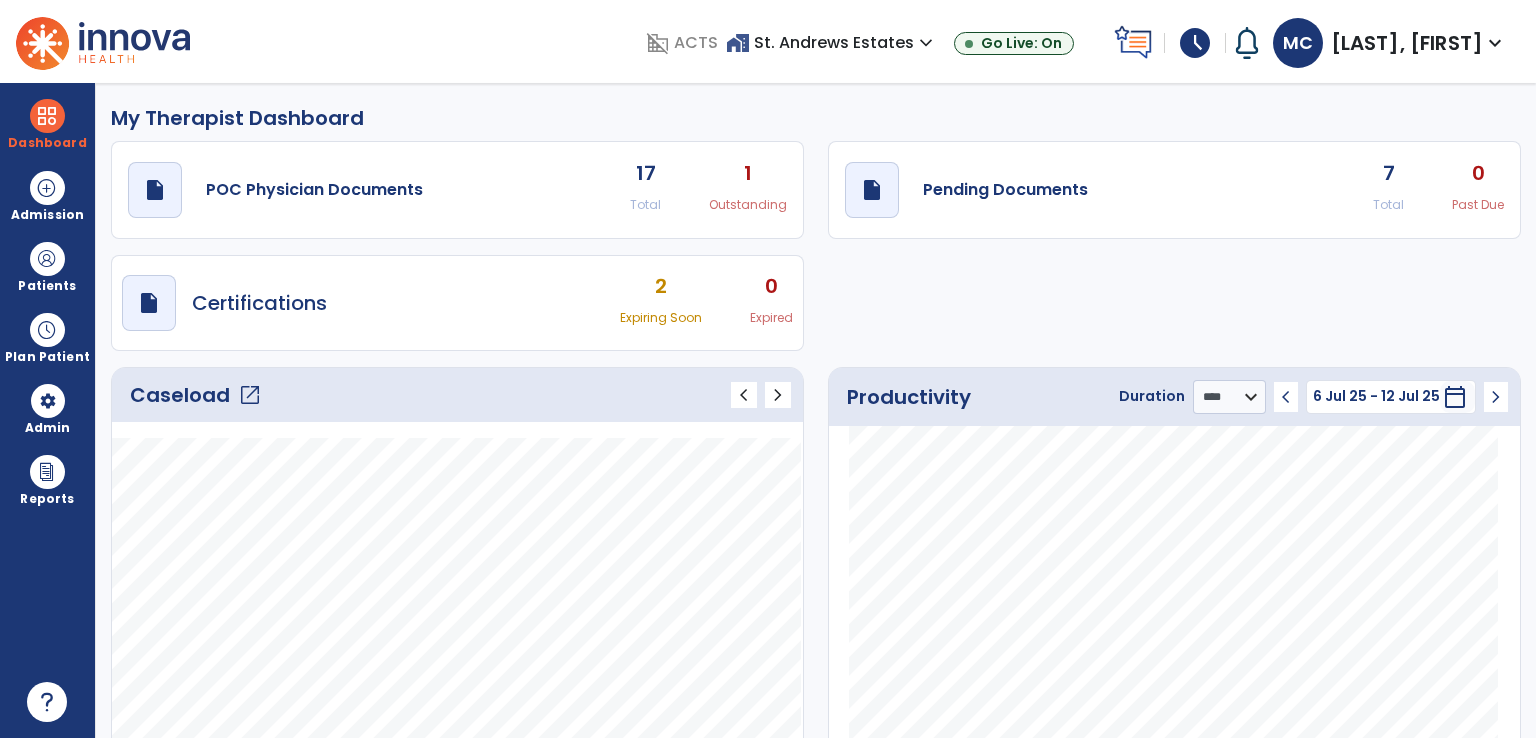 click on "draft   open_in_new  Pending Documents 7 Total 0 Past Due" 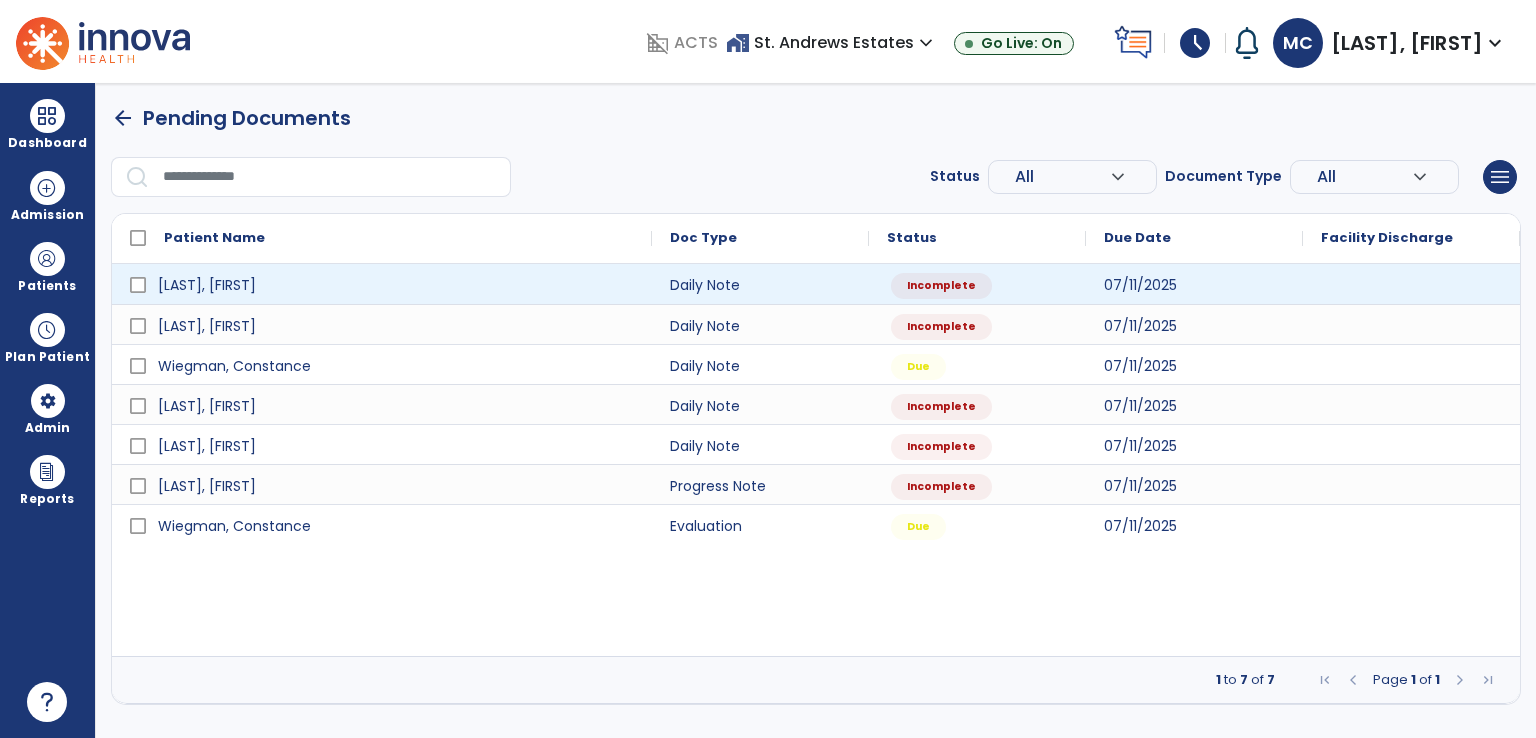 click at bounding box center (1411, 284) 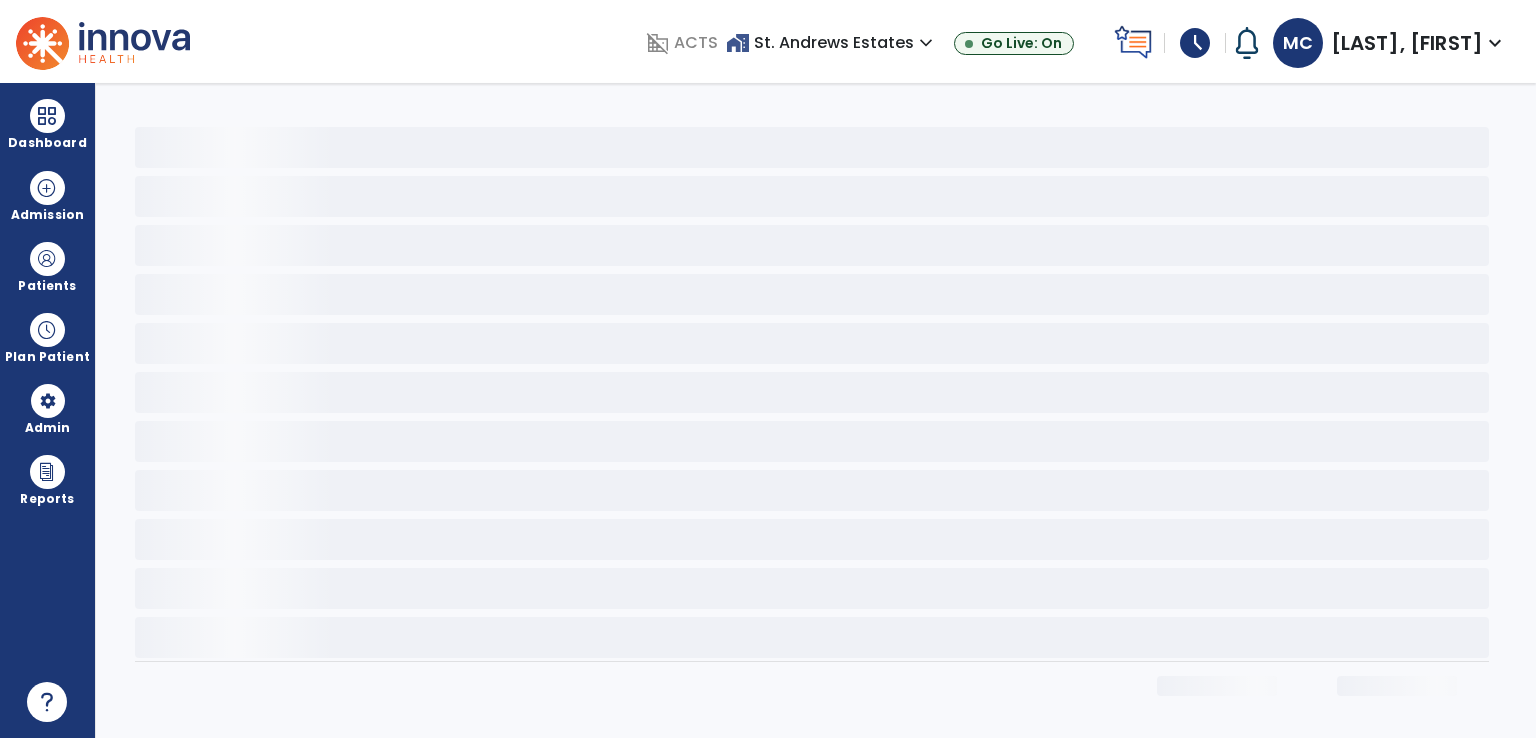 select on "*" 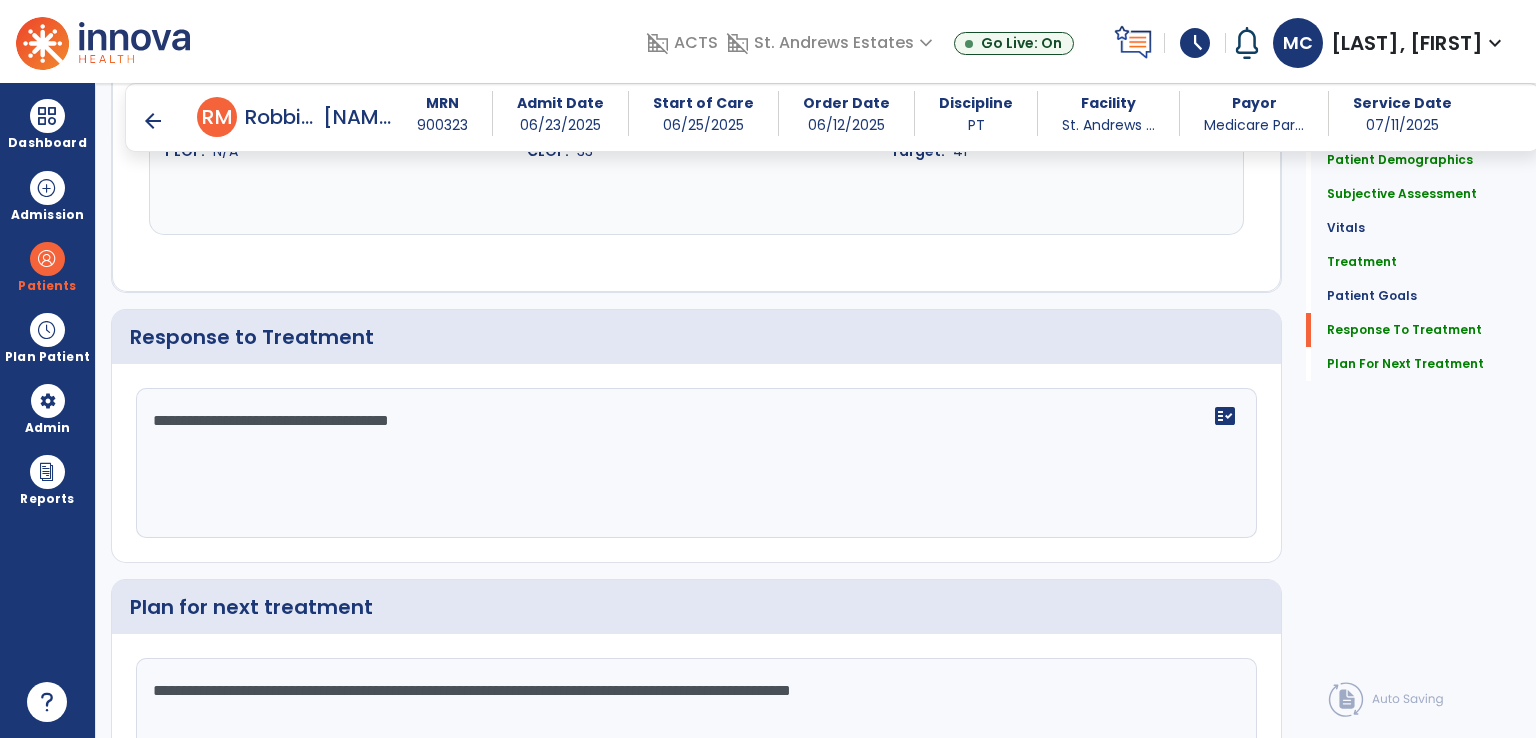 scroll, scrollTop: 2714, scrollLeft: 0, axis: vertical 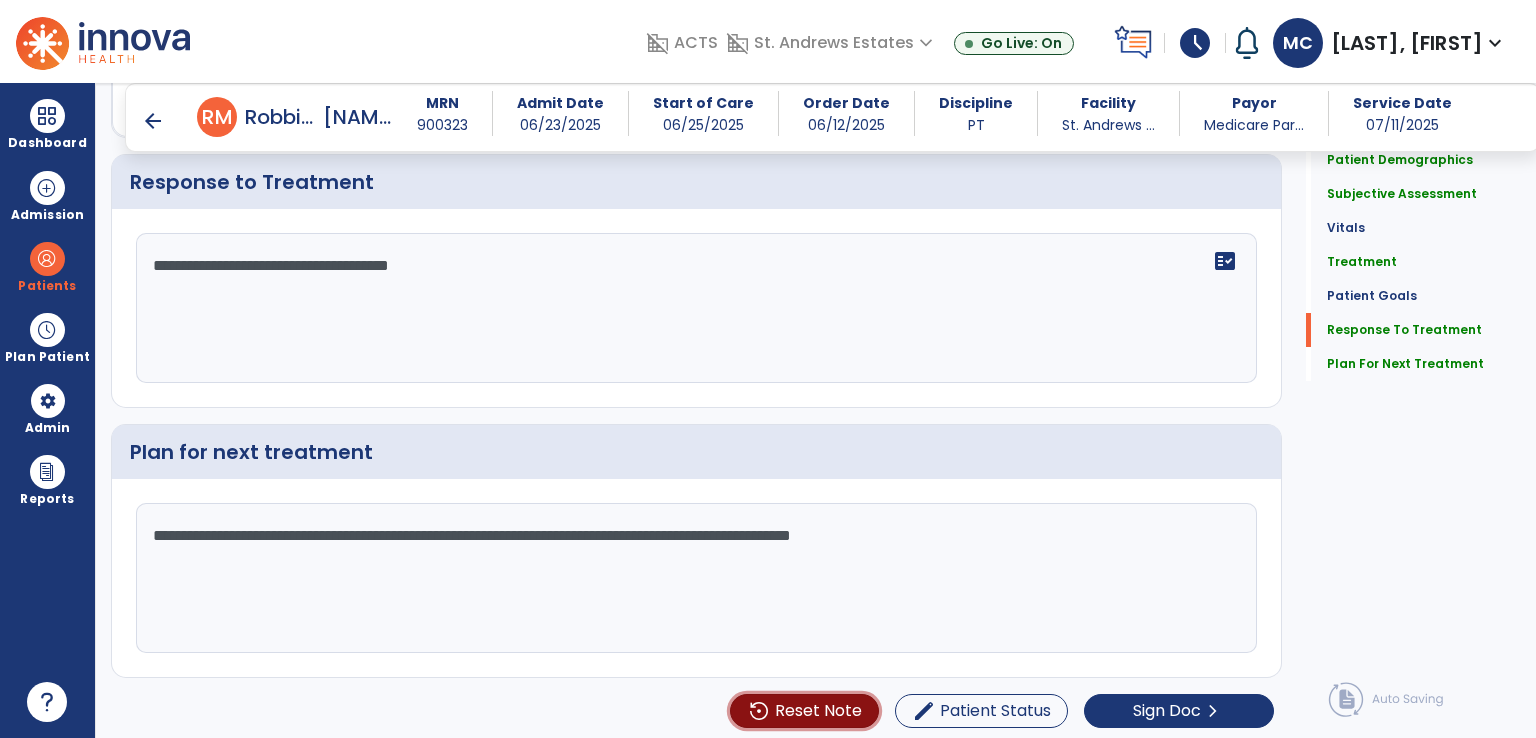 click on "Reset Note" 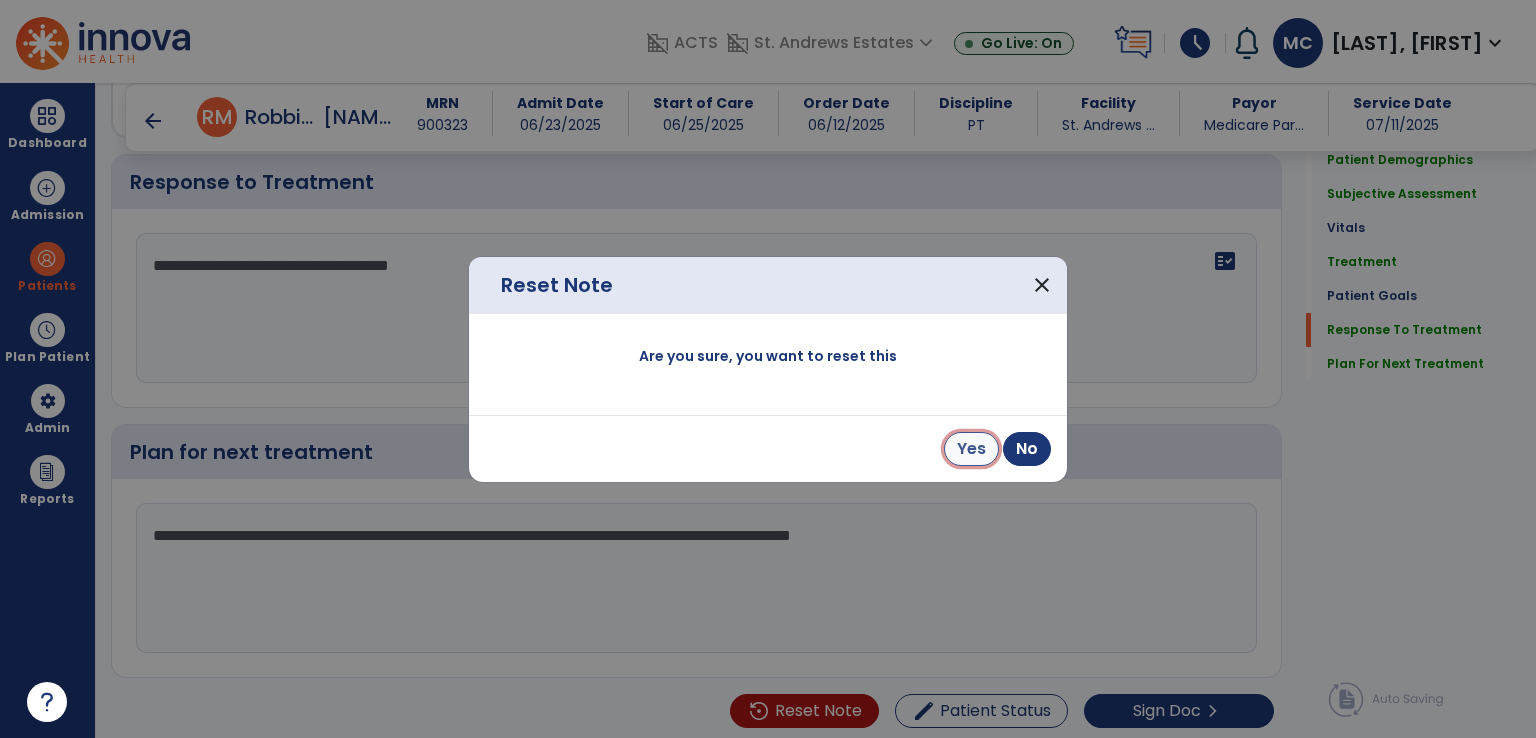 click on "Yes" at bounding box center (971, 449) 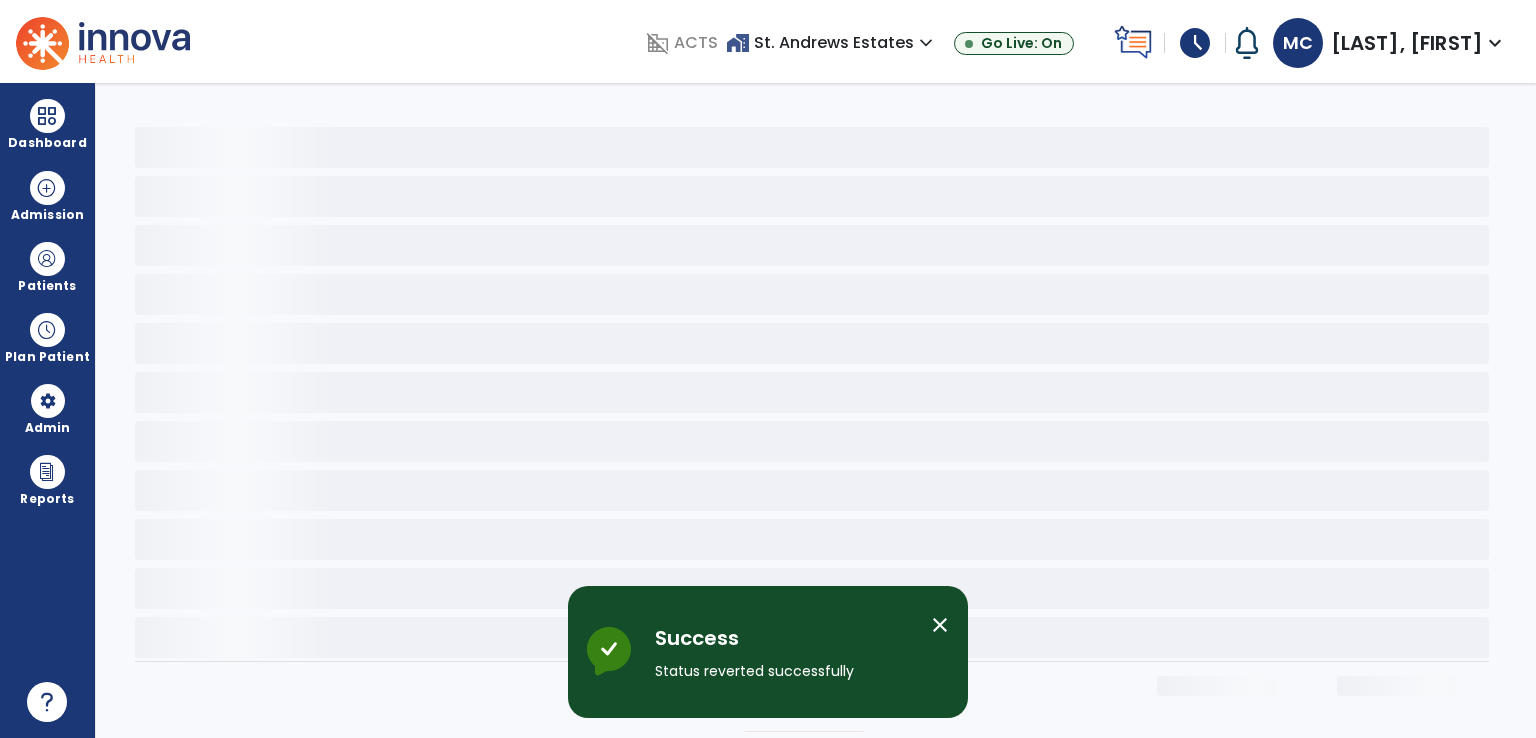 scroll, scrollTop: 0, scrollLeft: 0, axis: both 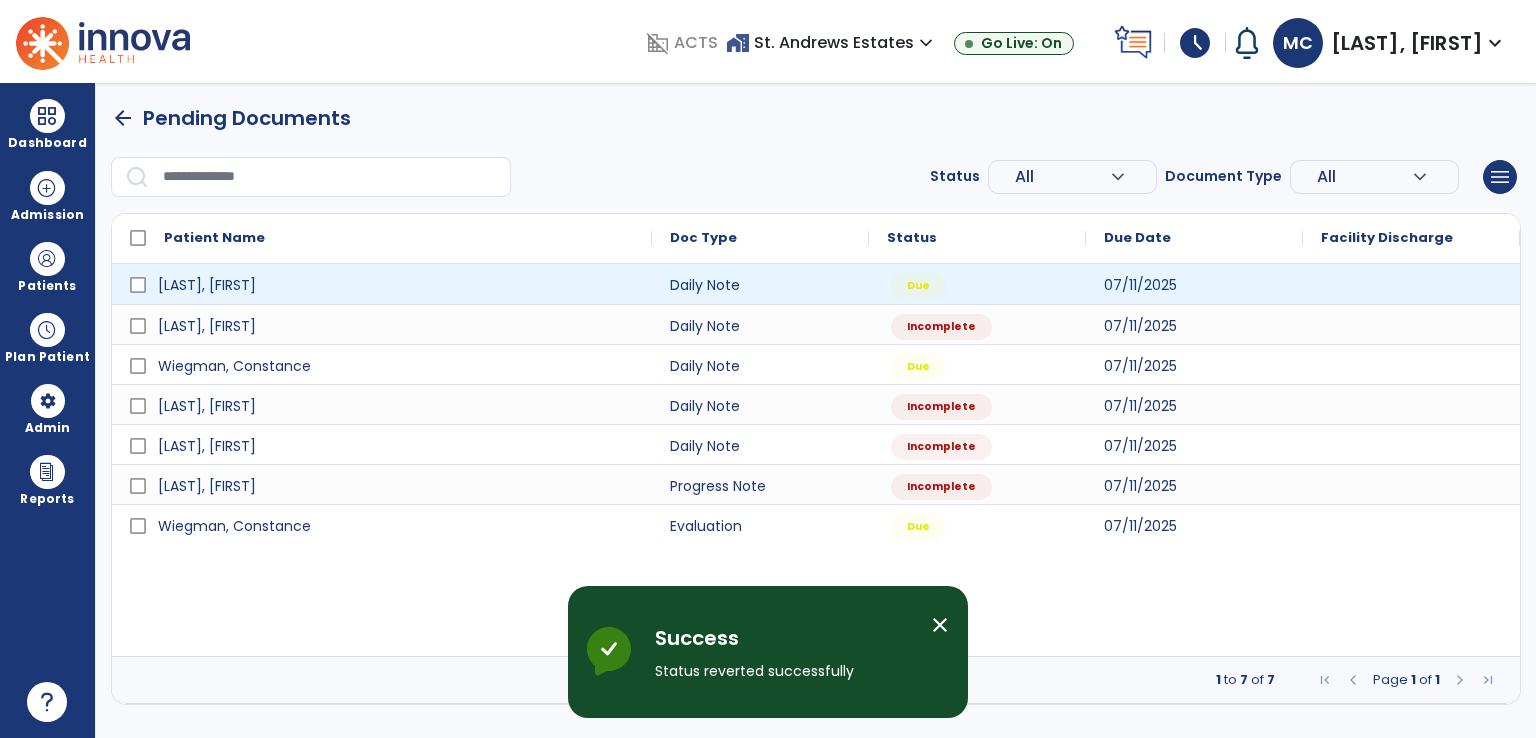 click at bounding box center [1411, 284] 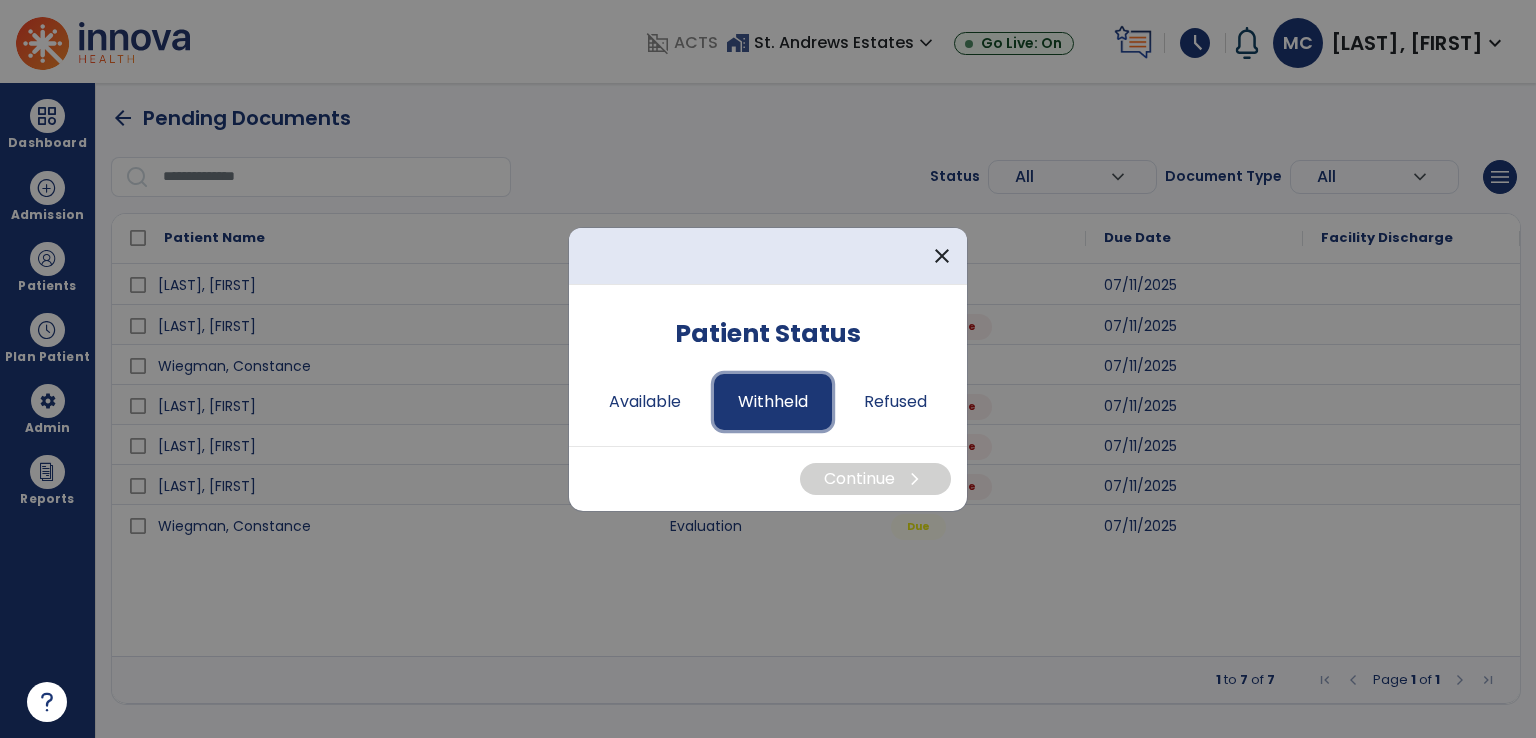 click on "Withheld" at bounding box center (773, 402) 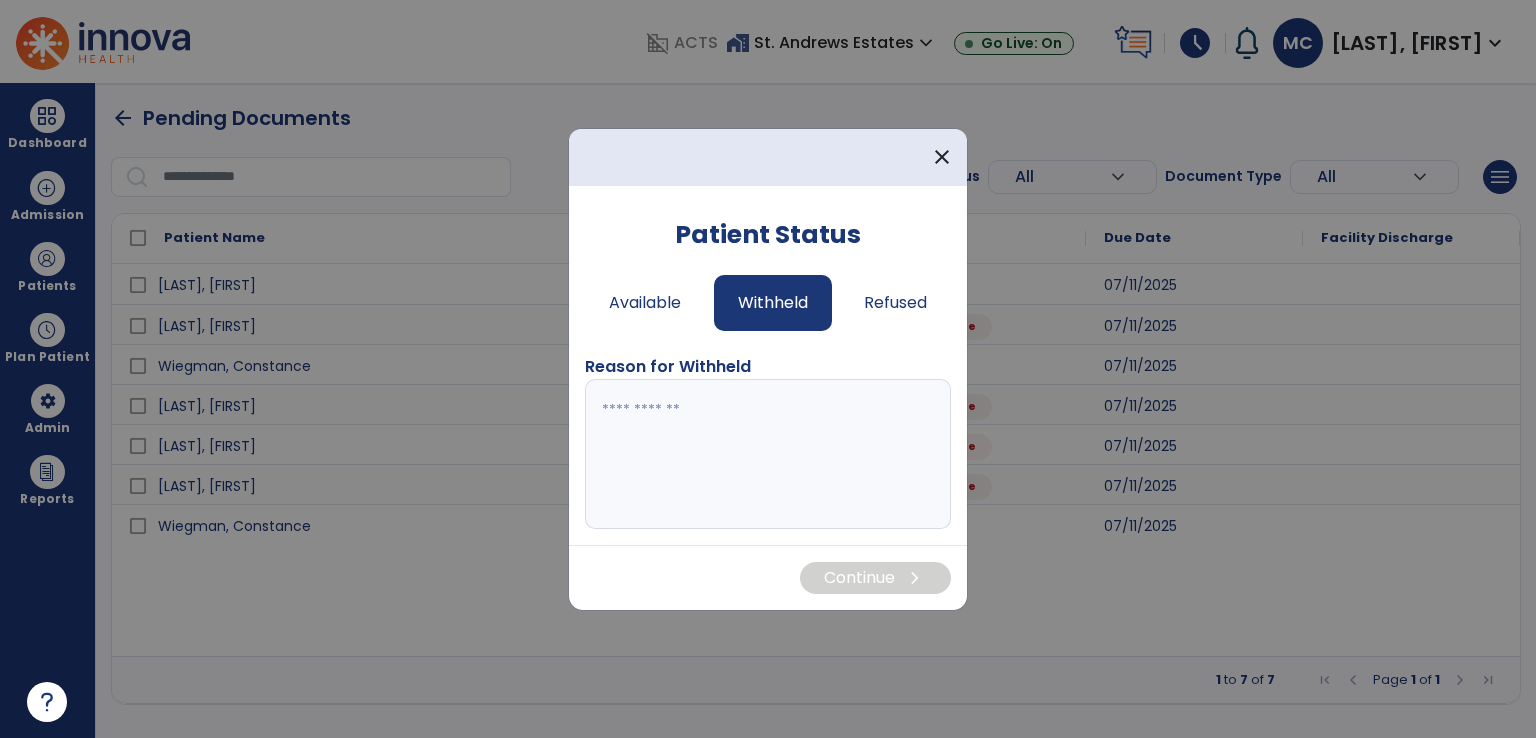 click at bounding box center [768, 454] 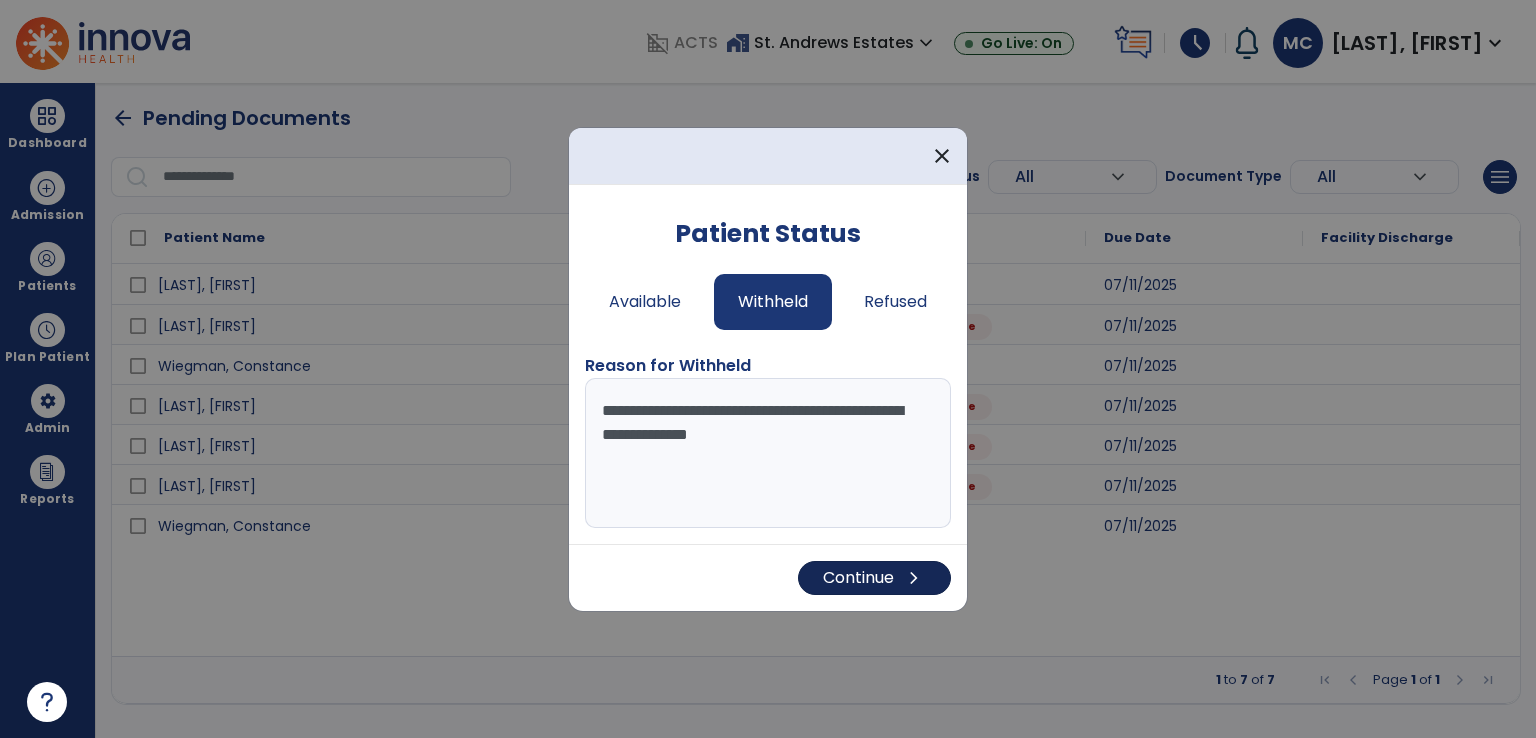 type on "**********" 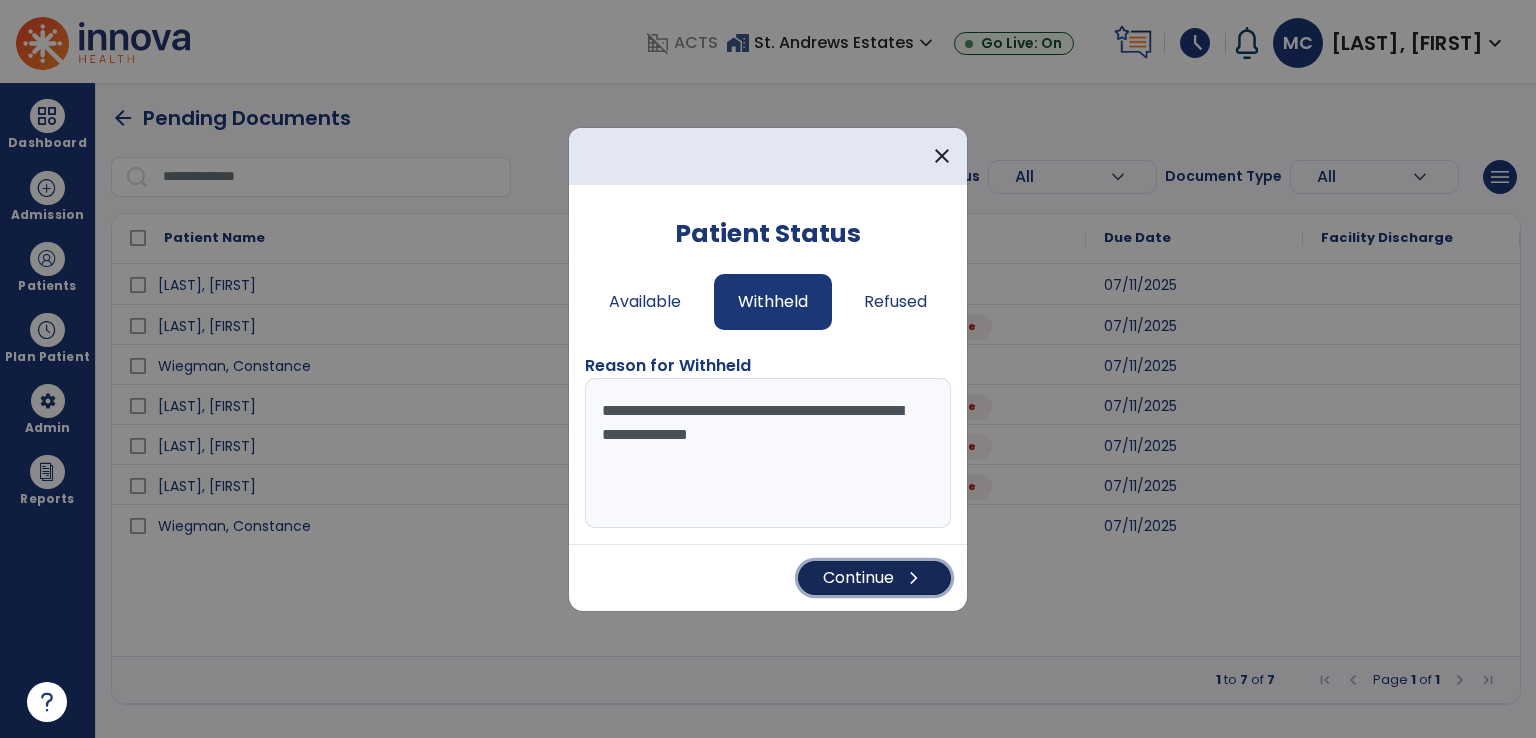 click on "Continue   chevron_right" at bounding box center [874, 578] 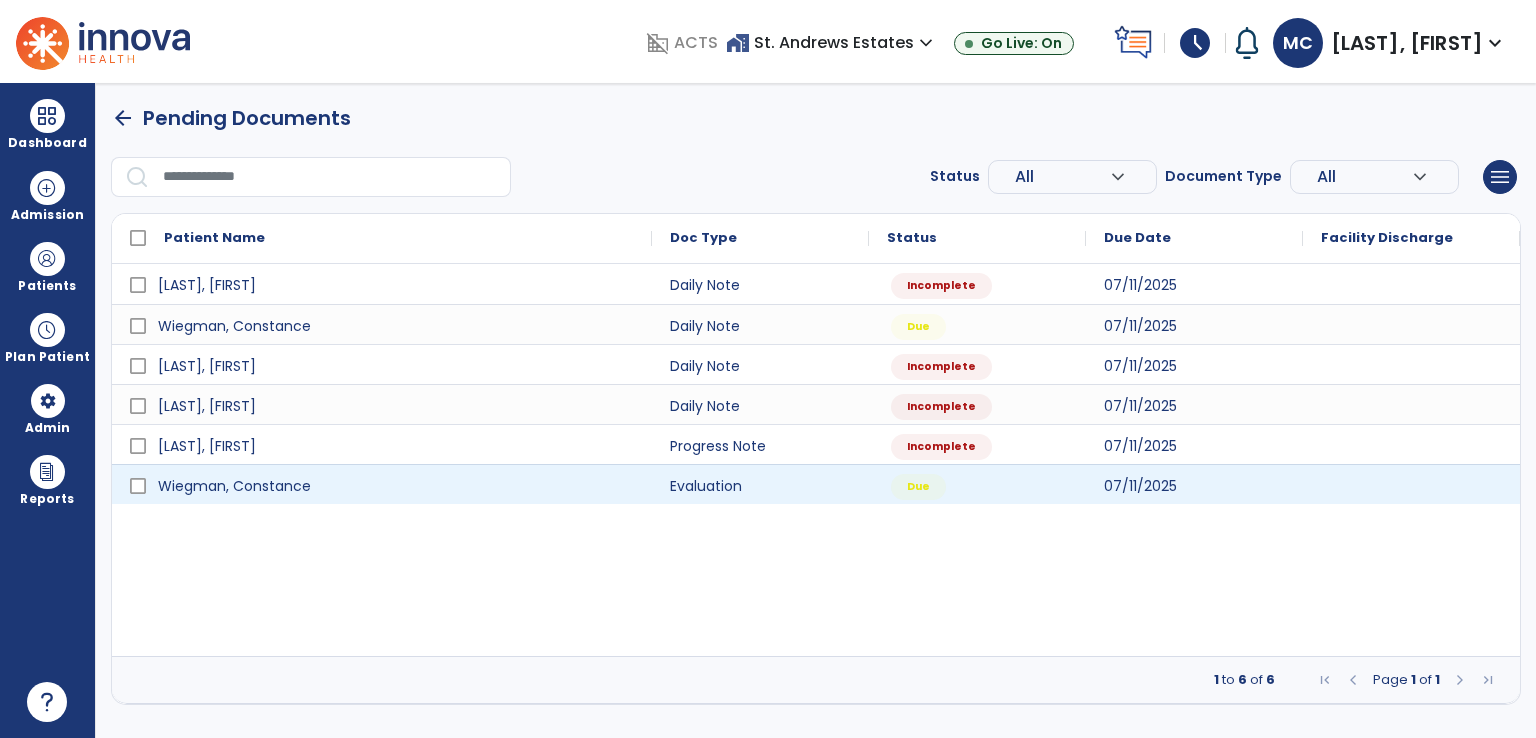 click at bounding box center [1411, 484] 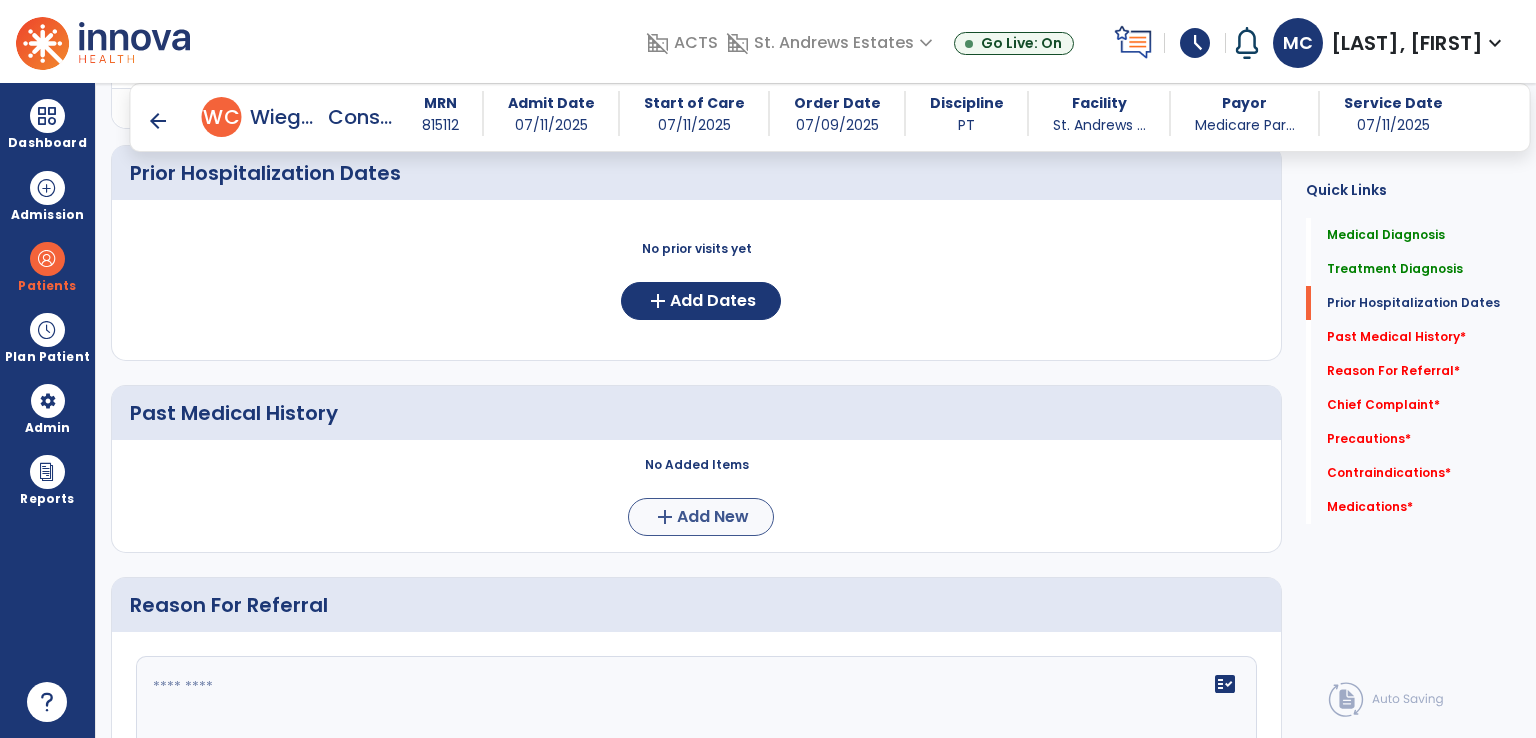 scroll, scrollTop: 600, scrollLeft: 0, axis: vertical 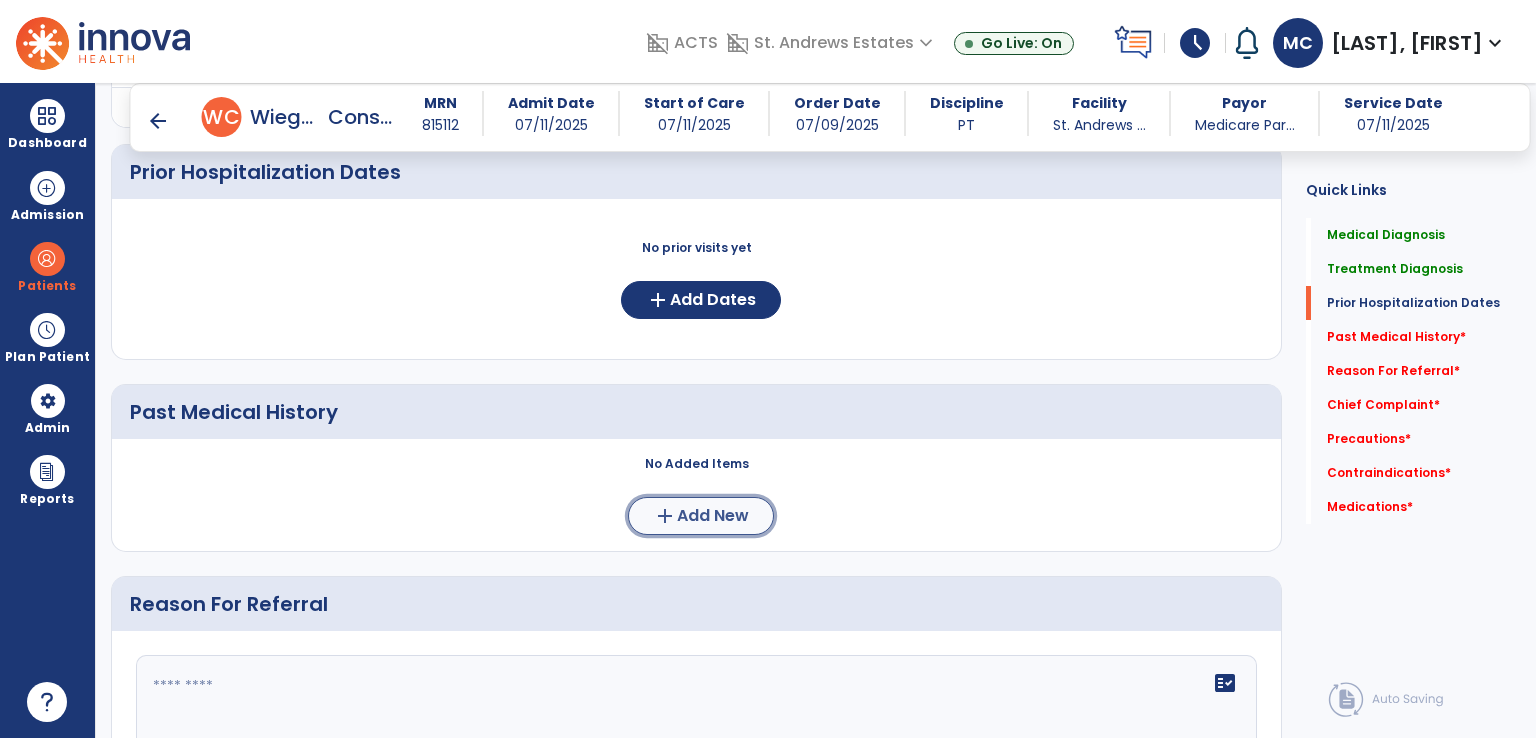 click on "Add New" 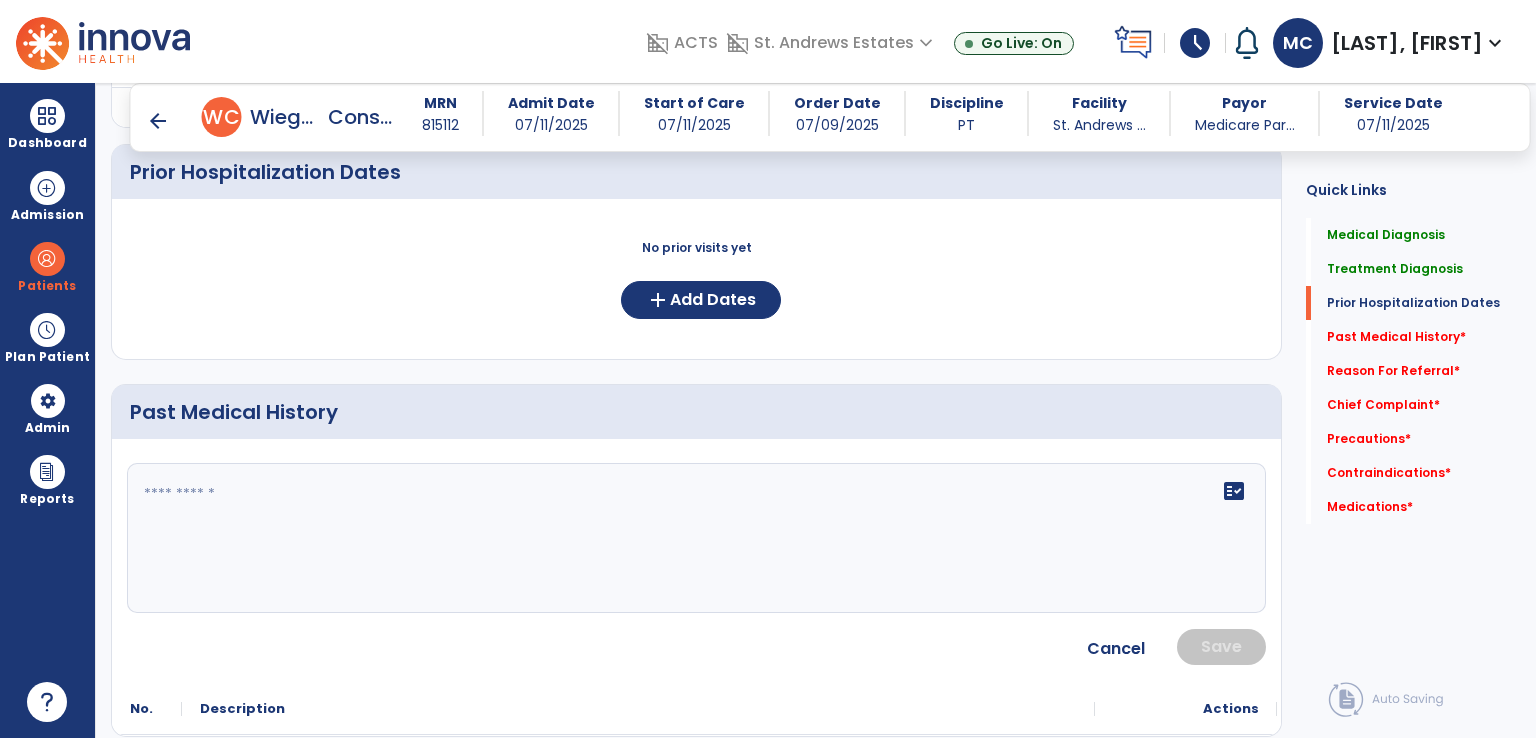 click 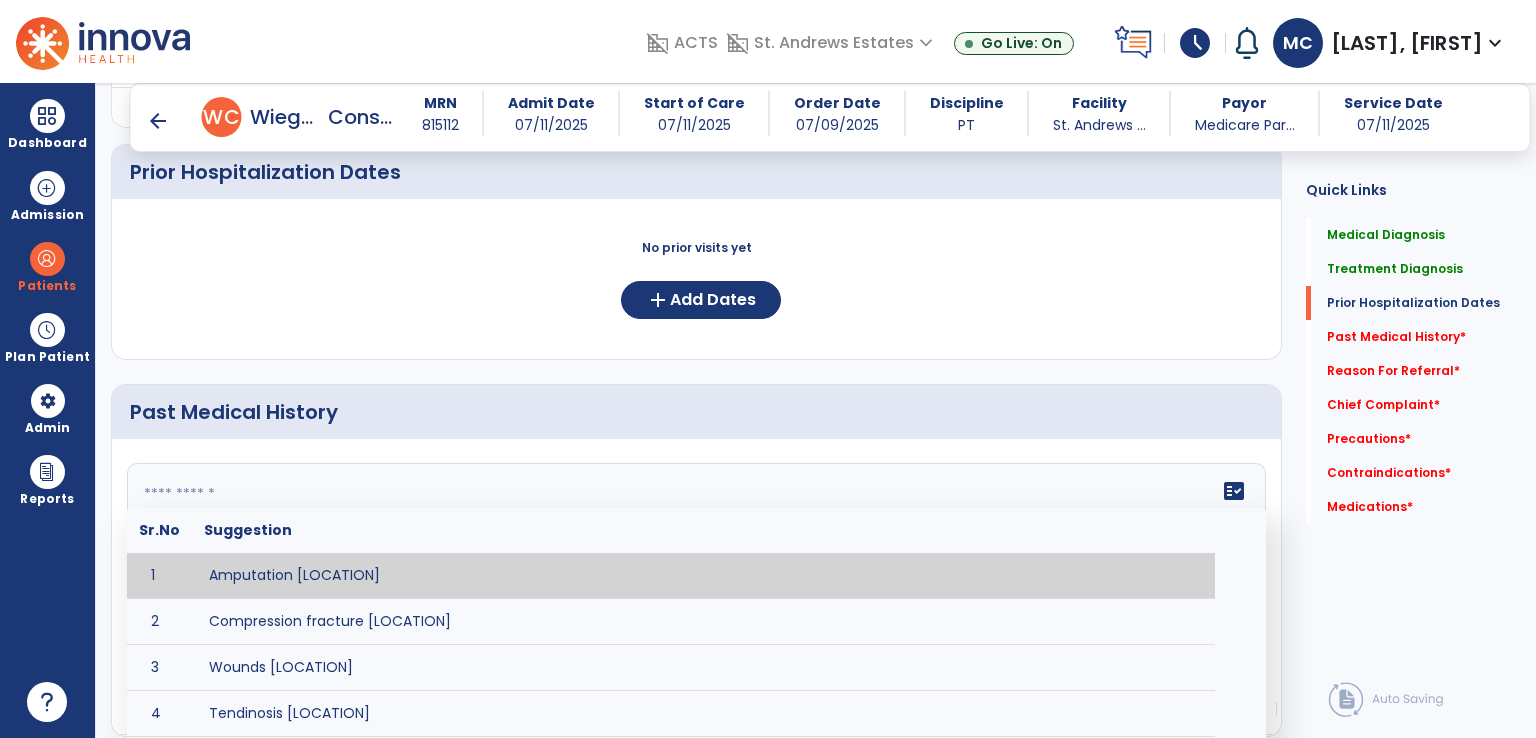 paste on "**********" 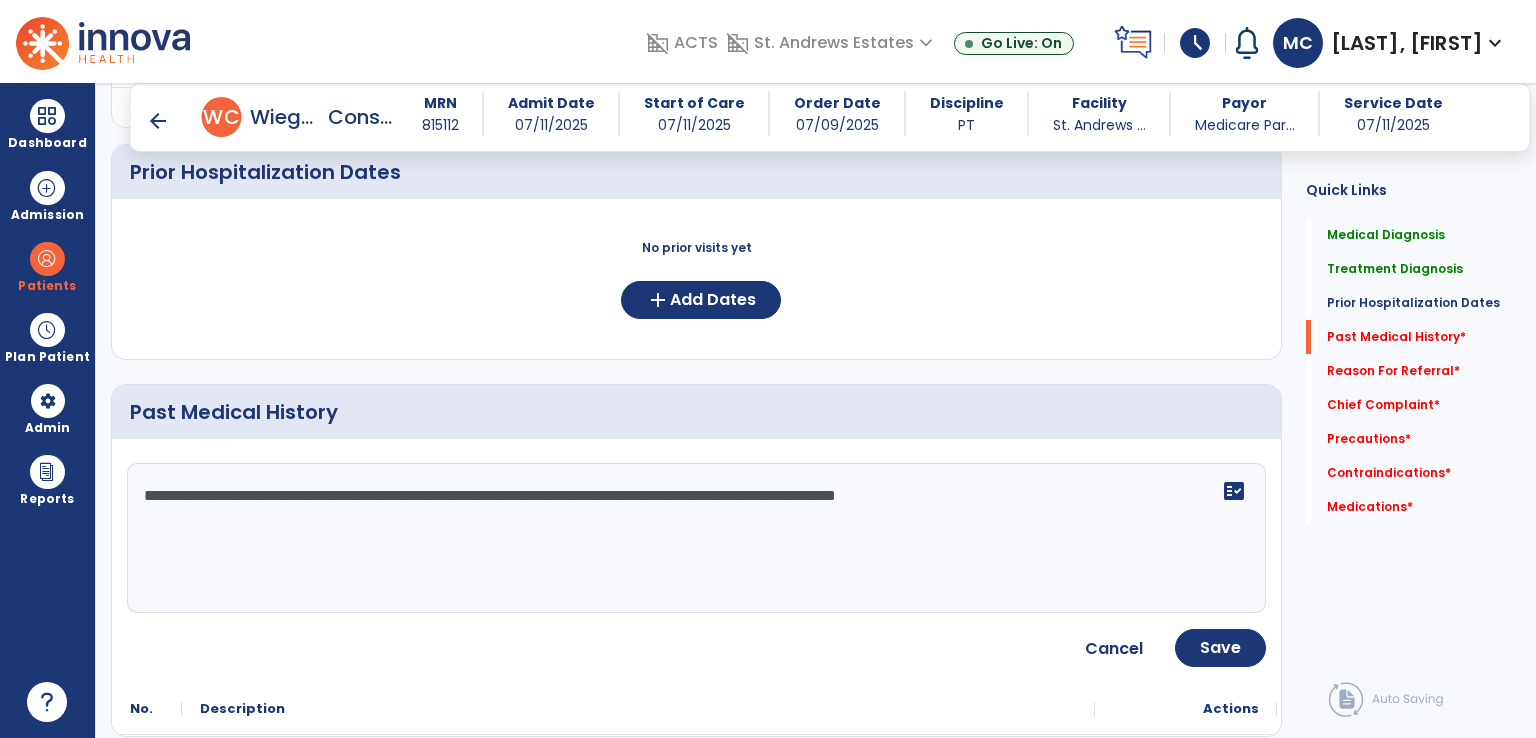 scroll, scrollTop: 800, scrollLeft: 0, axis: vertical 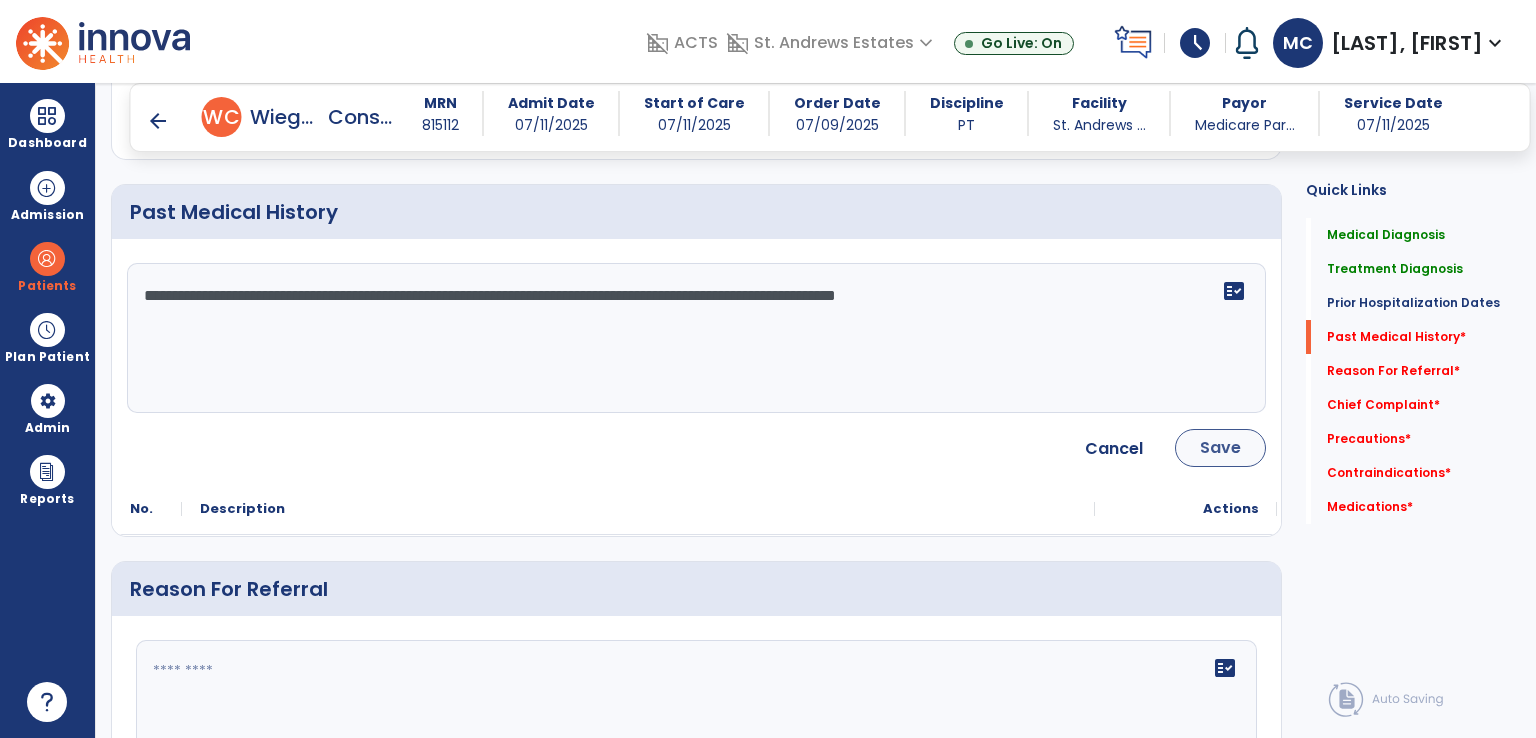 type on "**********" 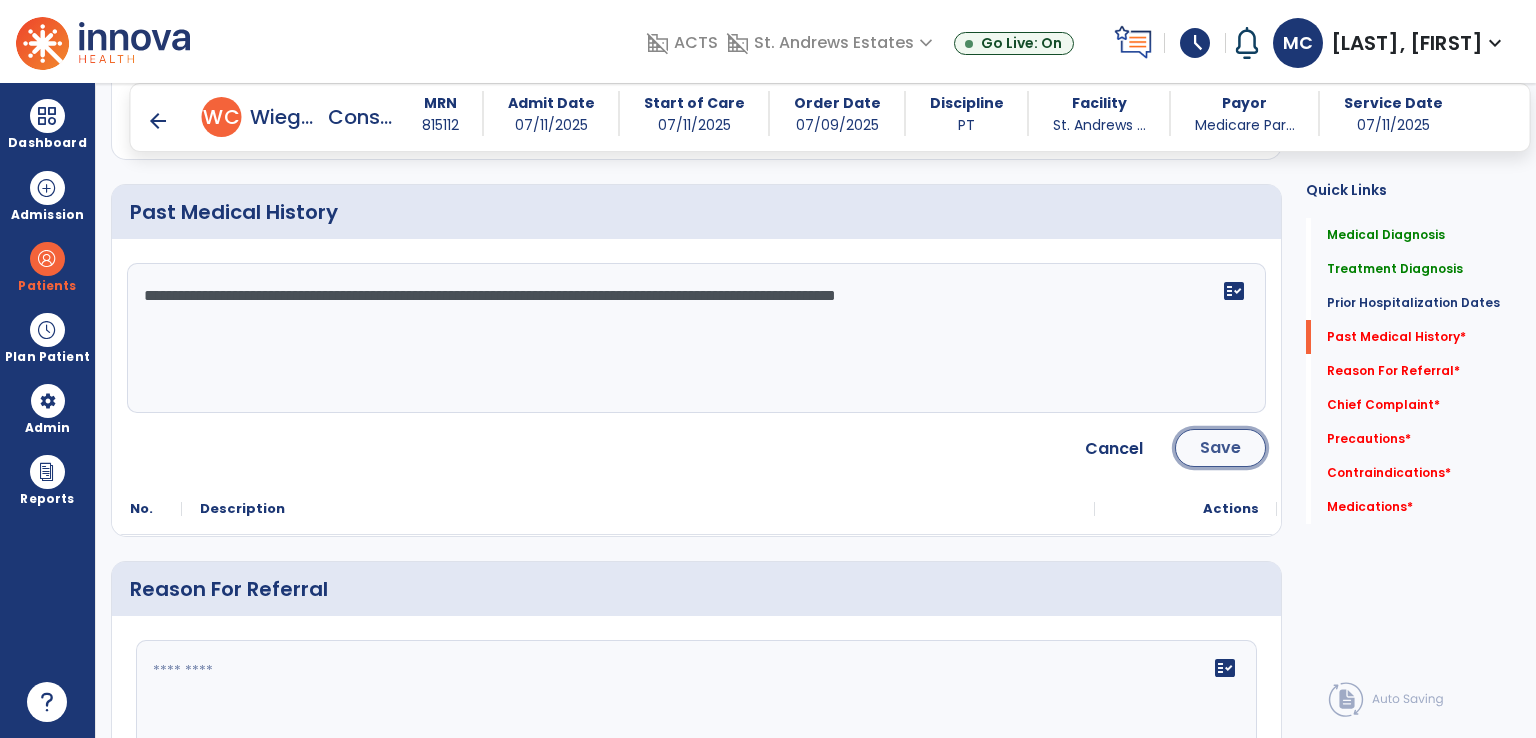 click on "Save" 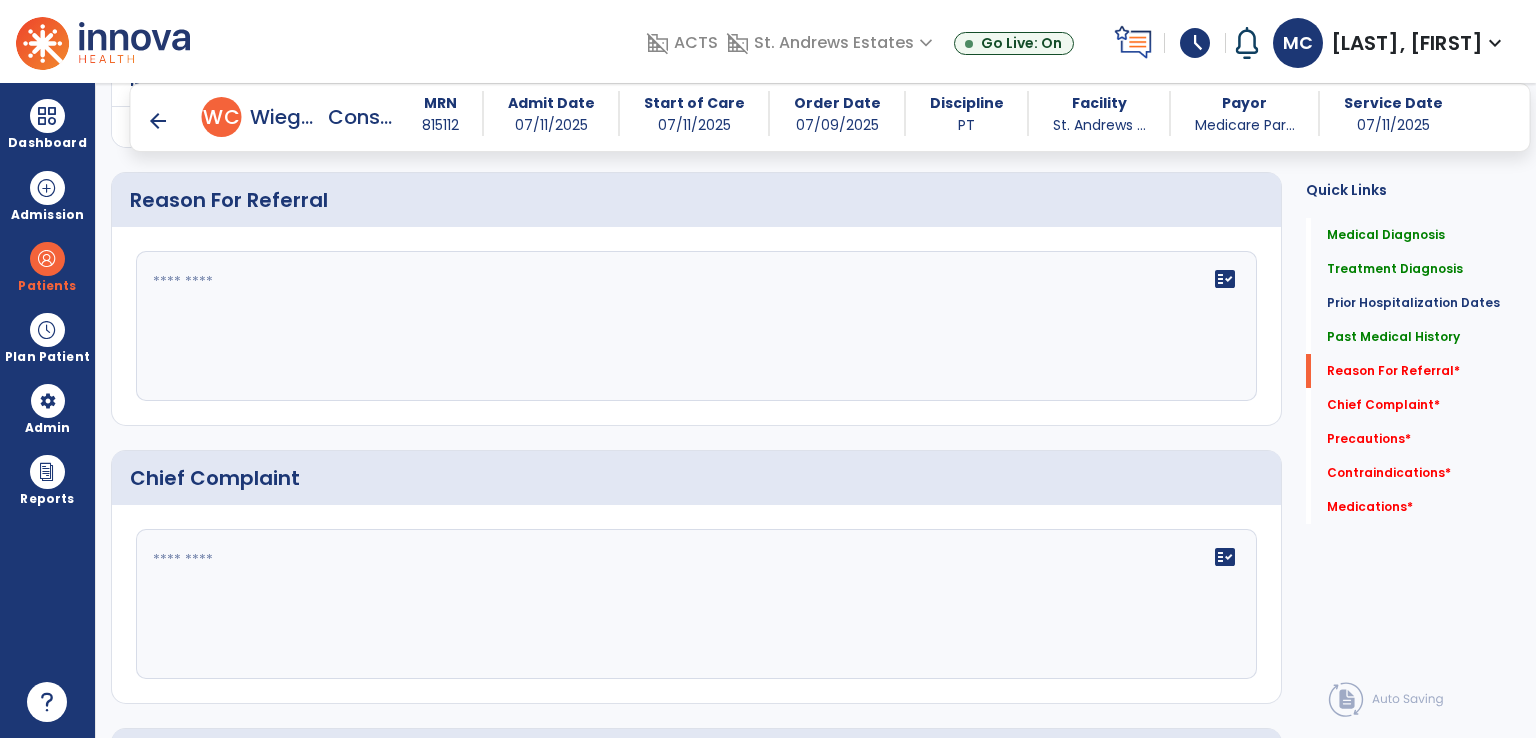 scroll, scrollTop: 900, scrollLeft: 0, axis: vertical 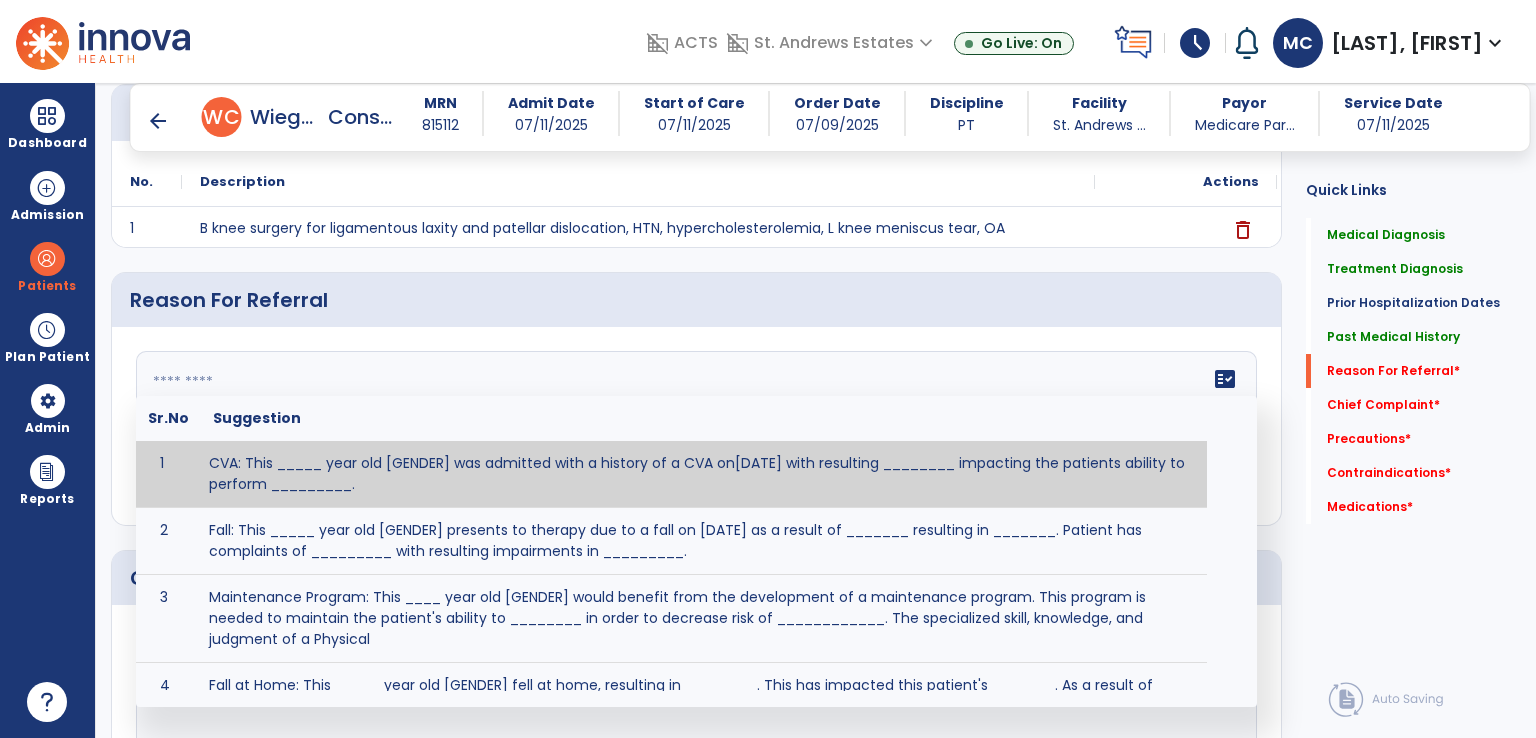 click on "fact_check  Sr.No Suggestion 1 CVA: This _____ year old [GENDER] was admitted with a history of a CVA on[DATE] with resulting ________ impacting the patients ability to perform _________. 2 Fall: This _____ year old [GENDER] presents to therapy due to a fall on [DATE] as a result of _______ resulting in _______.  Patient has complaints of _________ with resulting impairments in _________. 3 Maintenance Program: This ____ year old [GENDER] would benefit from the development of a maintenance program.  This program is needed to maintain the patient's ability to ________ in order to decrease risk of ____________.  The specialized skill, knowledge, and judgment of a Physical  4 Fall at Home: This _____ year old [GENDER] fell at home, resulting  in ________.  This has impacted this patient's _______.  As a result of these noted limitations in functional activities, this patient is unable to safely return to home.  This patient requires skilled therapy in order to improve safety and function. 5 6 7 8 9 10" 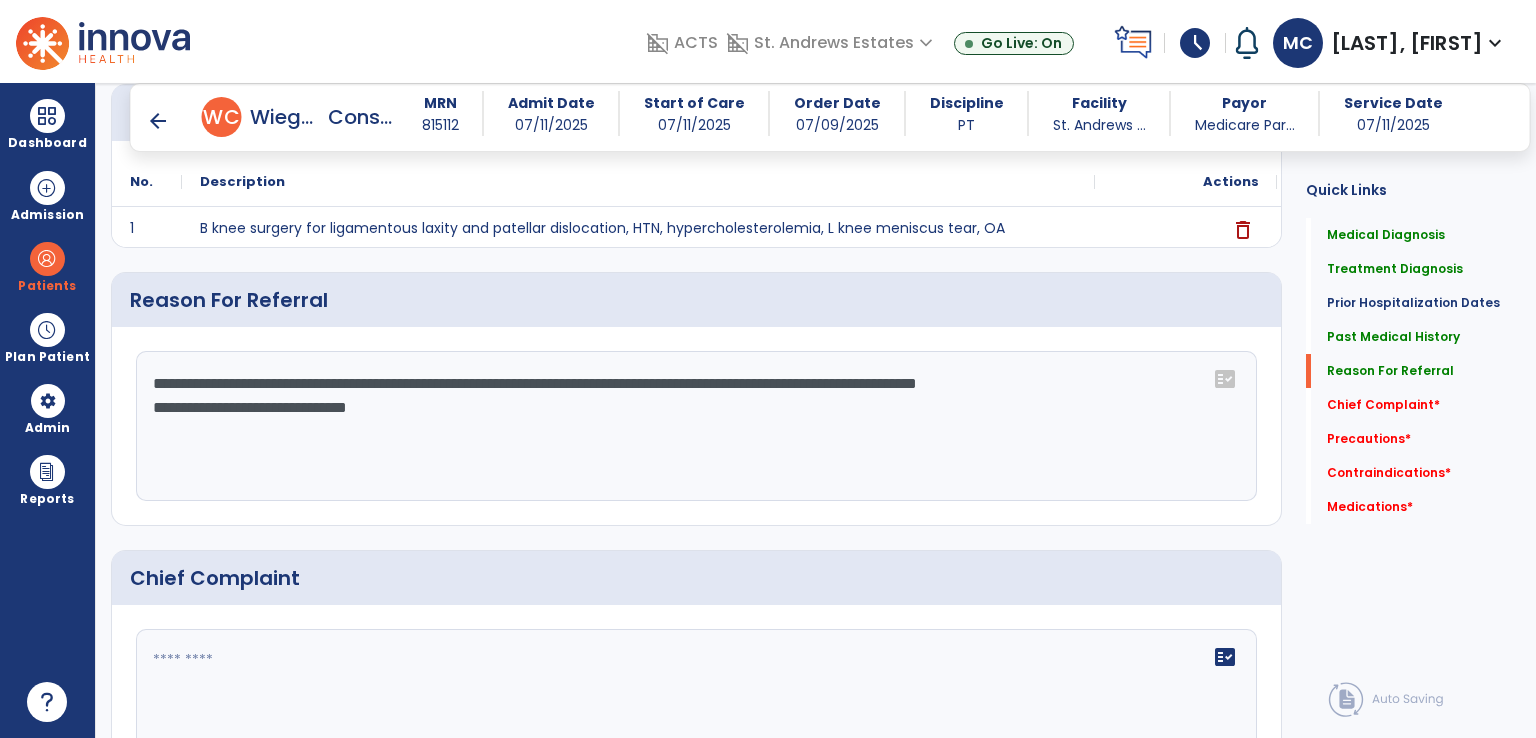click on "**********" 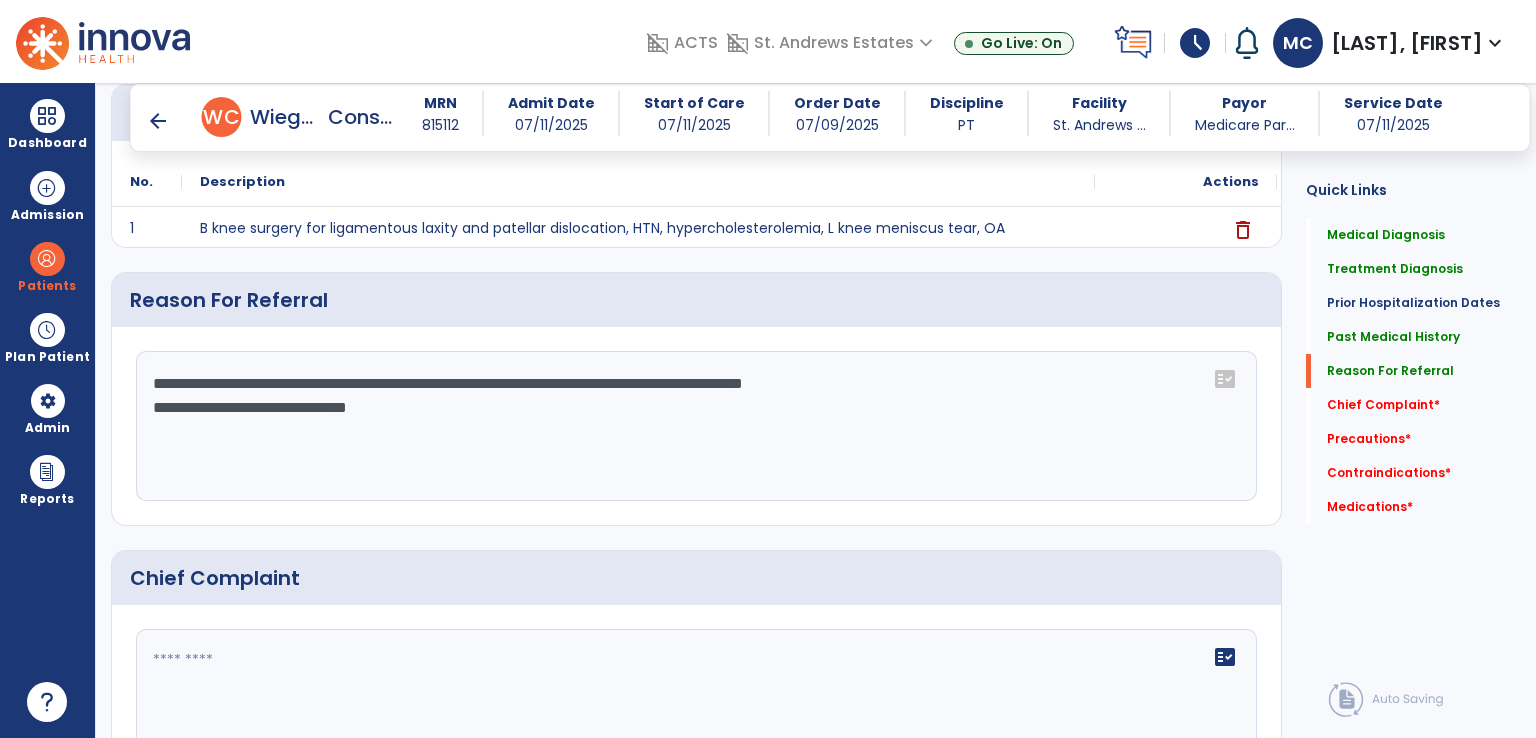 click on "**********" 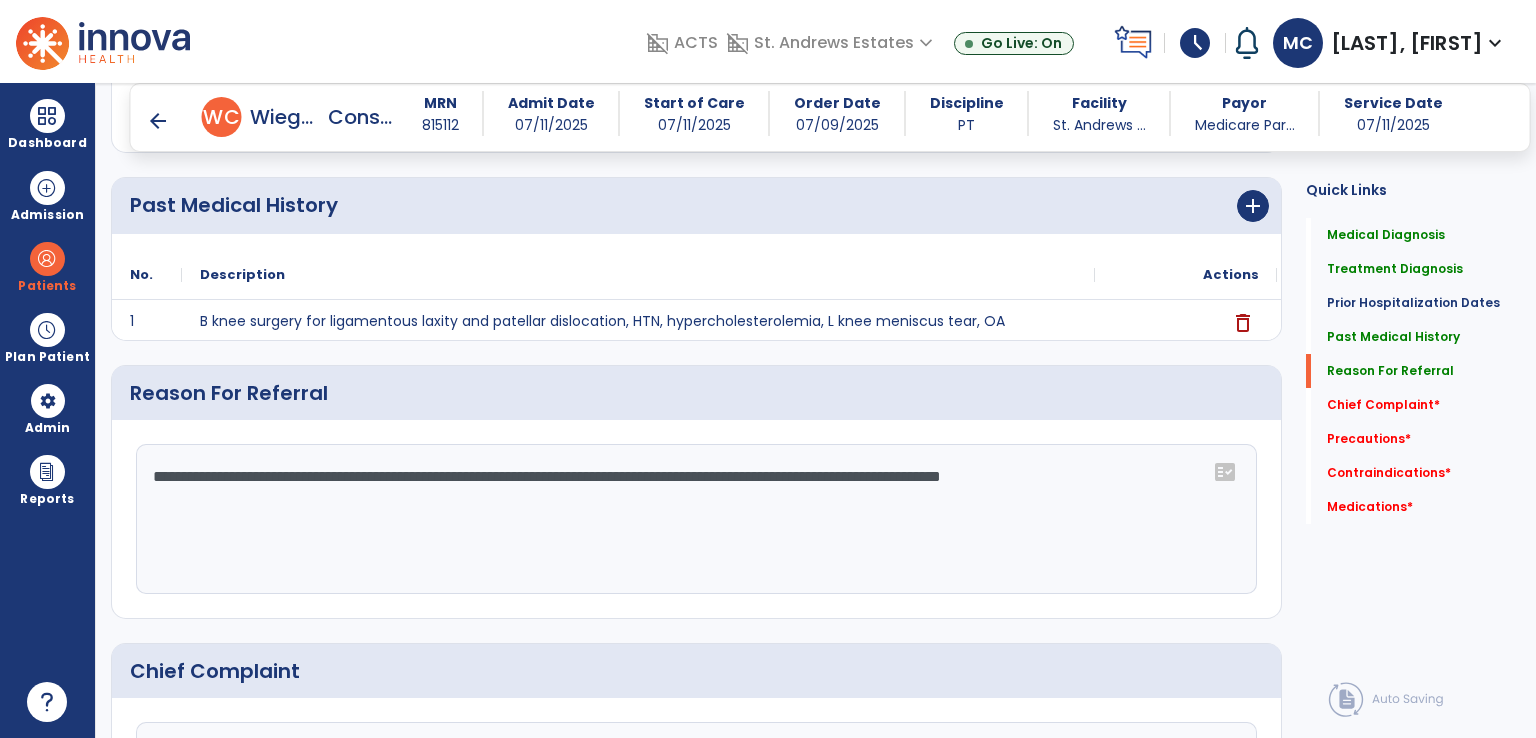 scroll, scrollTop: 700, scrollLeft: 0, axis: vertical 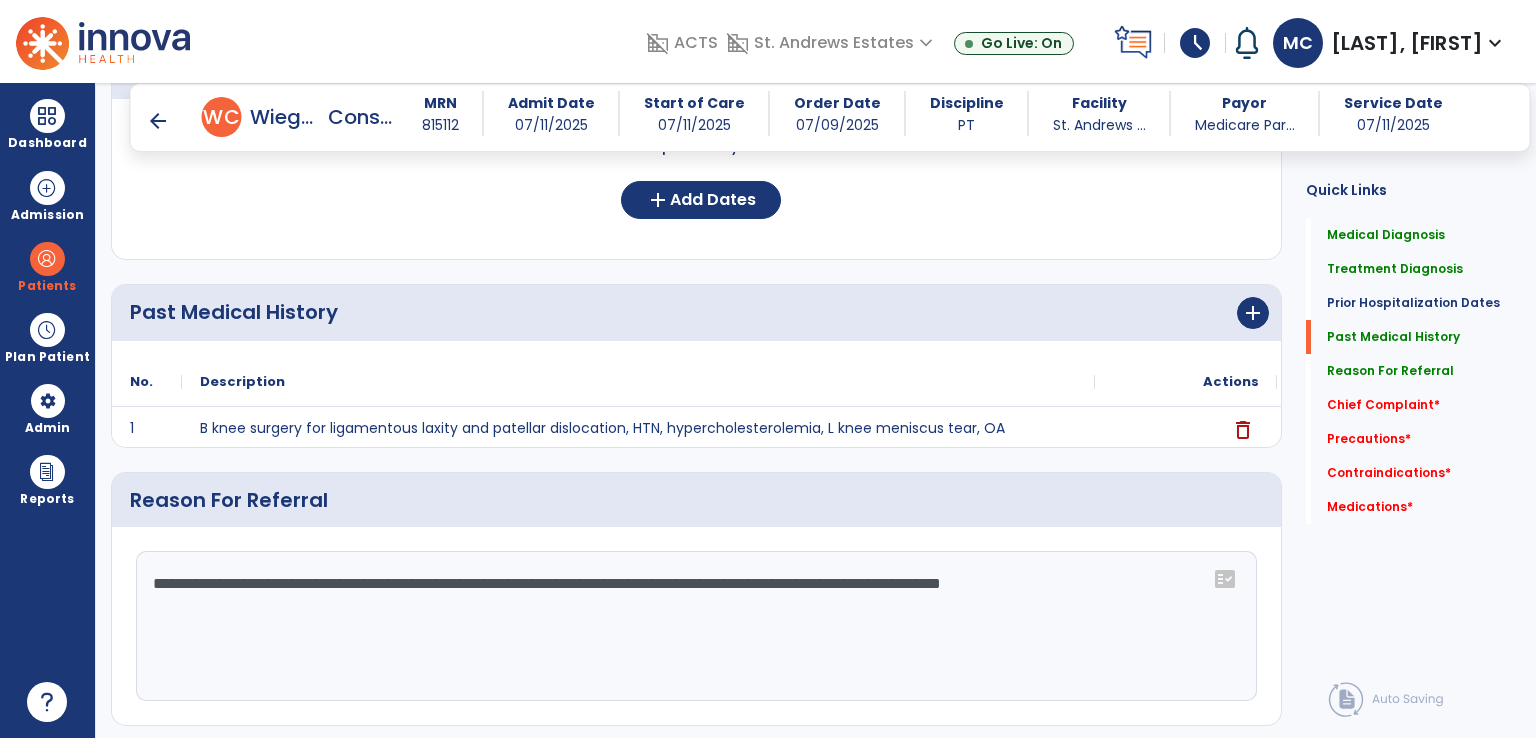 click on "**********" 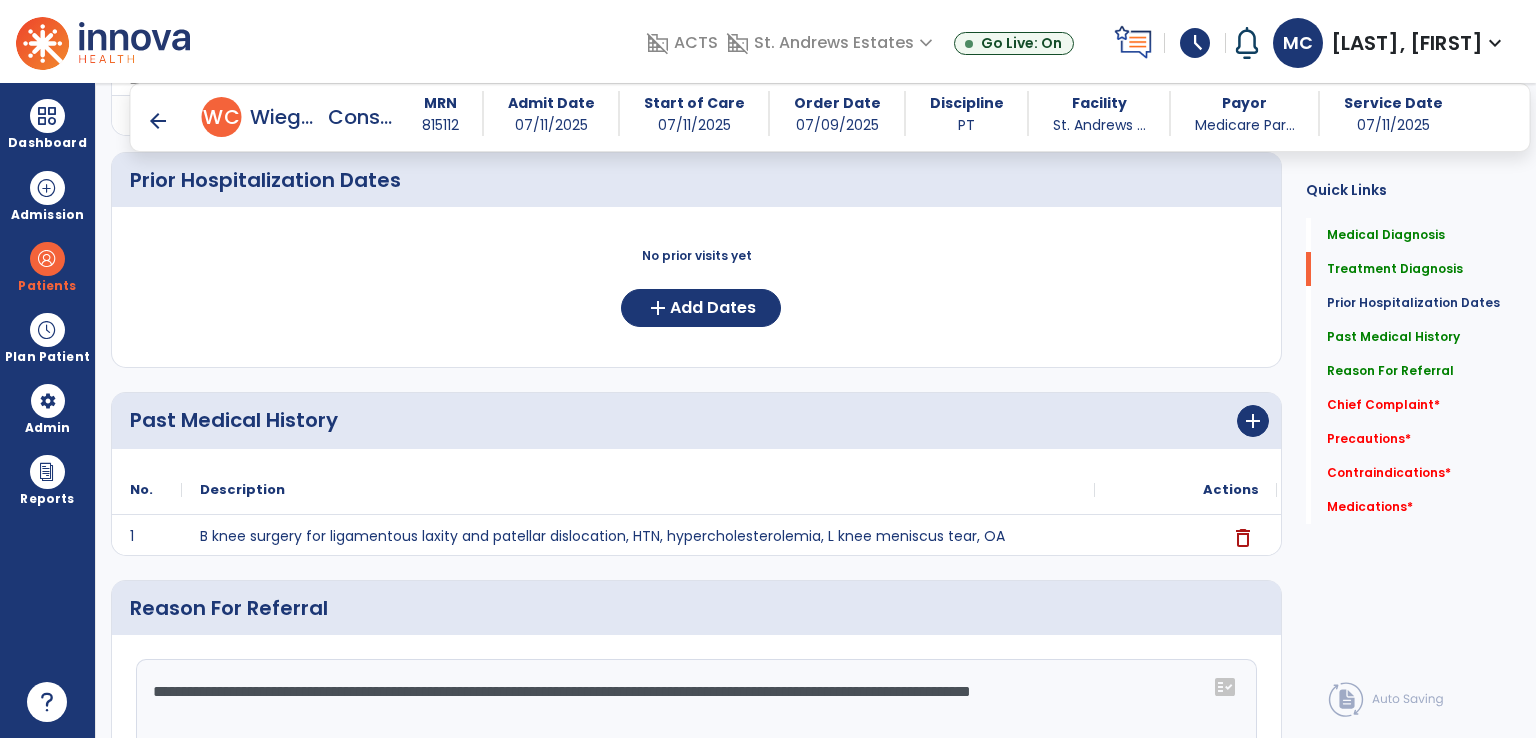 scroll, scrollTop: 800, scrollLeft: 0, axis: vertical 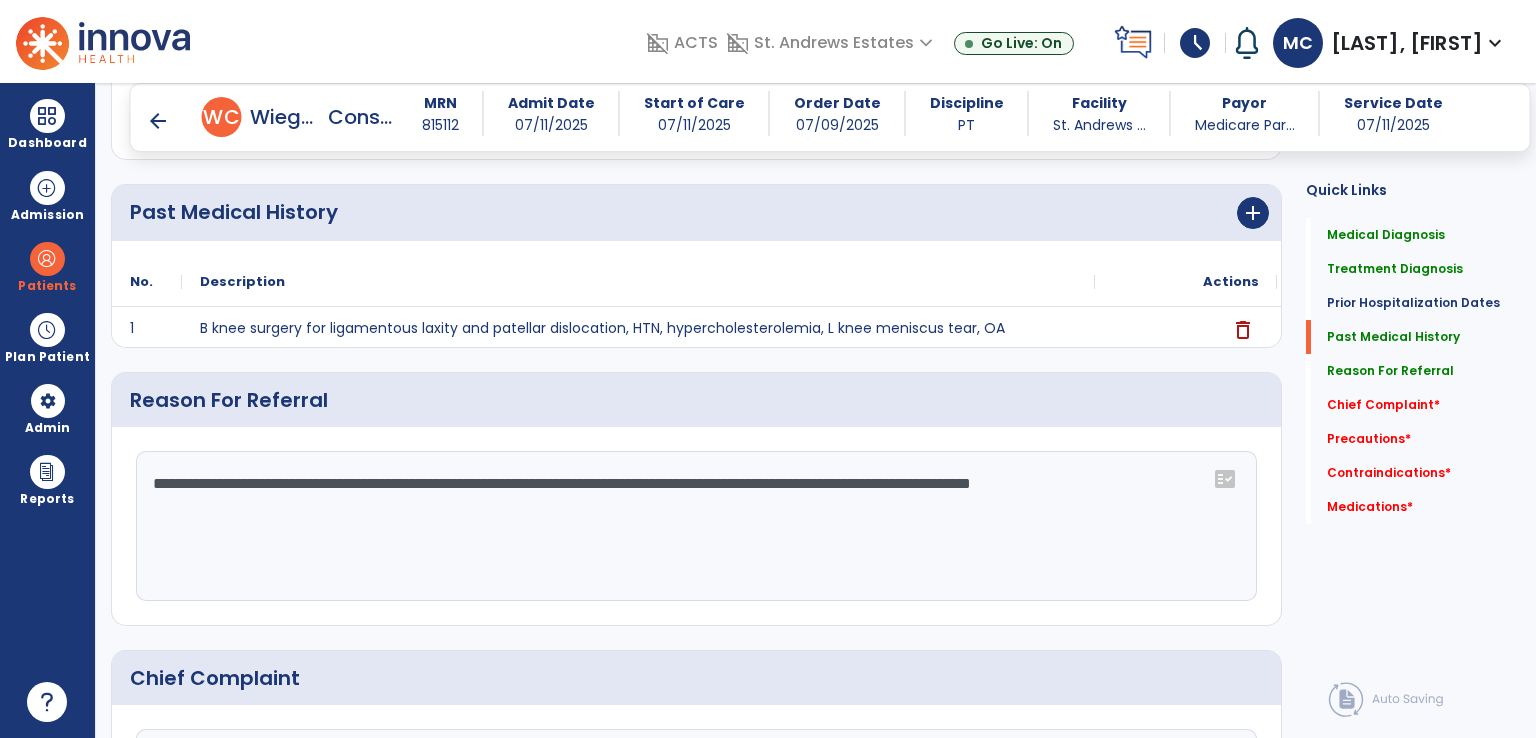 click on "**********" 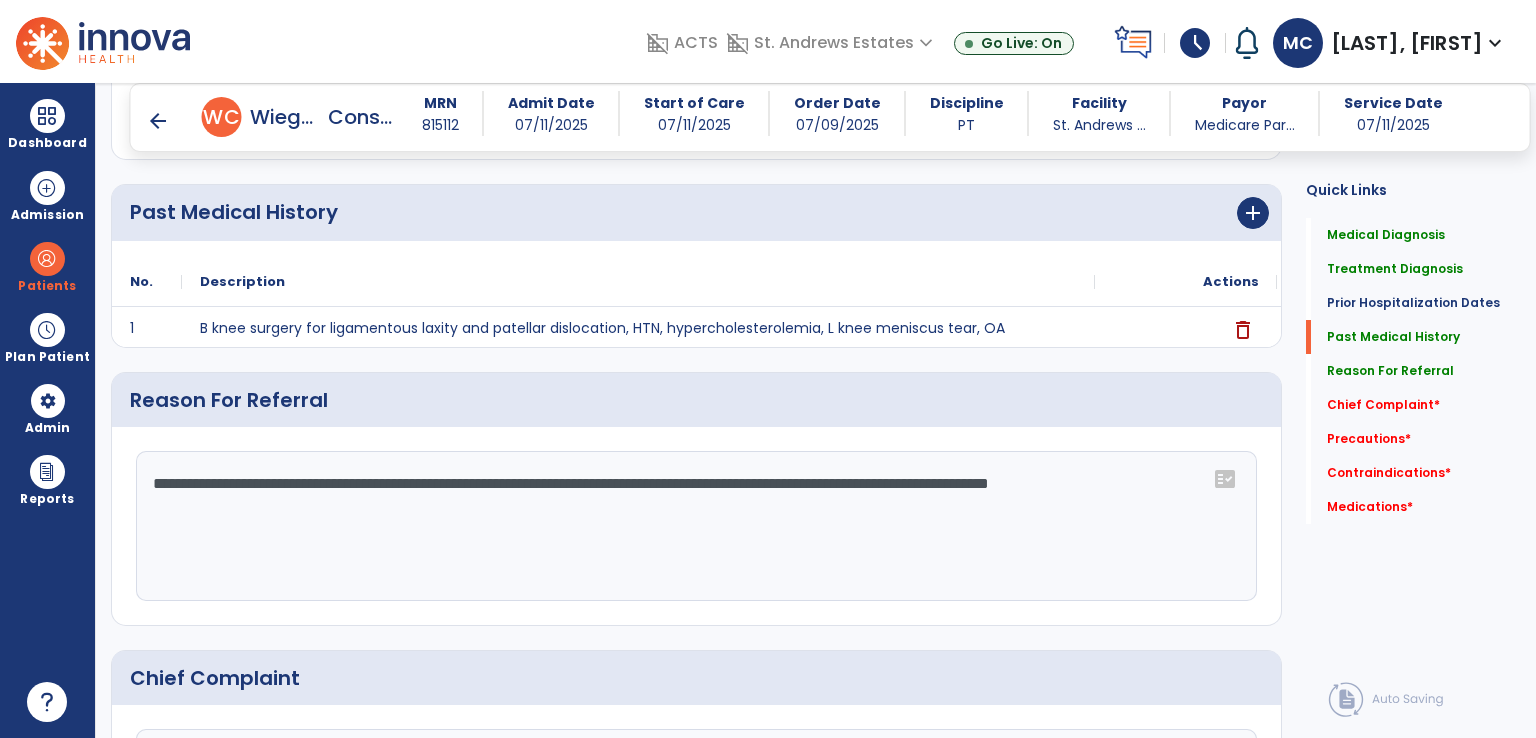 drag, startPoint x: 1049, startPoint y: 483, endPoint x: 685, endPoint y: 525, distance: 366.41507 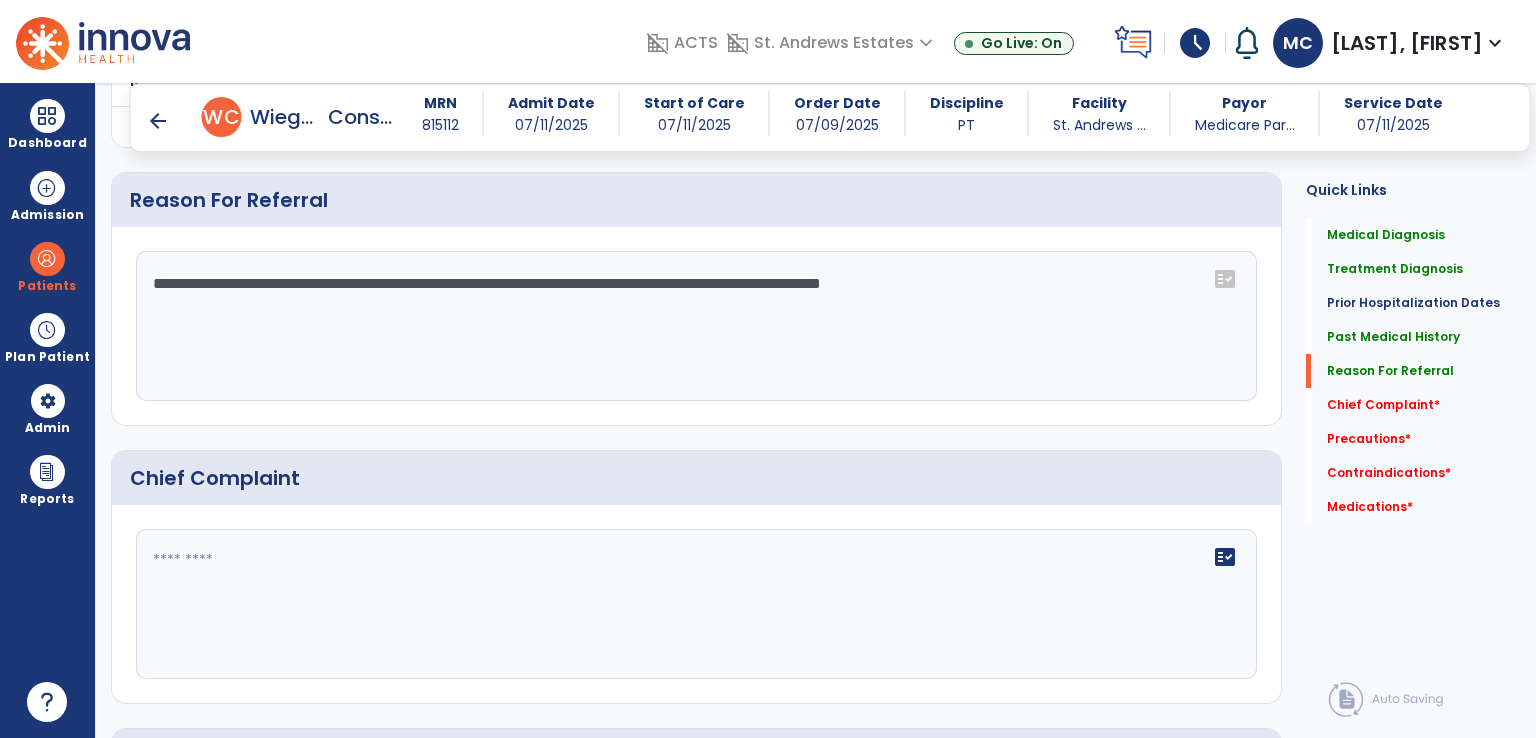 scroll, scrollTop: 1200, scrollLeft: 0, axis: vertical 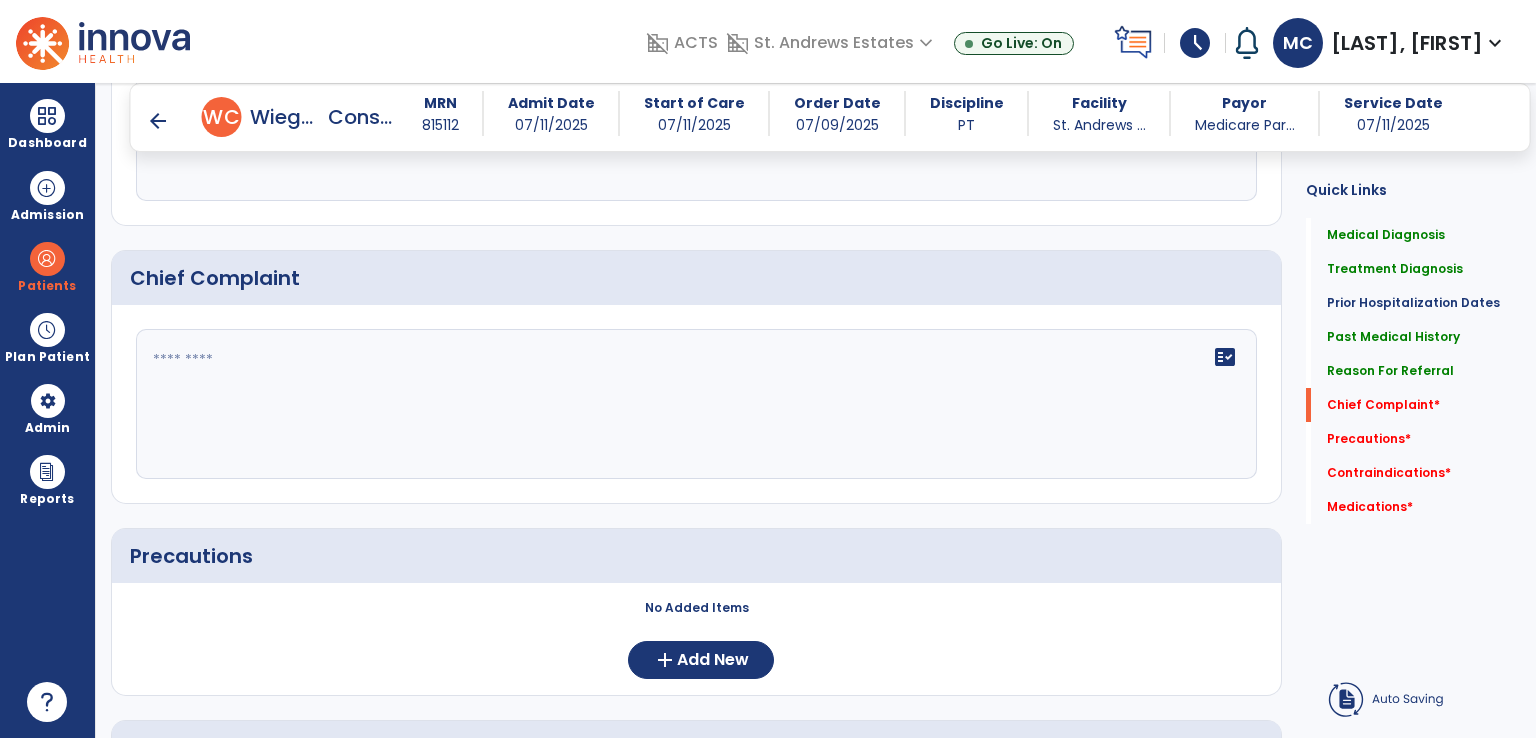 type on "**********" 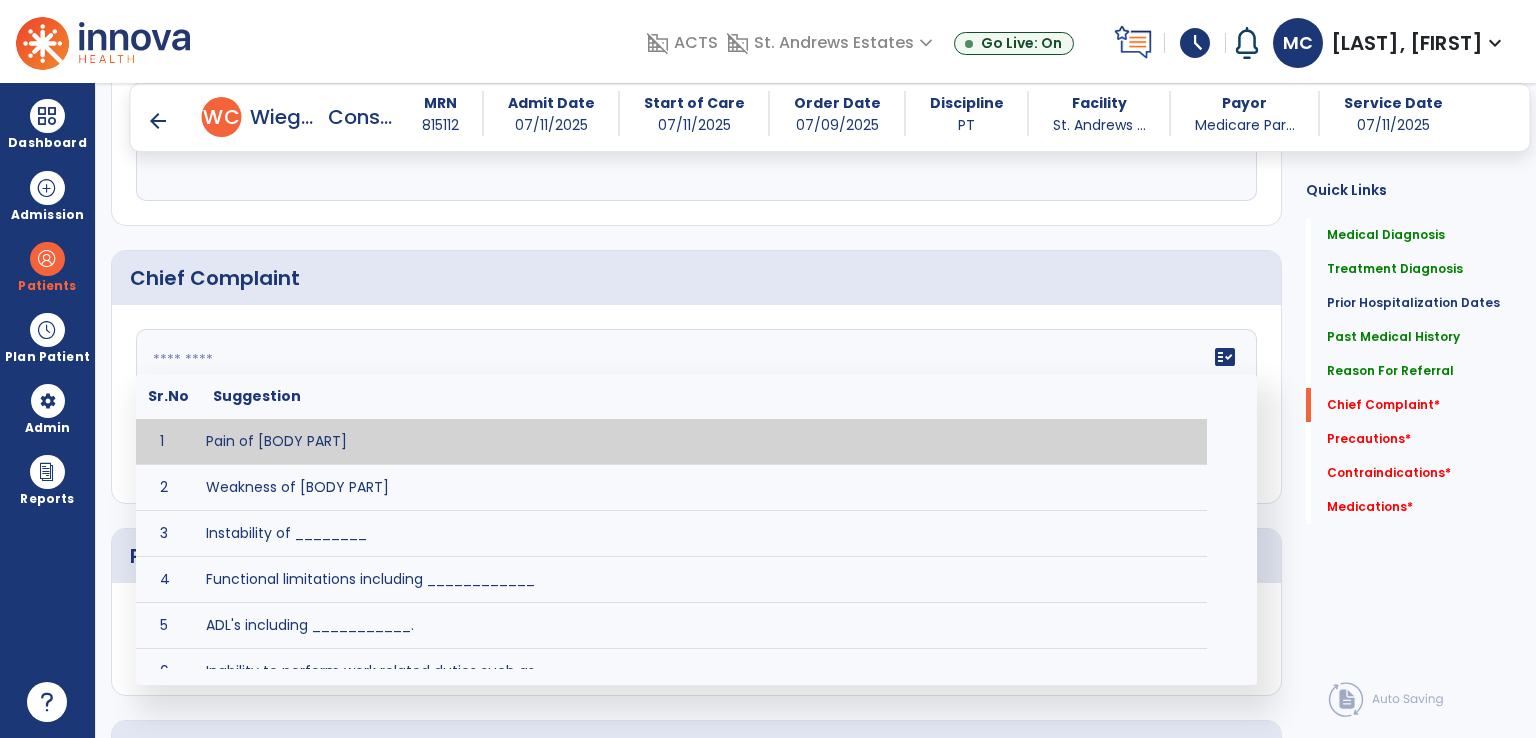 click on "fact_check  Sr.No Suggestion 1 Pain of [BODY PART] 2 Weakness of [BODY PART] 3 Instability of ________ 4 Functional limitations including ____________ 5 ADL's including ___________. 6 Inability to perform work related duties such as _________ 7 Inability to perform house hold duties such as __________. 8 Loss of balance. 9 Problems with gait including _________." 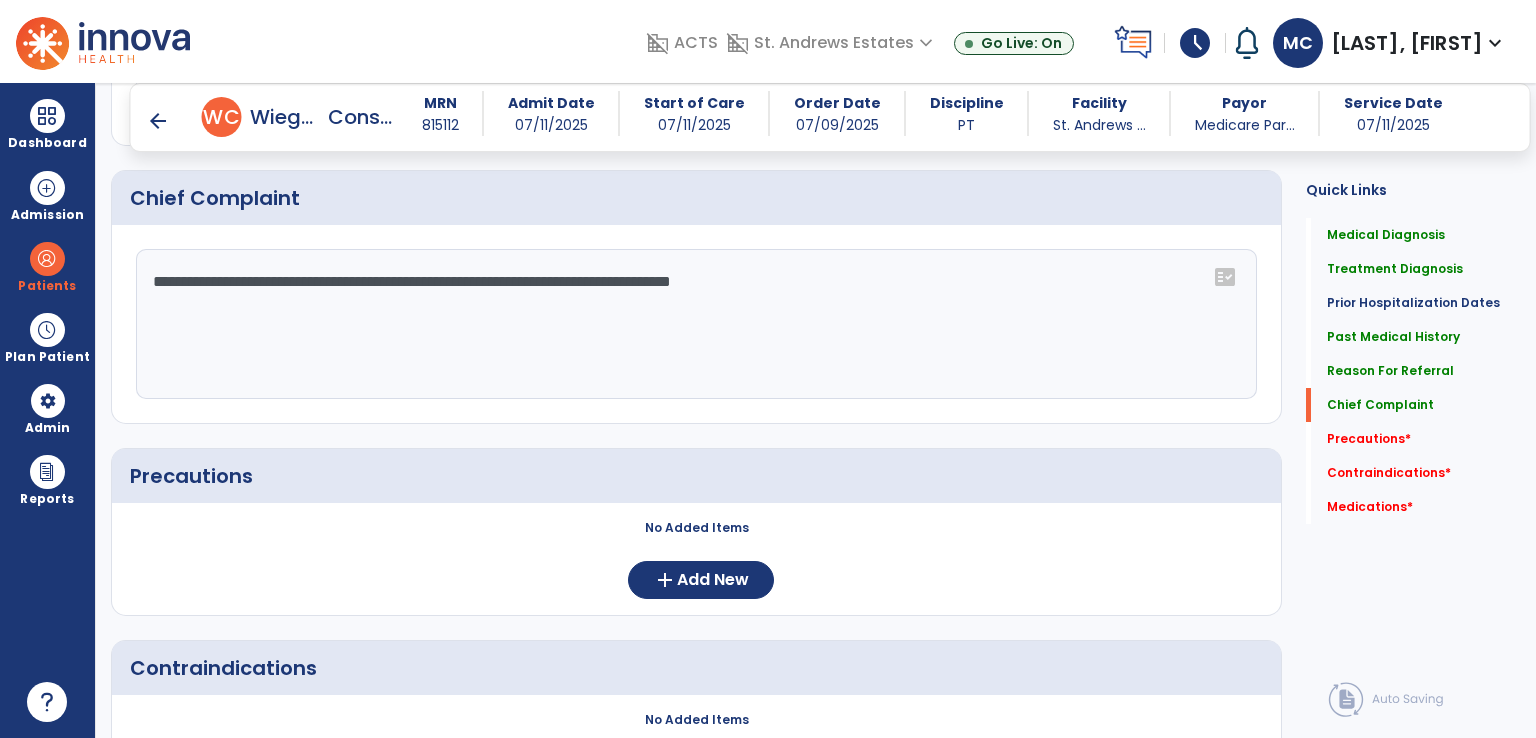 scroll, scrollTop: 1400, scrollLeft: 0, axis: vertical 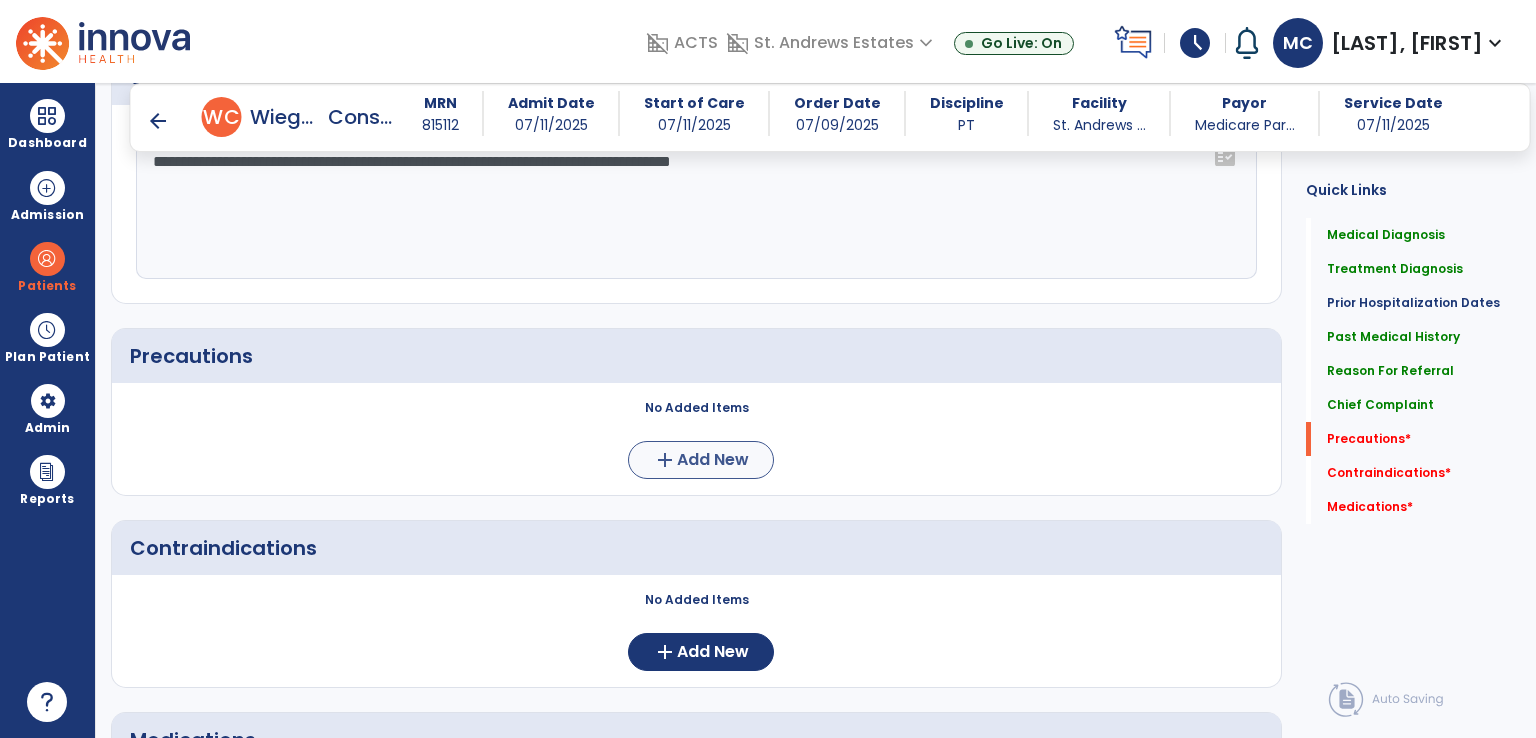 type on "**********" 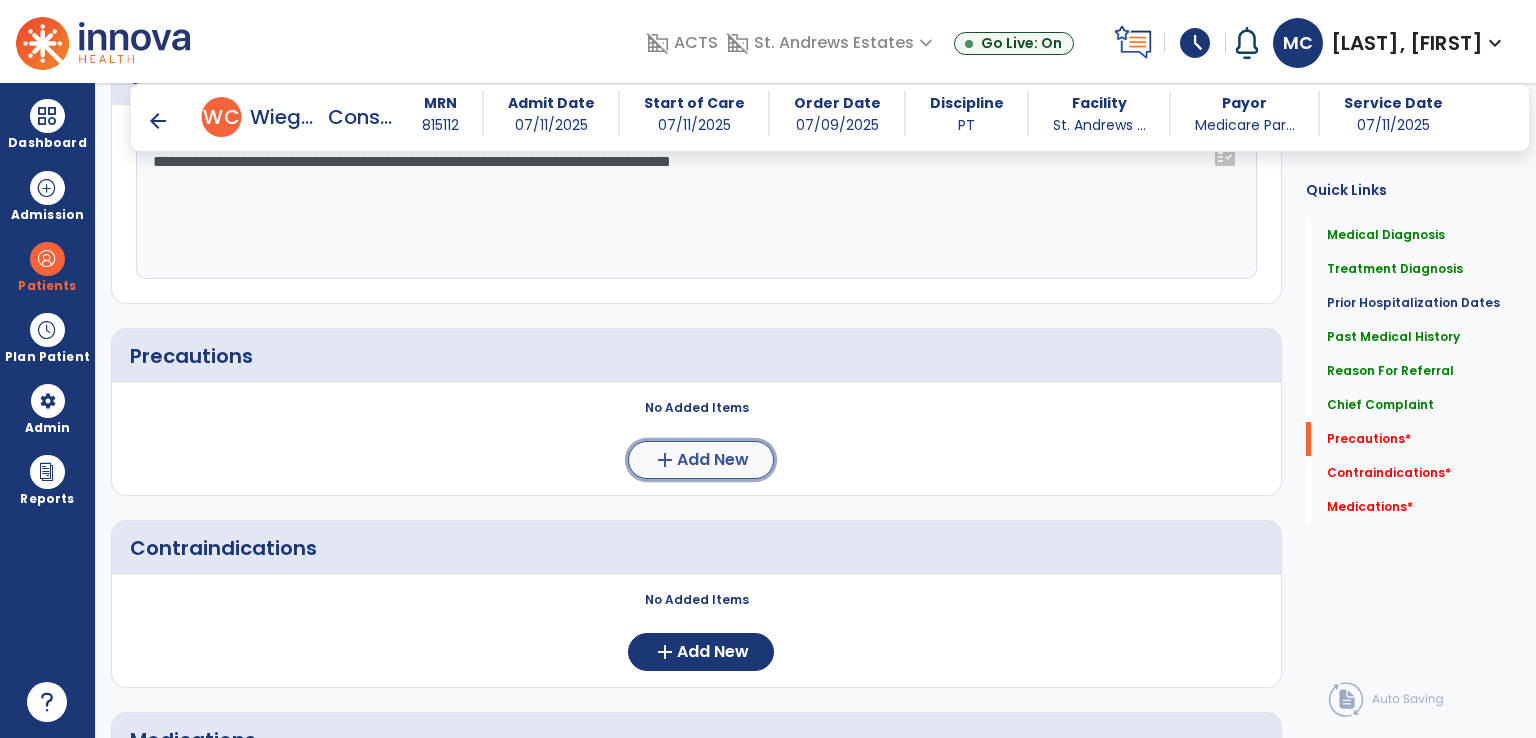 click on "Add New" 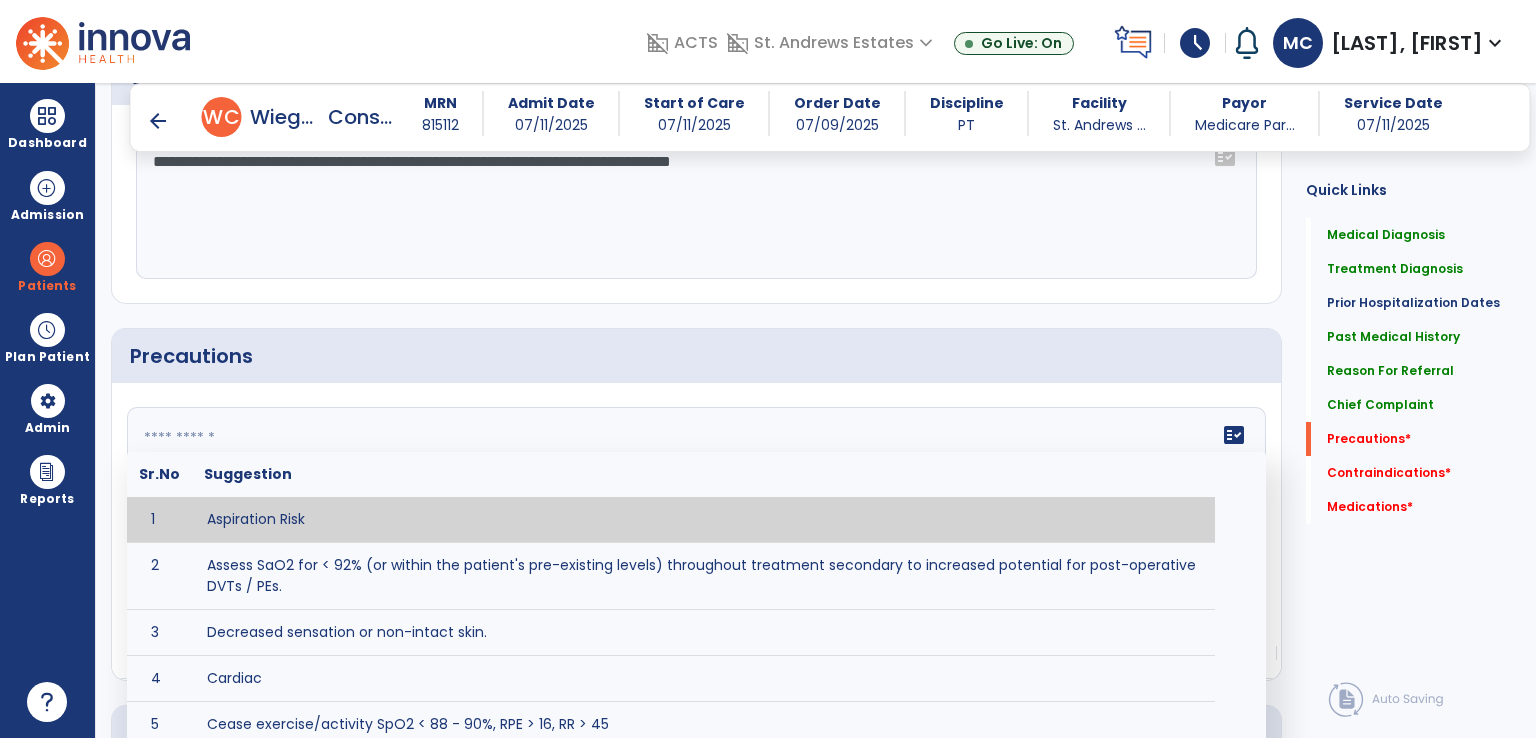 click 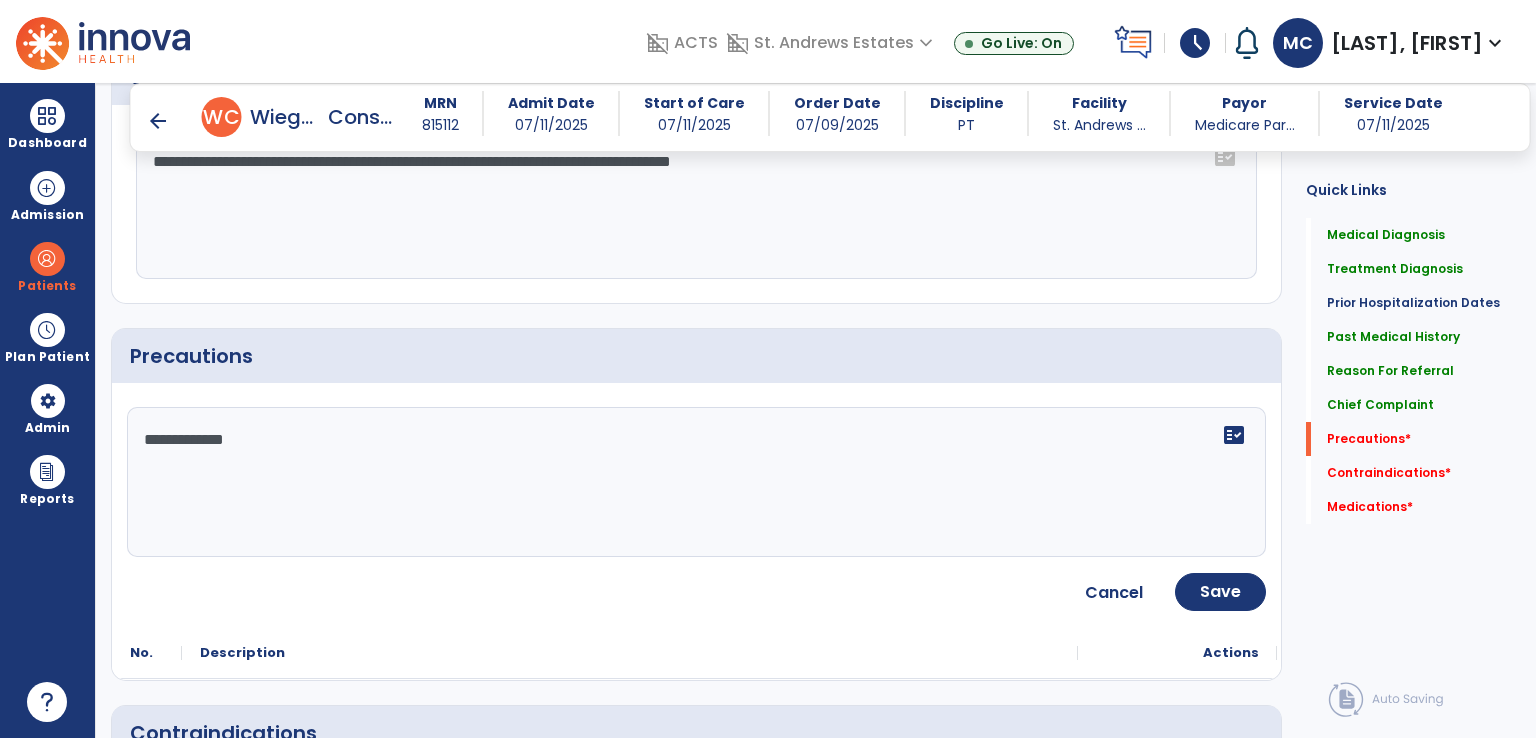 type on "**********" 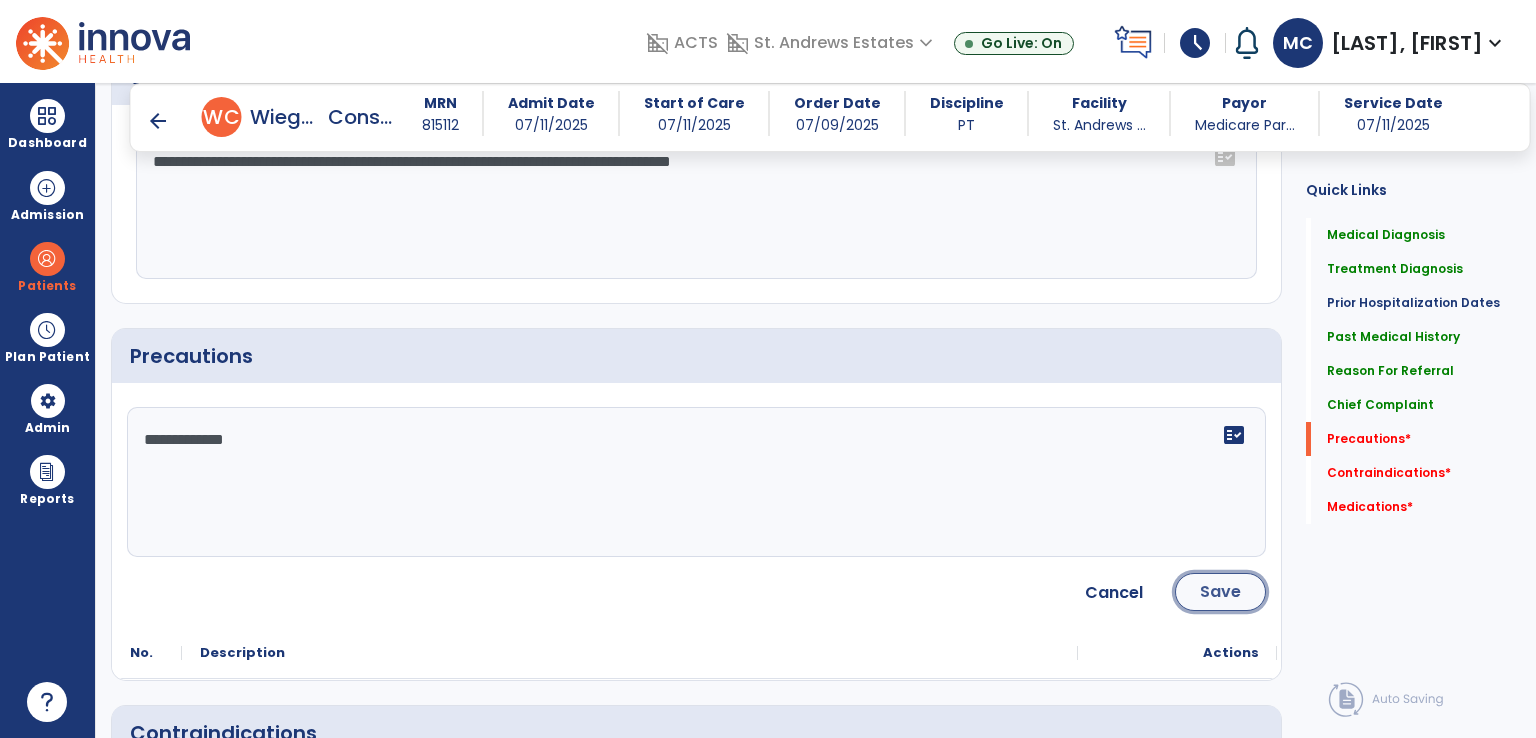 click on "Save" 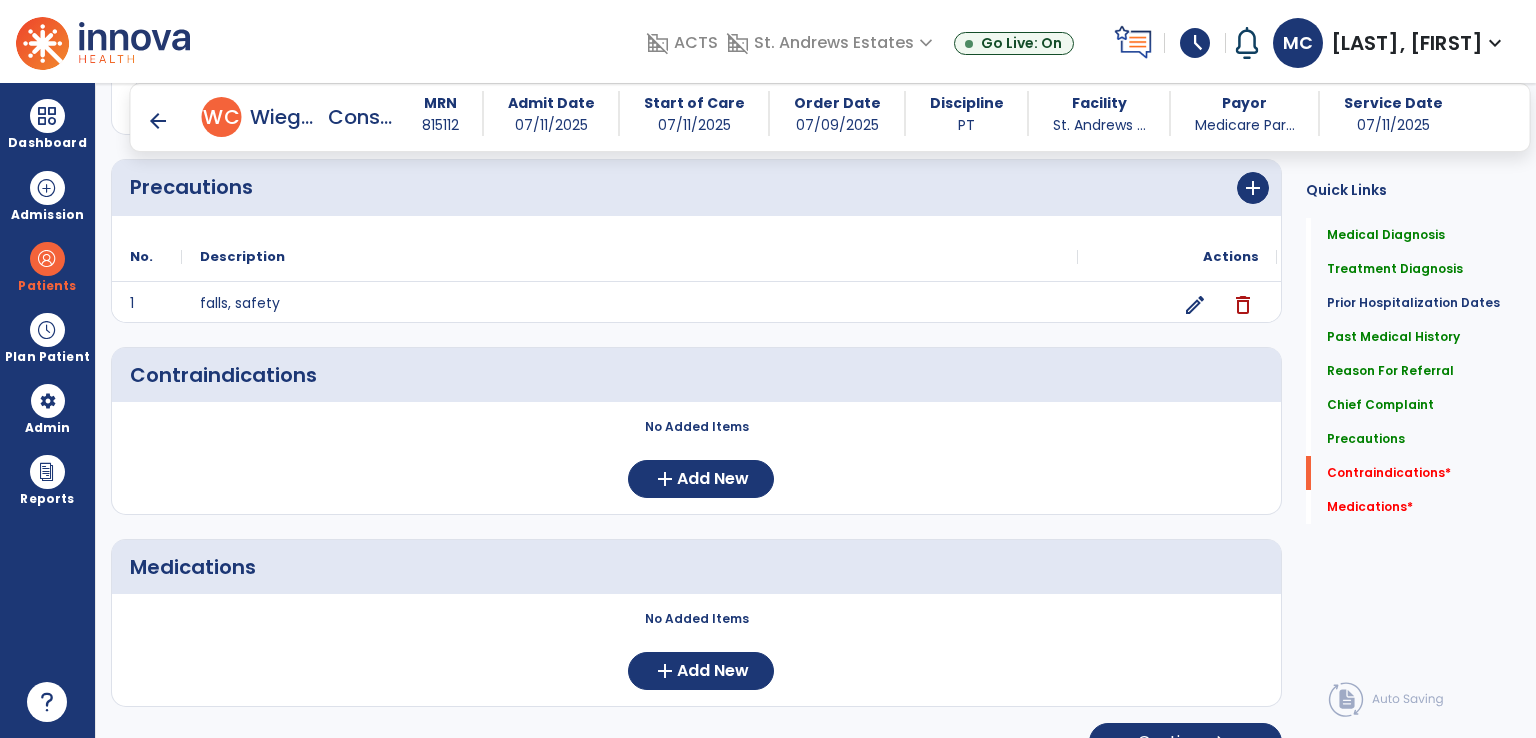 scroll, scrollTop: 1600, scrollLeft: 0, axis: vertical 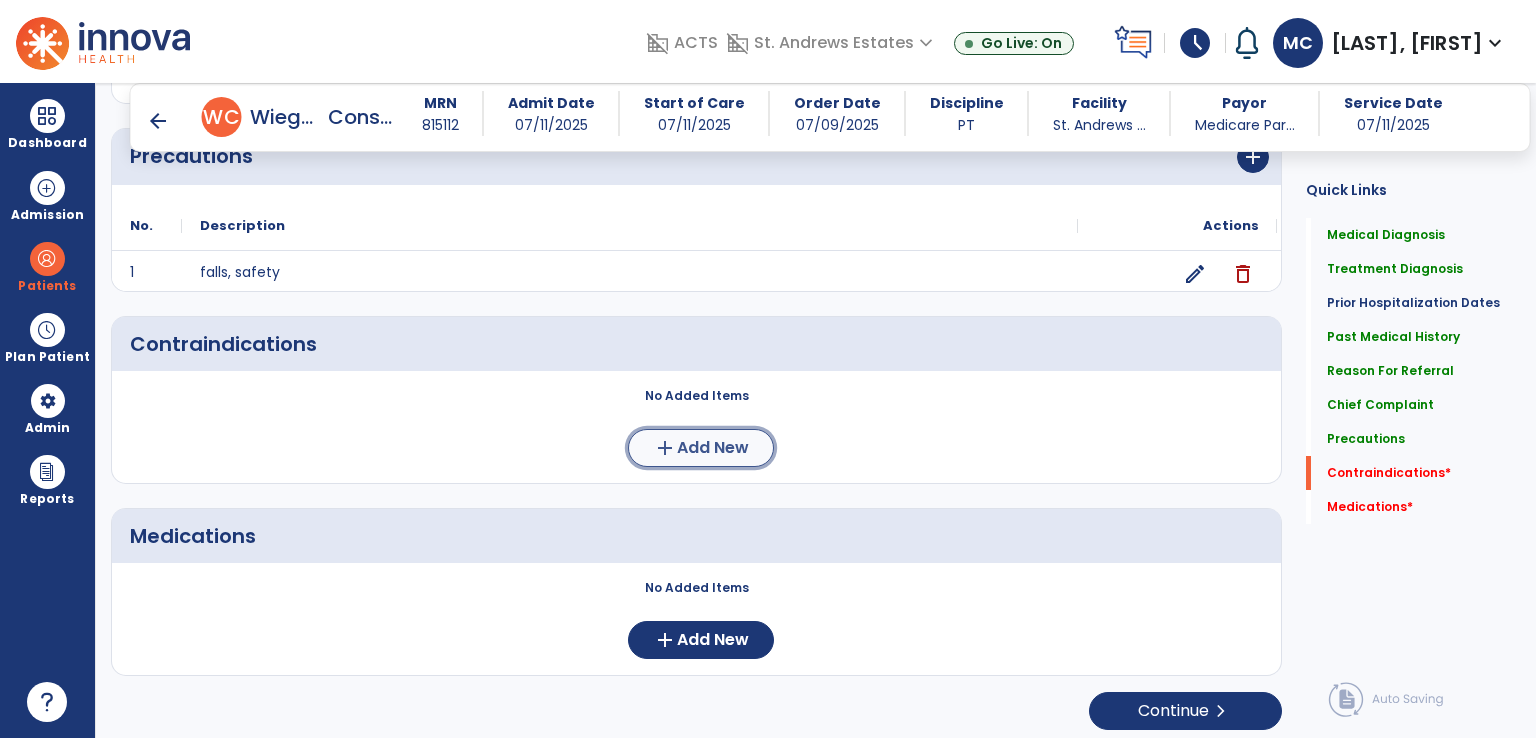 click on "Add New" 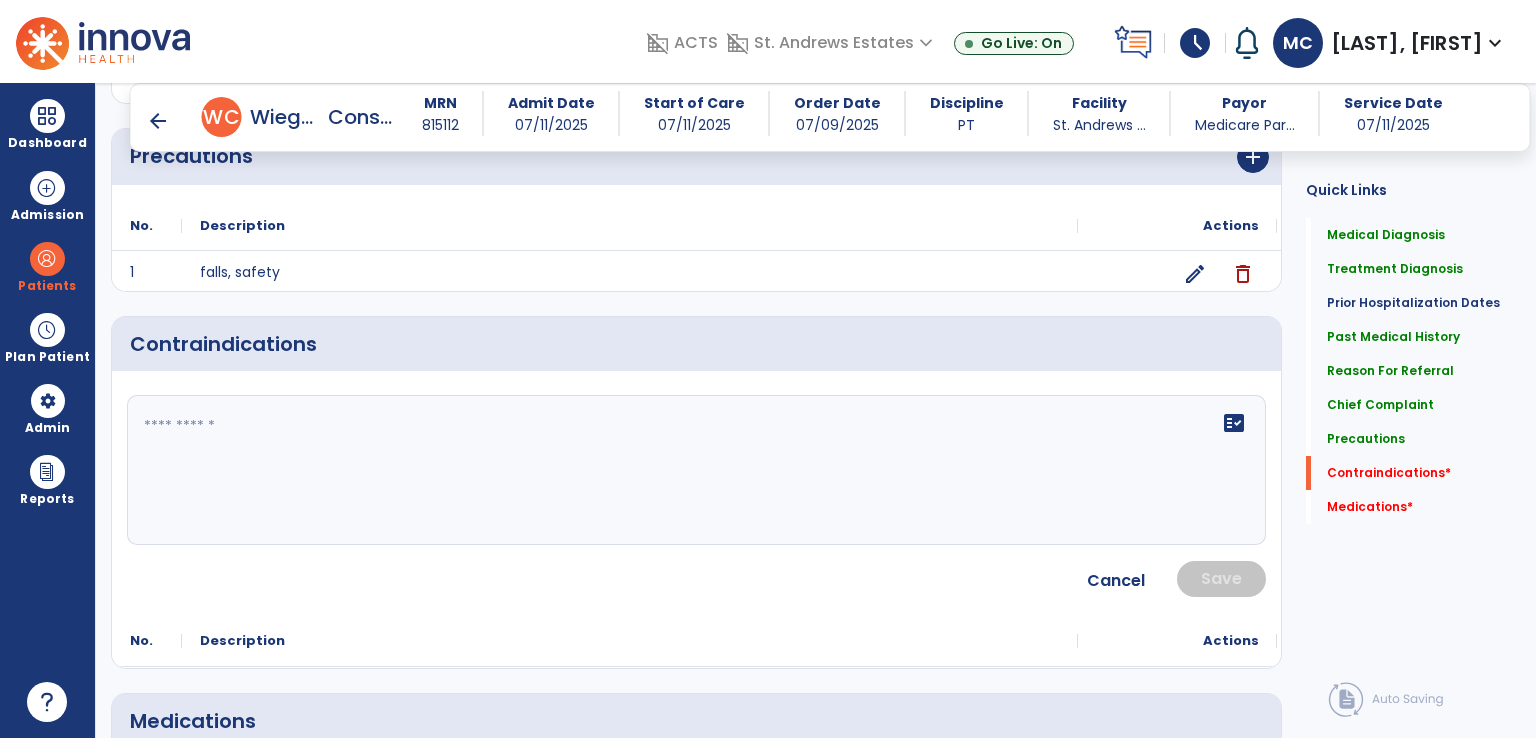 click 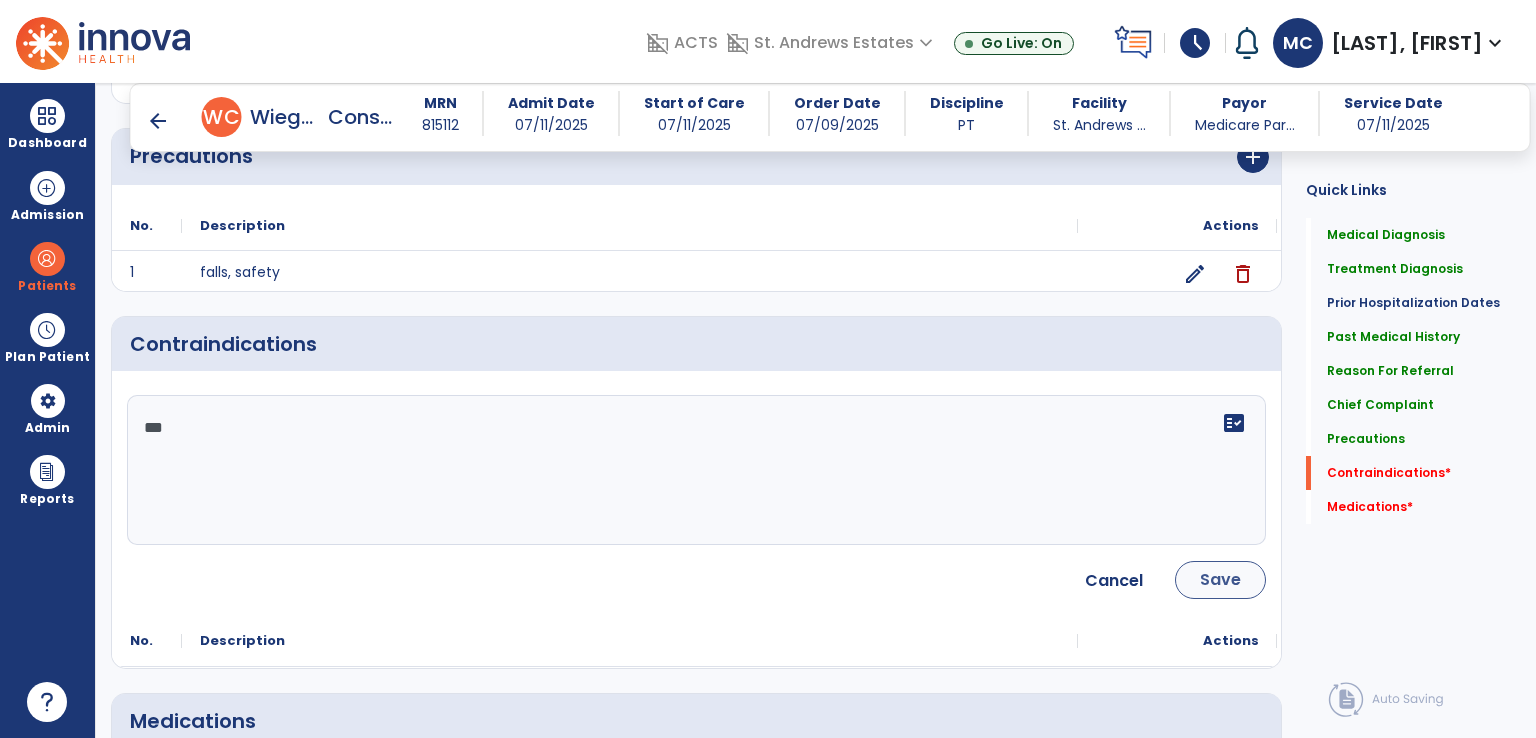 type on "***" 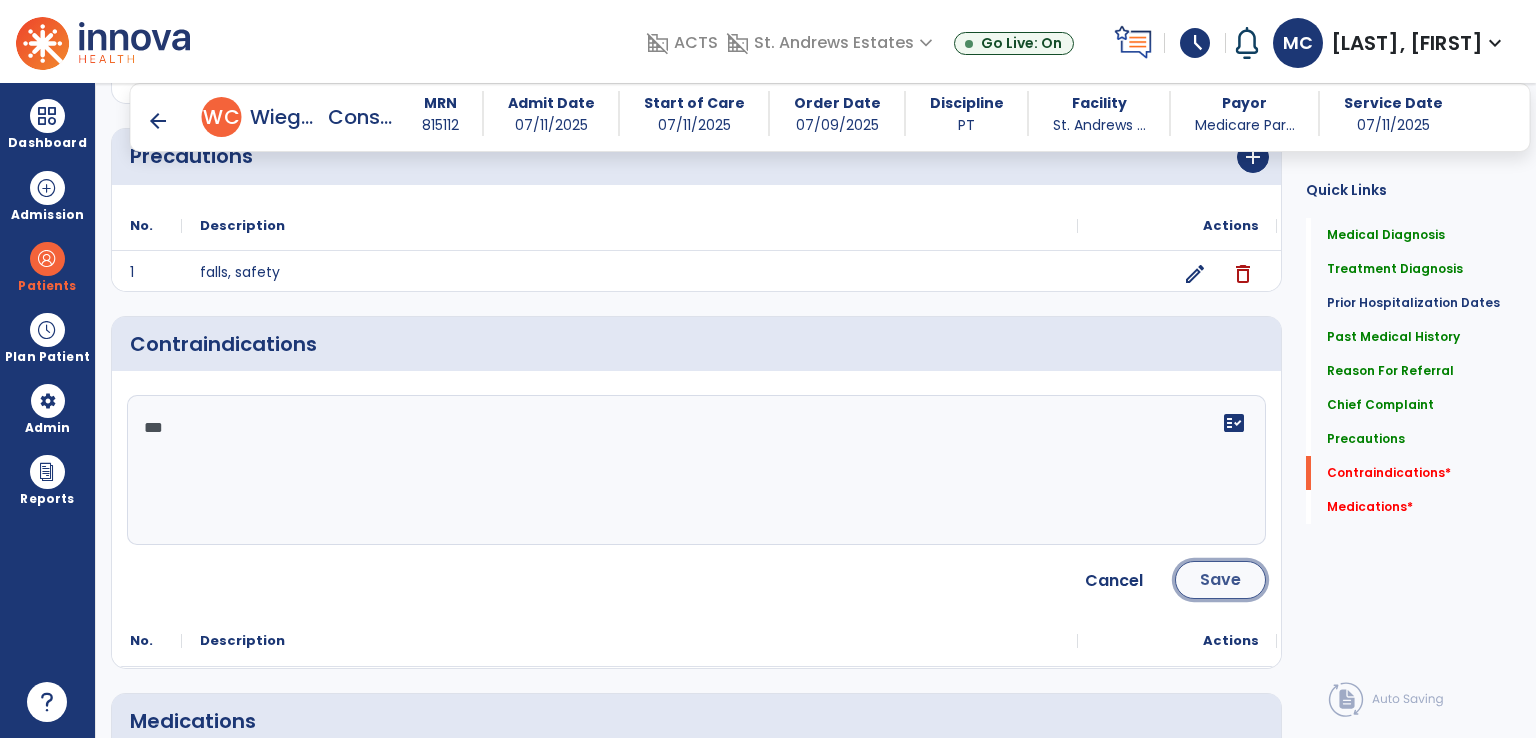 click on "Save" 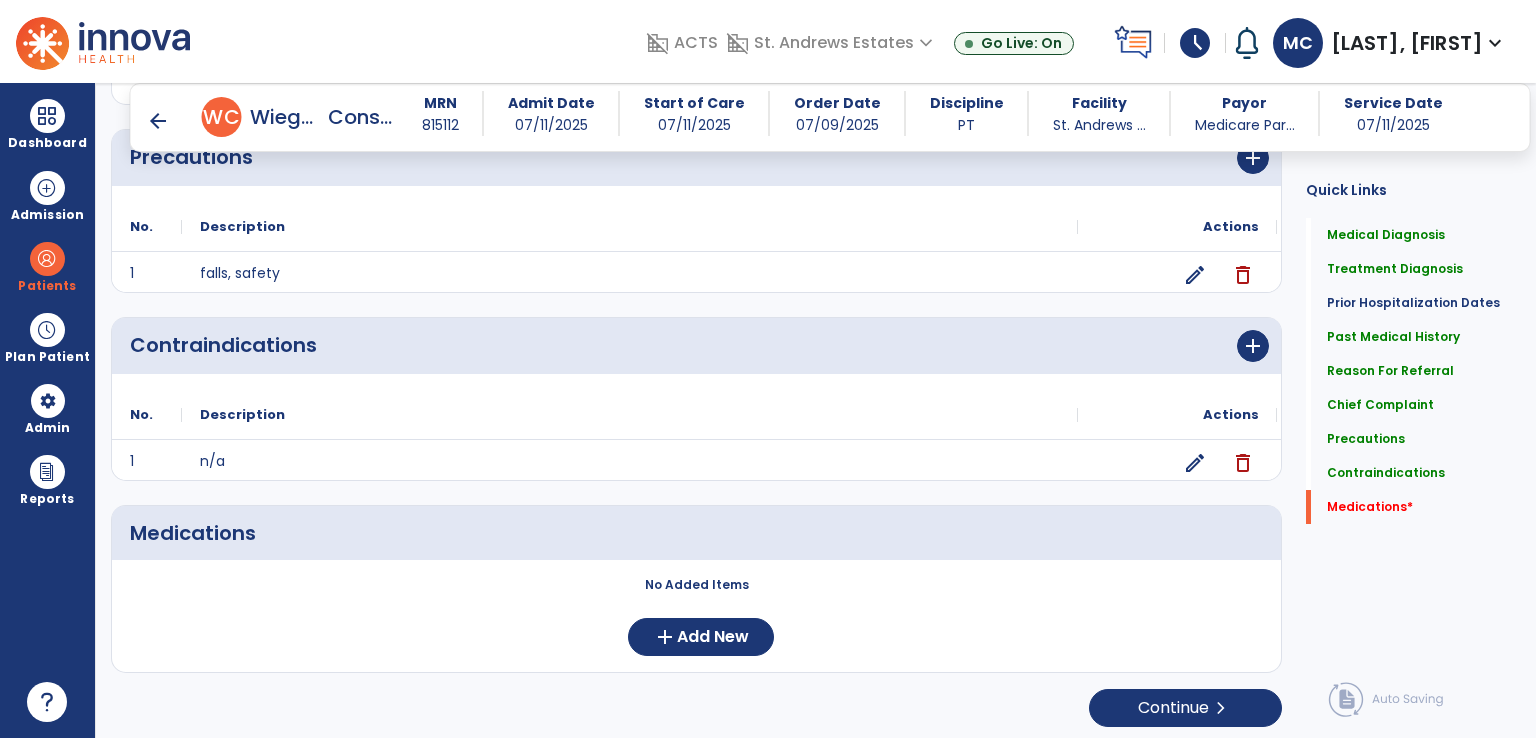 scroll, scrollTop: 1599, scrollLeft: 0, axis: vertical 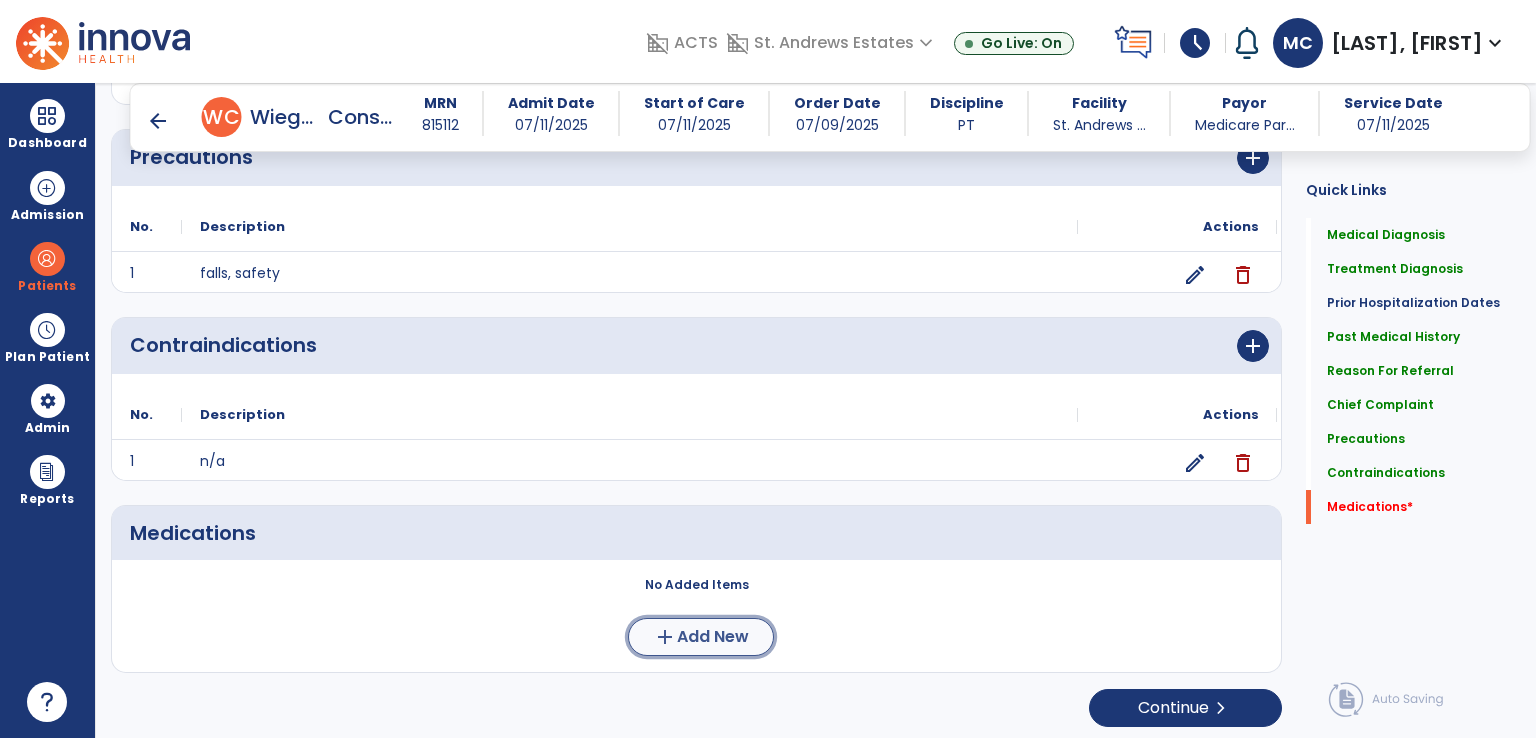 click on "Add New" 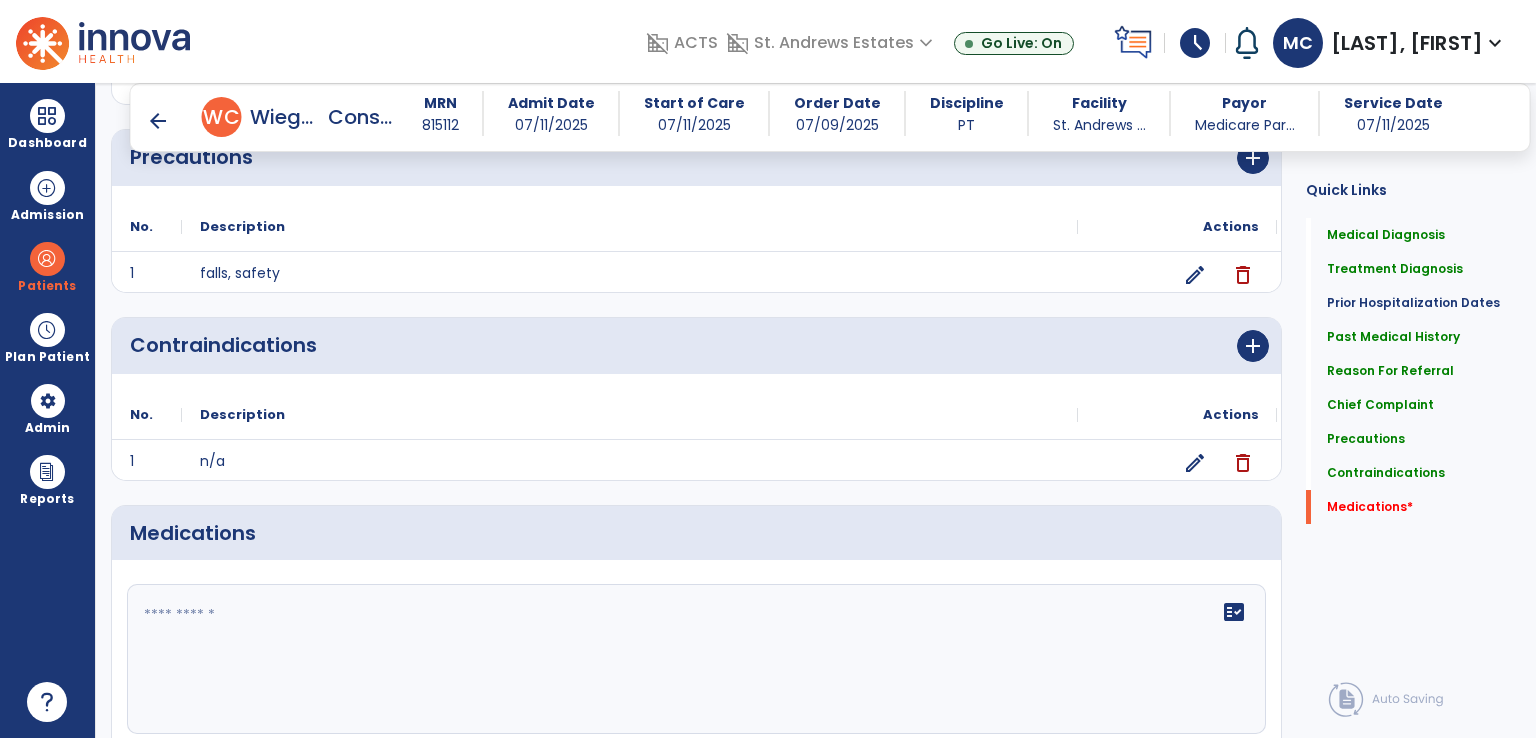 click on "fact_check" 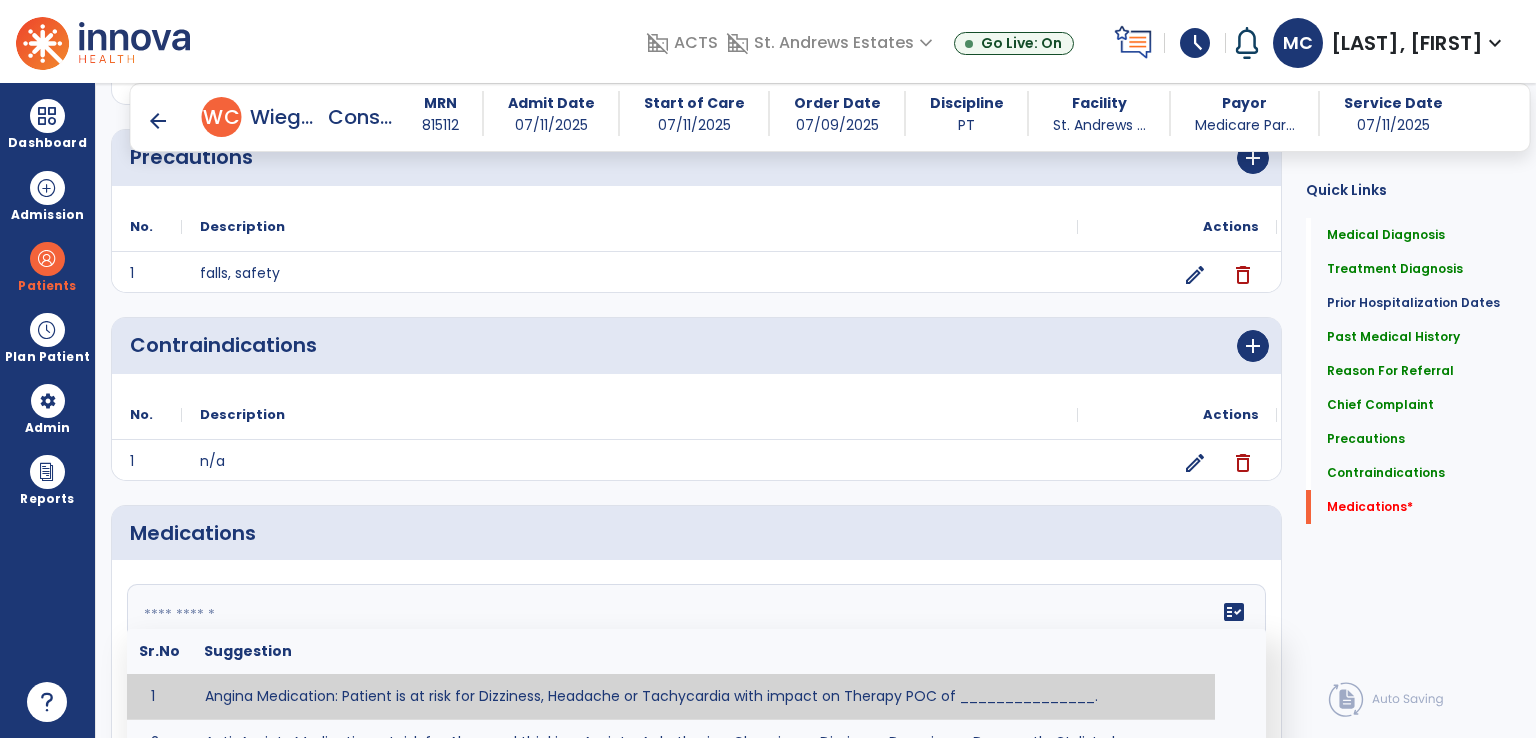 type on "*" 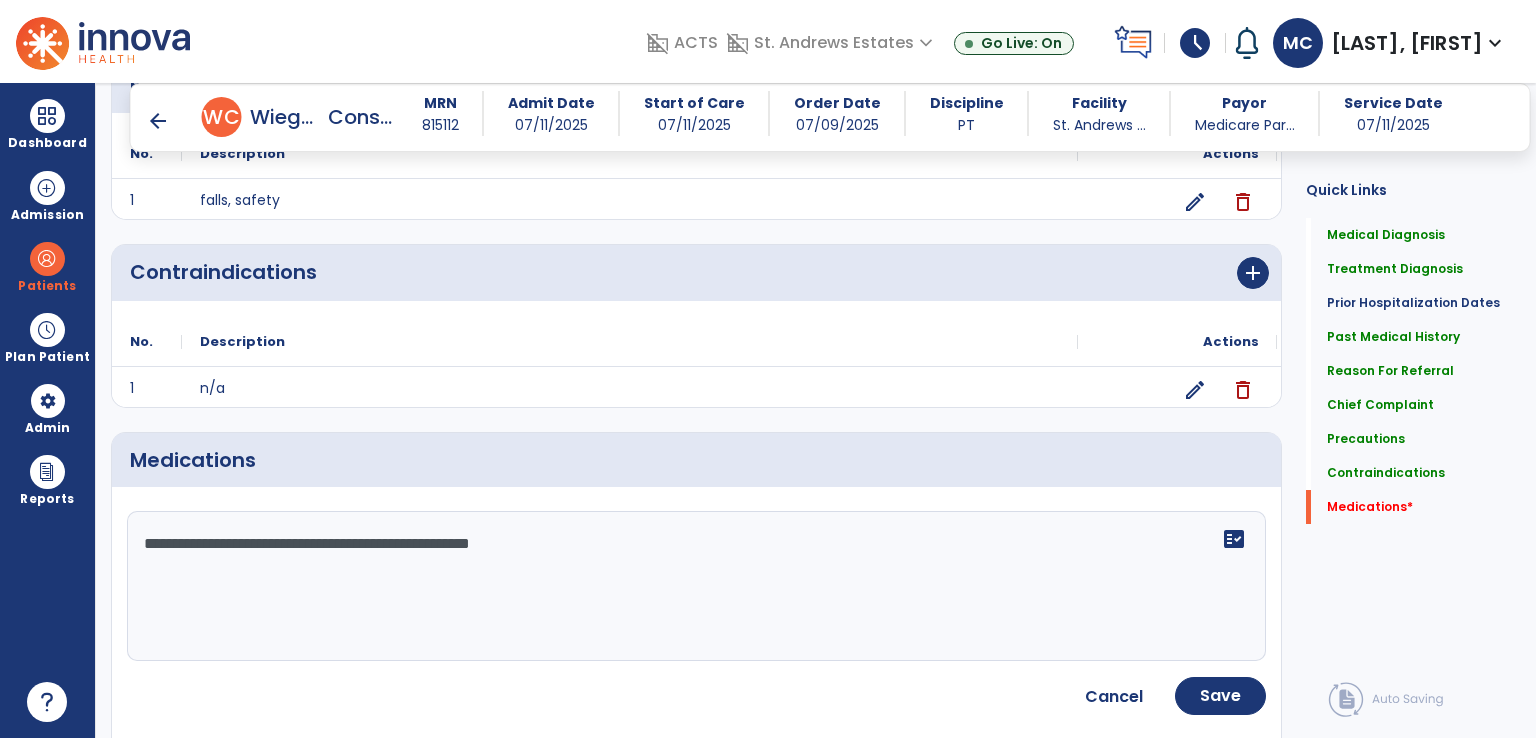scroll, scrollTop: 1699, scrollLeft: 0, axis: vertical 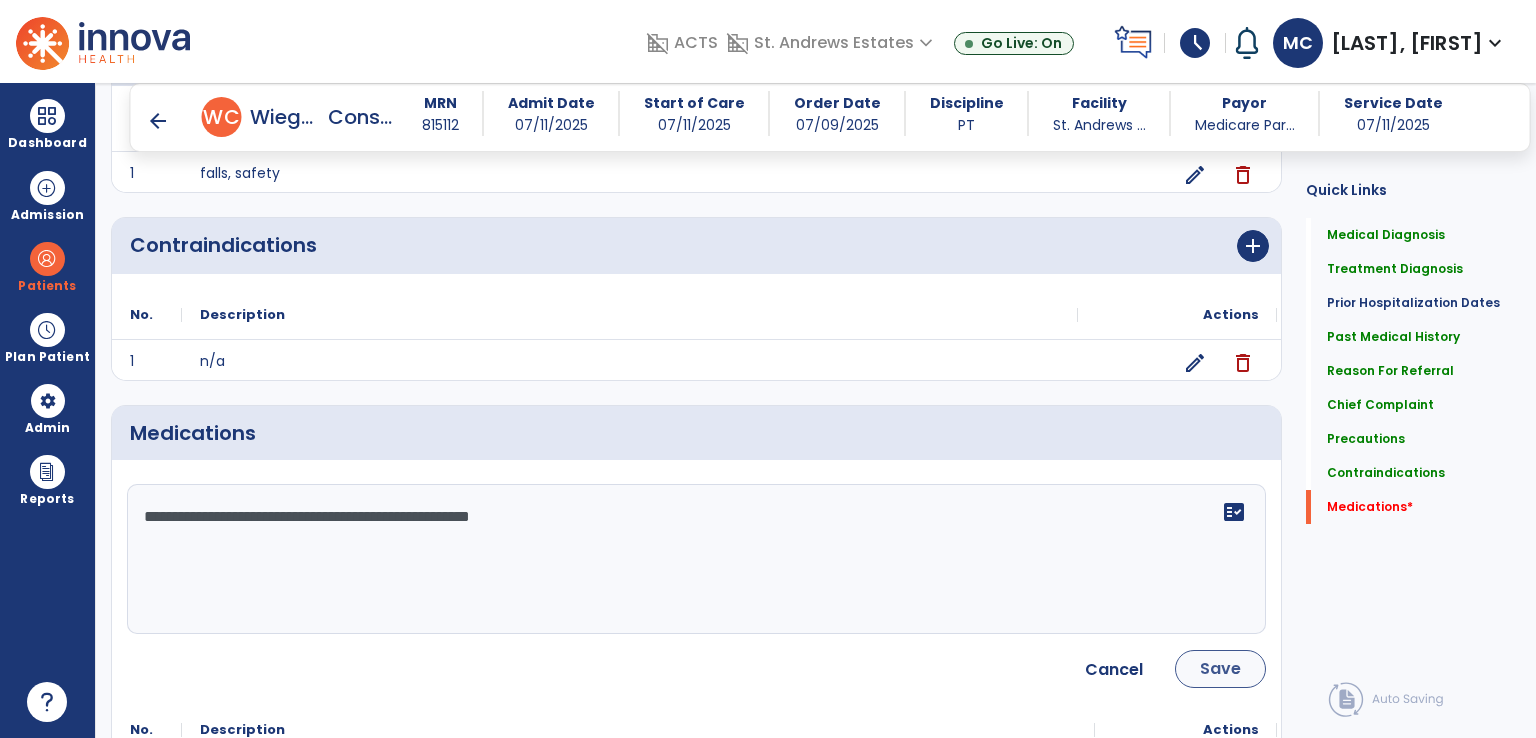 type on "**********" 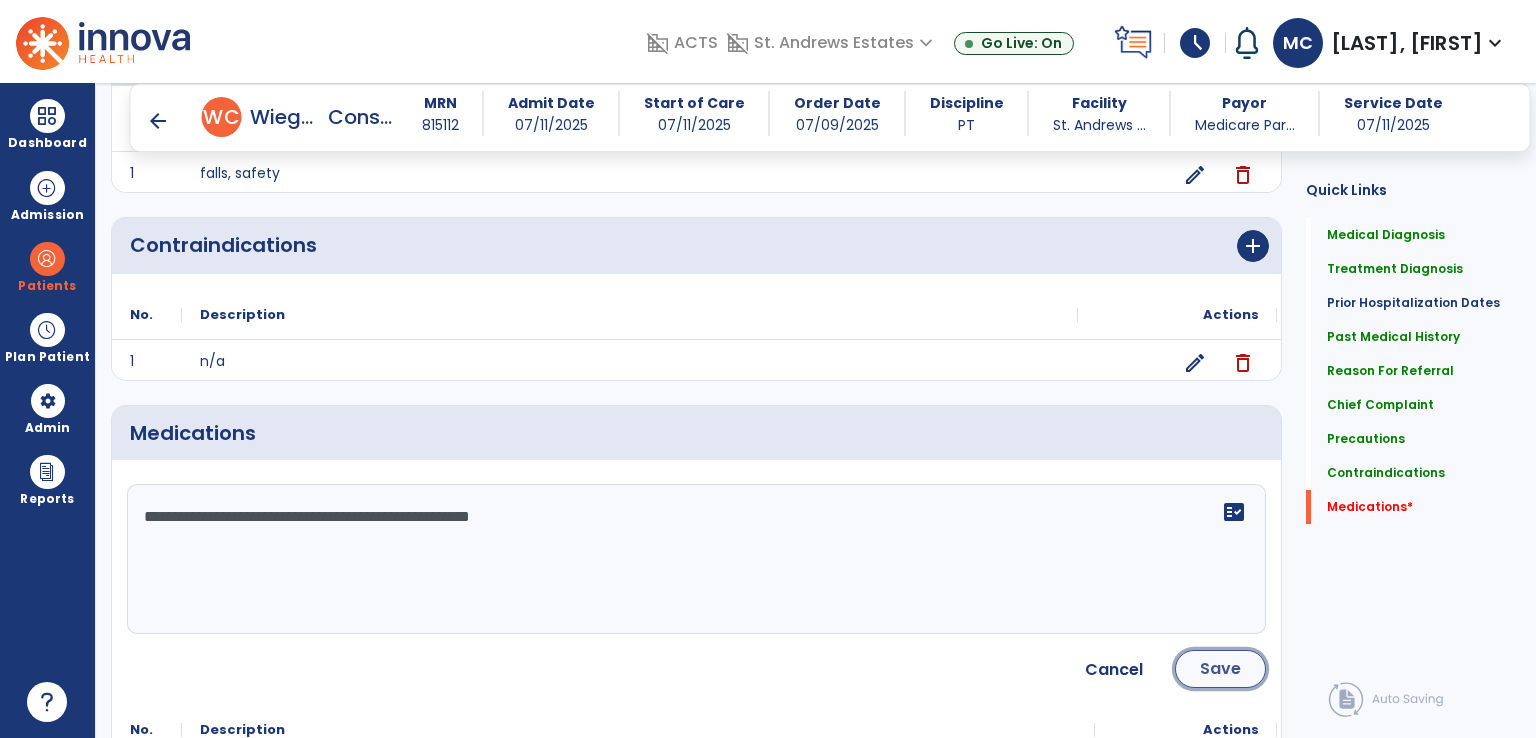 click on "Save" 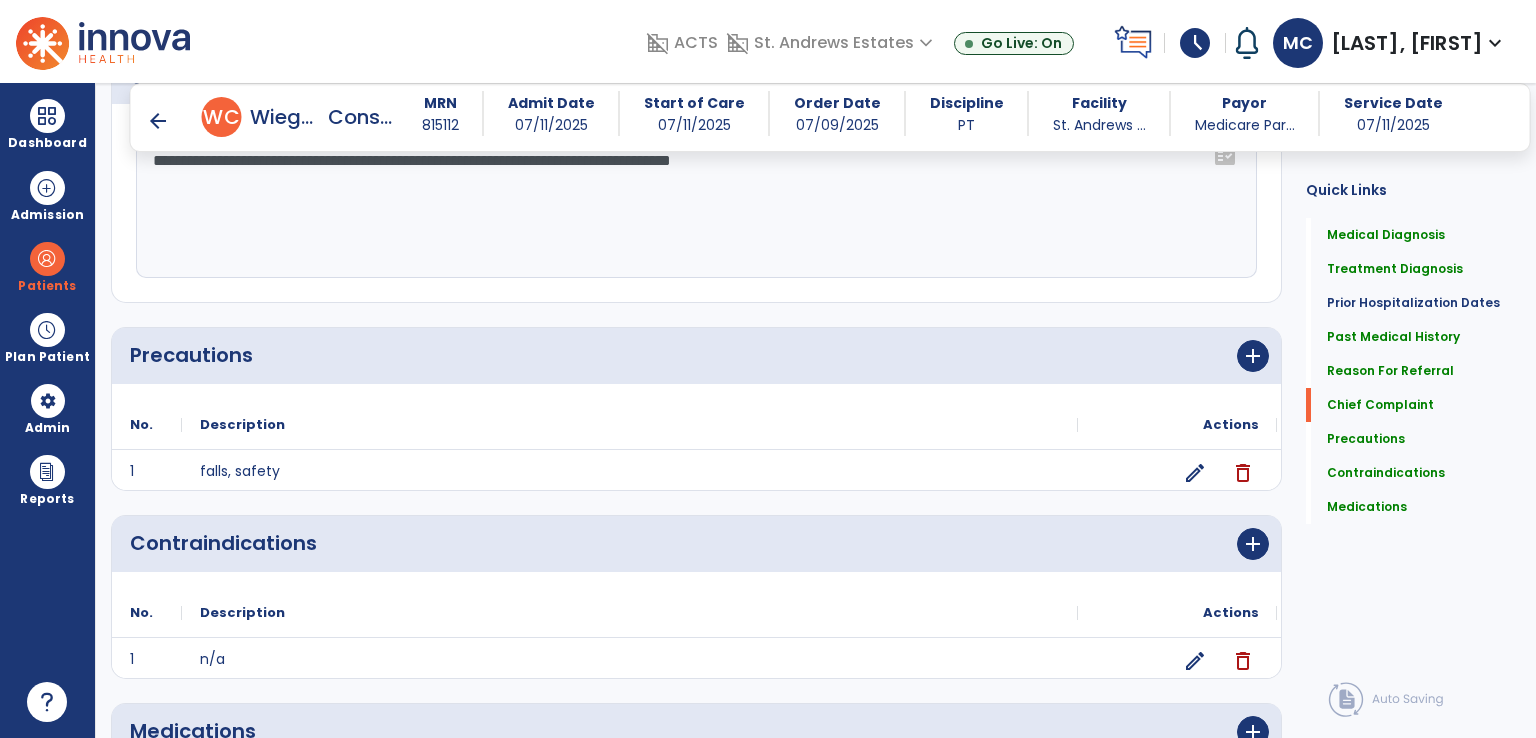 scroll, scrollTop: 1595, scrollLeft: 0, axis: vertical 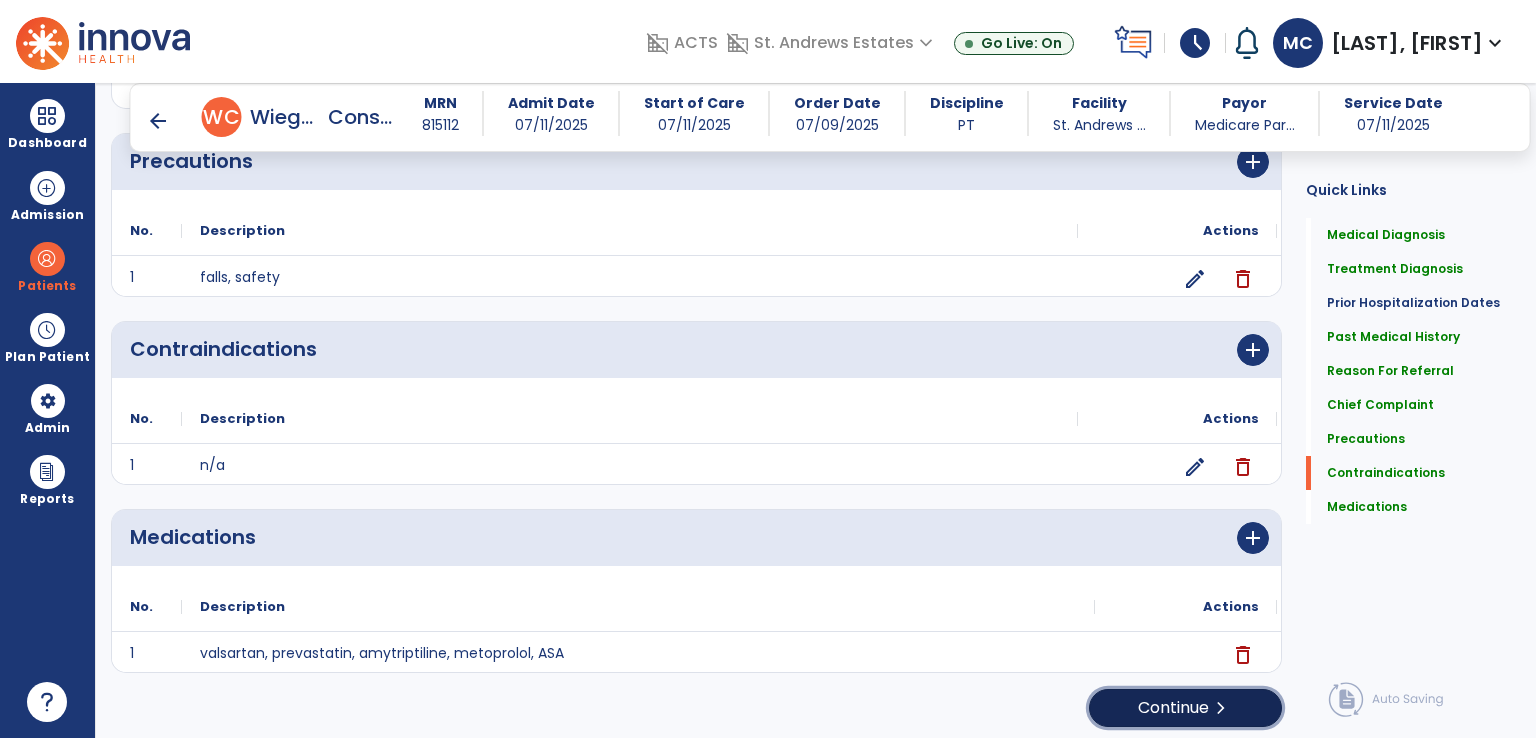 click on "Continue  chevron_right" 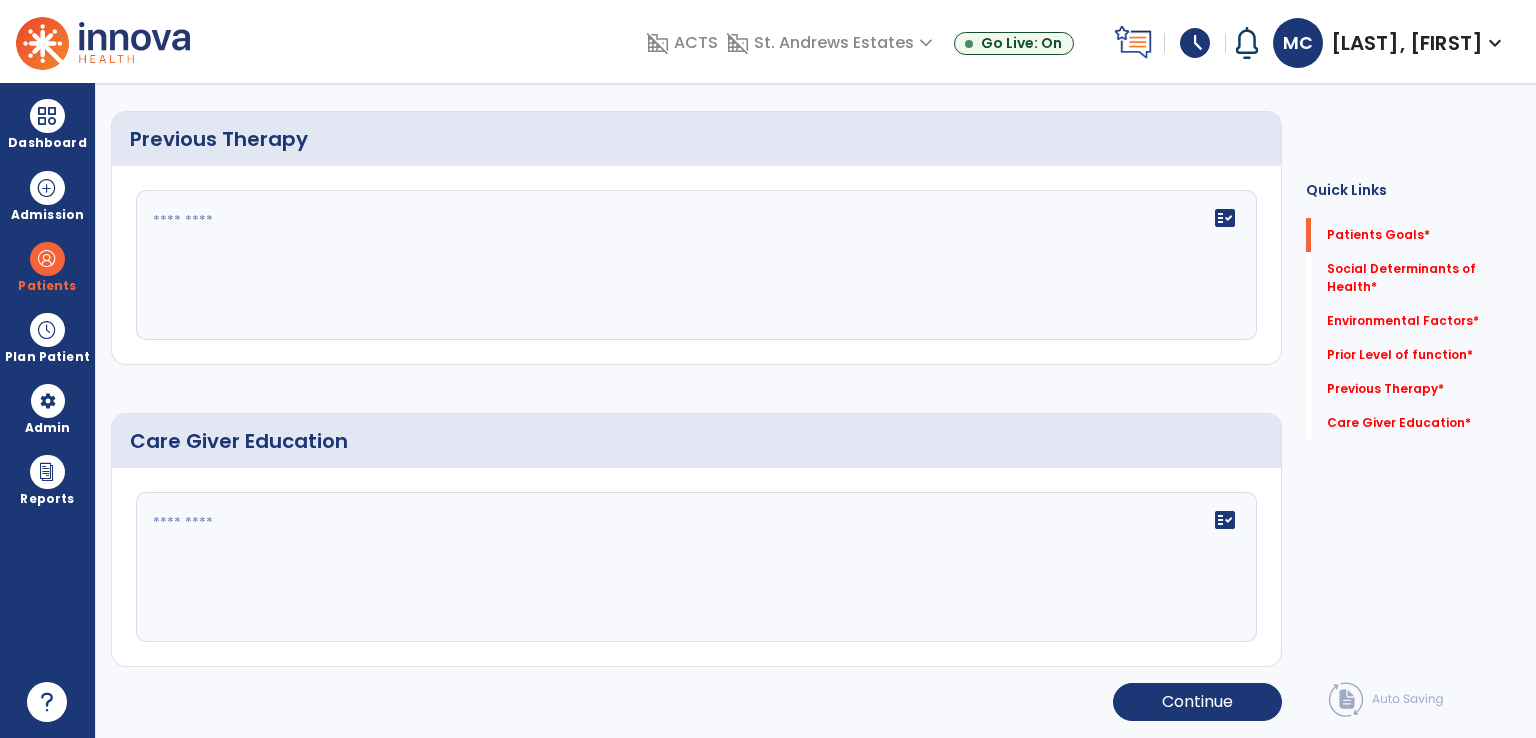 scroll, scrollTop: 0, scrollLeft: 0, axis: both 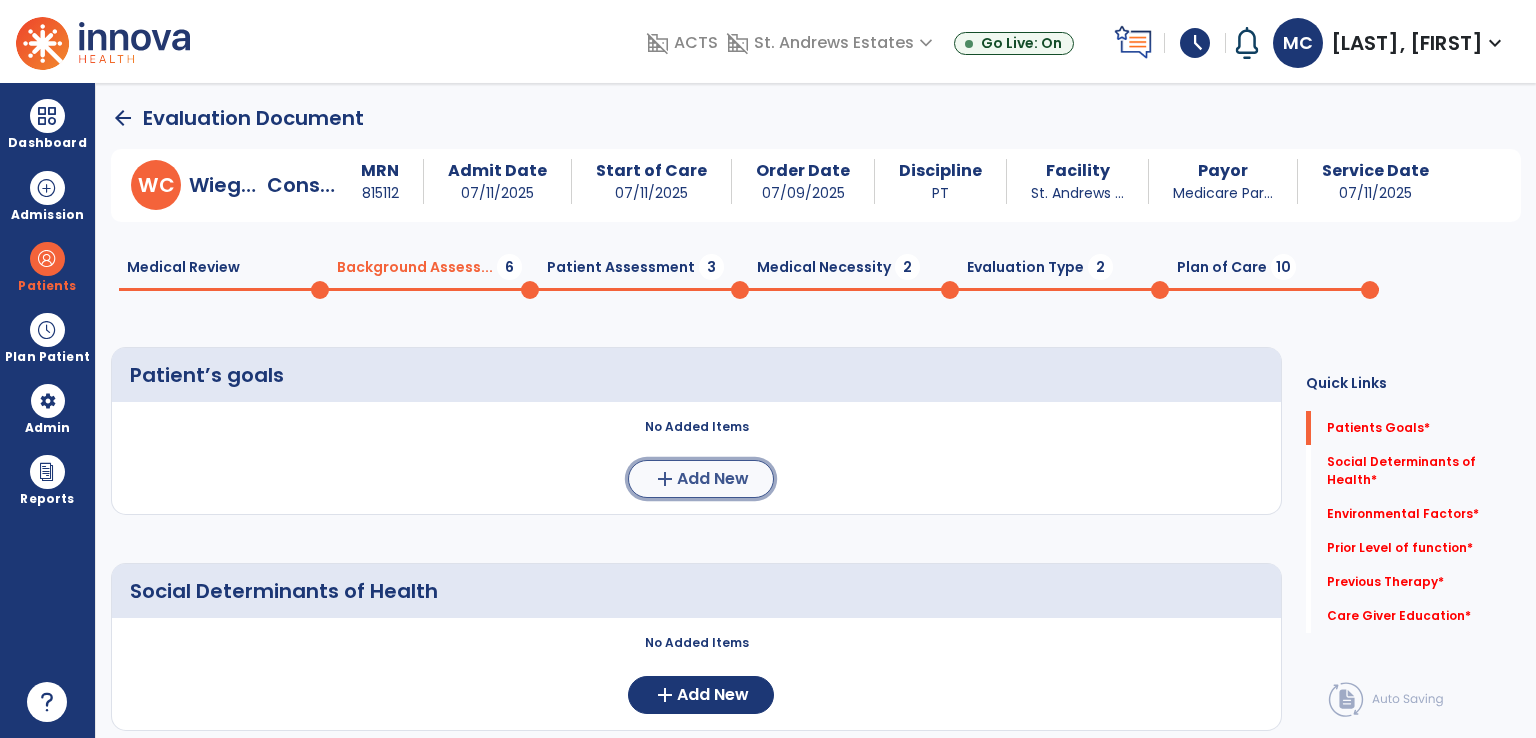 click on "Add New" 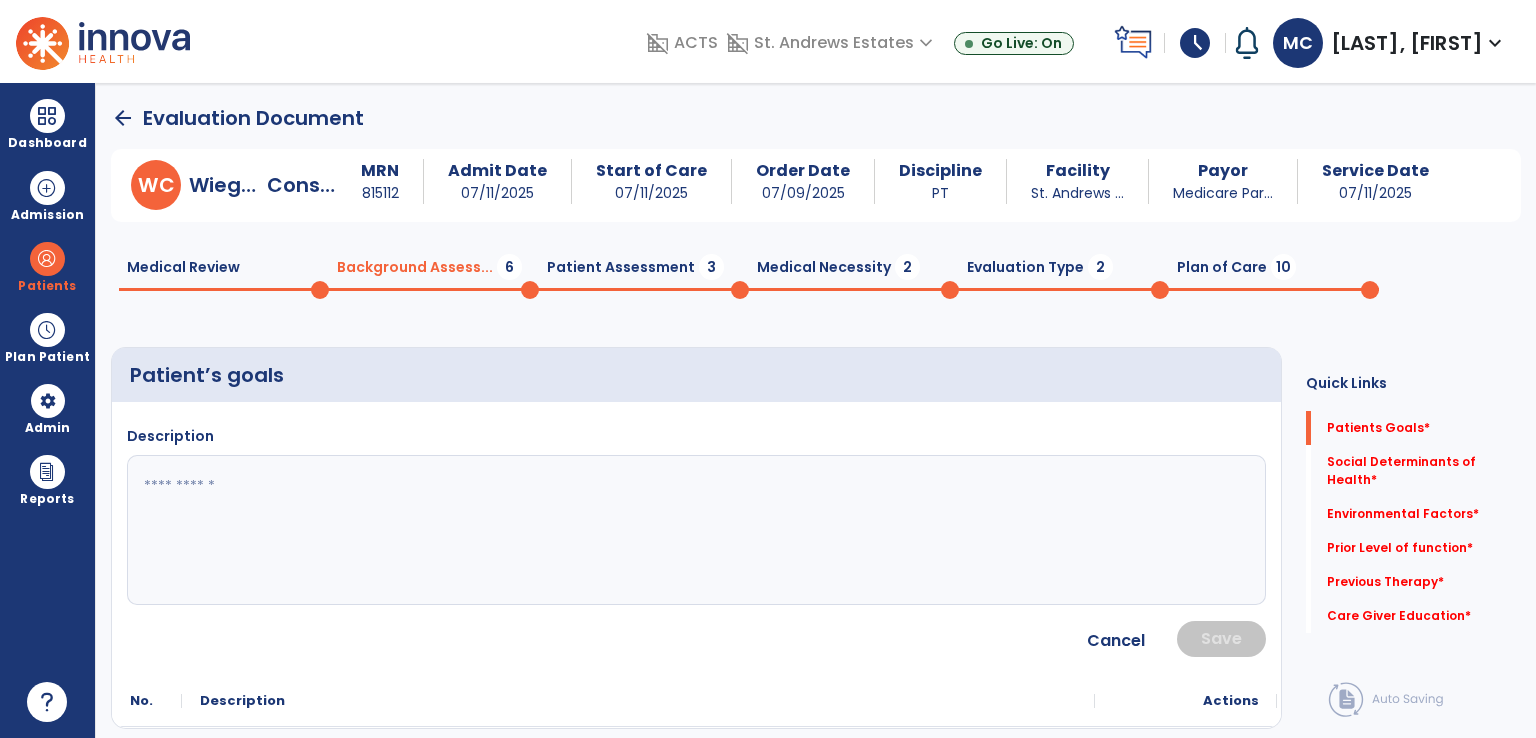 click 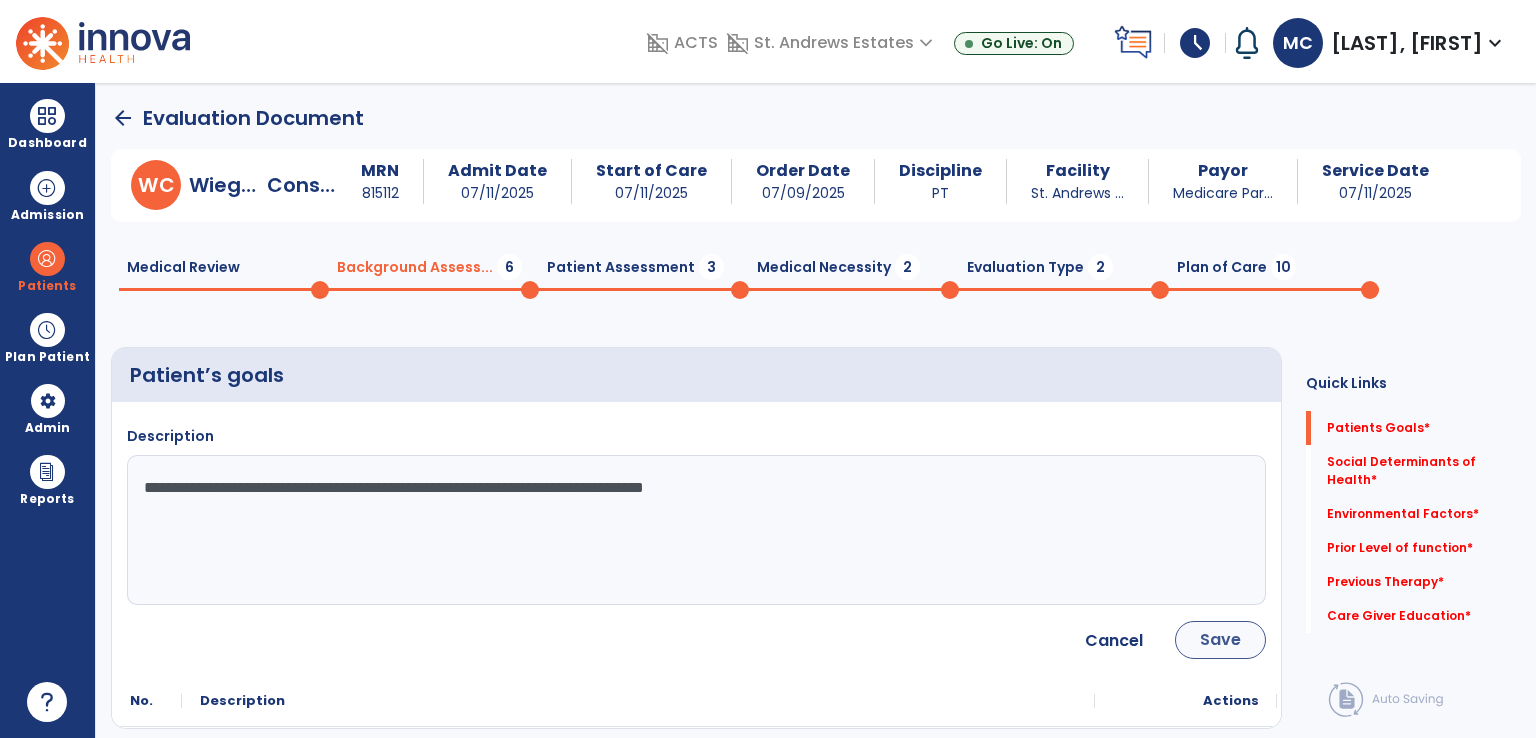 type on "**********" 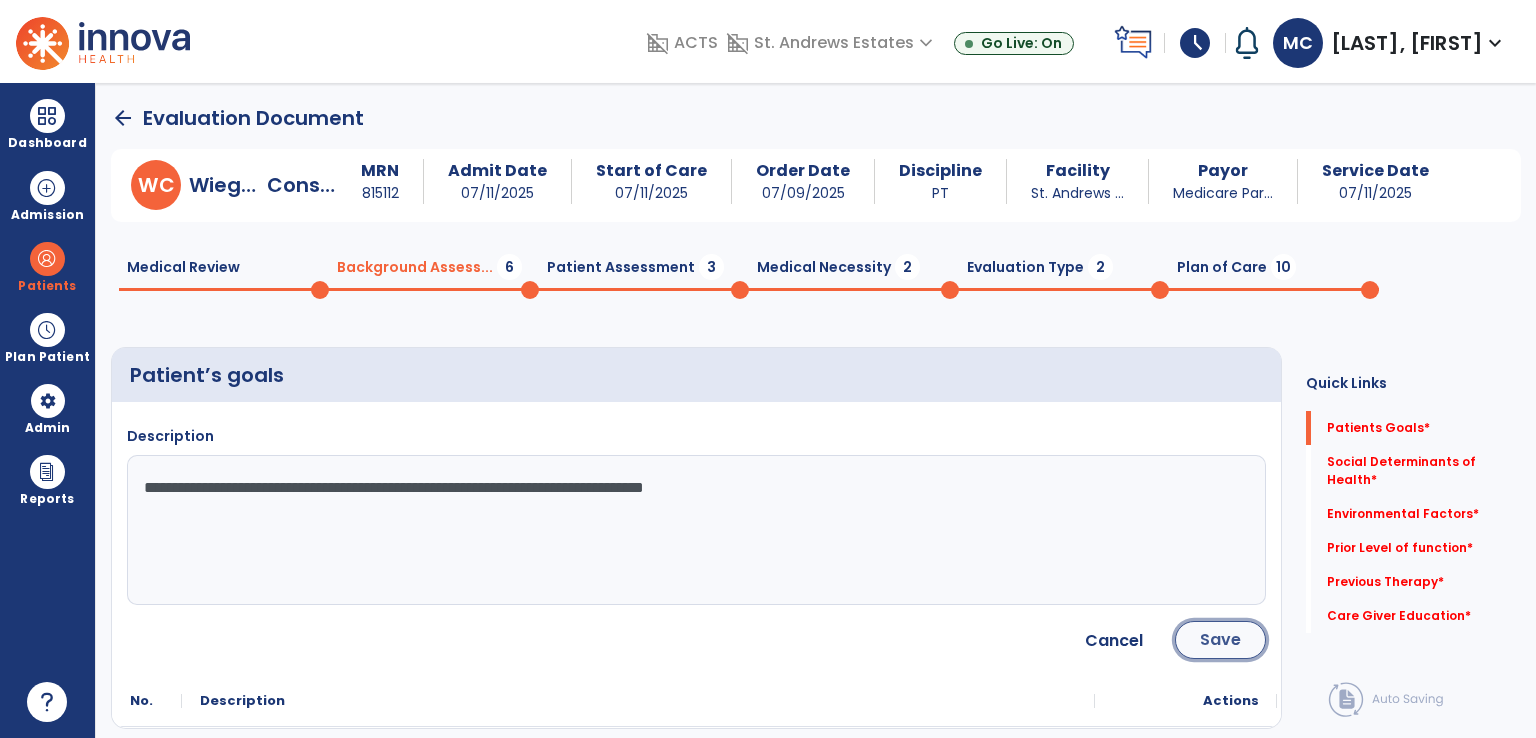 click on "Save" 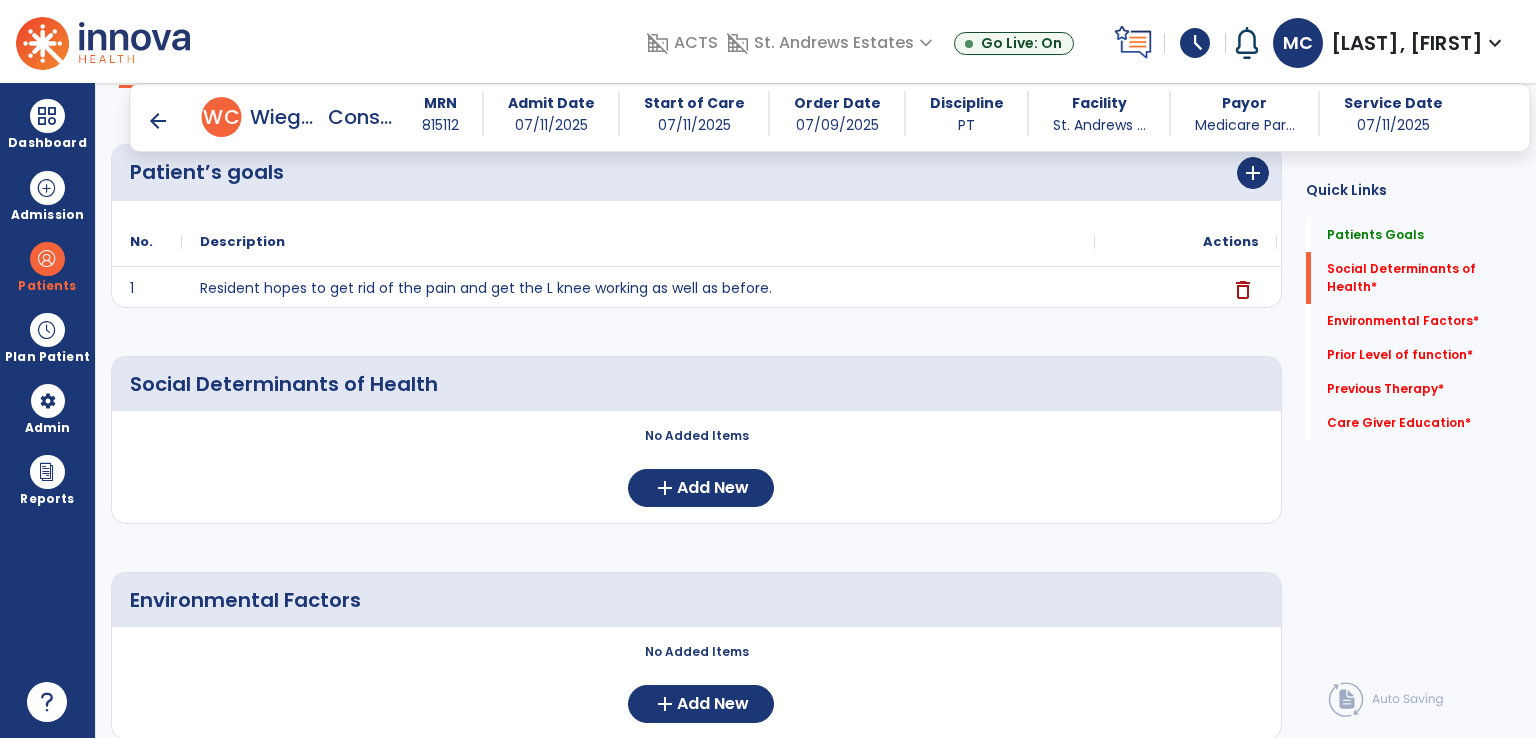 scroll, scrollTop: 200, scrollLeft: 0, axis: vertical 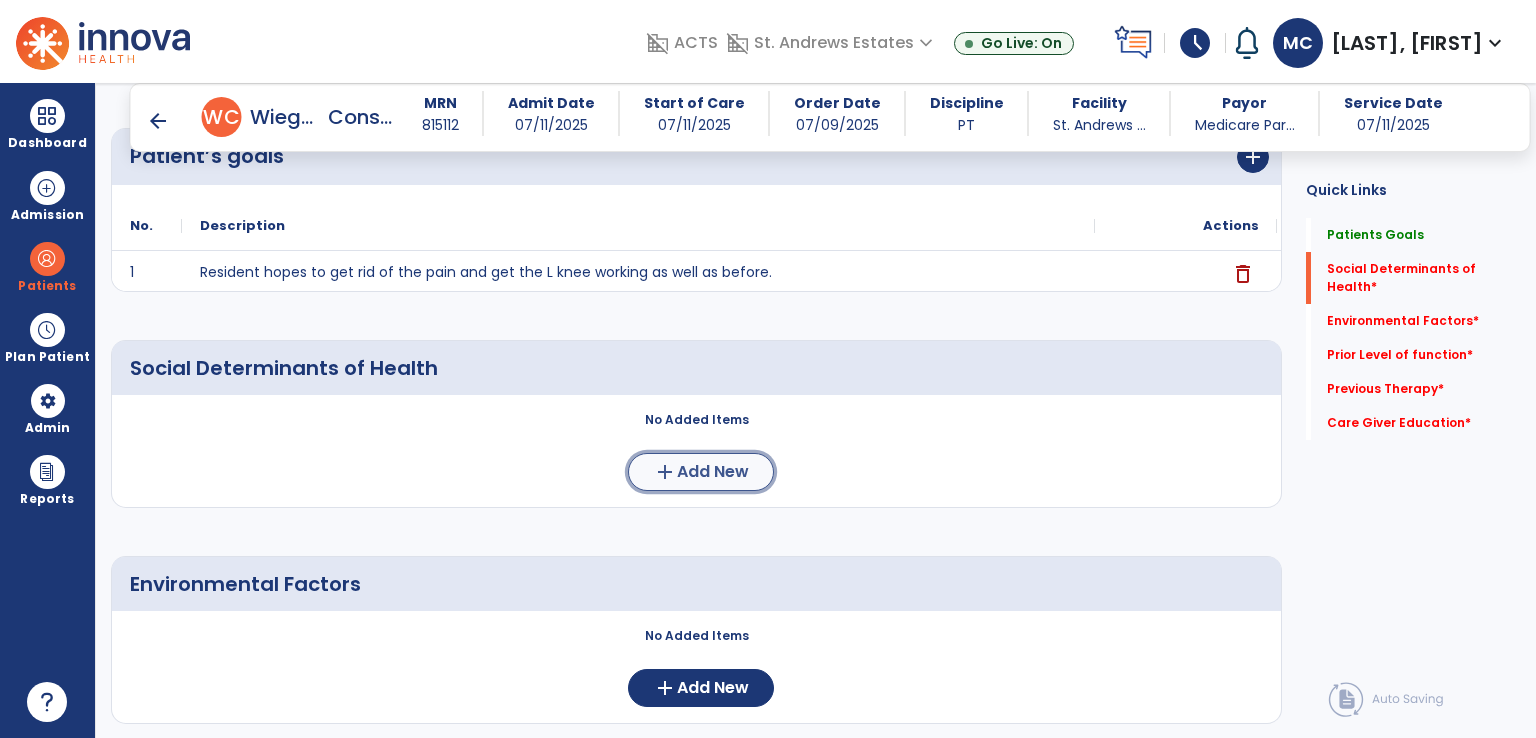click on "add  Add New" 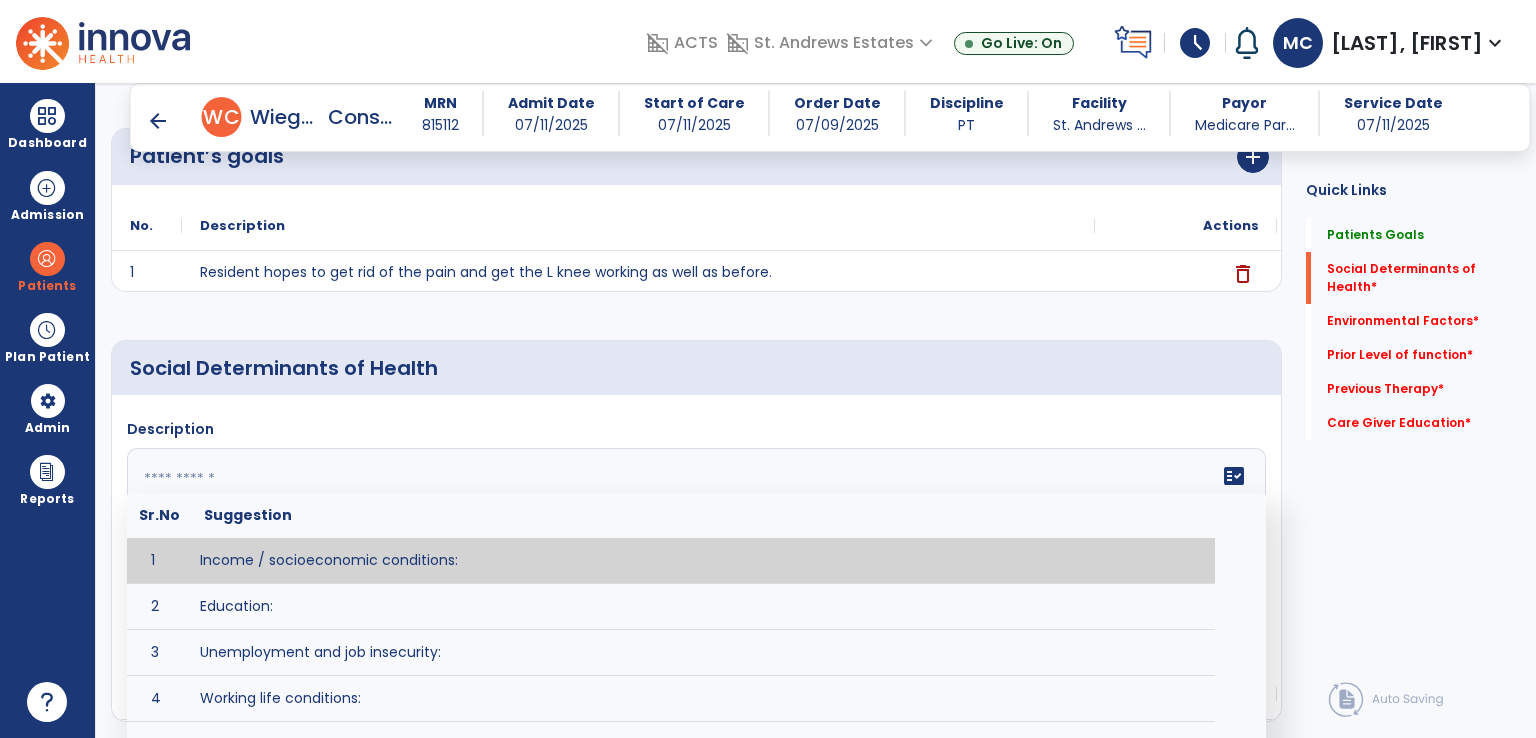 click 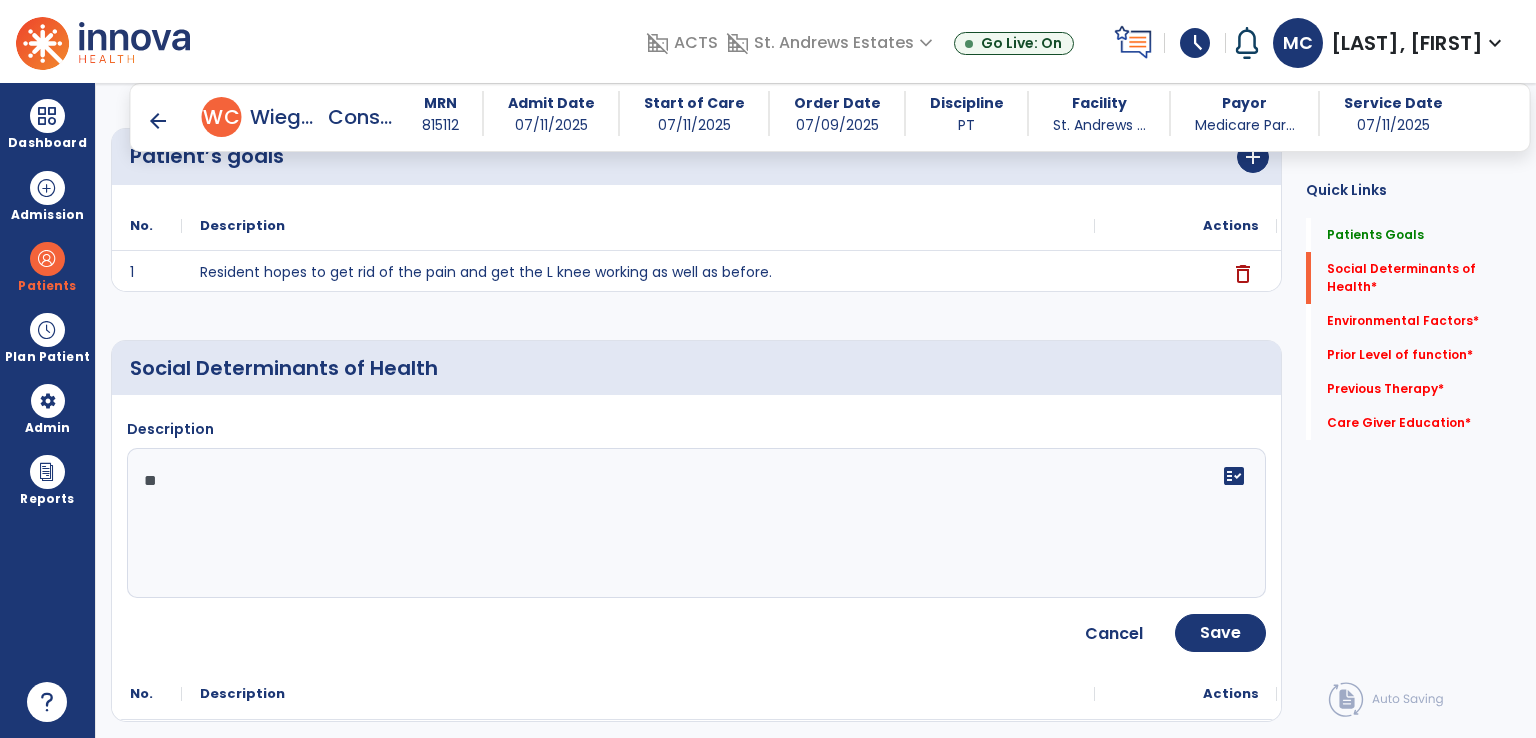 type on "*" 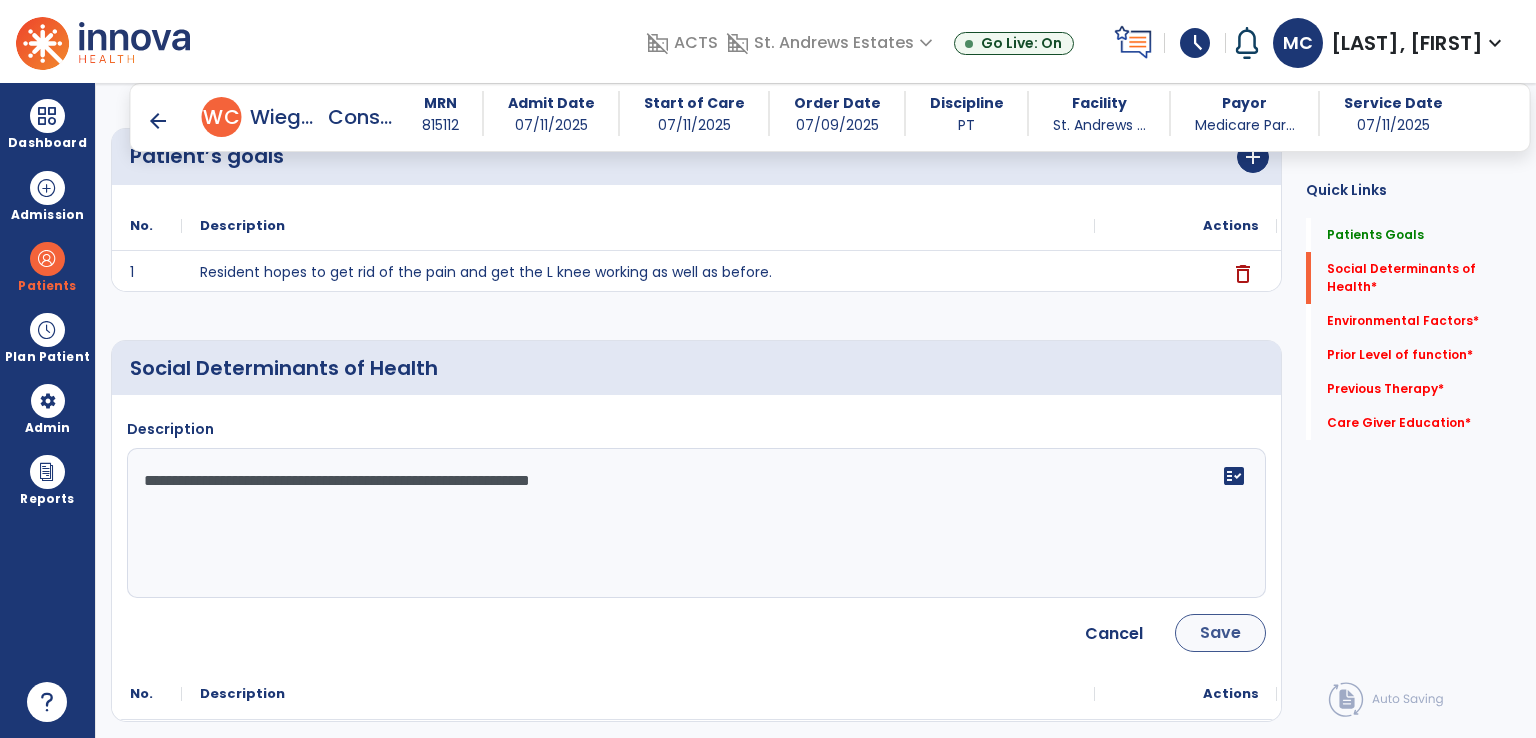 type on "**********" 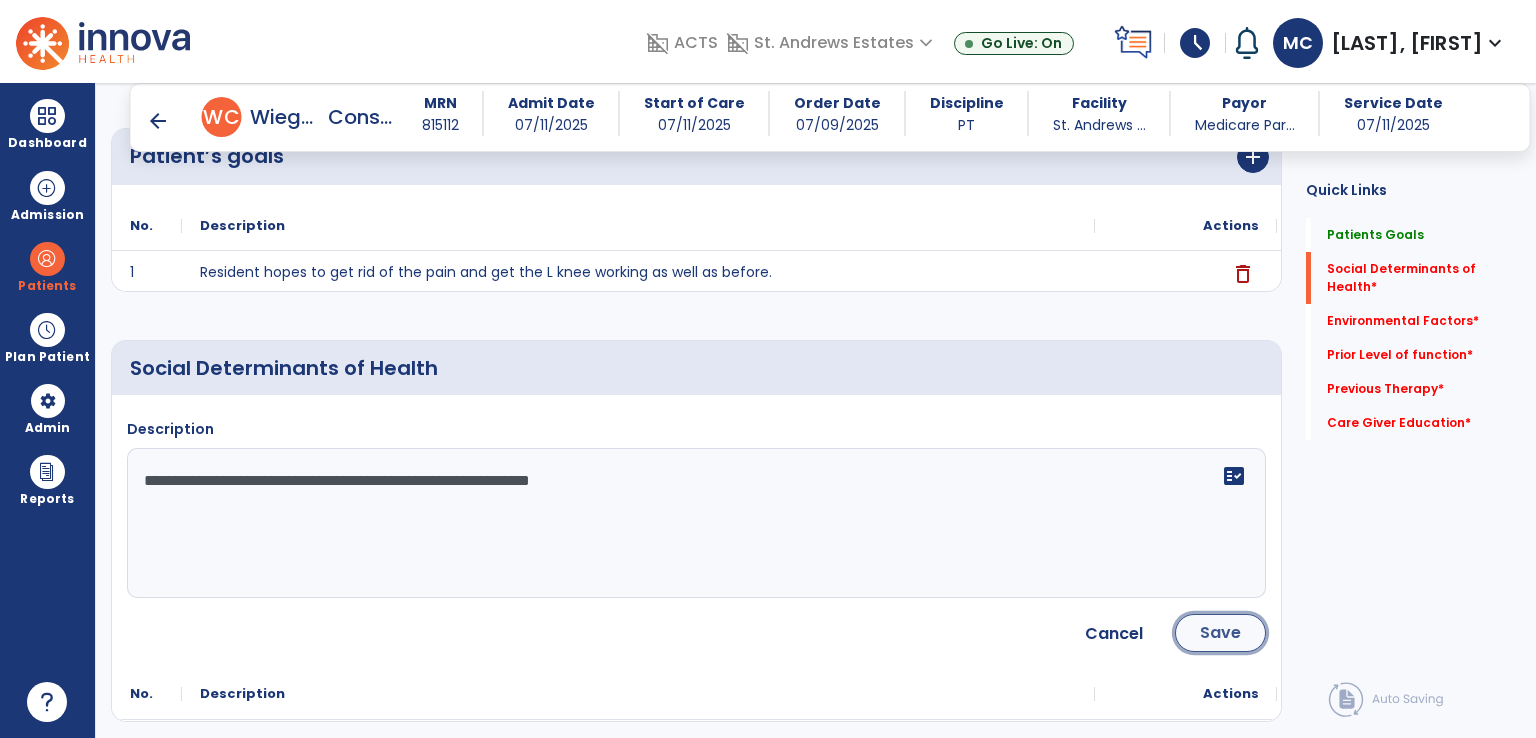 click on "Save" 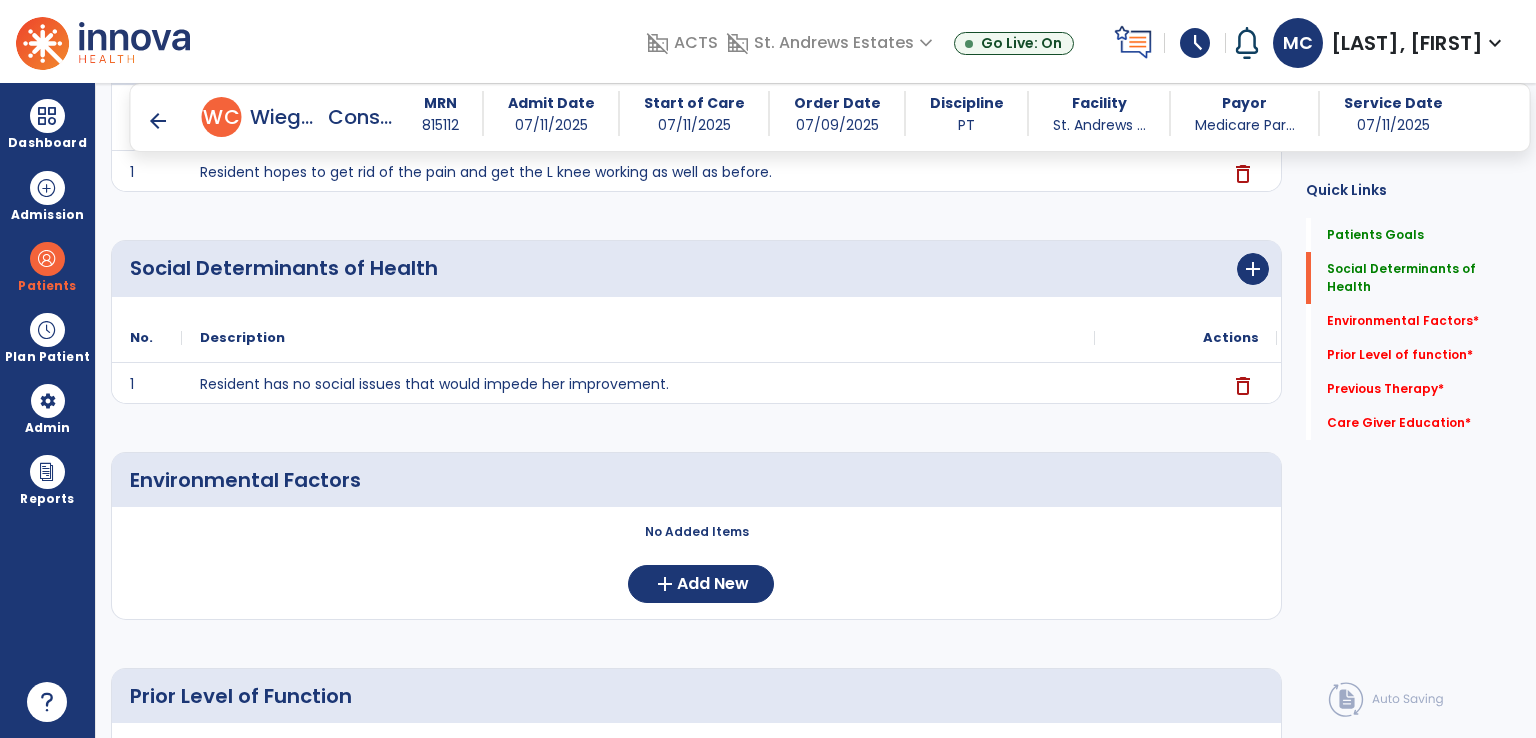 scroll, scrollTop: 400, scrollLeft: 0, axis: vertical 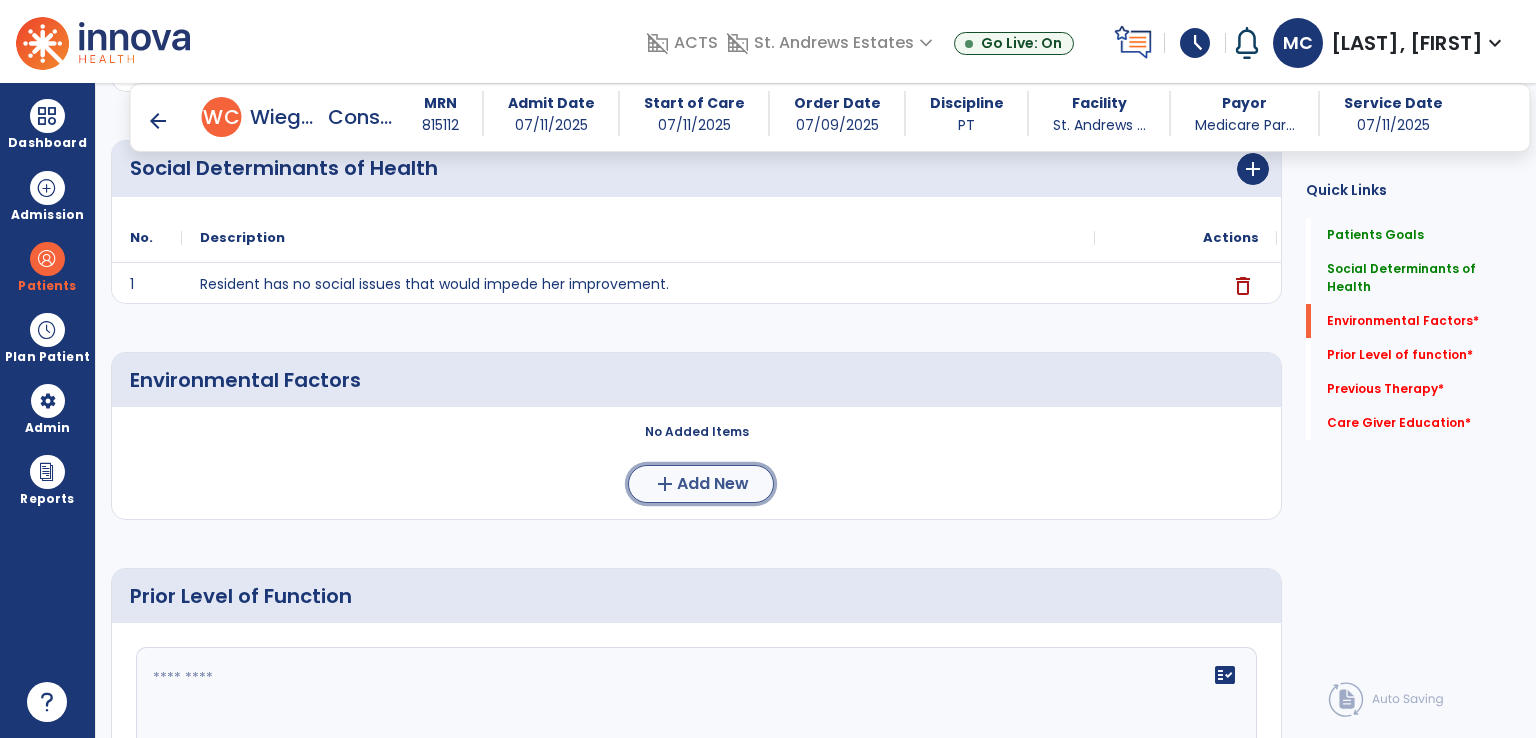 click on "add" 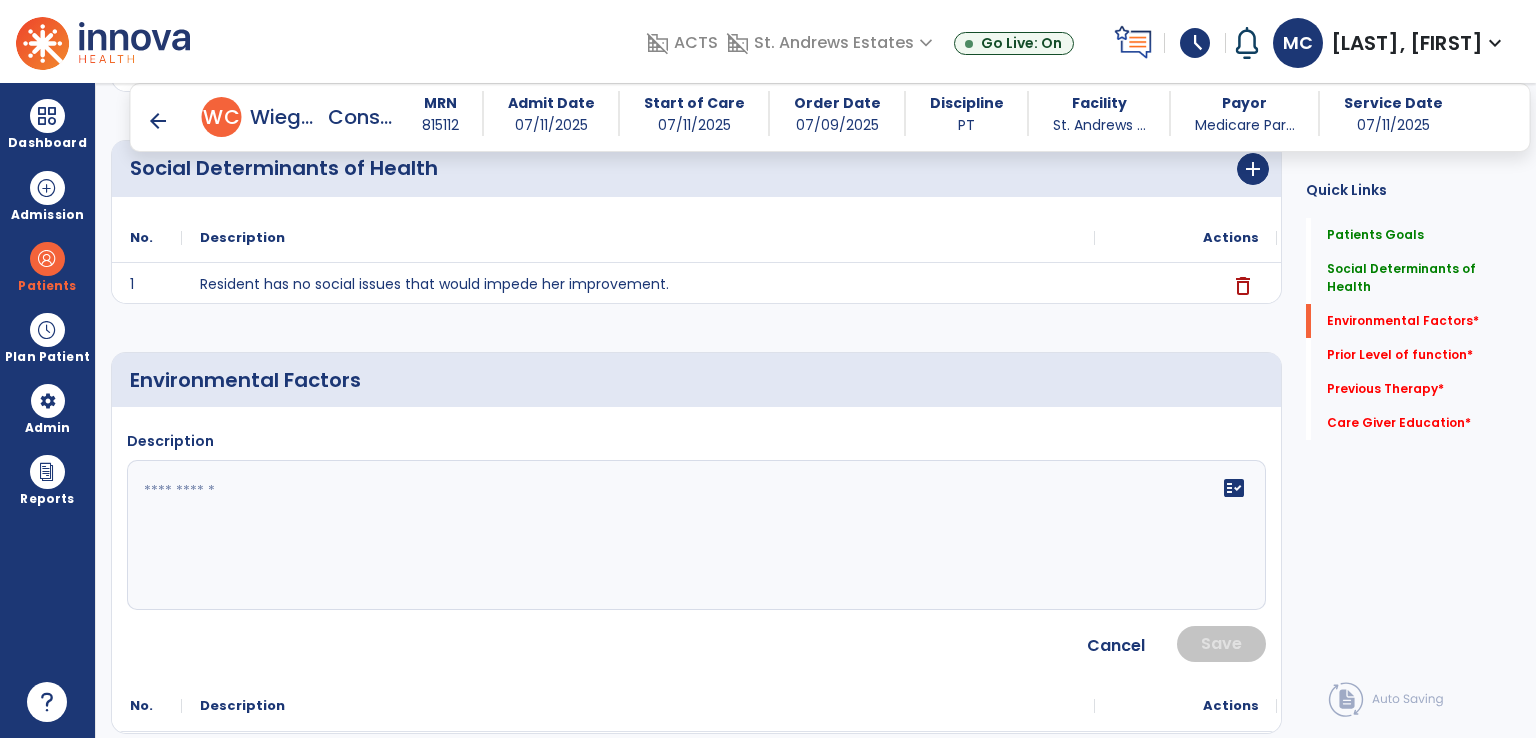 click 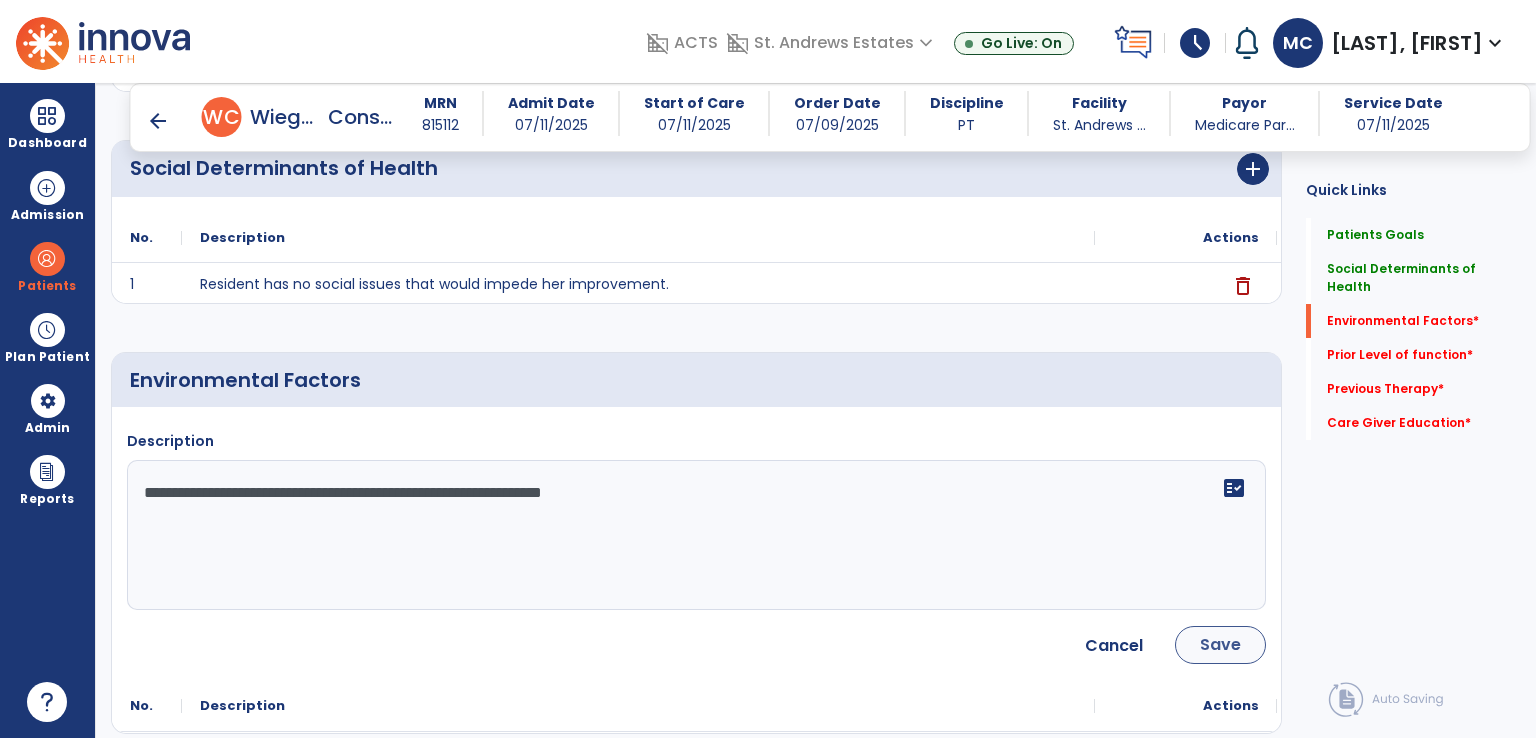 type on "**********" 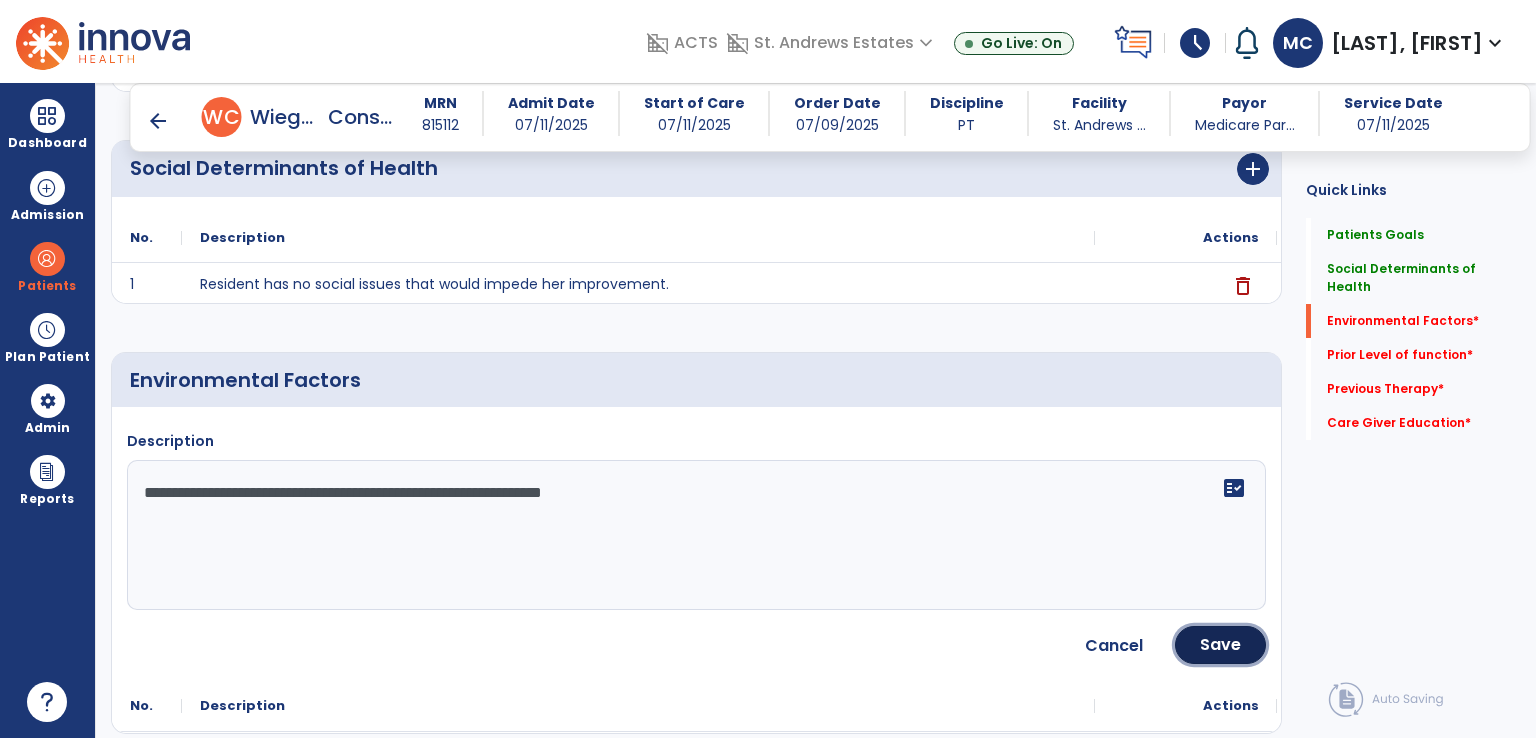 click on "Save" 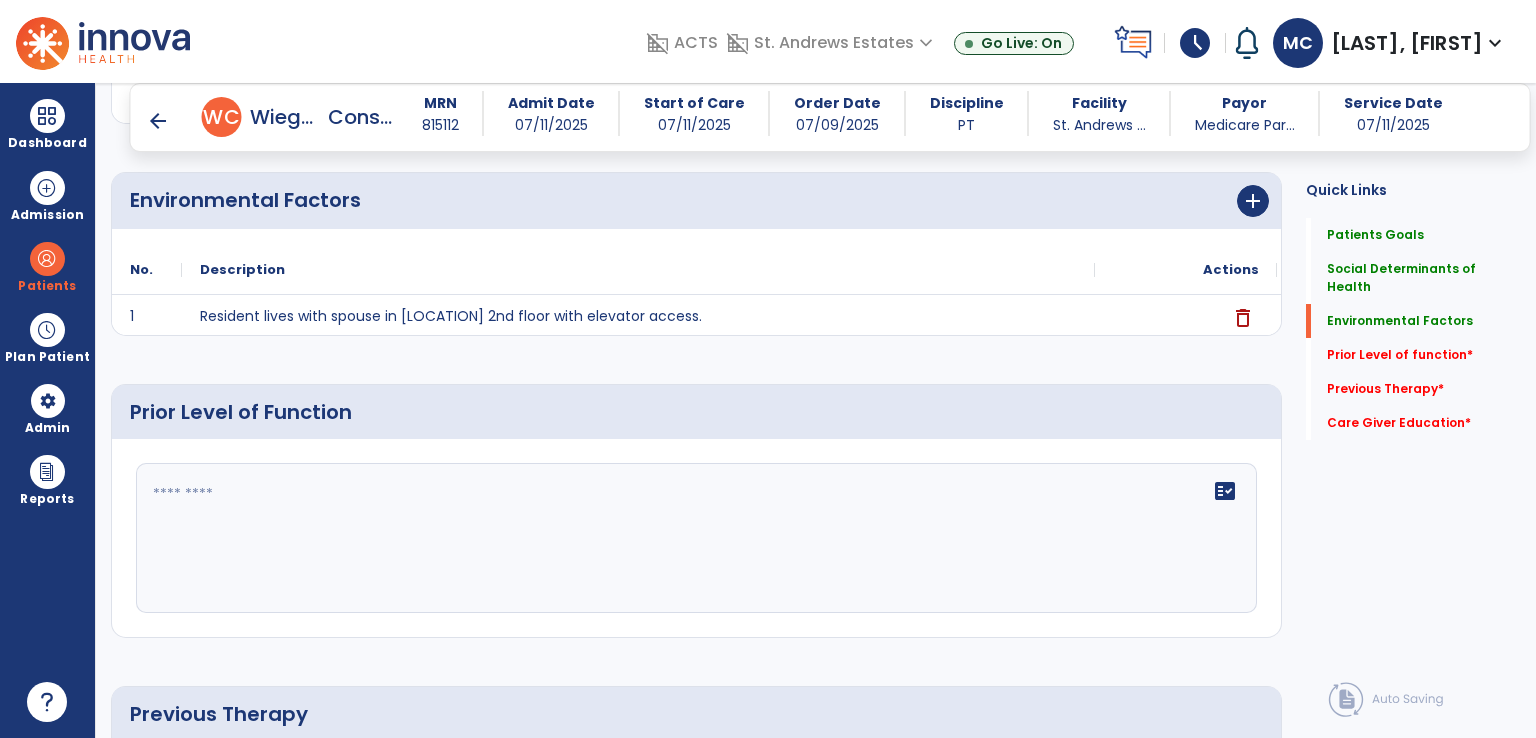 scroll, scrollTop: 600, scrollLeft: 0, axis: vertical 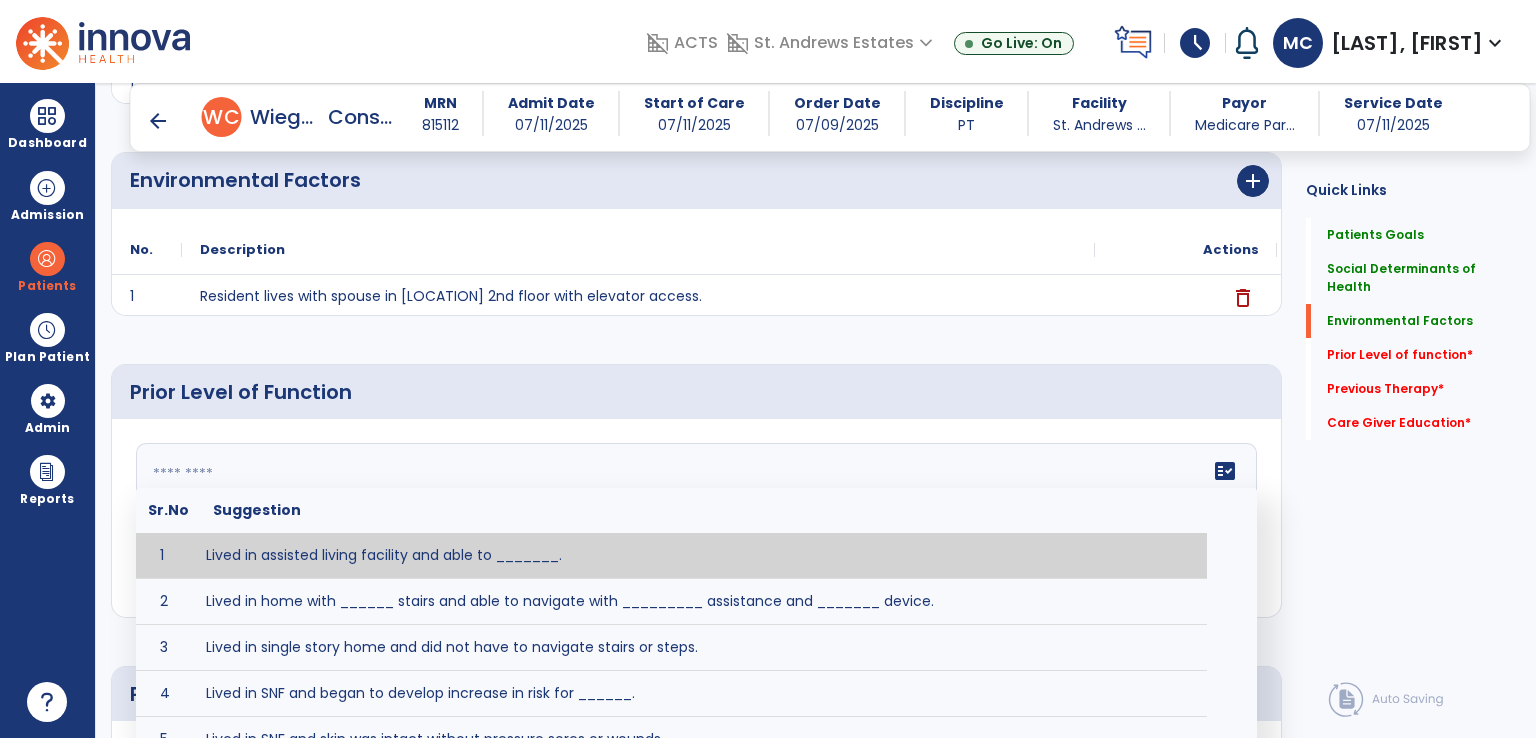 click 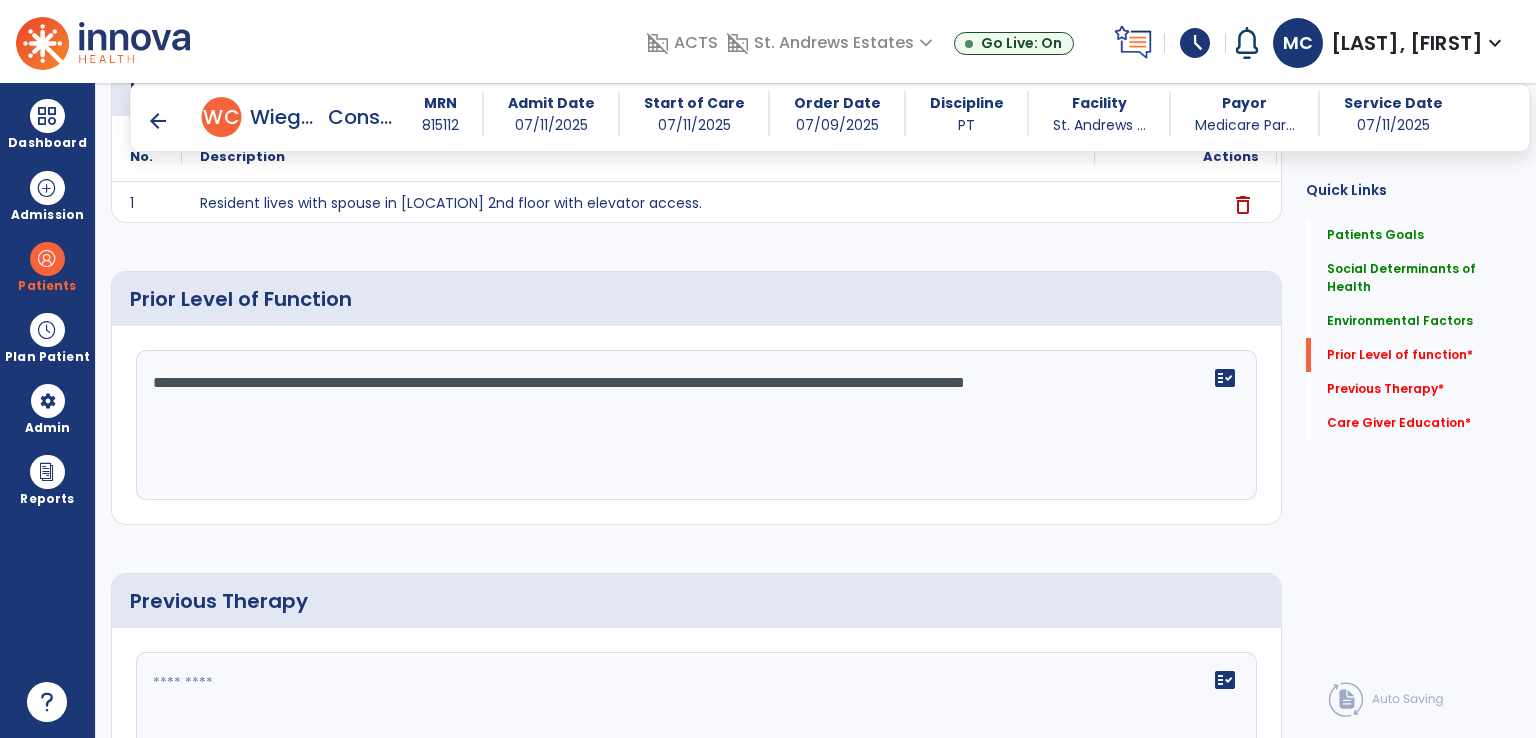 scroll, scrollTop: 800, scrollLeft: 0, axis: vertical 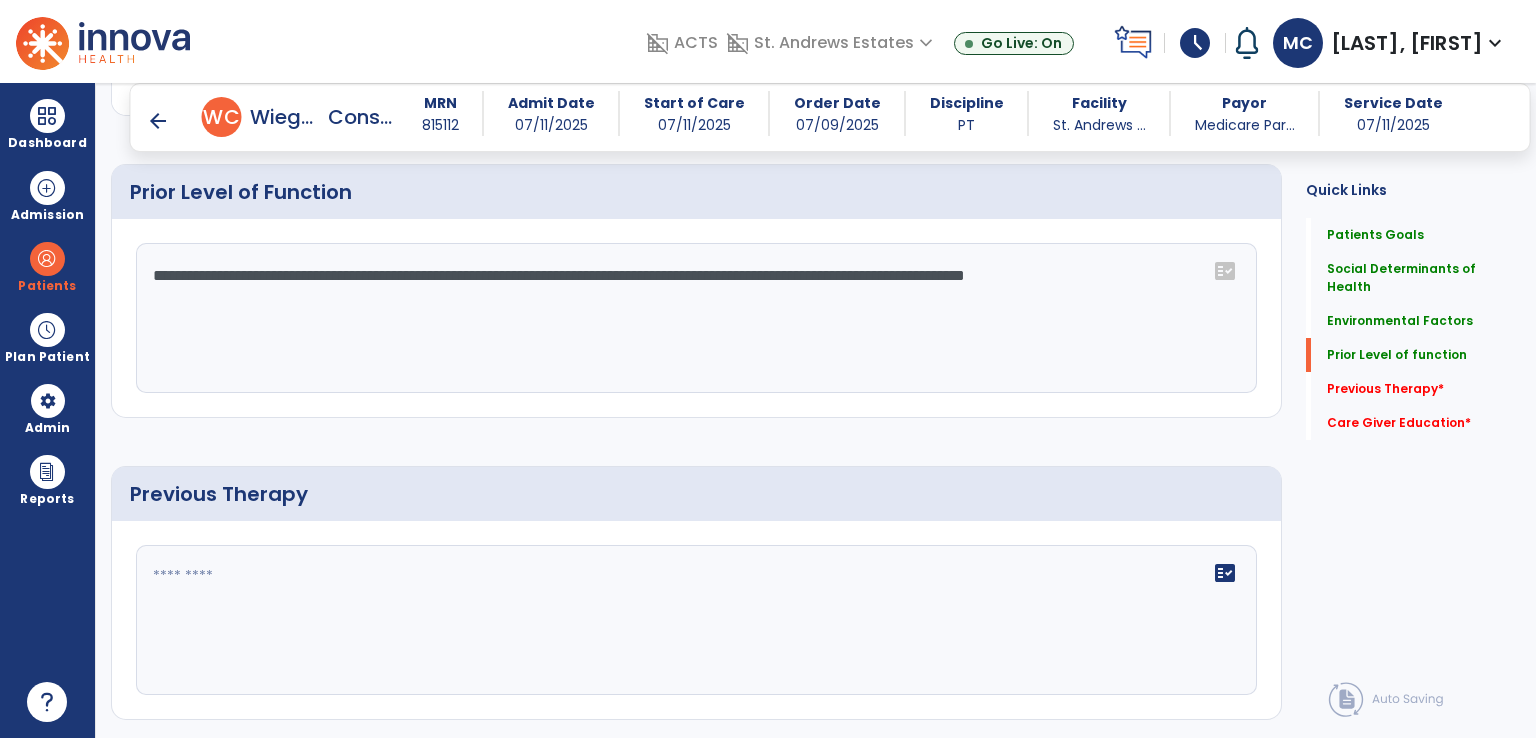 type on "**********" 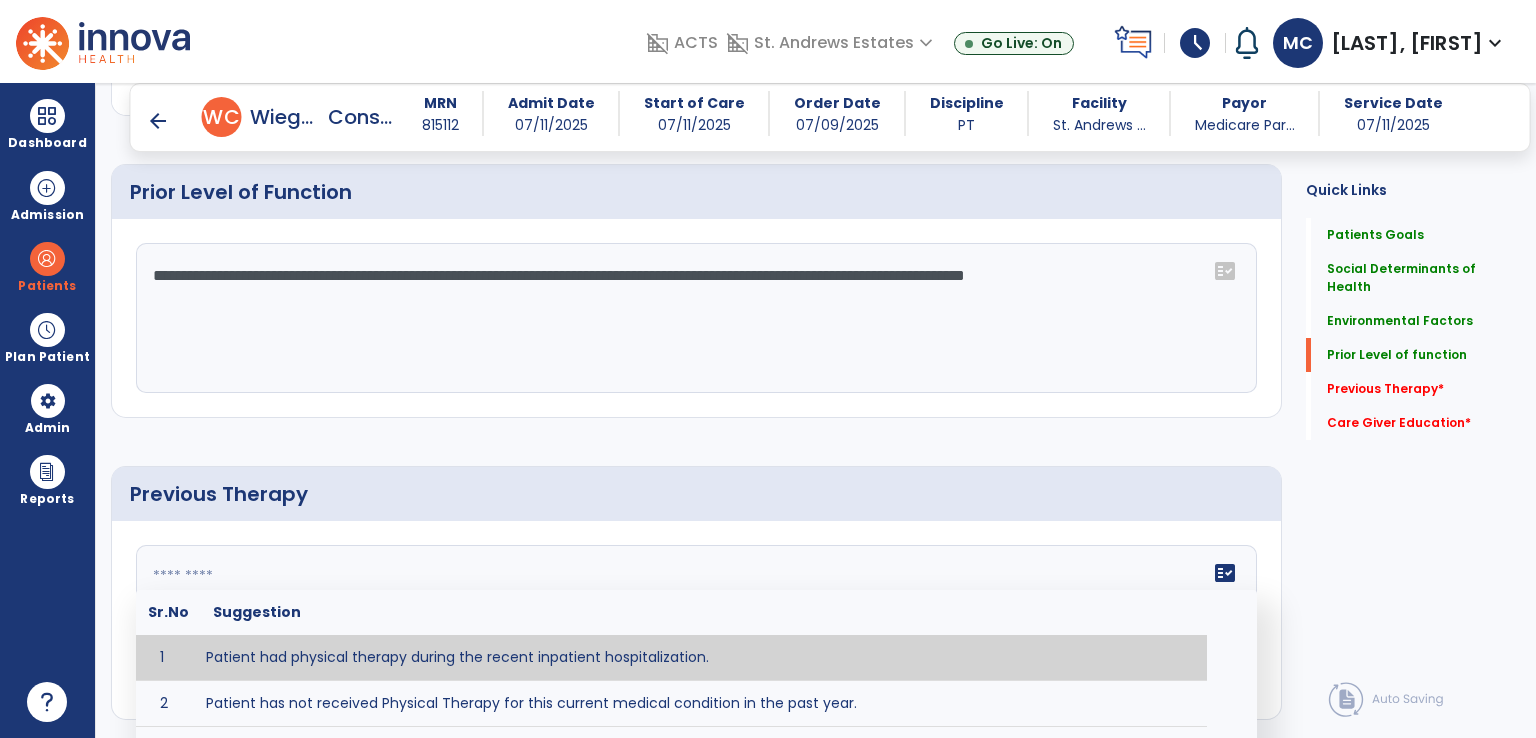 scroll, scrollTop: 900, scrollLeft: 0, axis: vertical 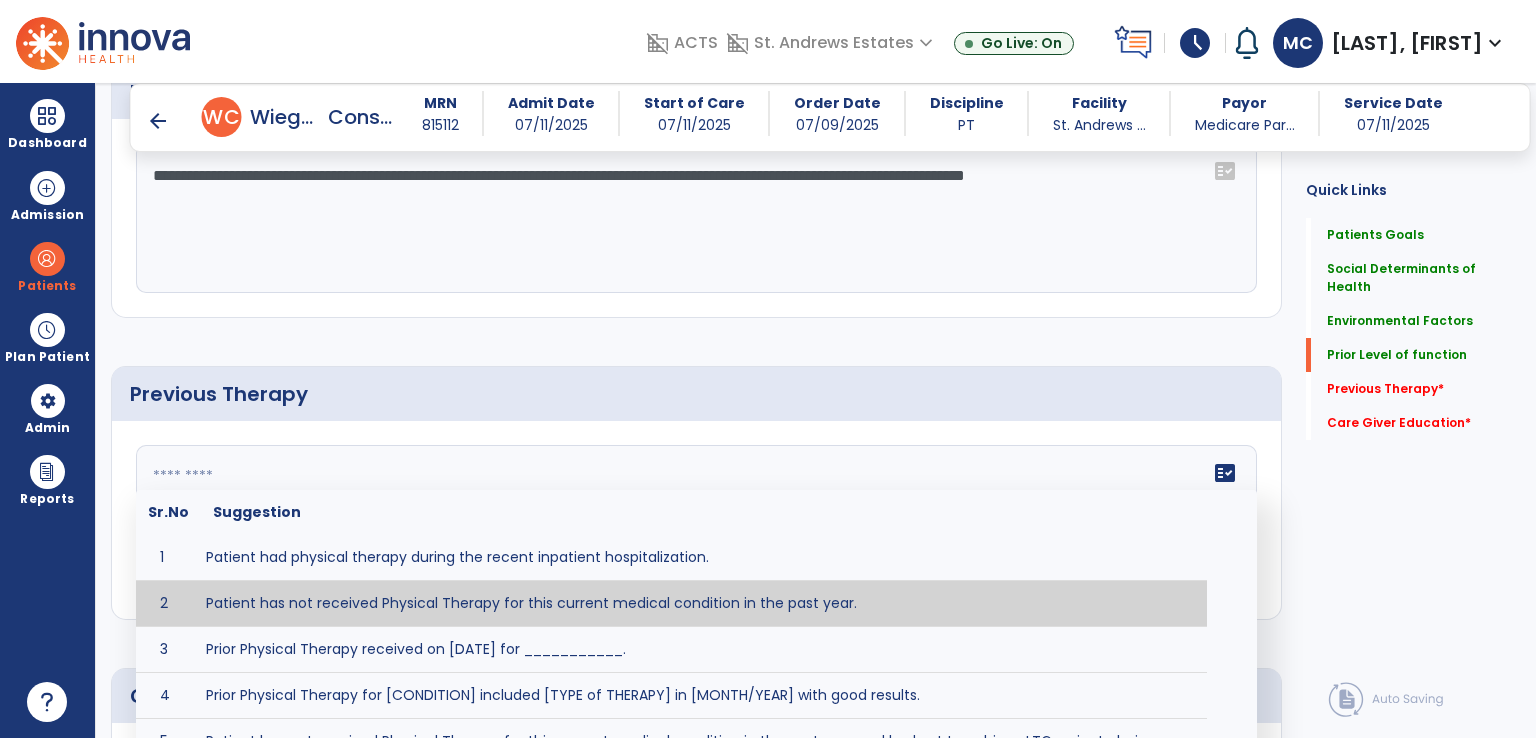 type on "**********" 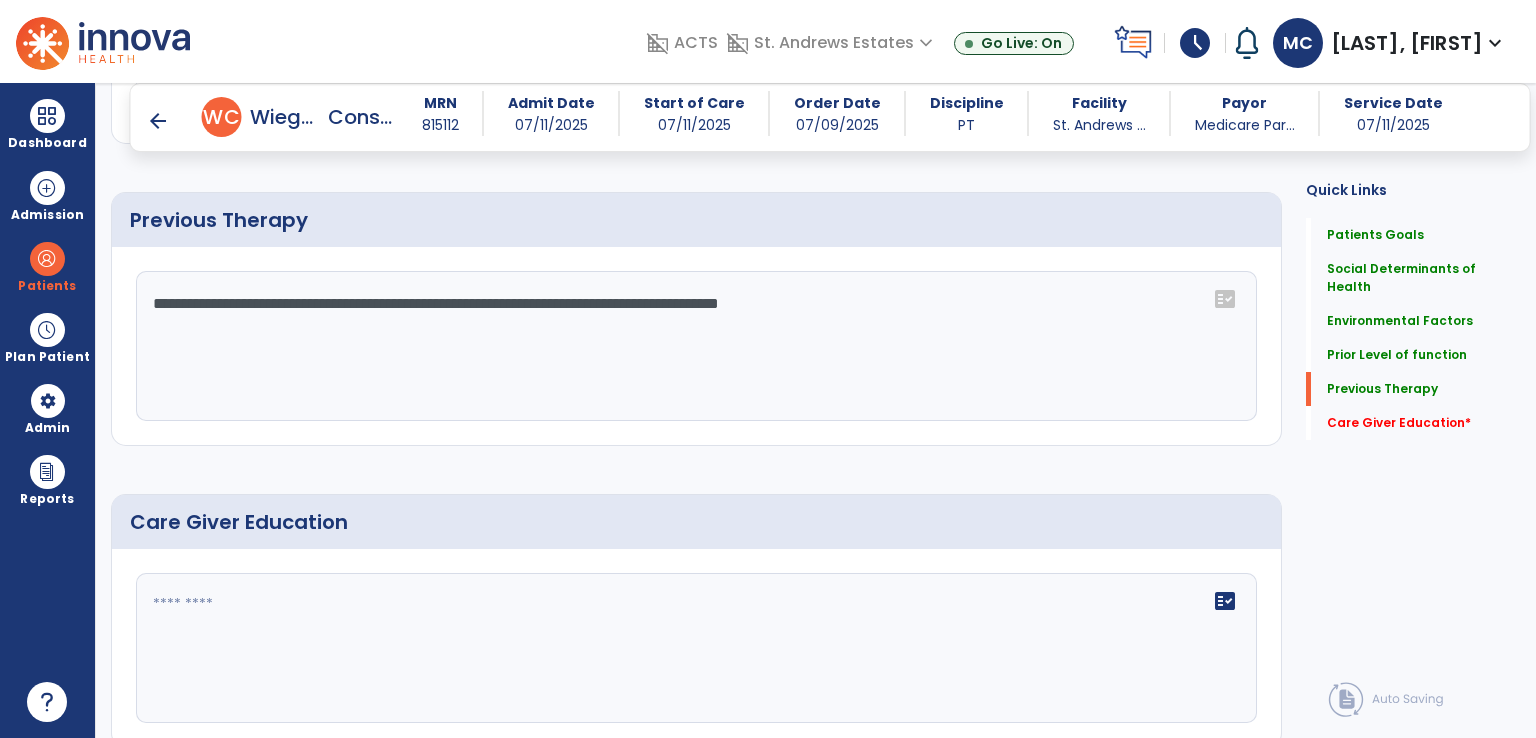 scroll, scrollTop: 1100, scrollLeft: 0, axis: vertical 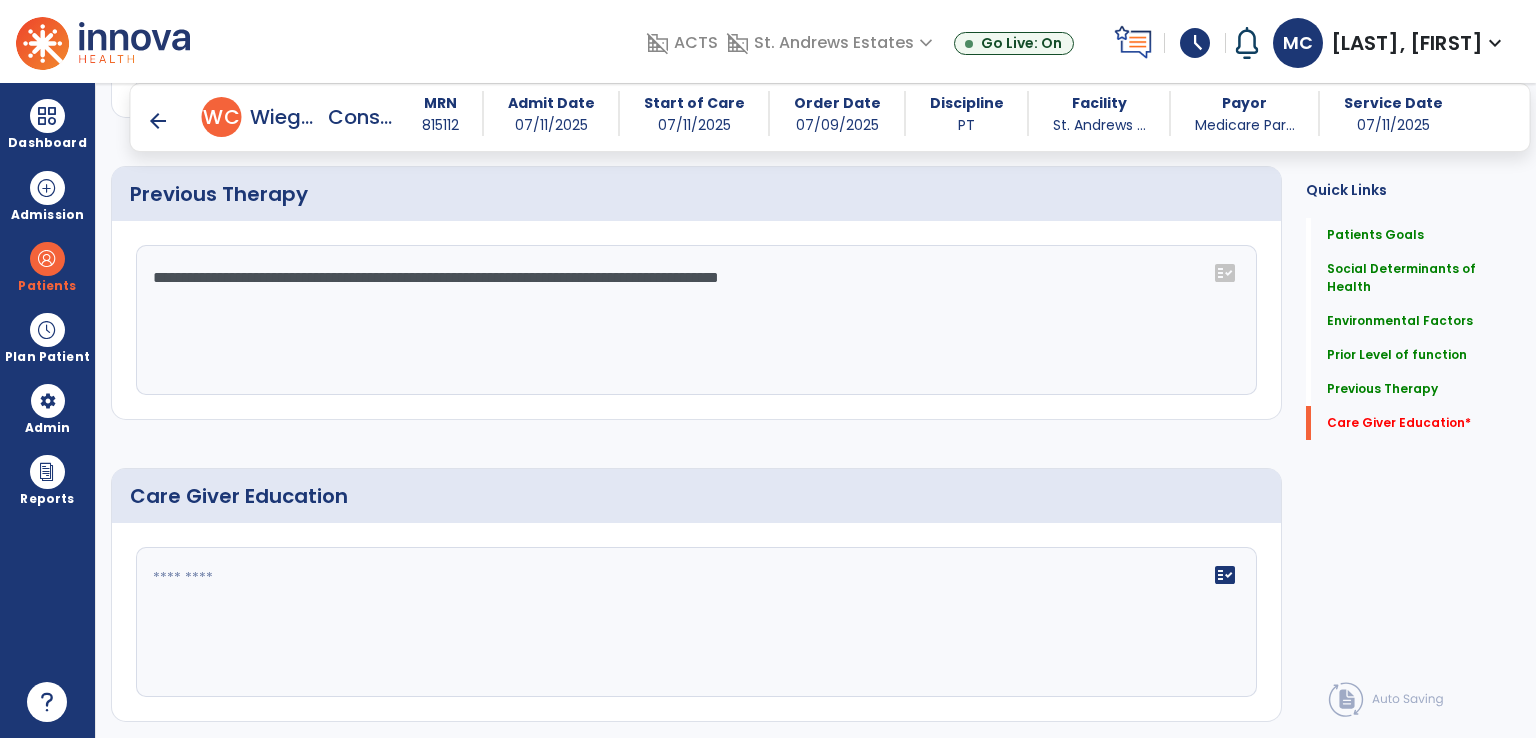 click on "fact_check" 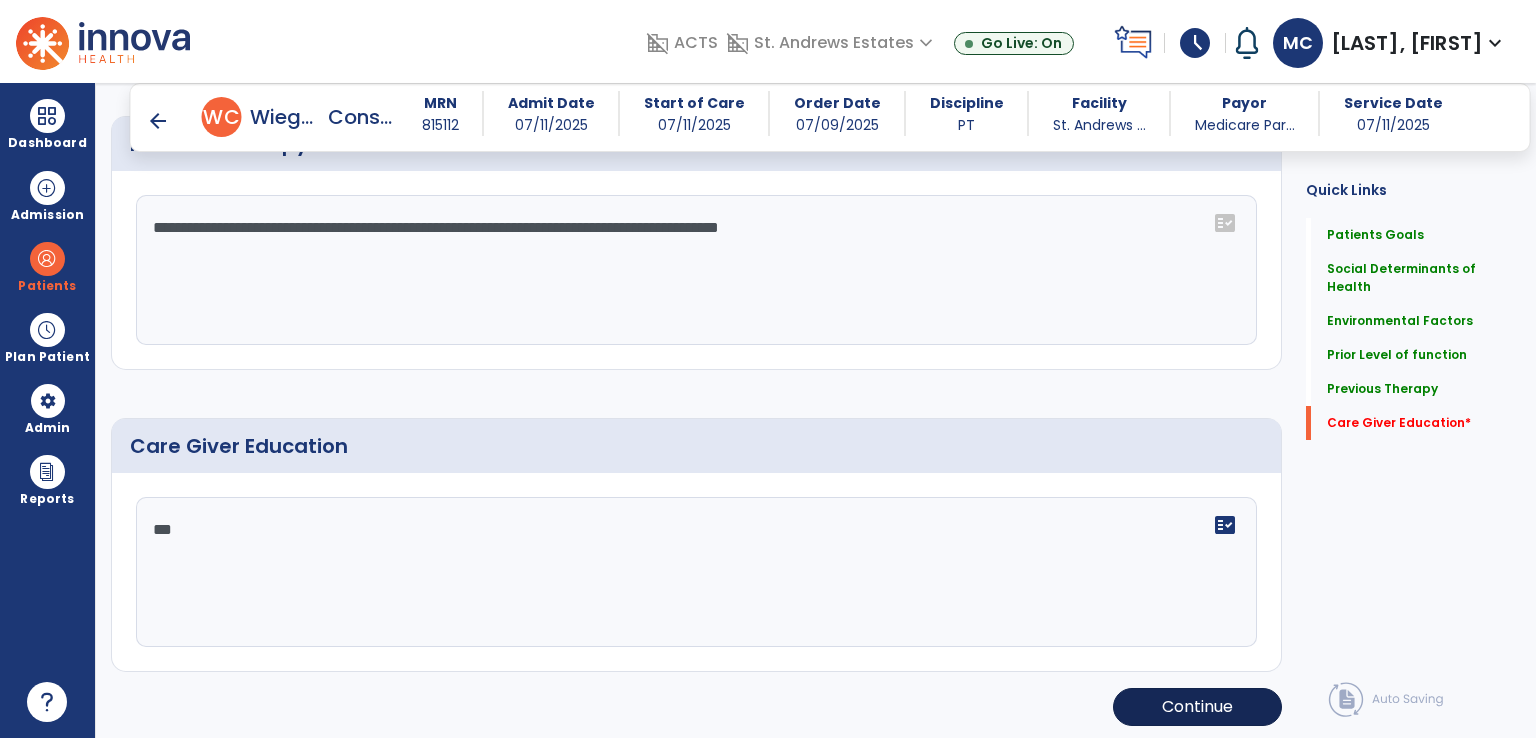 type on "***" 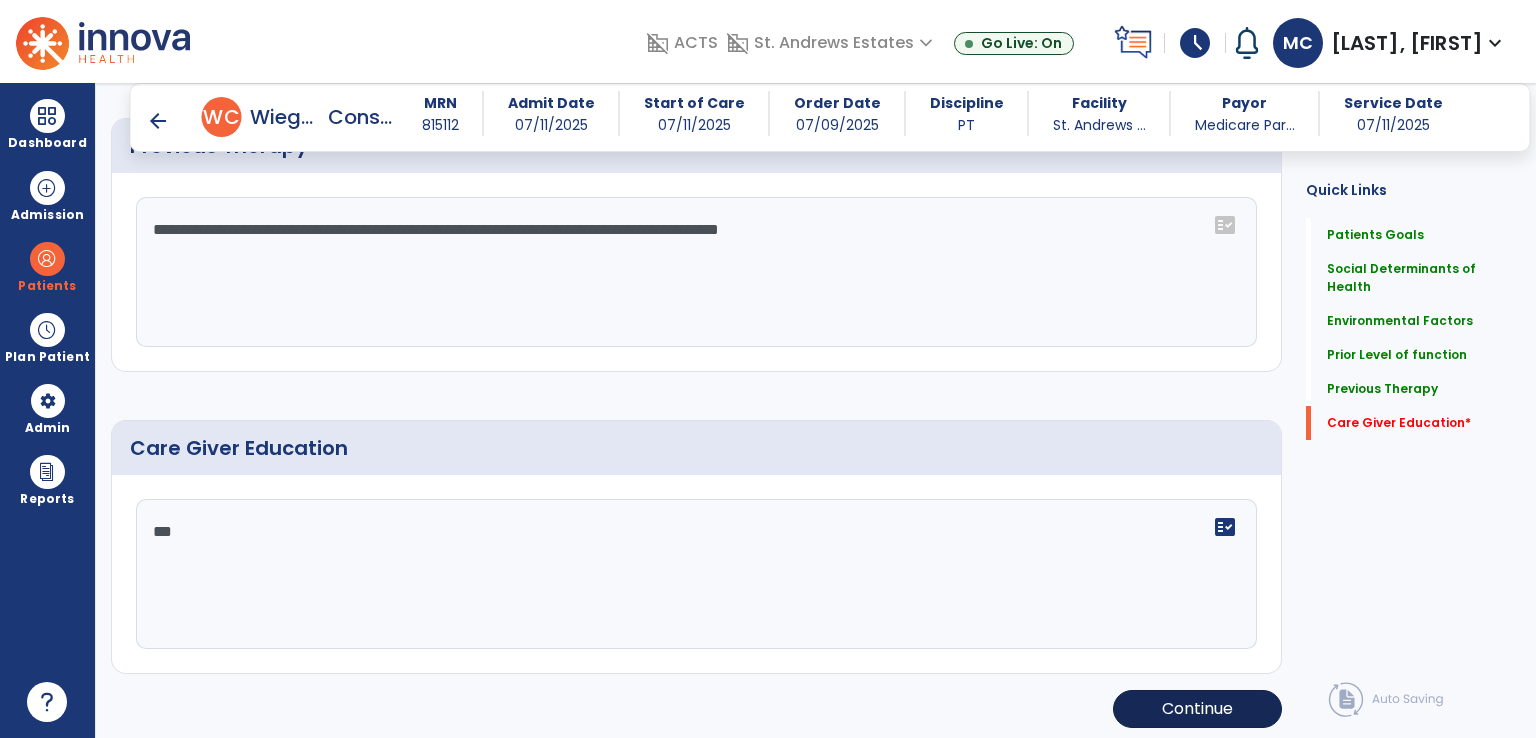 drag, startPoint x: 338, startPoint y: 593, endPoint x: 1218, endPoint y: 702, distance: 886.72485 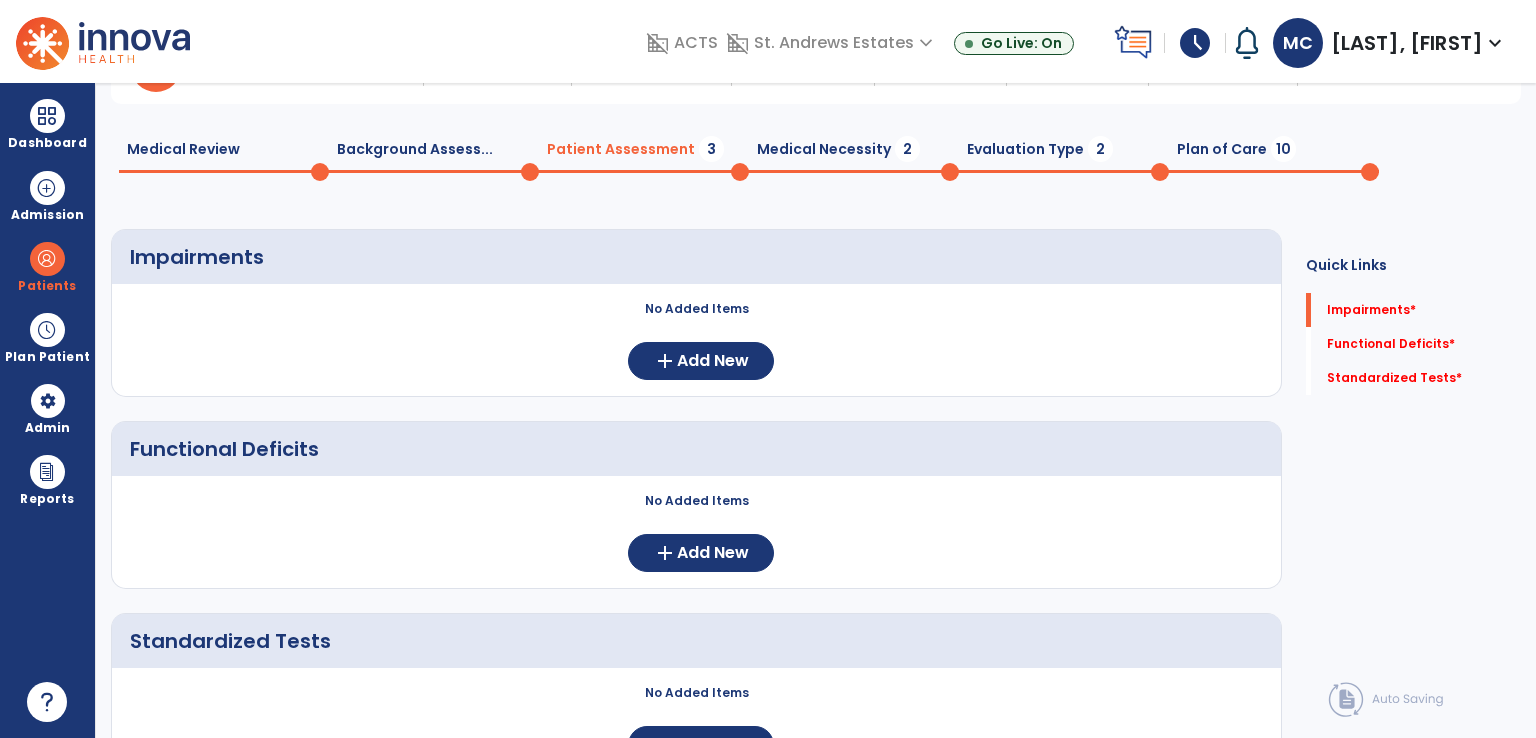scroll, scrollTop: 0, scrollLeft: 0, axis: both 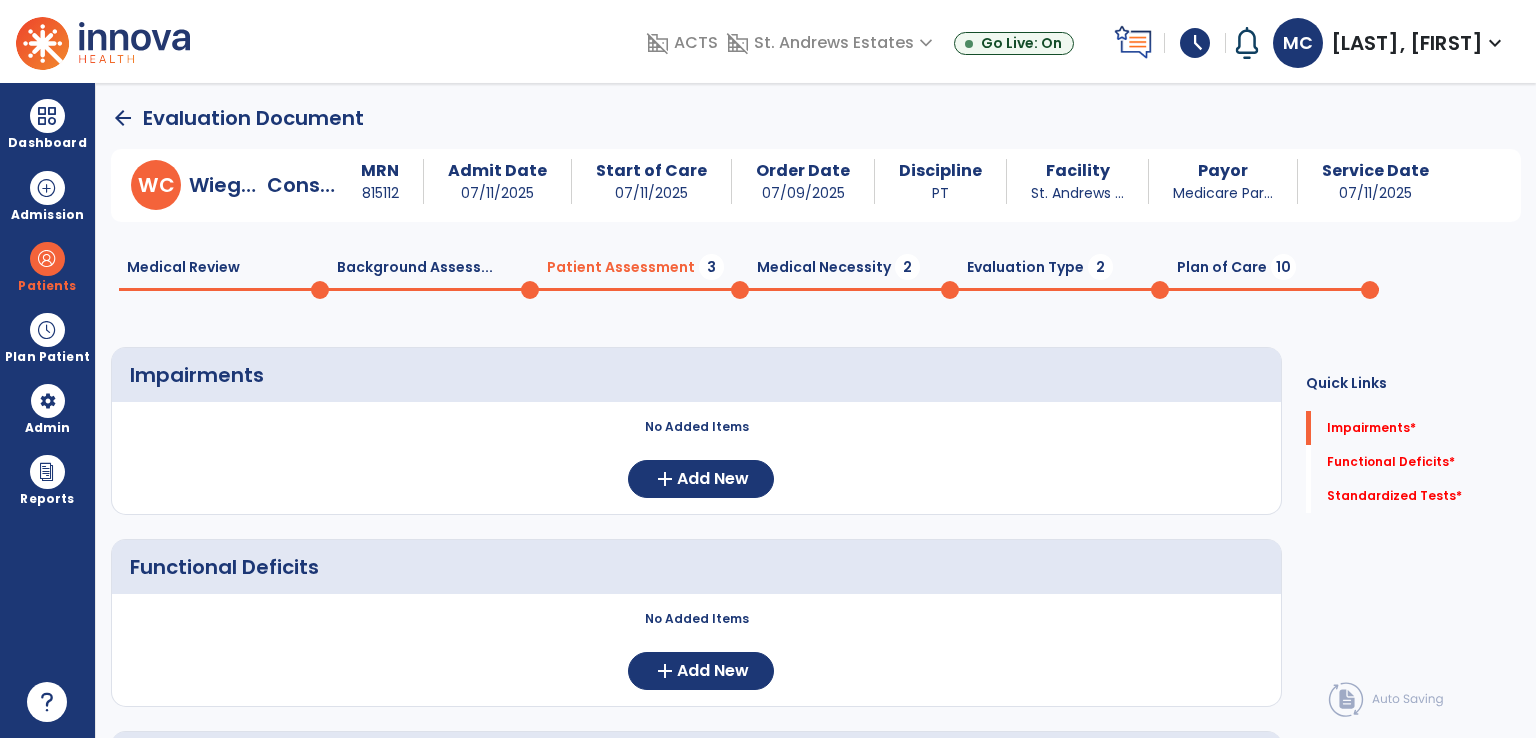 click on "Medical Necessity  2" 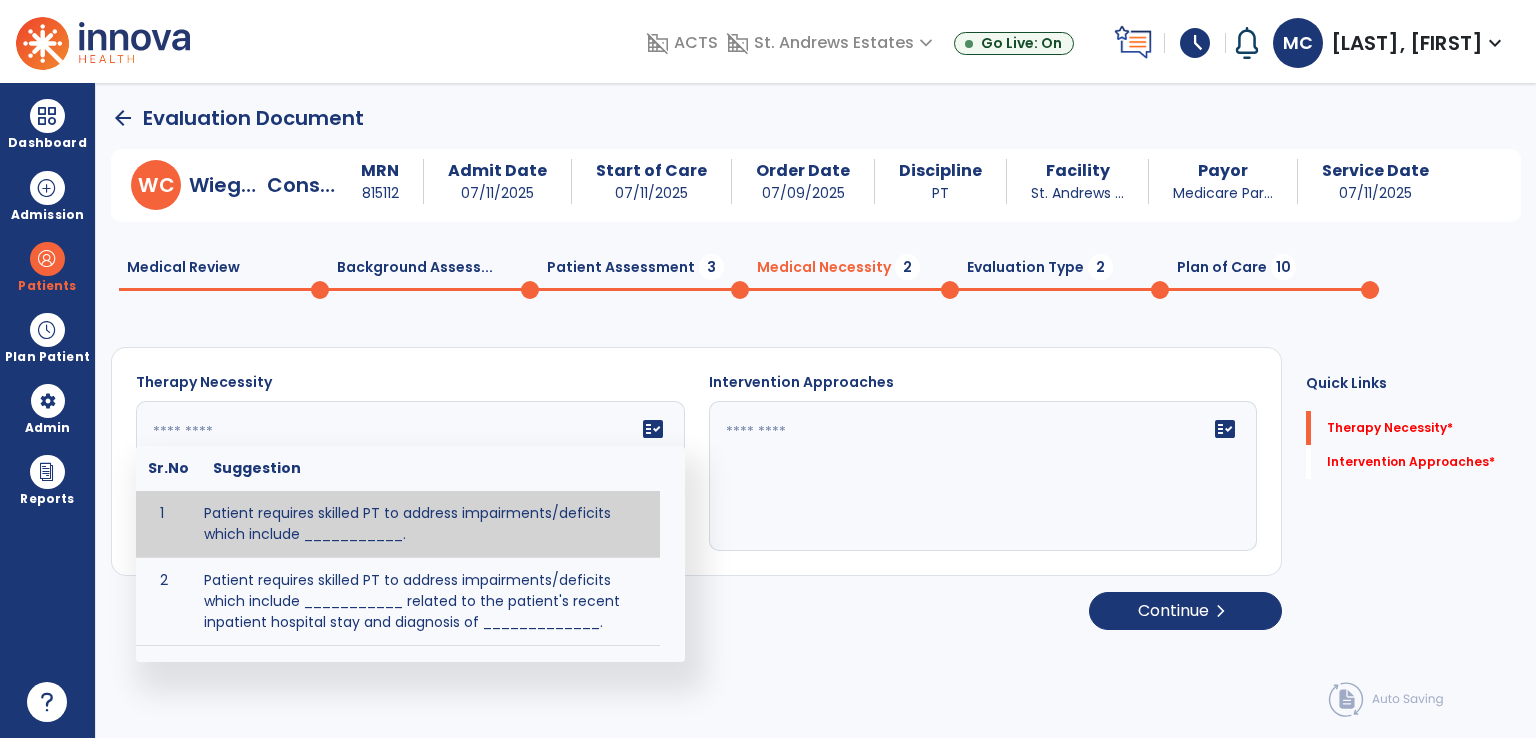 click on "fact_check  Sr.No Suggestion 1 Patient requires skilled PT to address impairments/deficits which include ___________. 2 Patient requires skilled PT to address impairments/deficits which include ___________ related to the patient's recent inpatient hospital stay and diagnosis of _____________." 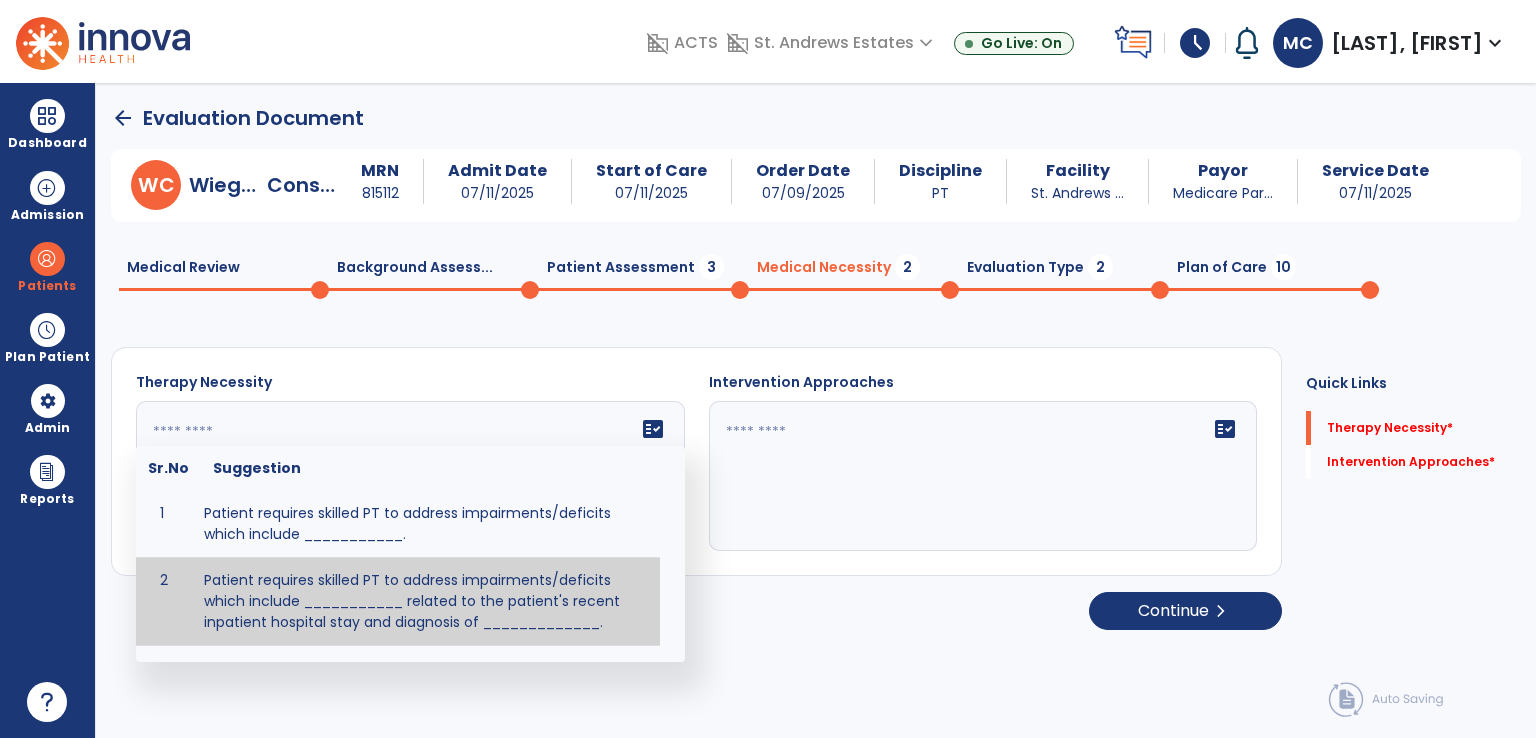 click 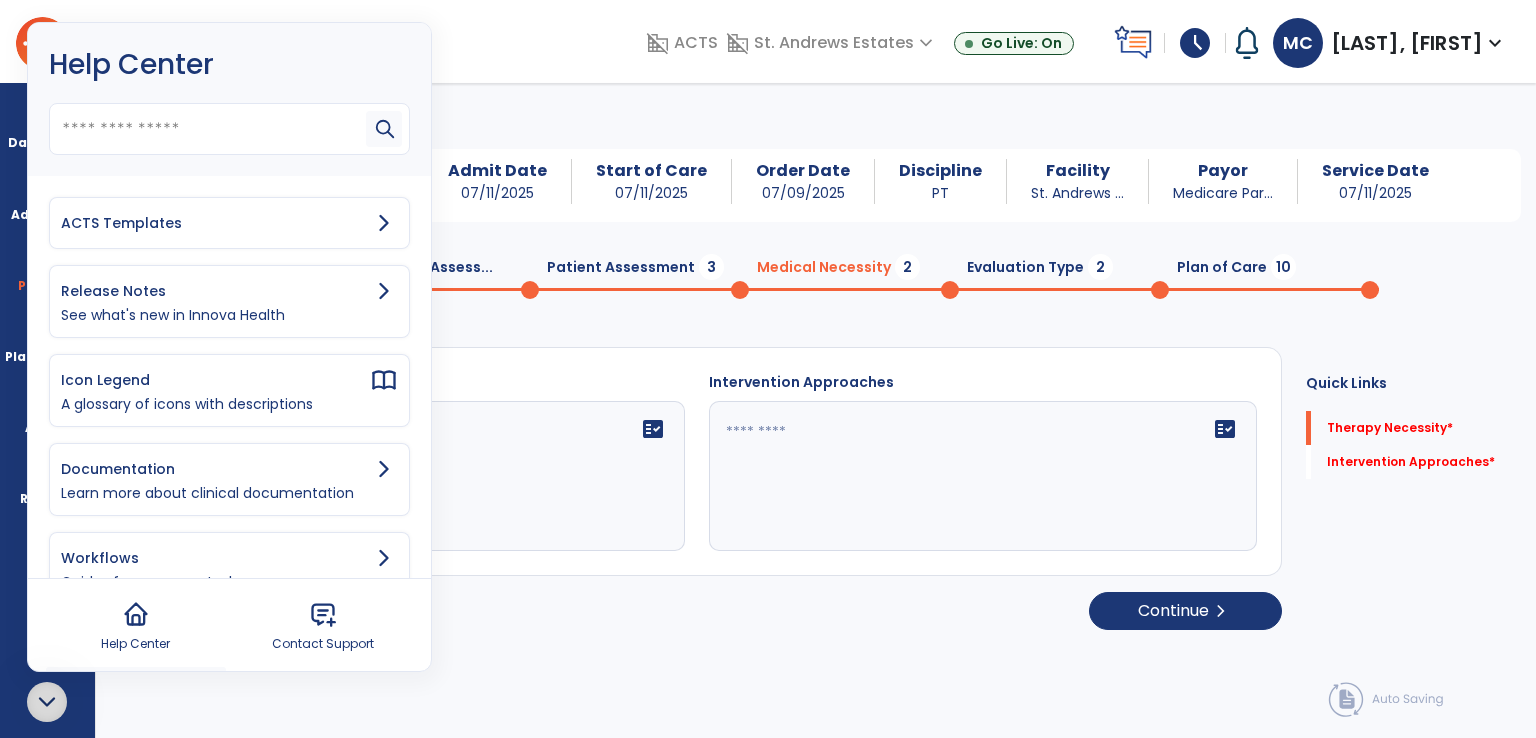 click on "ACTS Templates" at bounding box center [215, 223] 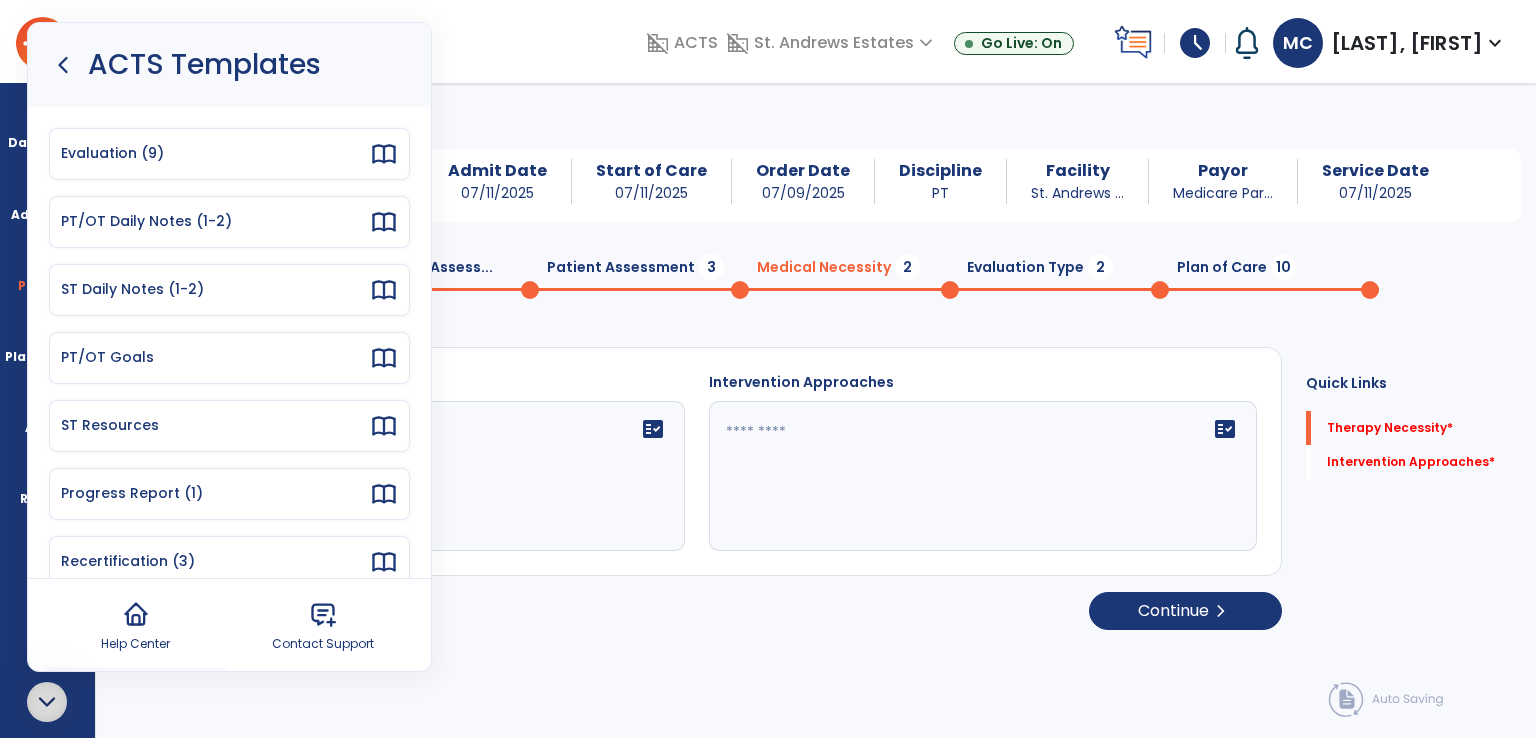 click on "Evaluation (9)" at bounding box center [215, 153] 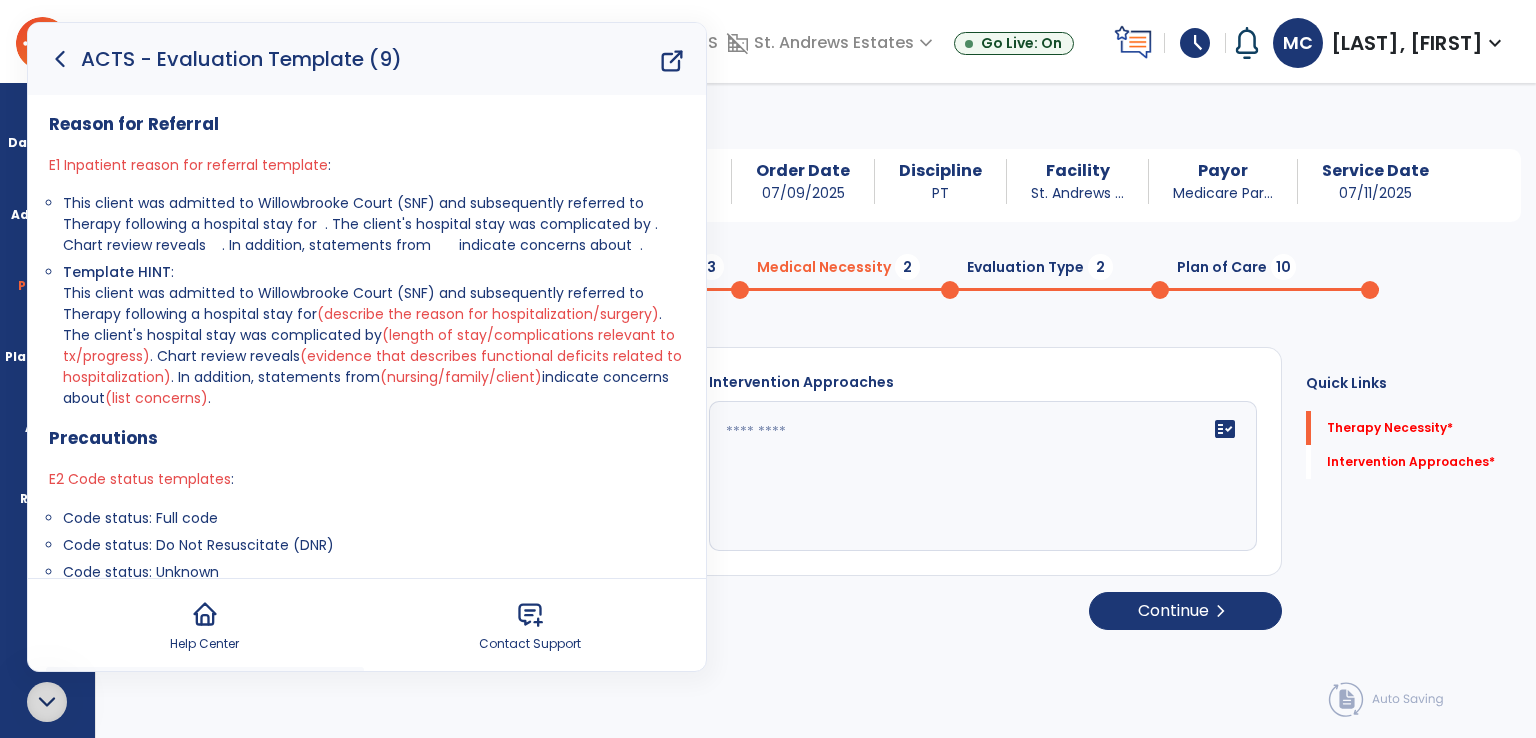 drag, startPoint x: 213, startPoint y: 526, endPoint x: 63, endPoint y: 521, distance: 150.08331 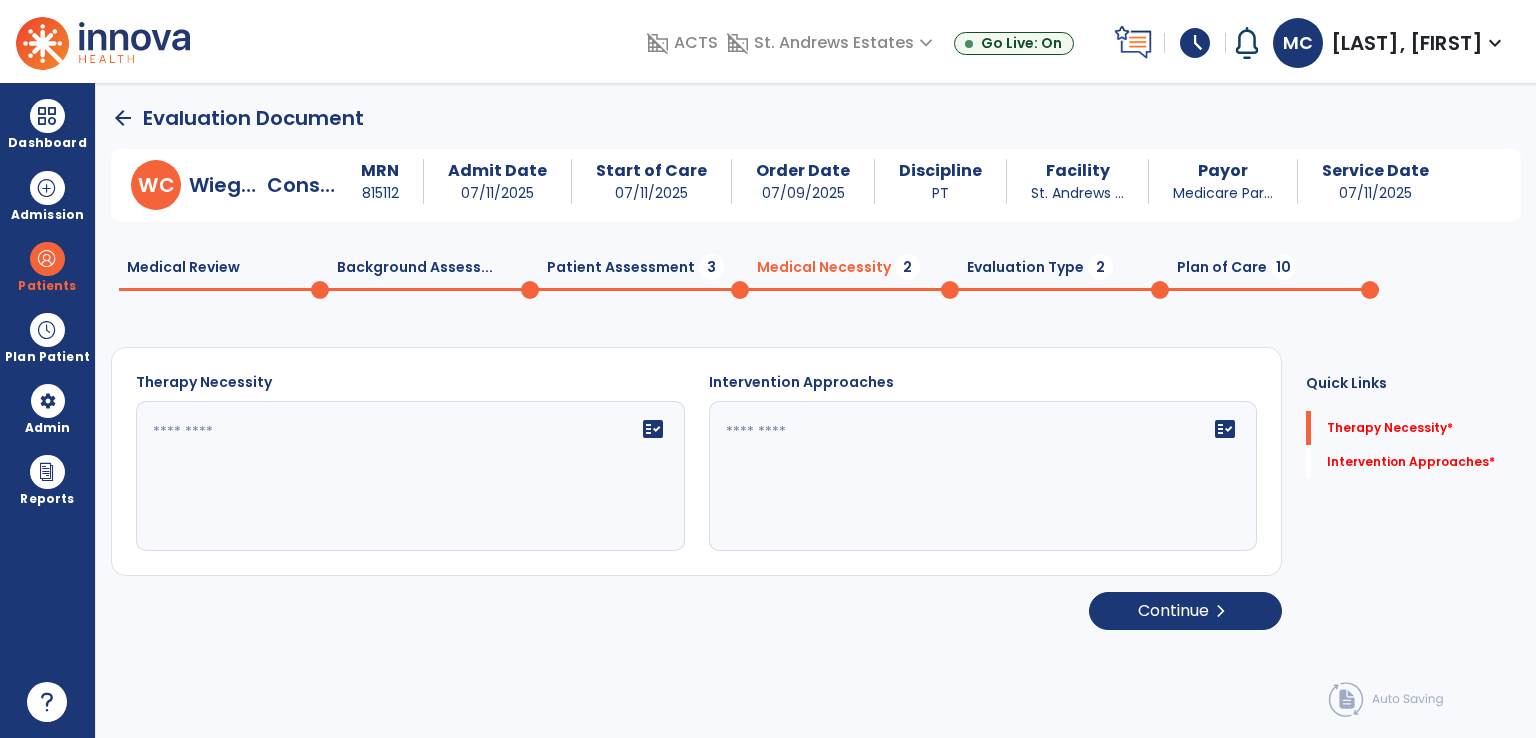 click on "Patient Assessment  3" 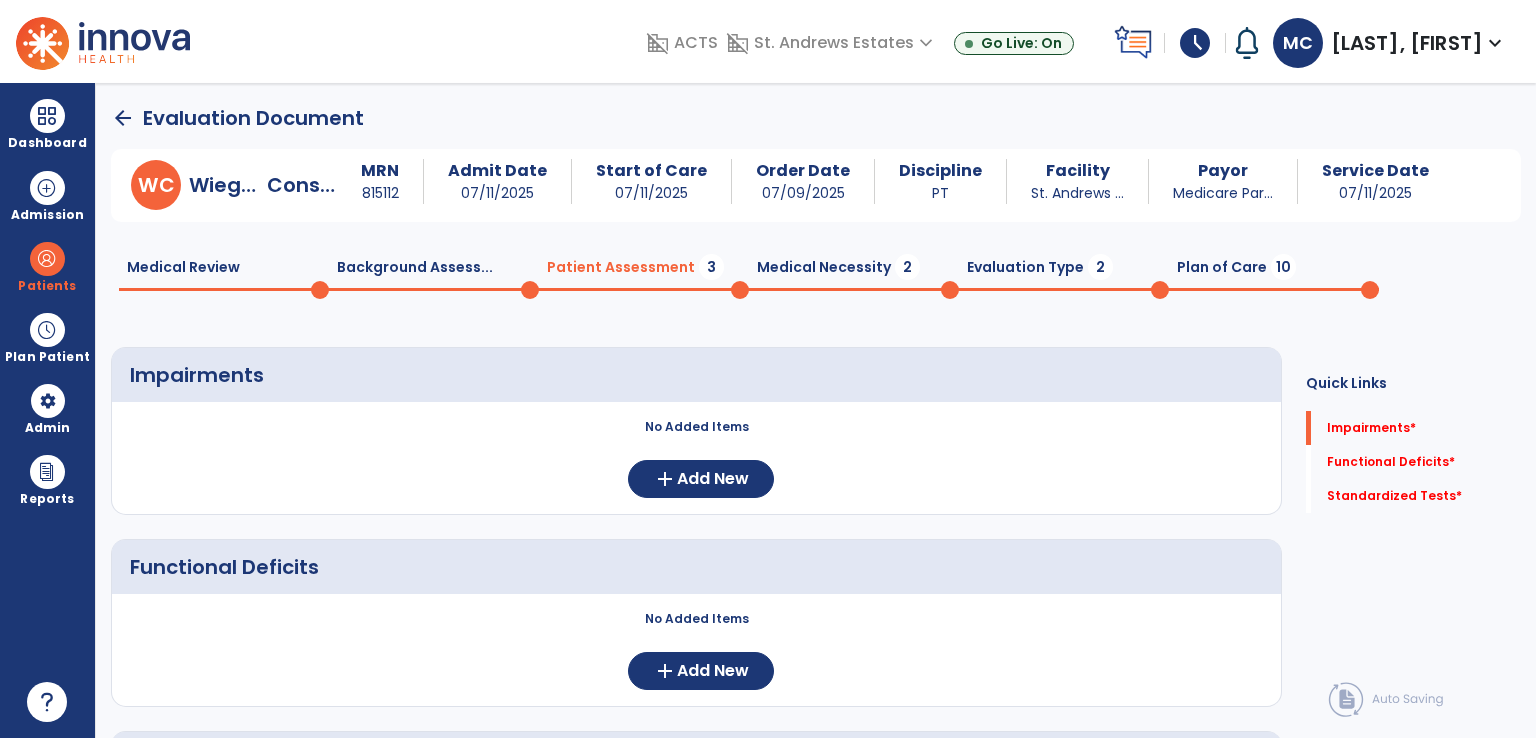 click on "Background Assess...  0" 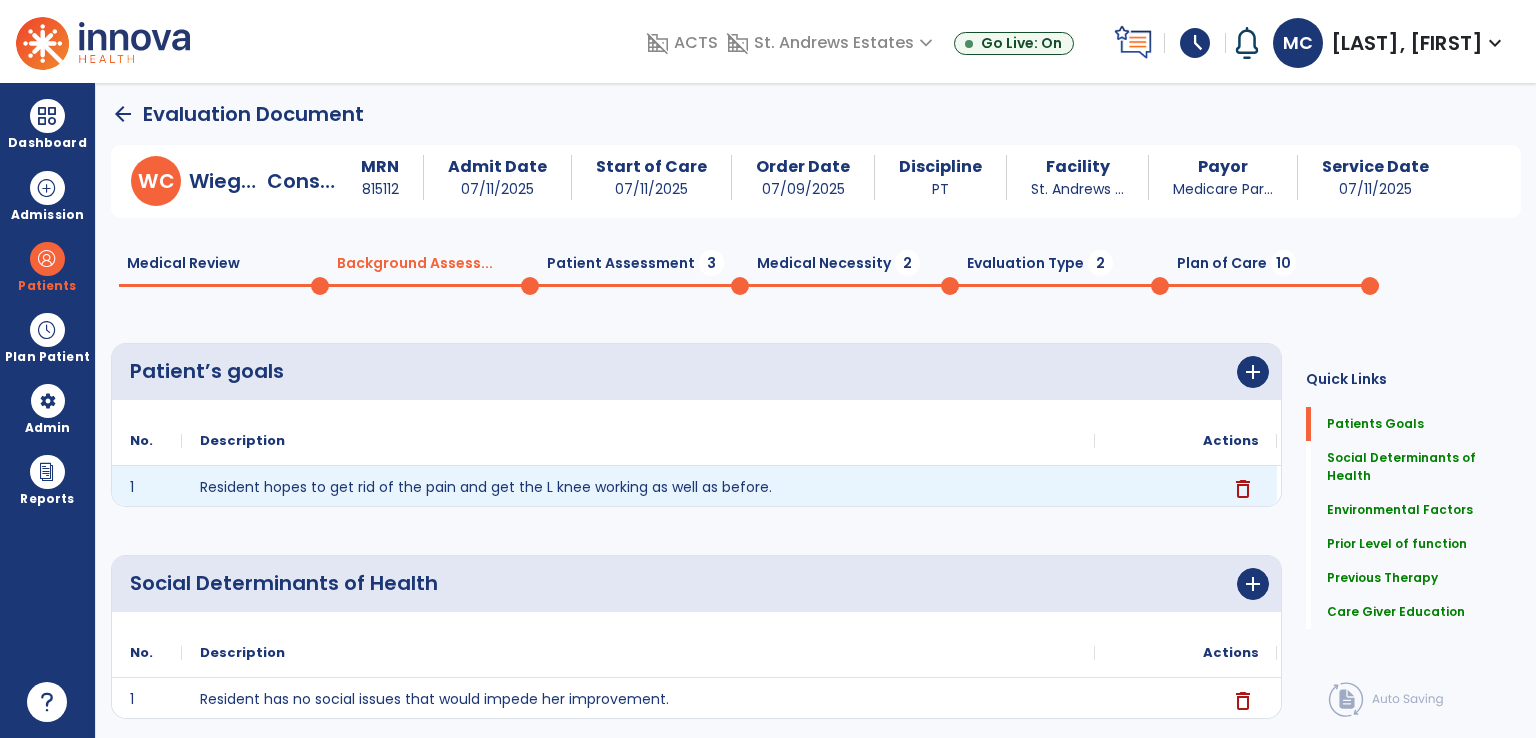 scroll, scrollTop: 0, scrollLeft: 0, axis: both 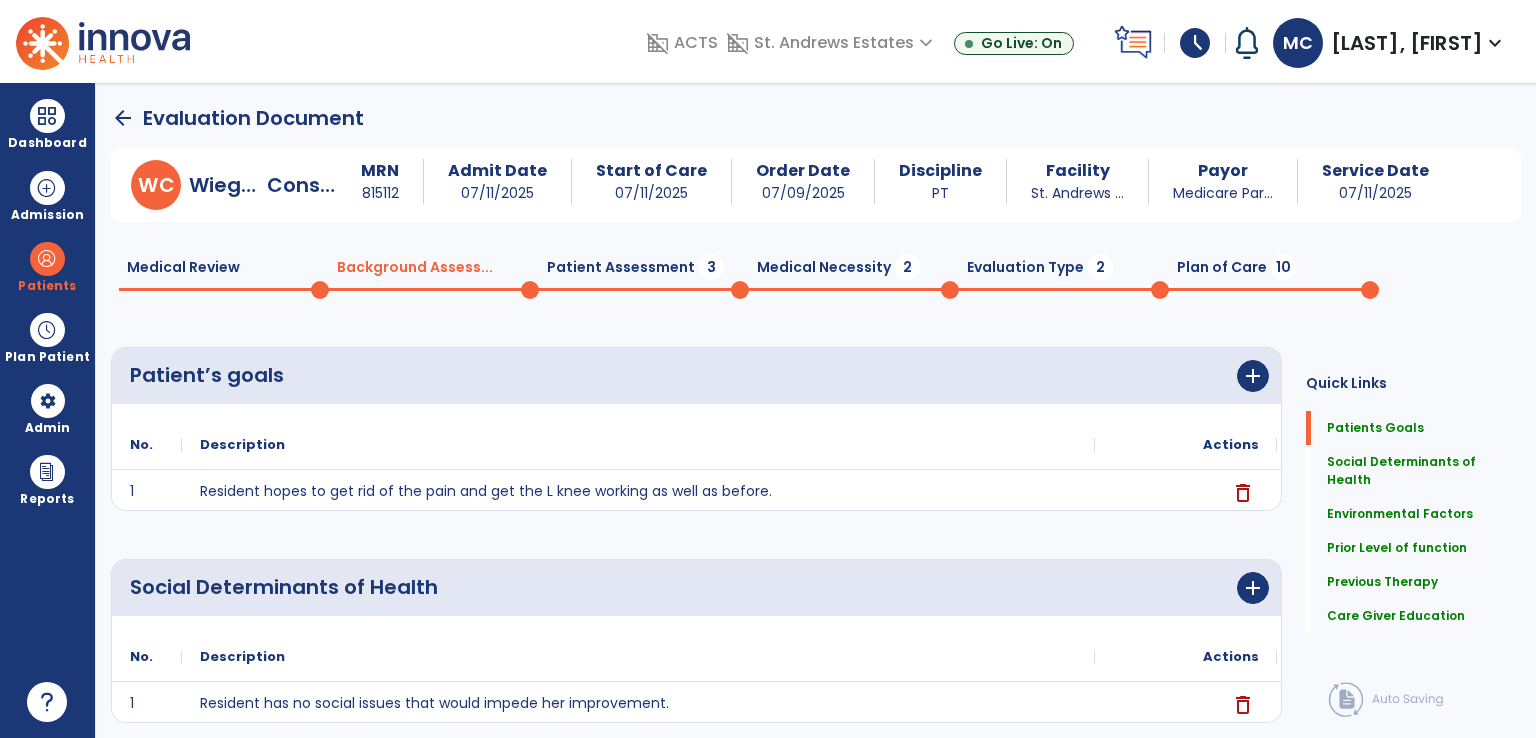click on "Medical Review  0" 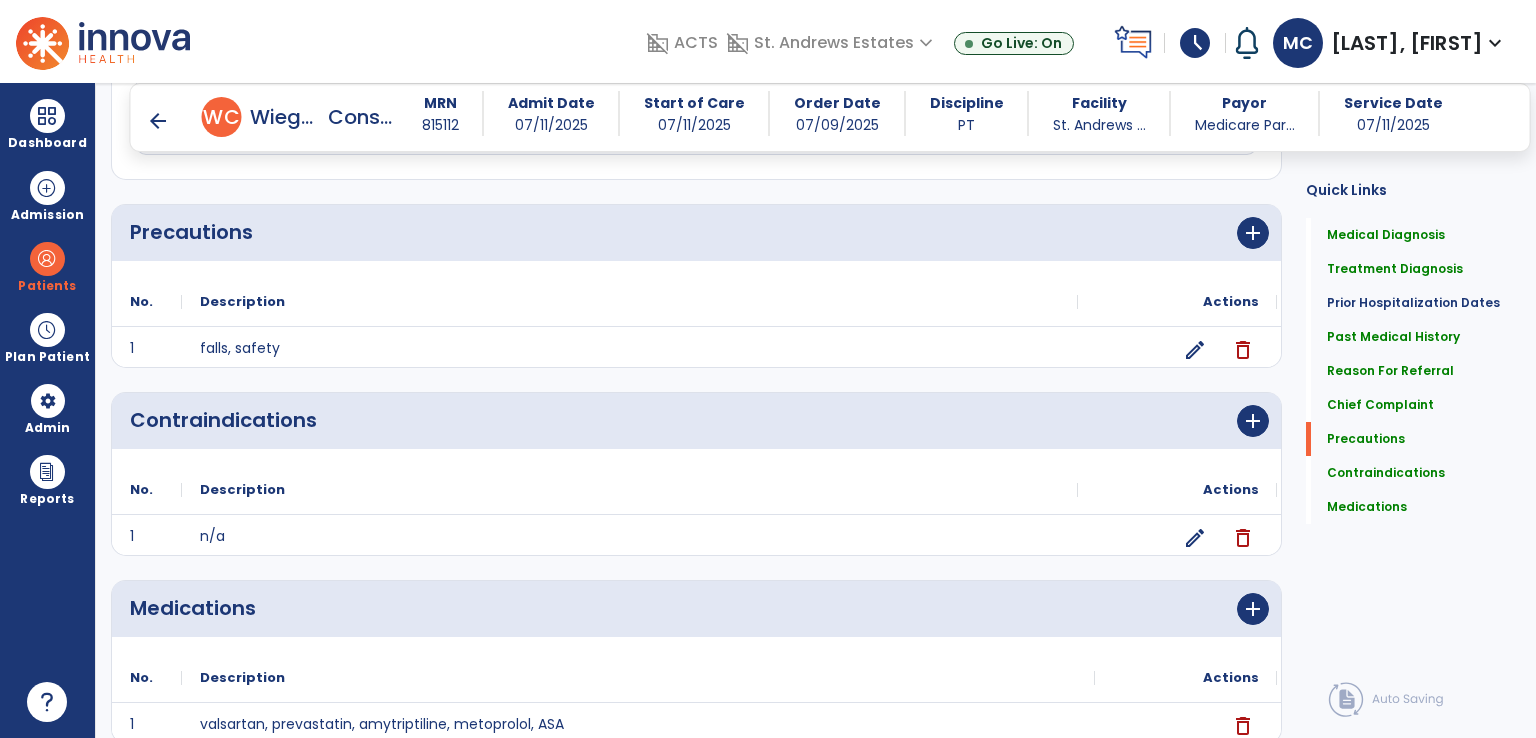 scroll, scrollTop: 1496, scrollLeft: 0, axis: vertical 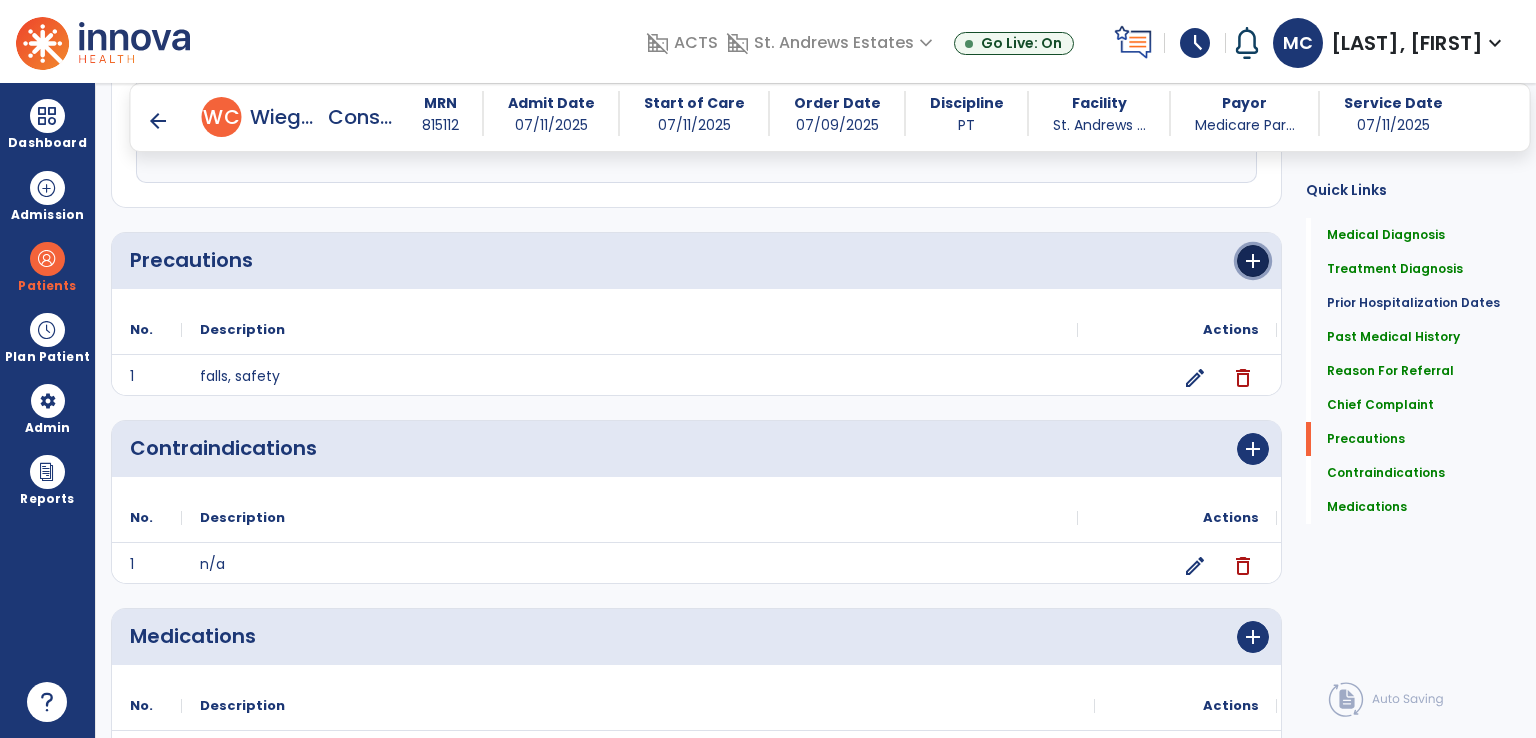click on "add" 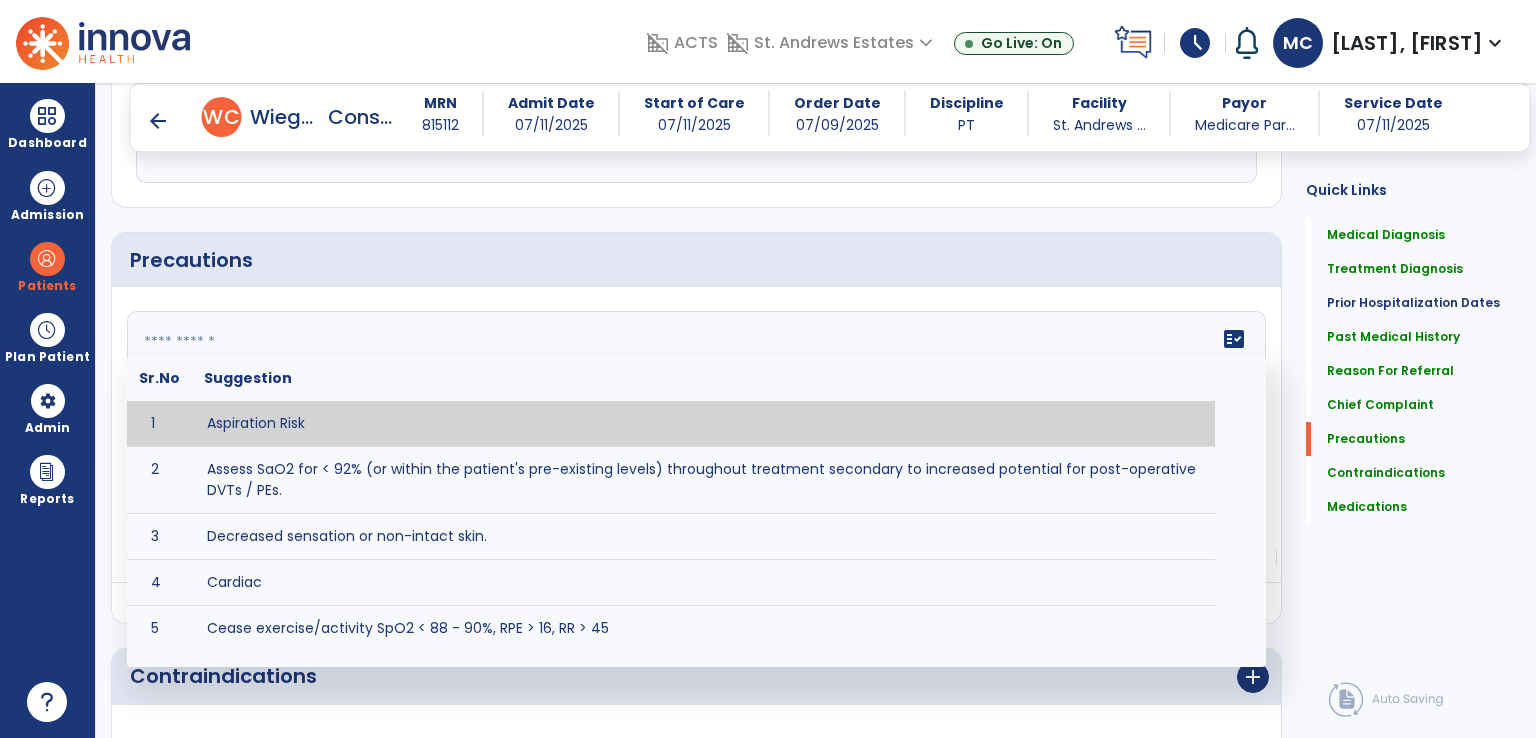 click on "fact_check  Sr.No Suggestion 1 Aspiration Risk 2 Assess SaO2 for < 92% (or within the patient's pre-existing levels) throughout treatment secondary to increased potential for post-operative DVTs / PEs. 3 Decreased sensation or non-intact skin. 4 Cardiac 5 Cease exercise/activity SpO2 < 88 - 90%, RPE > 16, RR > 45 6 Check for modified diet / oral intake restrictions related to swallowing impairments. Consult ST as appropriate. 7 Check INR lab results prior to activity if patient on blood thinners. 8 Closely monitor anxiety or stress due to increased SOB/dyspnea and cease activity/exercise until patient is able to control this response 9 Code Status:  10 Confirm surgical approach and discoloration or other precautions. 11 Confirm surgical procedure and specific precautions based on procedure (e.g., no twisting/bending/lifting, need for post-op brace, limiting time in sitting, etc.). 12 Confirm weight bearing status as defined by the surgeon. 13 14 Precautions for exercise include:  15 Depression 16 17 18 19 20" 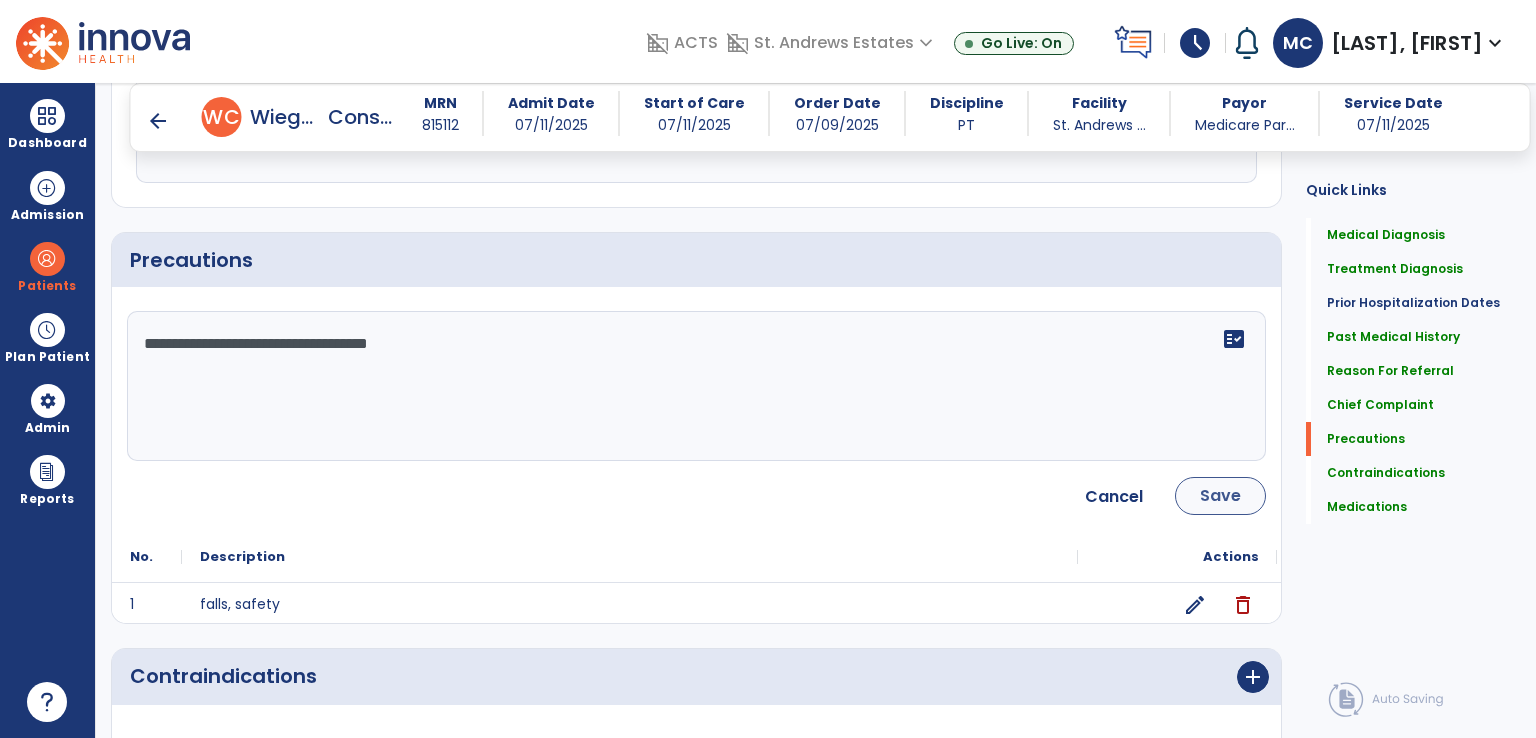 type on "**********" 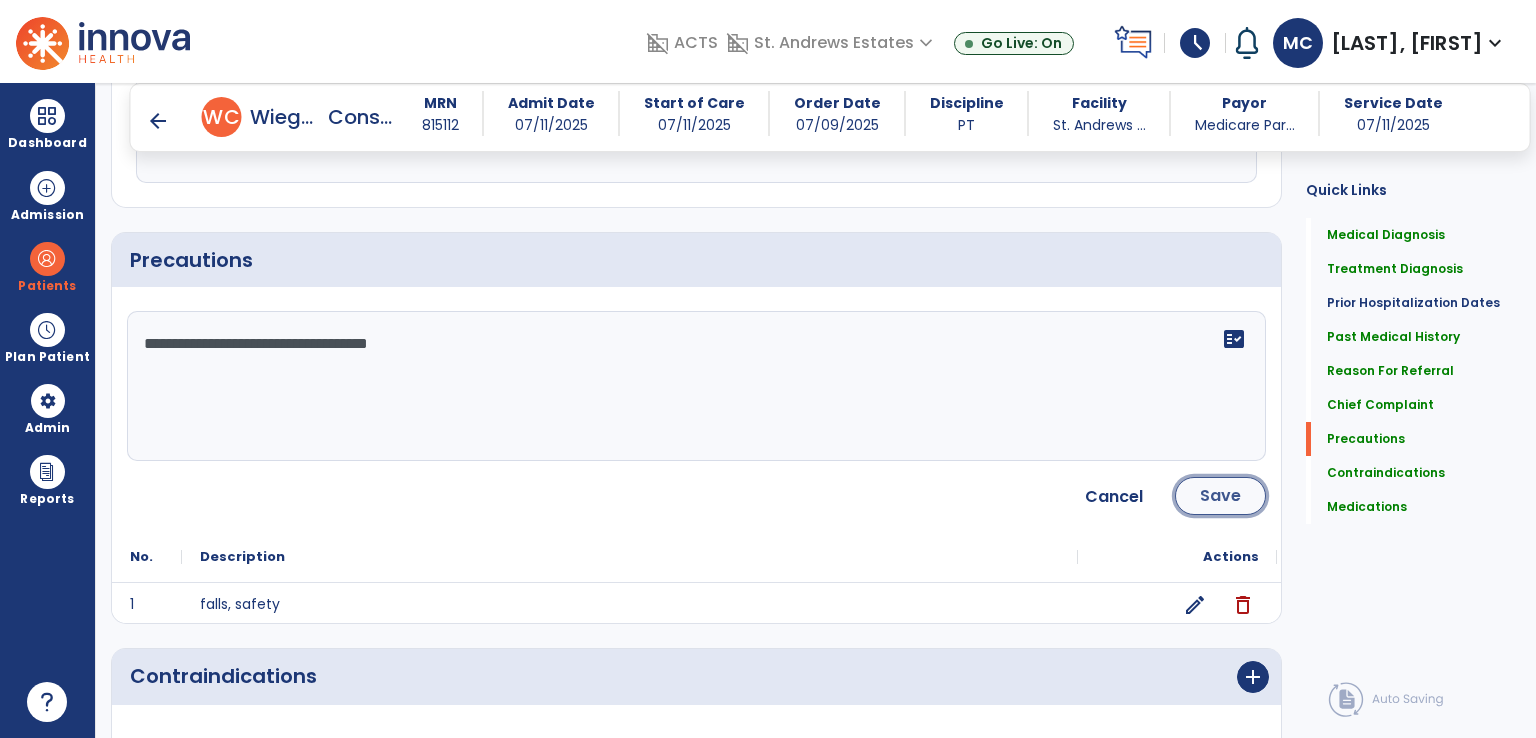 click on "Save" 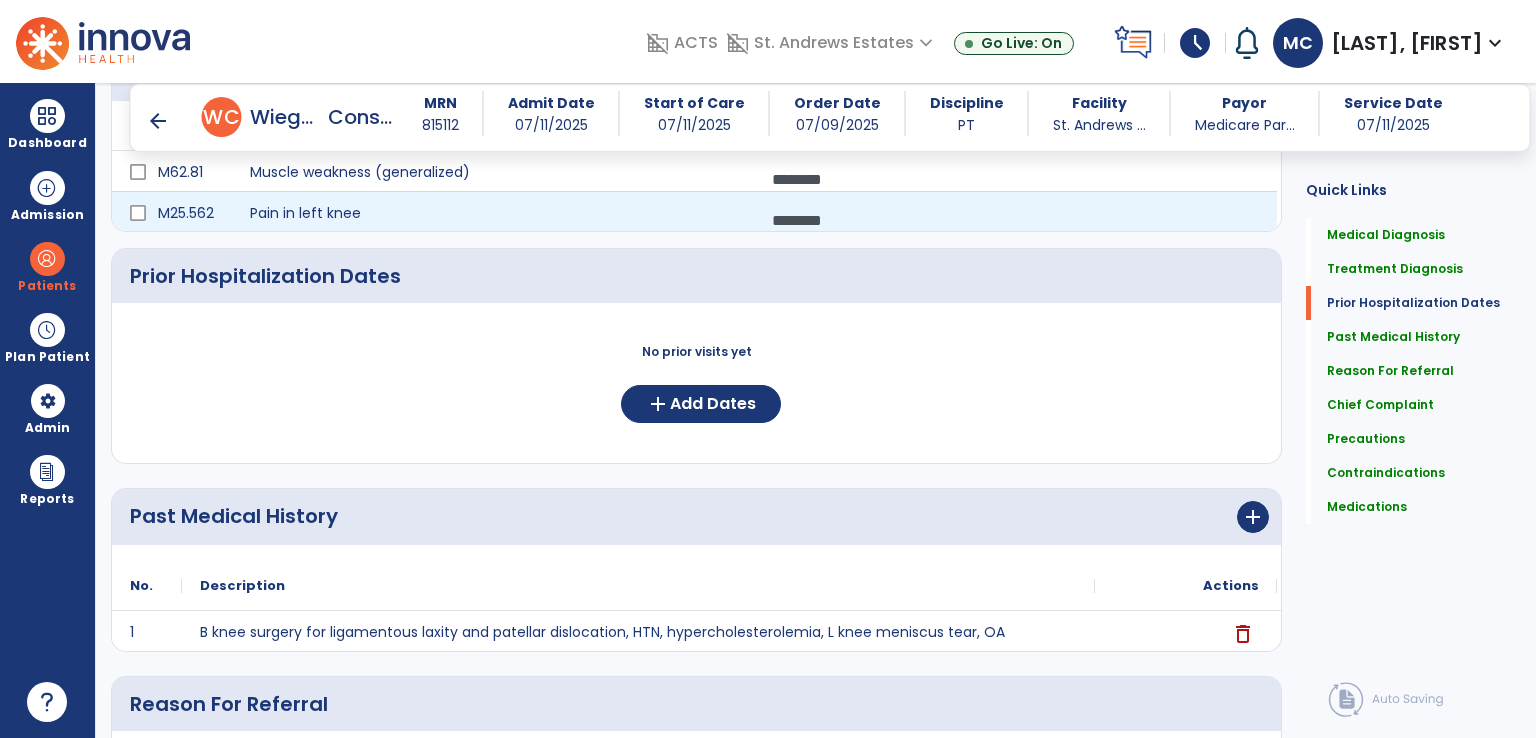 scroll, scrollTop: 0, scrollLeft: 0, axis: both 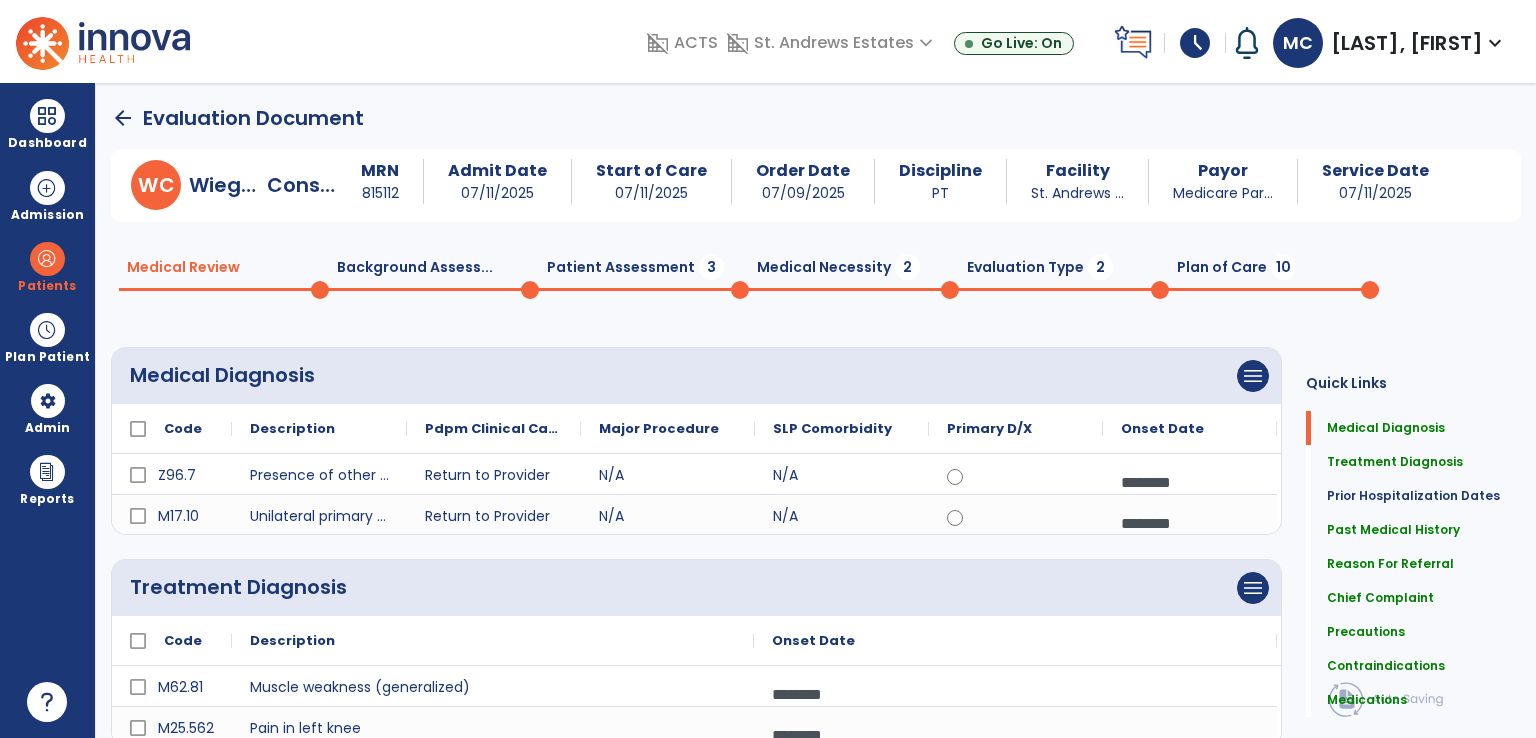 click on "Medical Necessity  2" 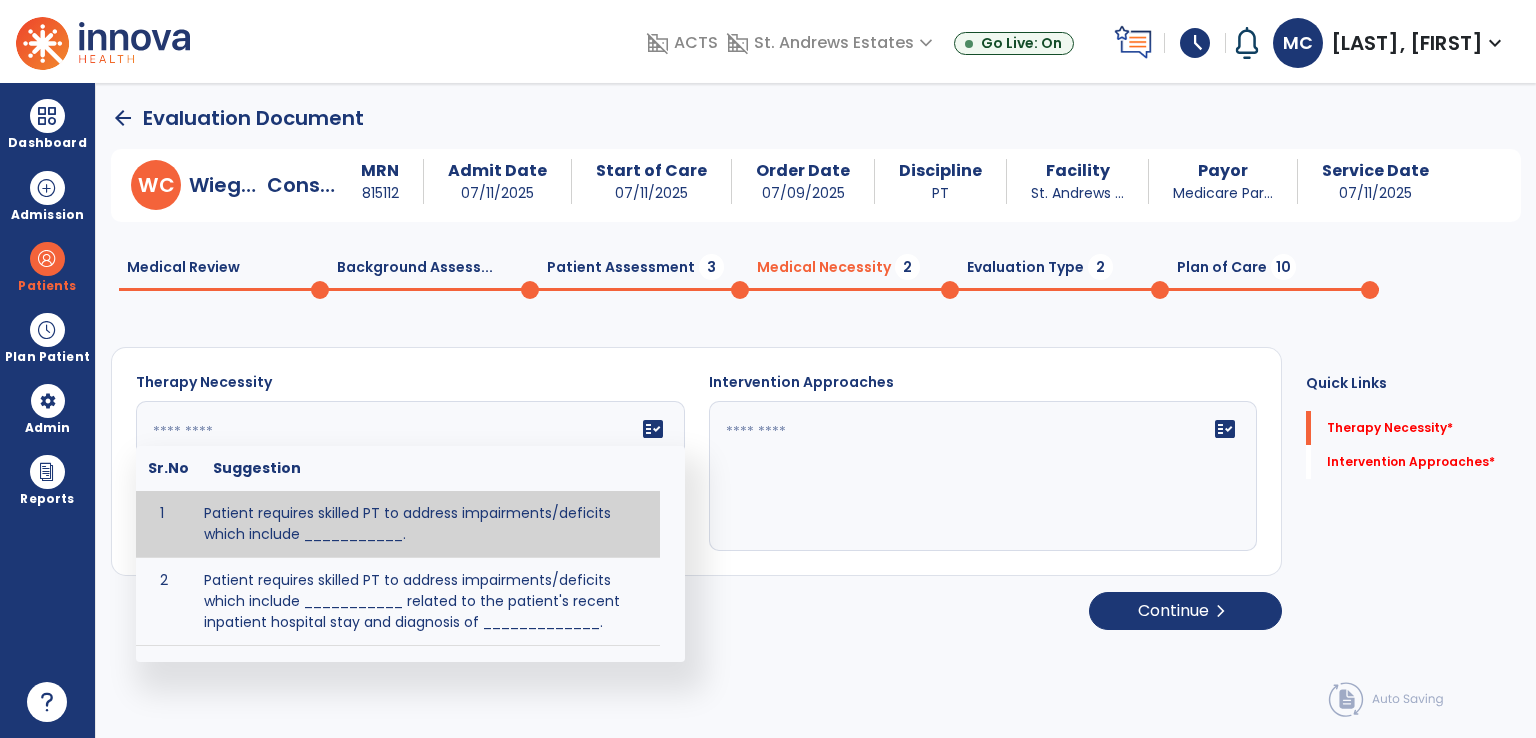 click on "fact_check  Sr.No Suggestion 1 Patient requires skilled PT to address impairments/deficits which include ___________. 2 Patient requires skilled PT to address impairments/deficits which include ___________ related to the patient's recent inpatient hospital stay and diagnosis of _____________." 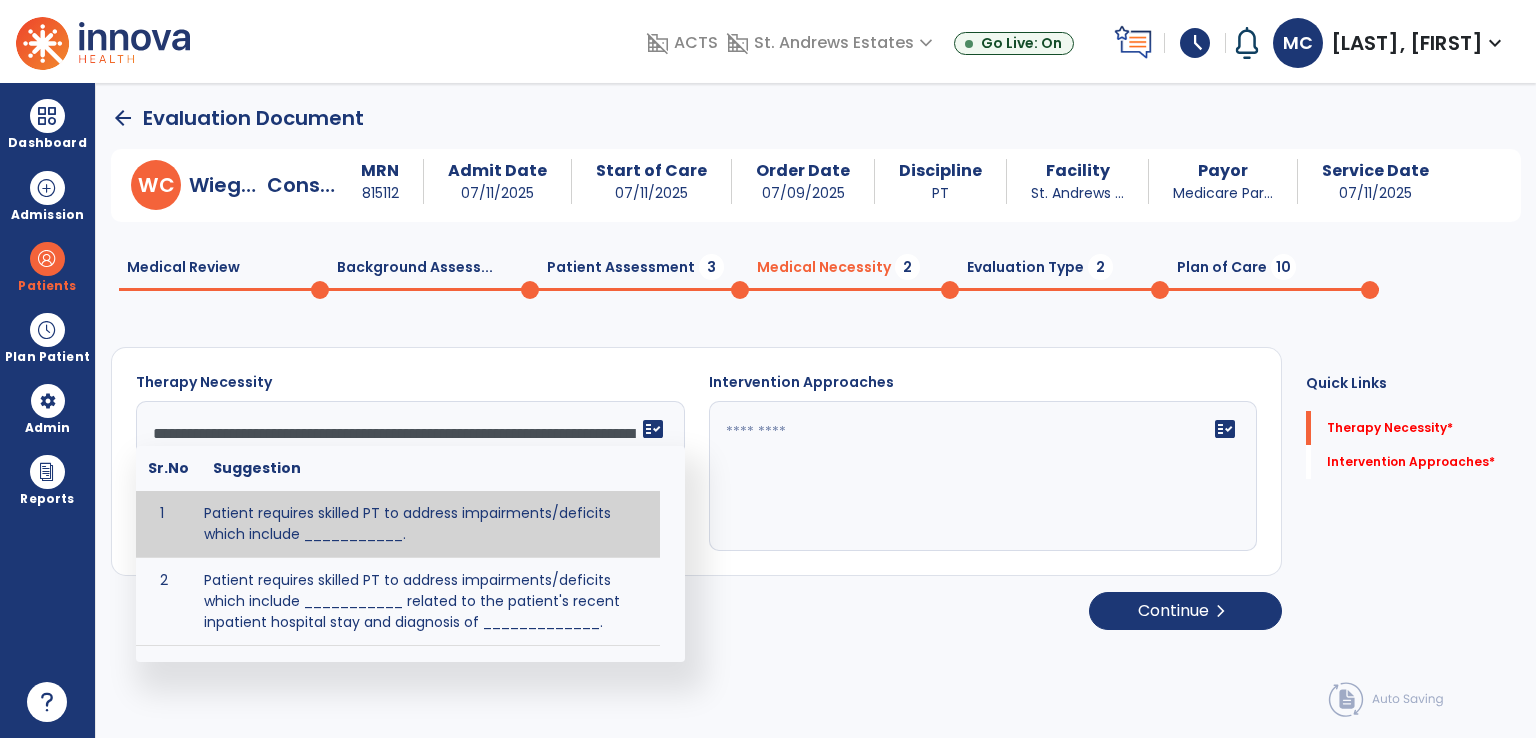 scroll, scrollTop: 40, scrollLeft: 0, axis: vertical 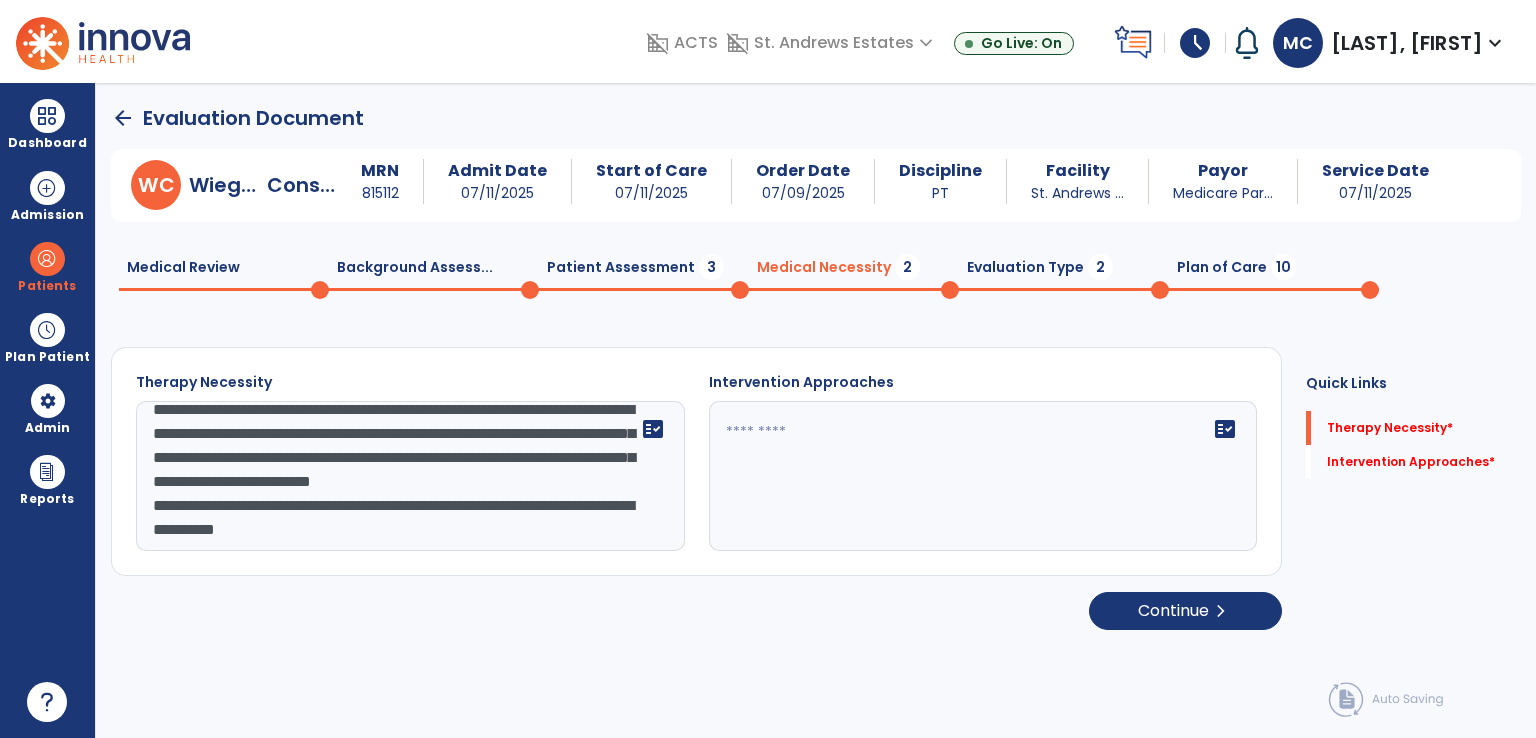 type on "**********" 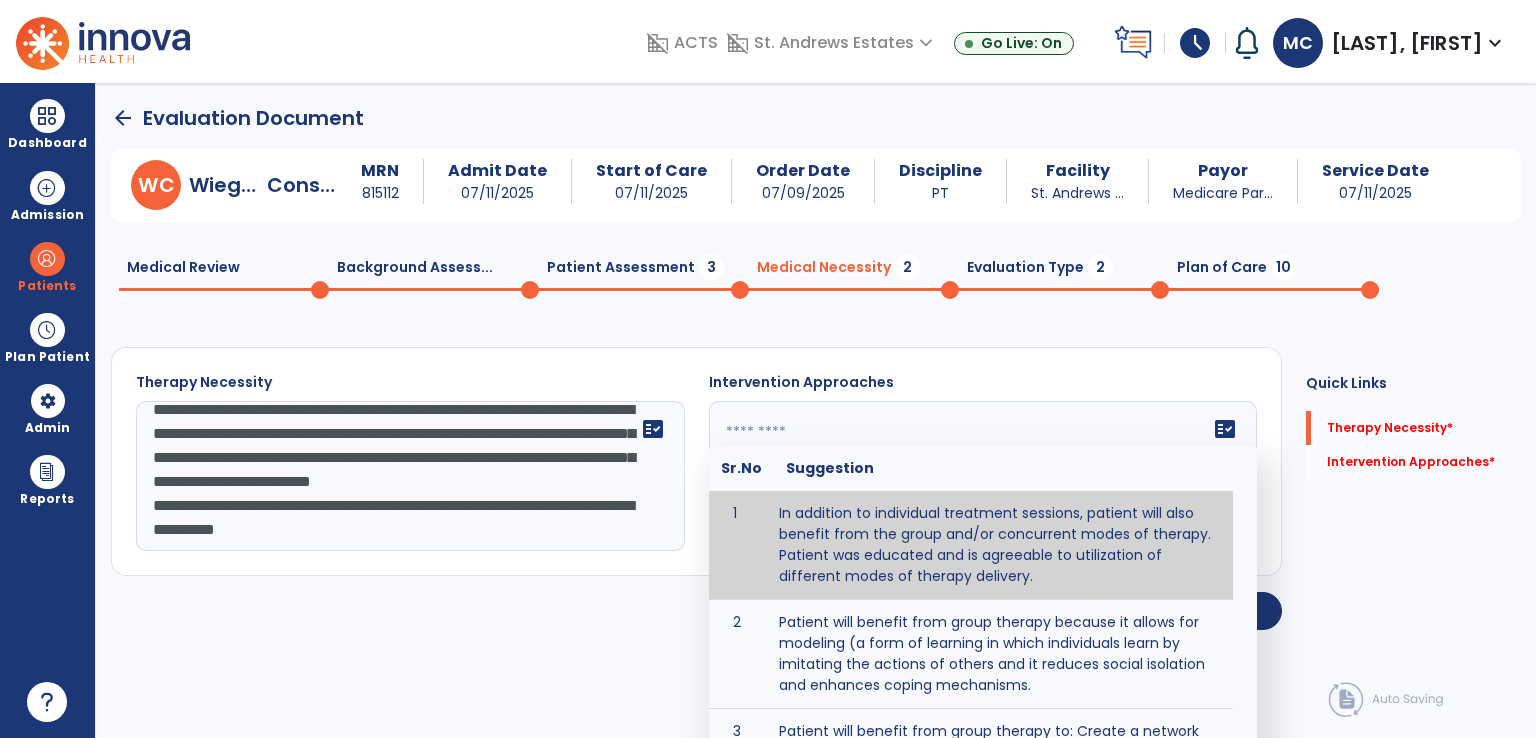click on "fact_check  Sr.No Suggestion 1 In addition to individual treatment sessions, patient will also benefit from the group and/or concurrent modes of therapy. Patient was educated and is agreeable to utilization of different modes of therapy delivery. 2 Patient will benefit from group therapy because it allows for modeling (a form of learning in which individuals learn by imitating the actions of others and it reduces social isolation and enhances coping mechanisms. 3 Patient will benefit from group therapy to: Create a network that promotes growth and learning by enabling patients to receive and give support and to share experiences from different points of view. 4 Patient will benefit from group/concurrent therapy because it is supported by evidence to promote increased patient engagement and sustainable outcomes. 5 Patient will benefit from group/concurrent therapy to: Promote independence and minimize dependence." 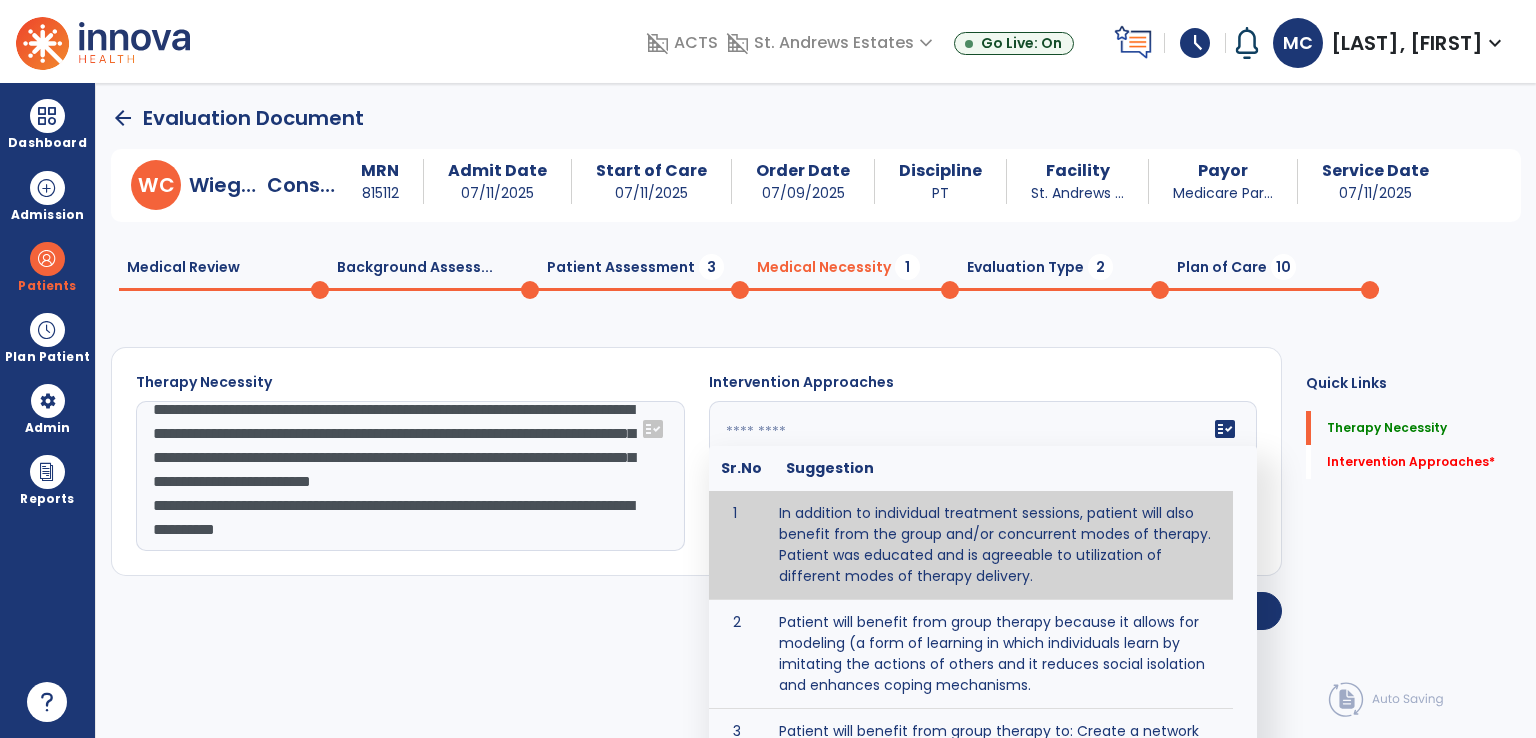 click 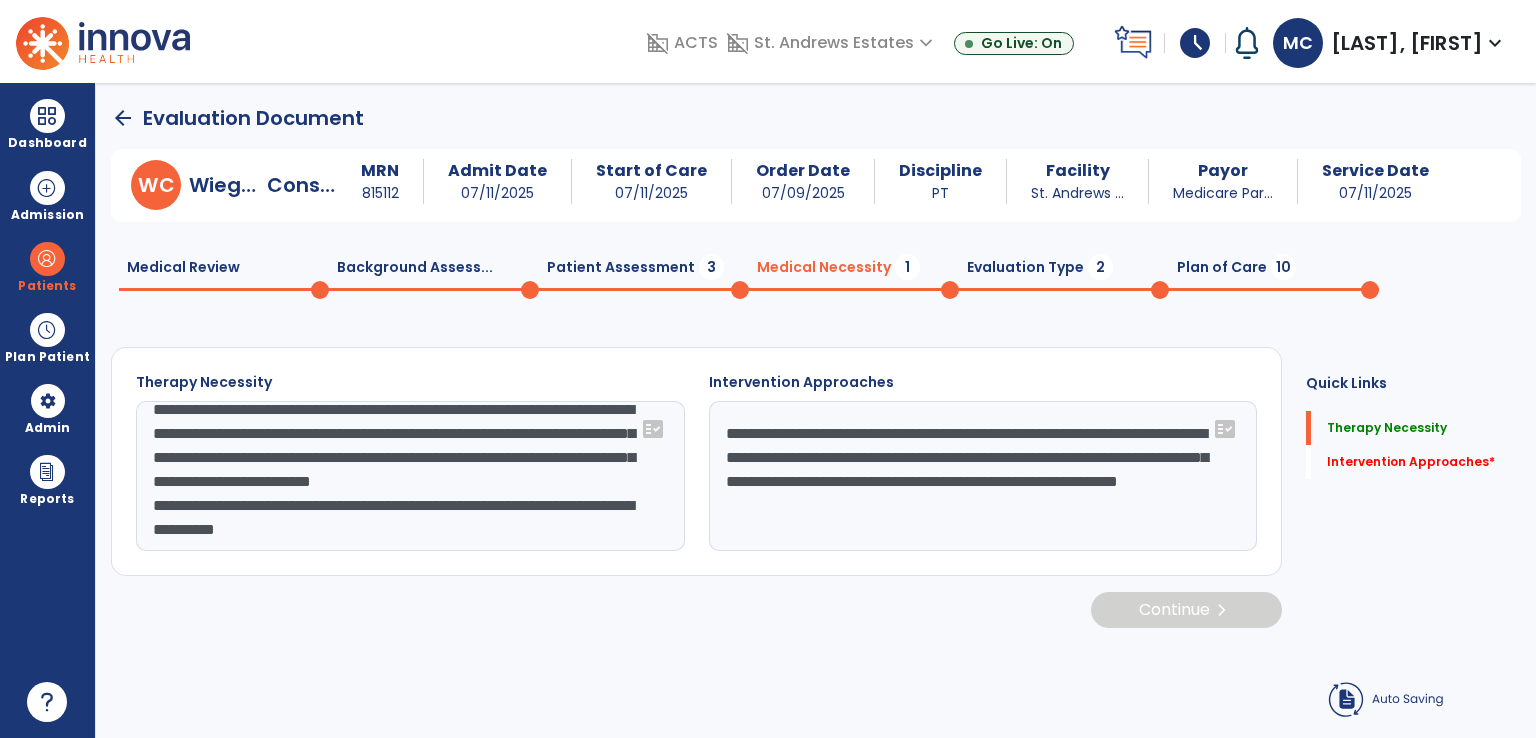 scroll, scrollTop: 0, scrollLeft: 0, axis: both 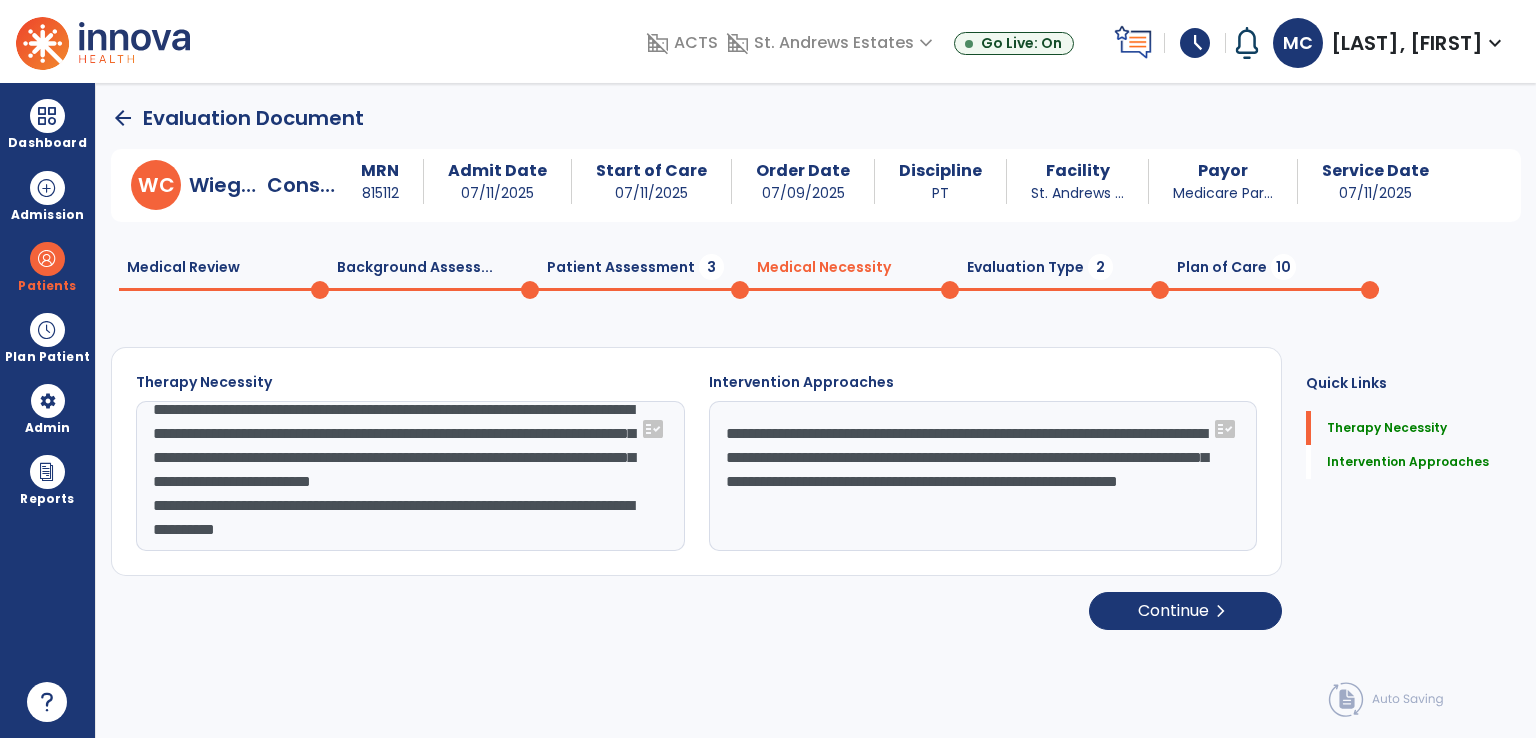 type on "**********" 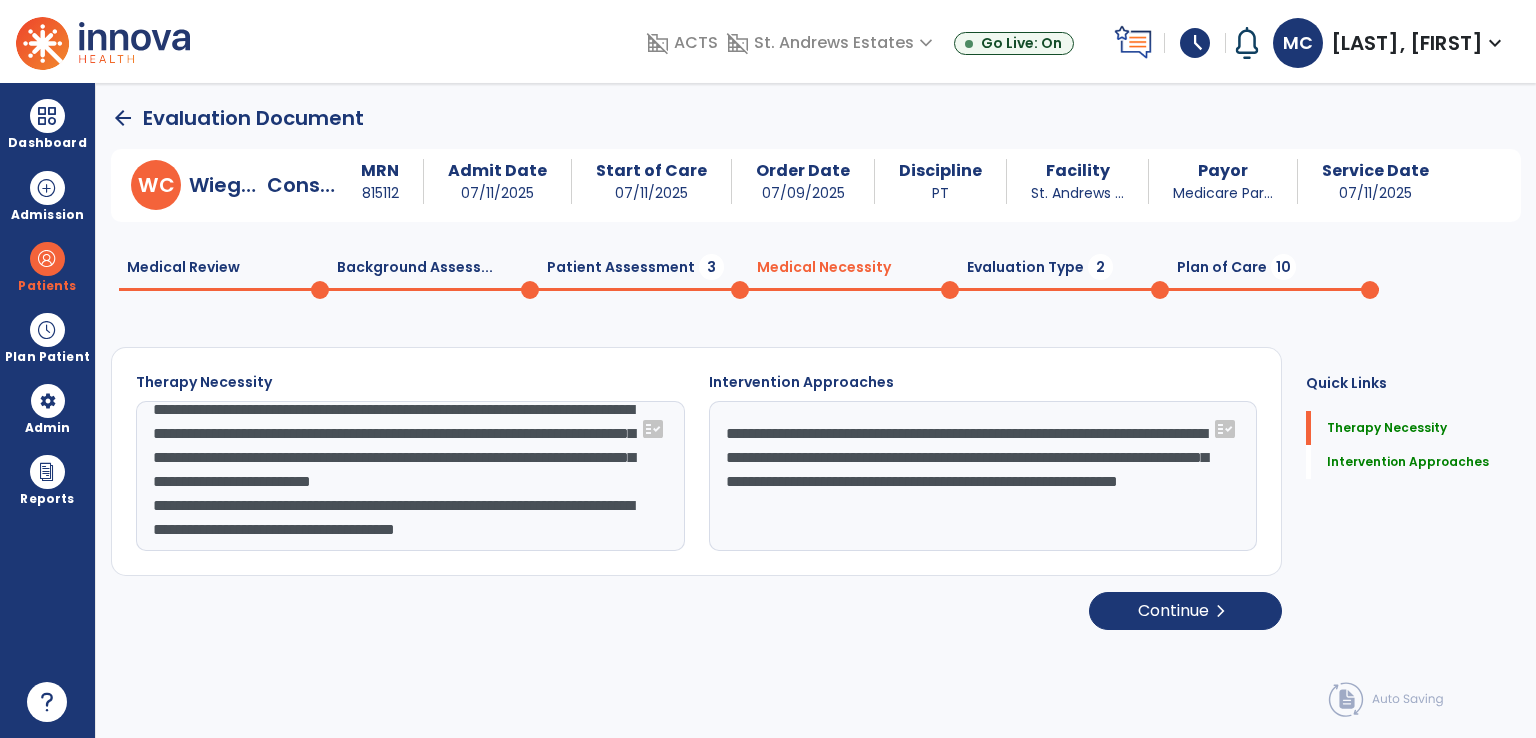 scroll, scrollTop: 64, scrollLeft: 0, axis: vertical 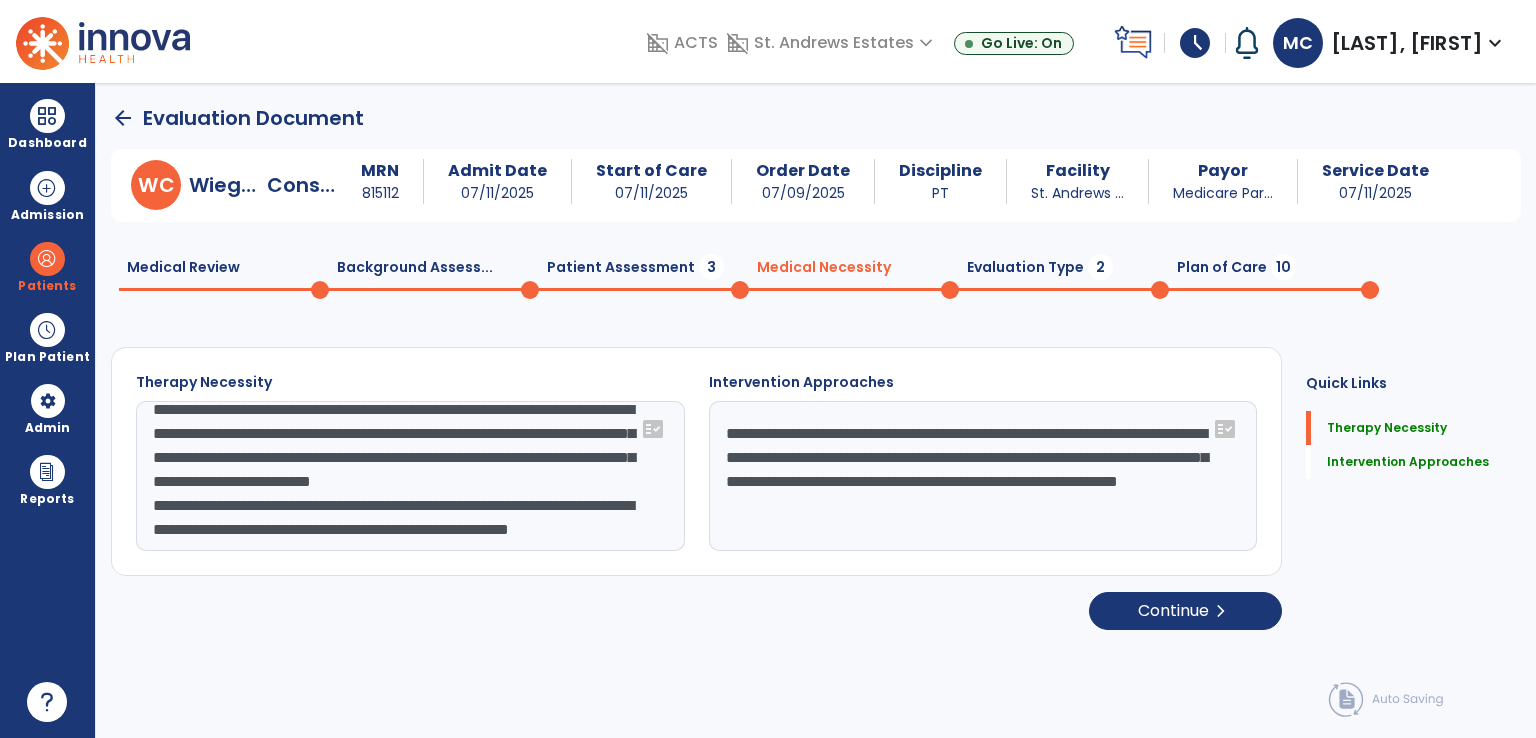 click on "**********" 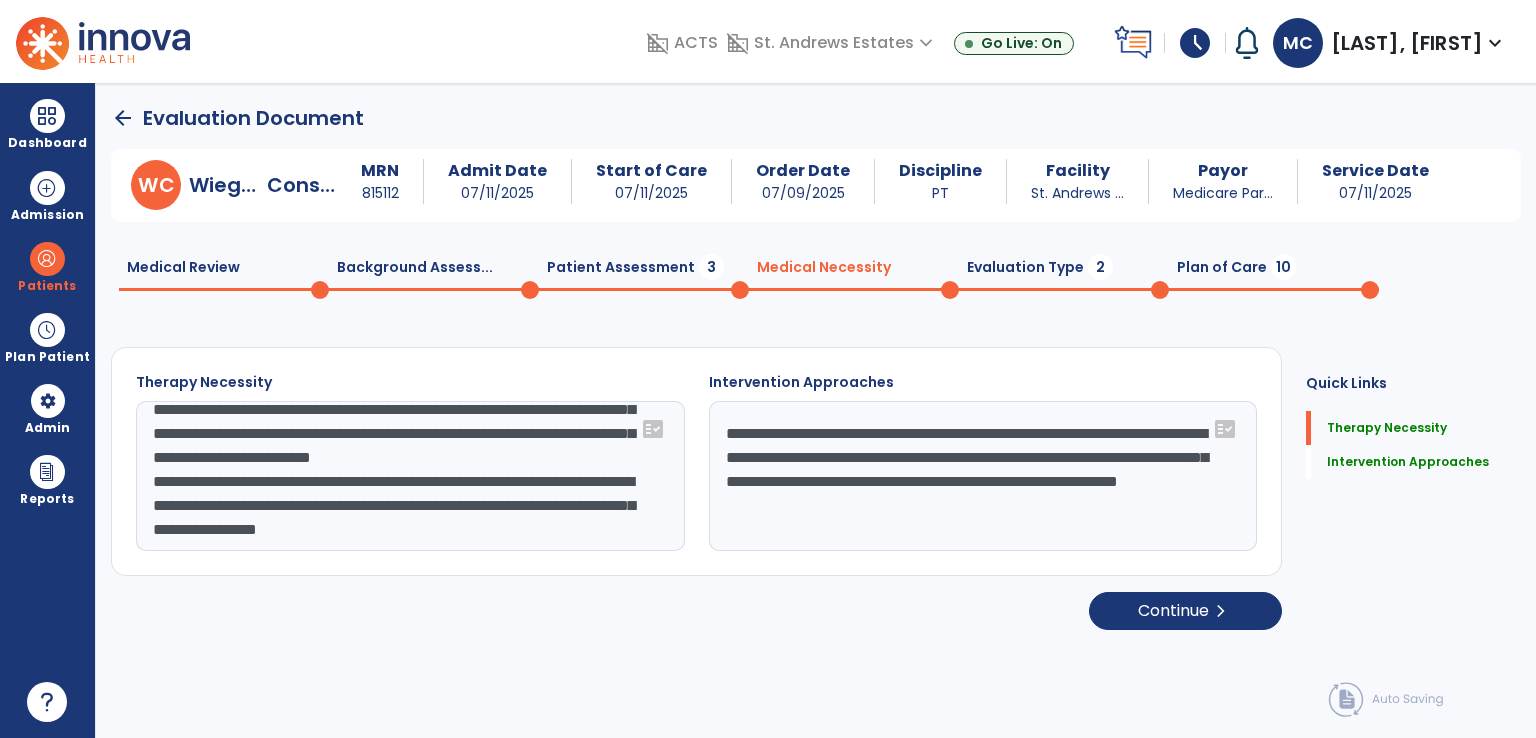 click on "**********" 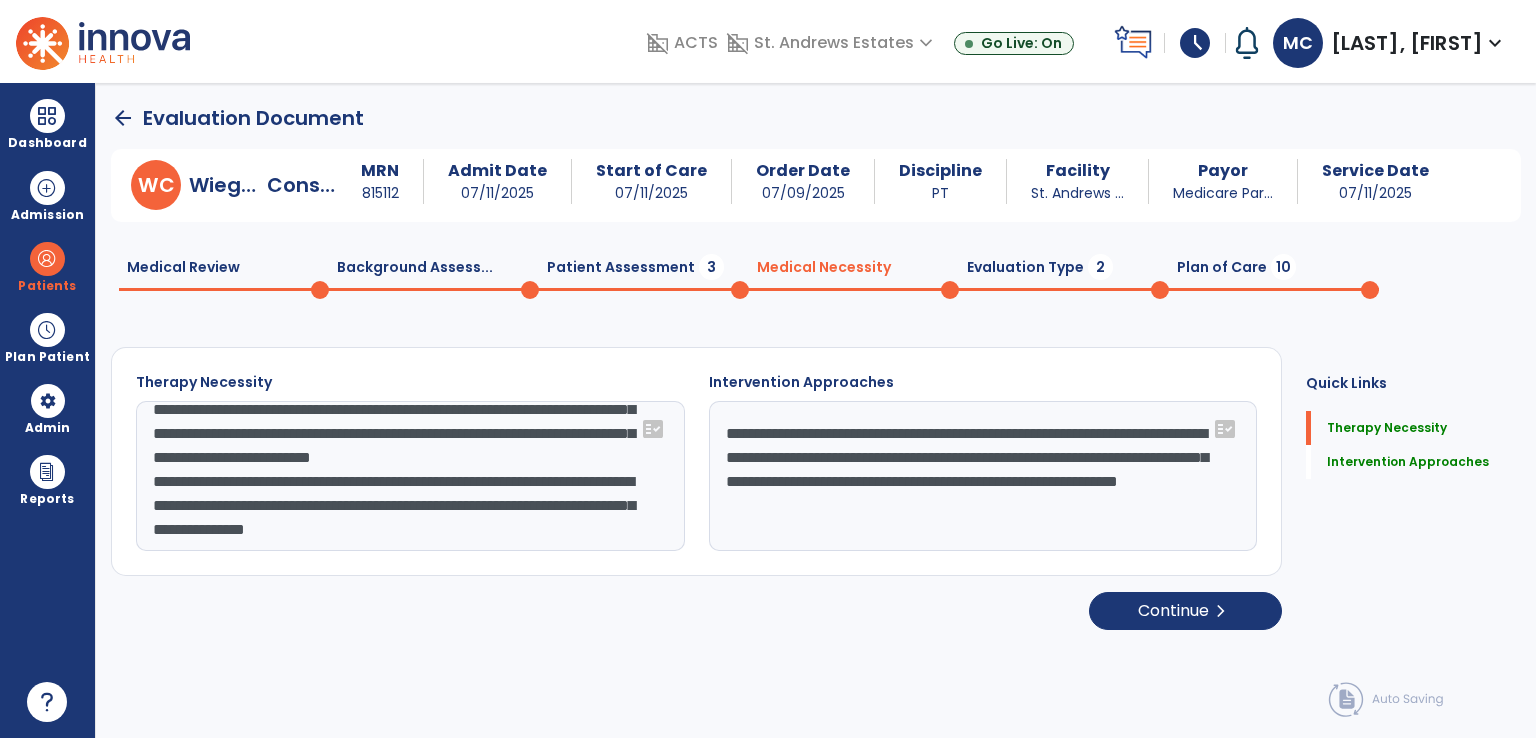click on "**********" 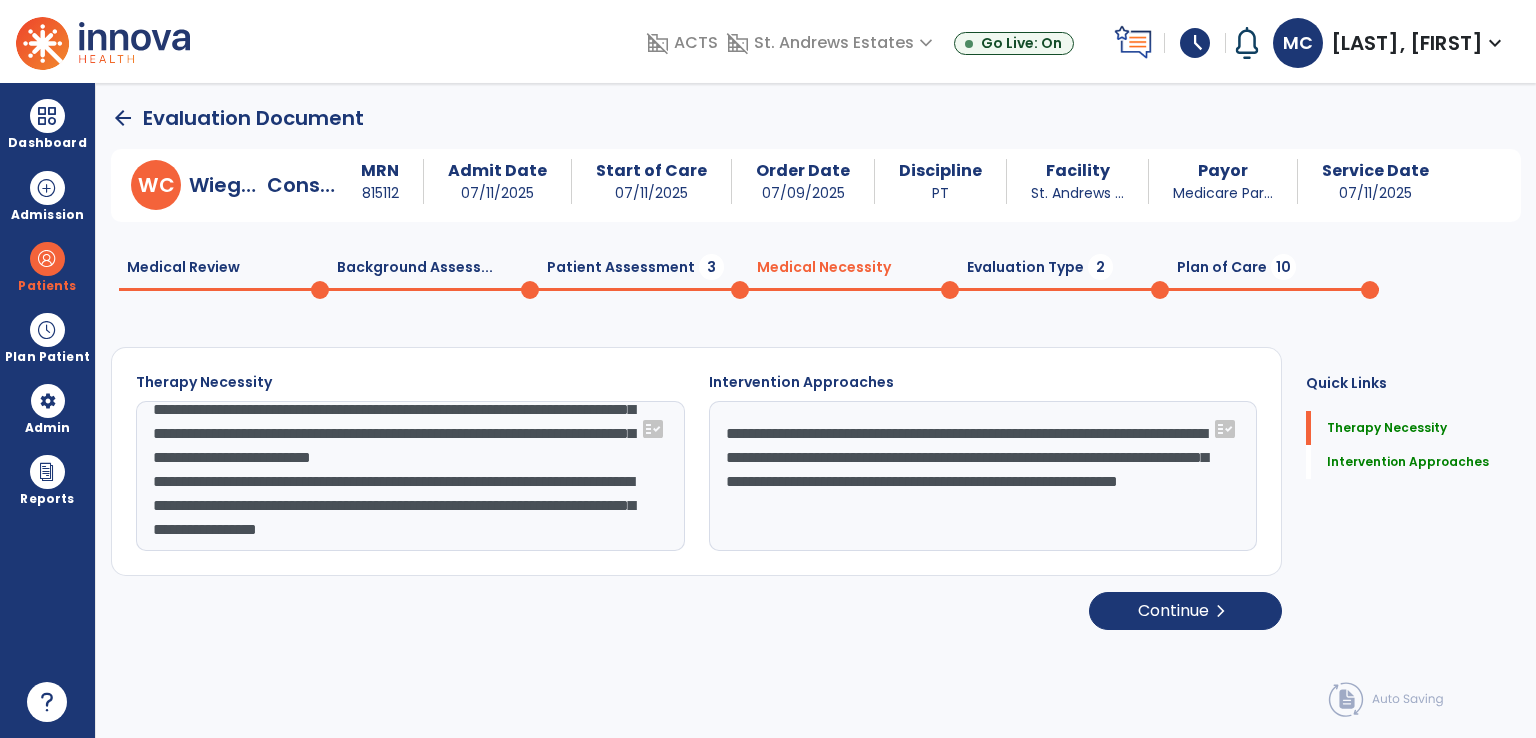 scroll, scrollTop: 88, scrollLeft: 0, axis: vertical 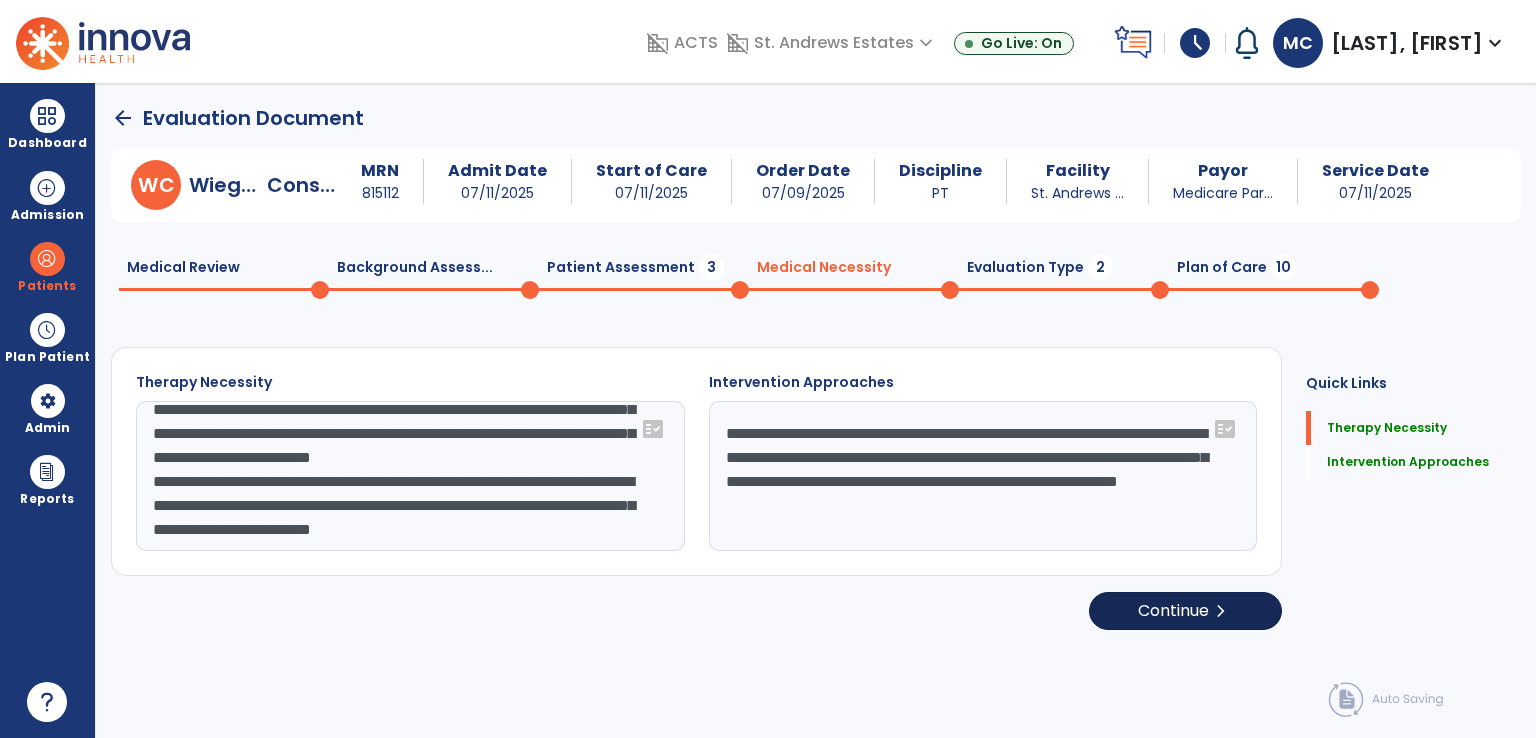 type on "**********" 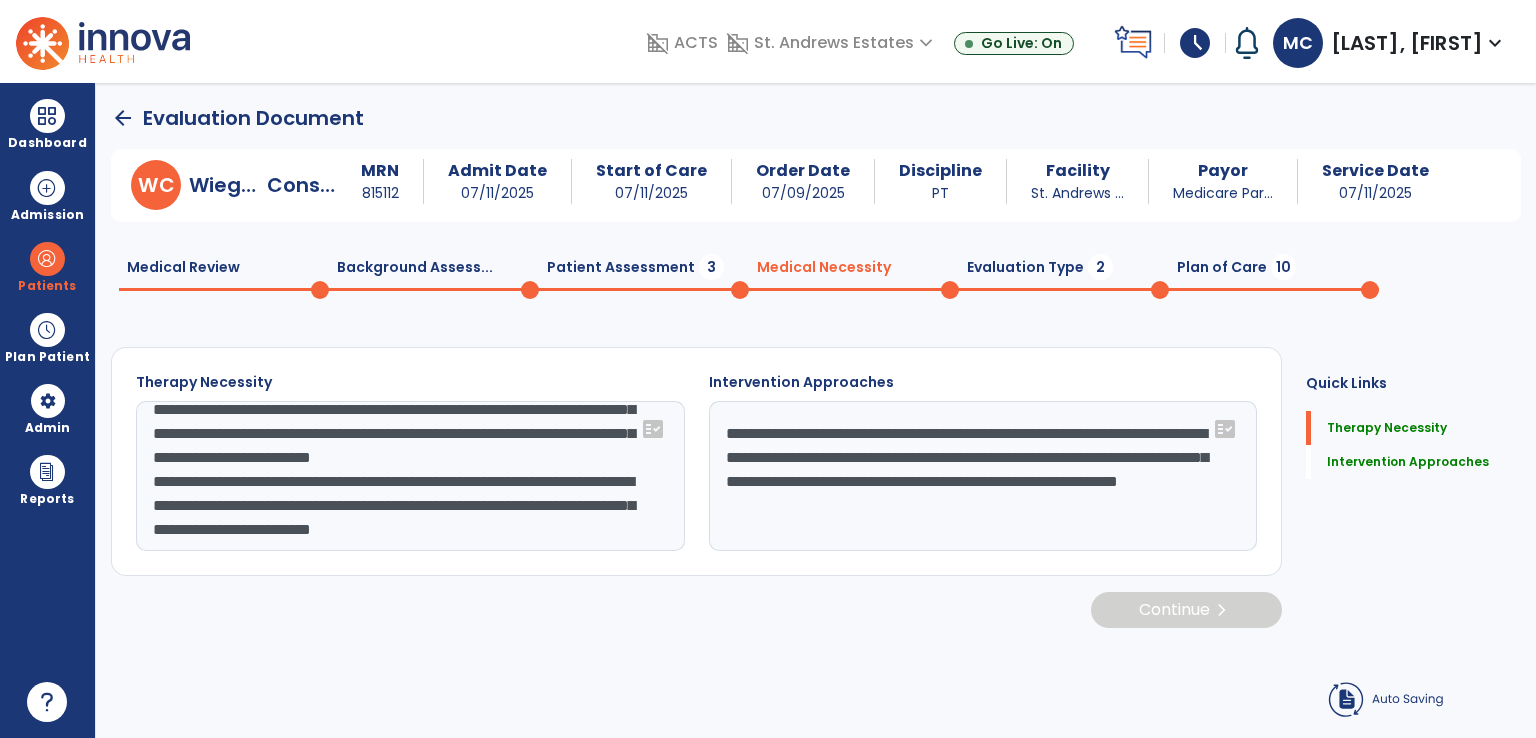click on "Continue  chevron_right" 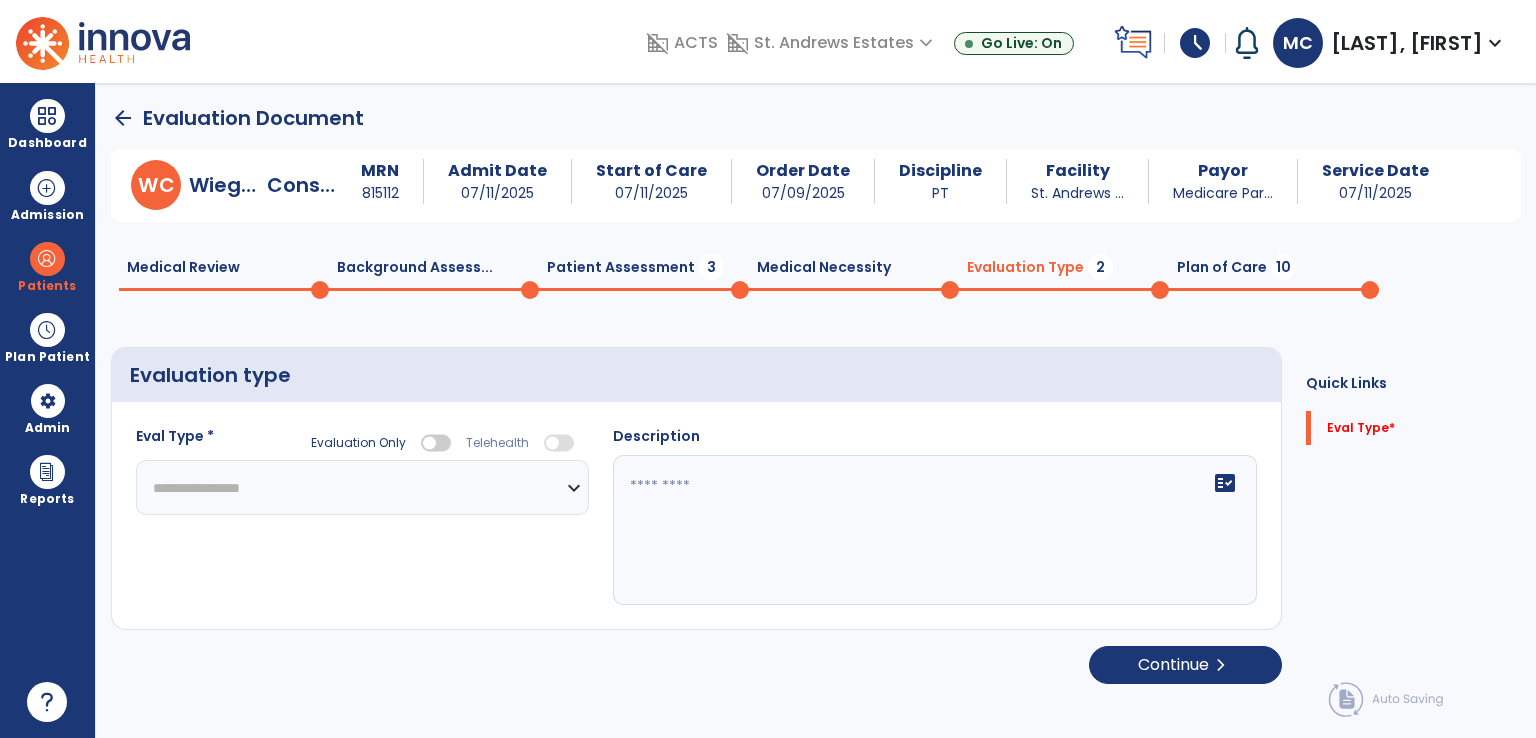click on "**********" 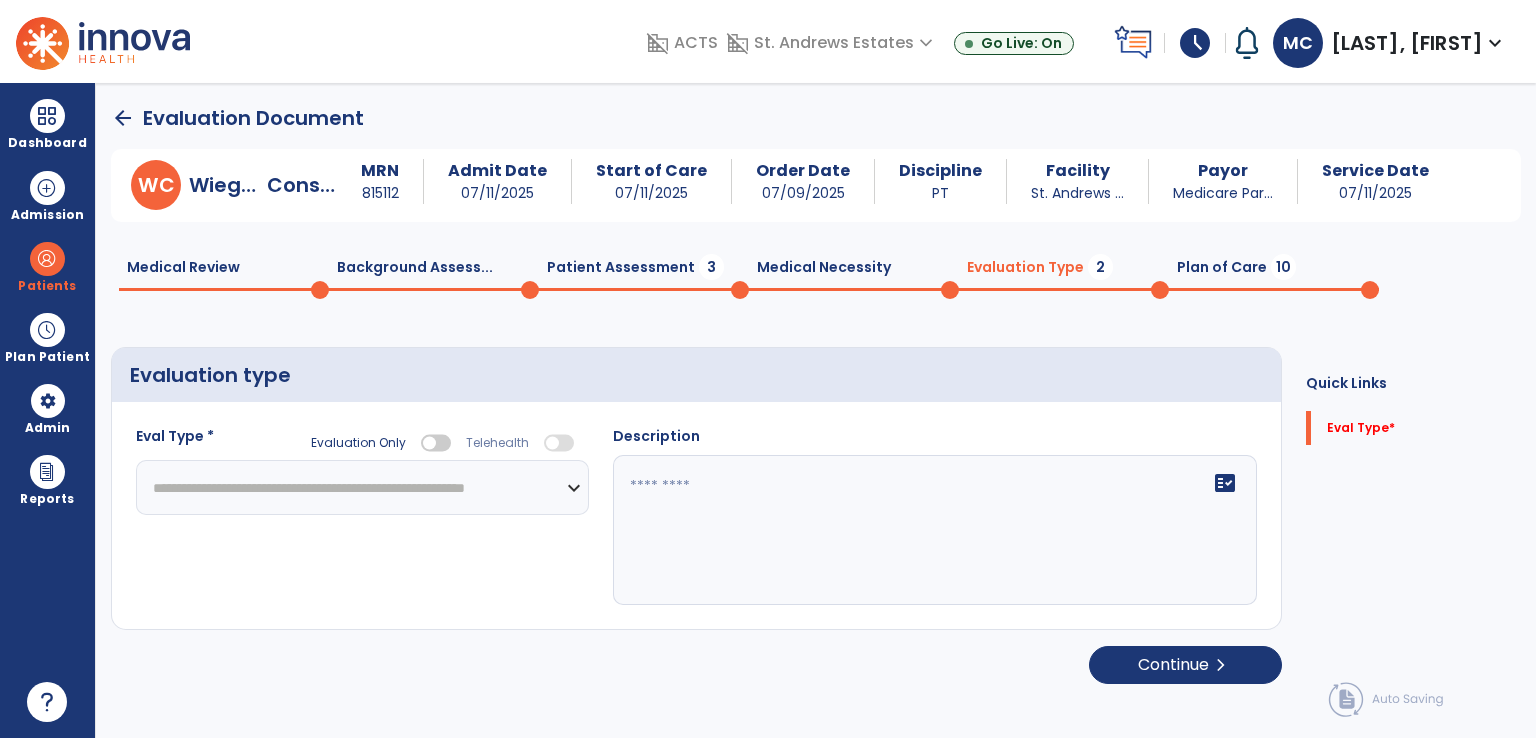 click on "**********" 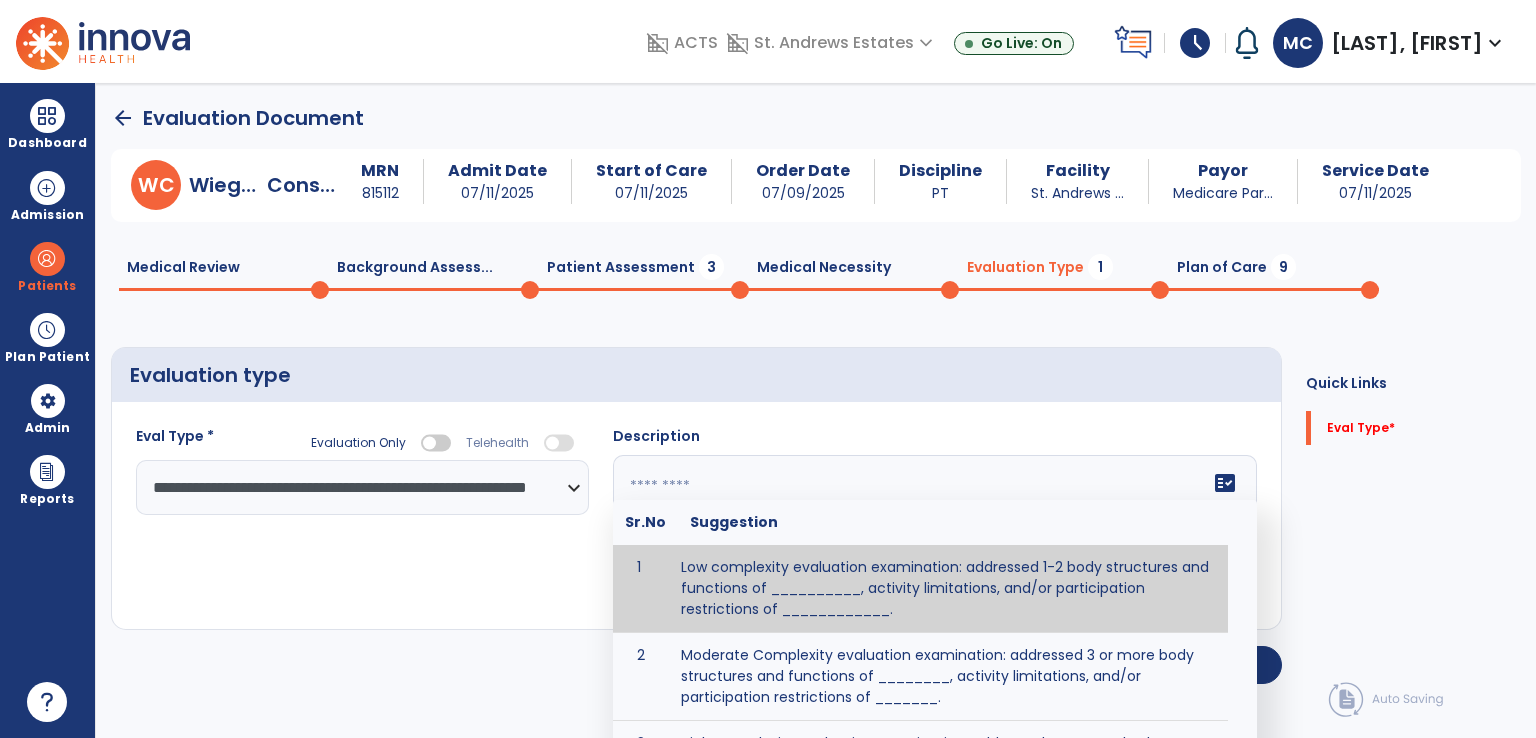 click on "fact_check  Sr.No Suggestion 1 Low complexity evaluation examination: addressed 1-2 body structures and functions of __________, activity limitations, and/or participation restrictions of ____________. 2 Moderate Complexity evaluation examination: addressed 3 or more body structures and functions of ________, activity limitations, and/or participation restrictions of _______. 3 High Complexity evaluation examination: addressed 4 or more body structures and functions of _______, activity limitations, and/or participation restrictions of _________" 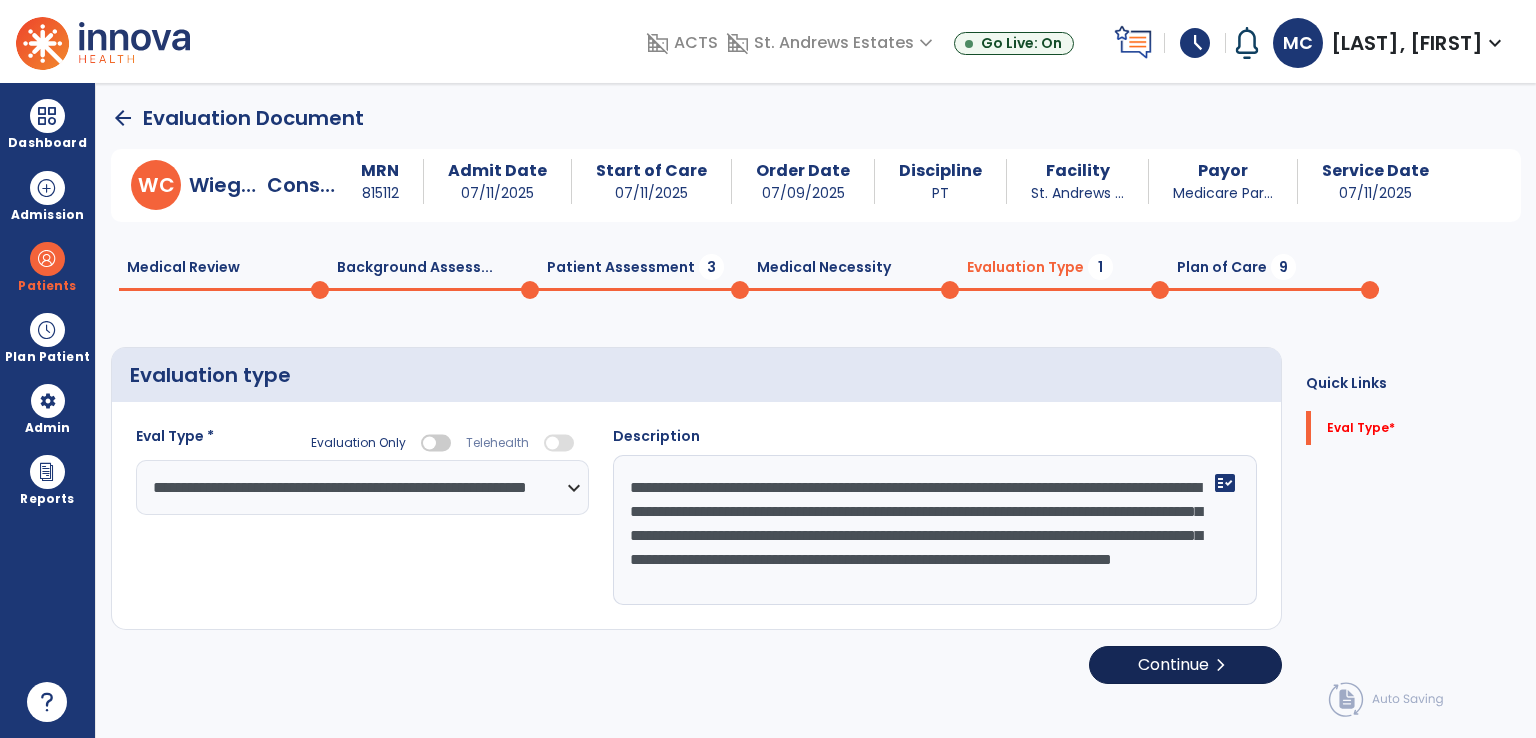 type on "**********" 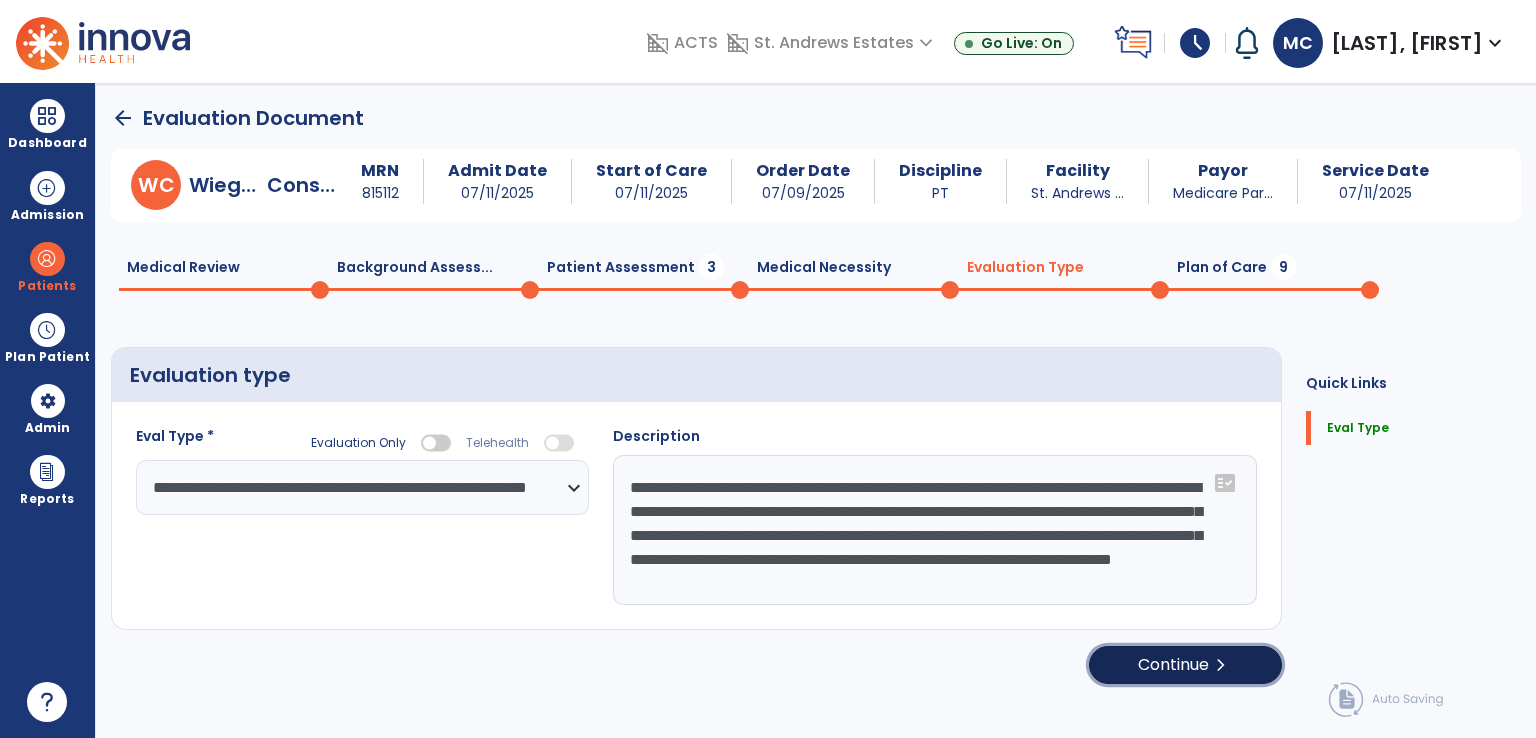 click on "Continue  chevron_right" 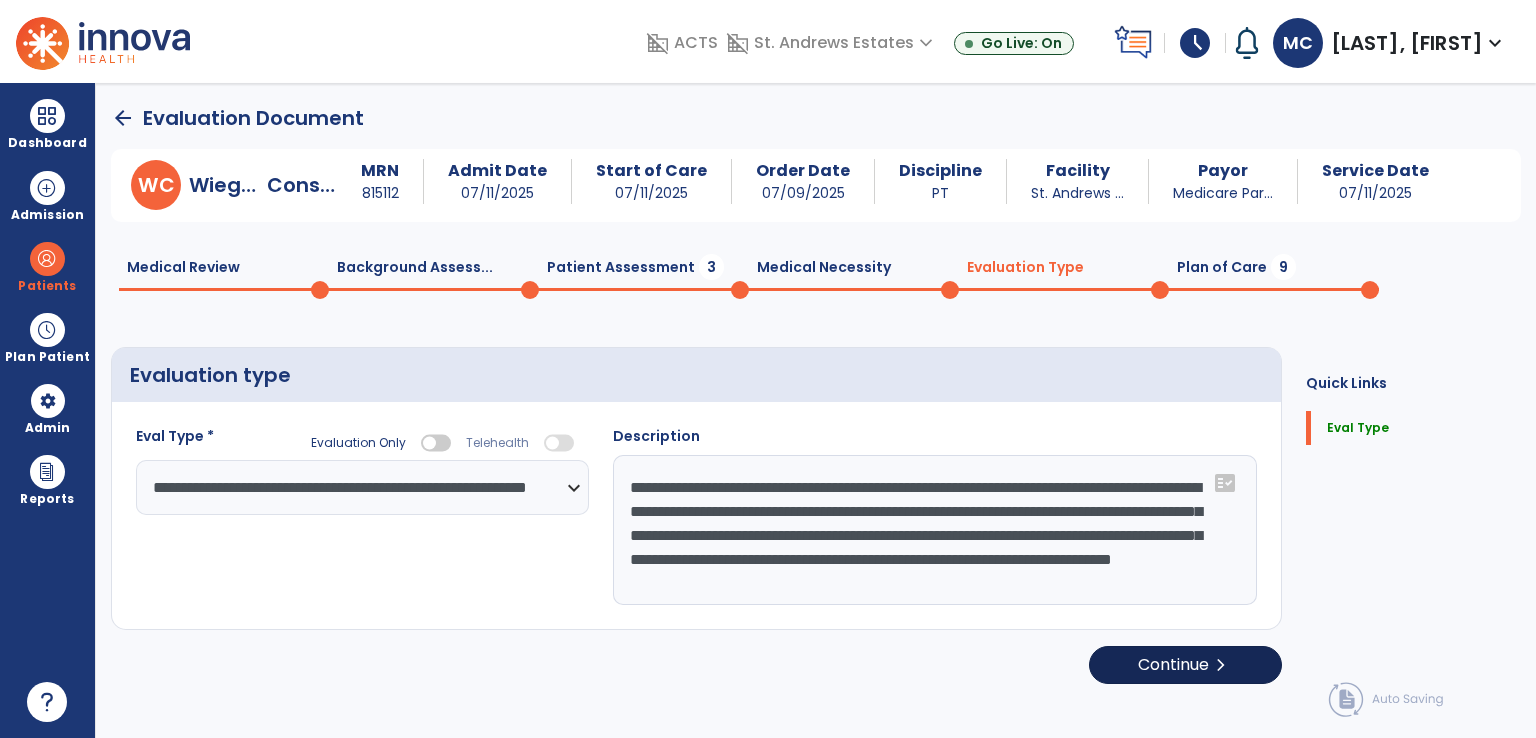 select on "*****" 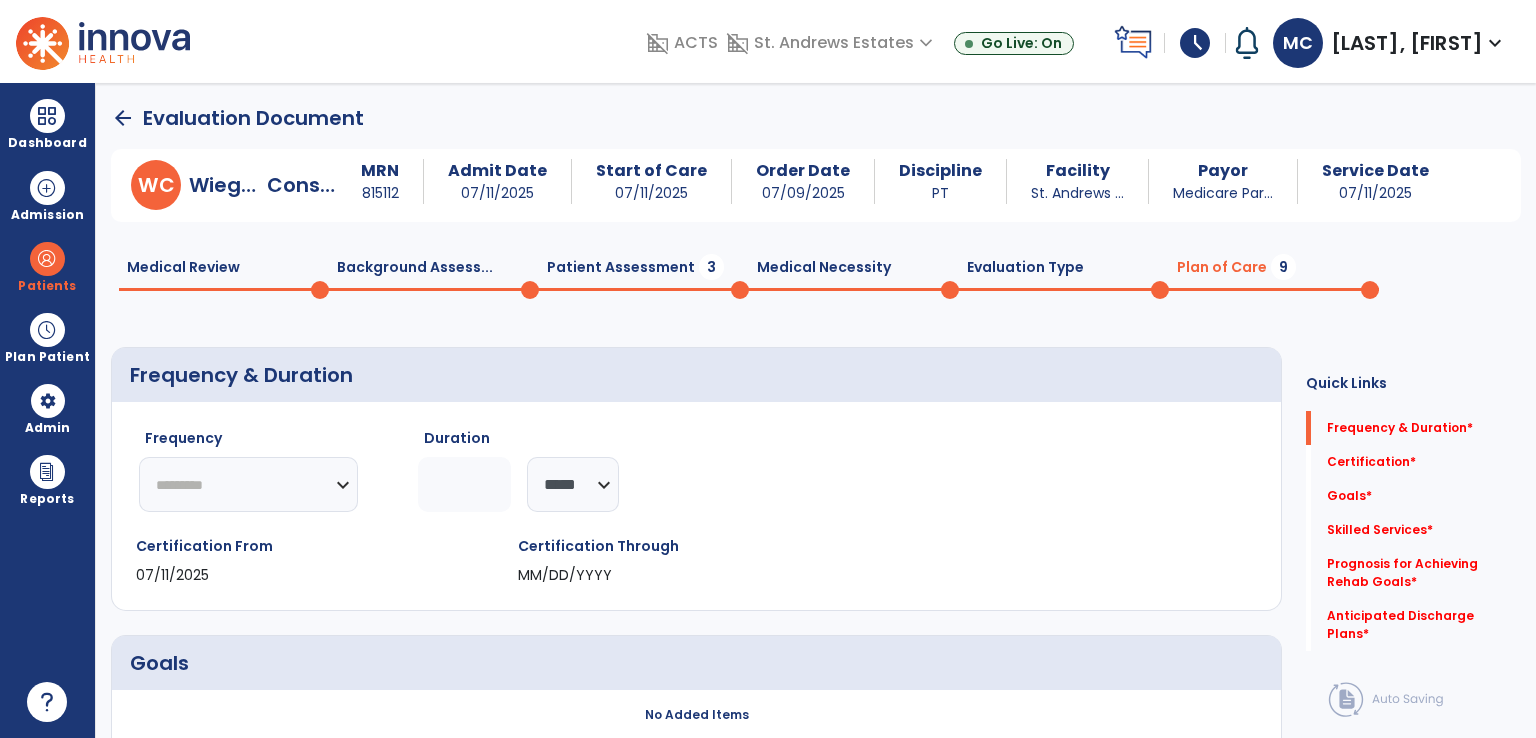 click on "********* ** ** ** ** ** ** **" 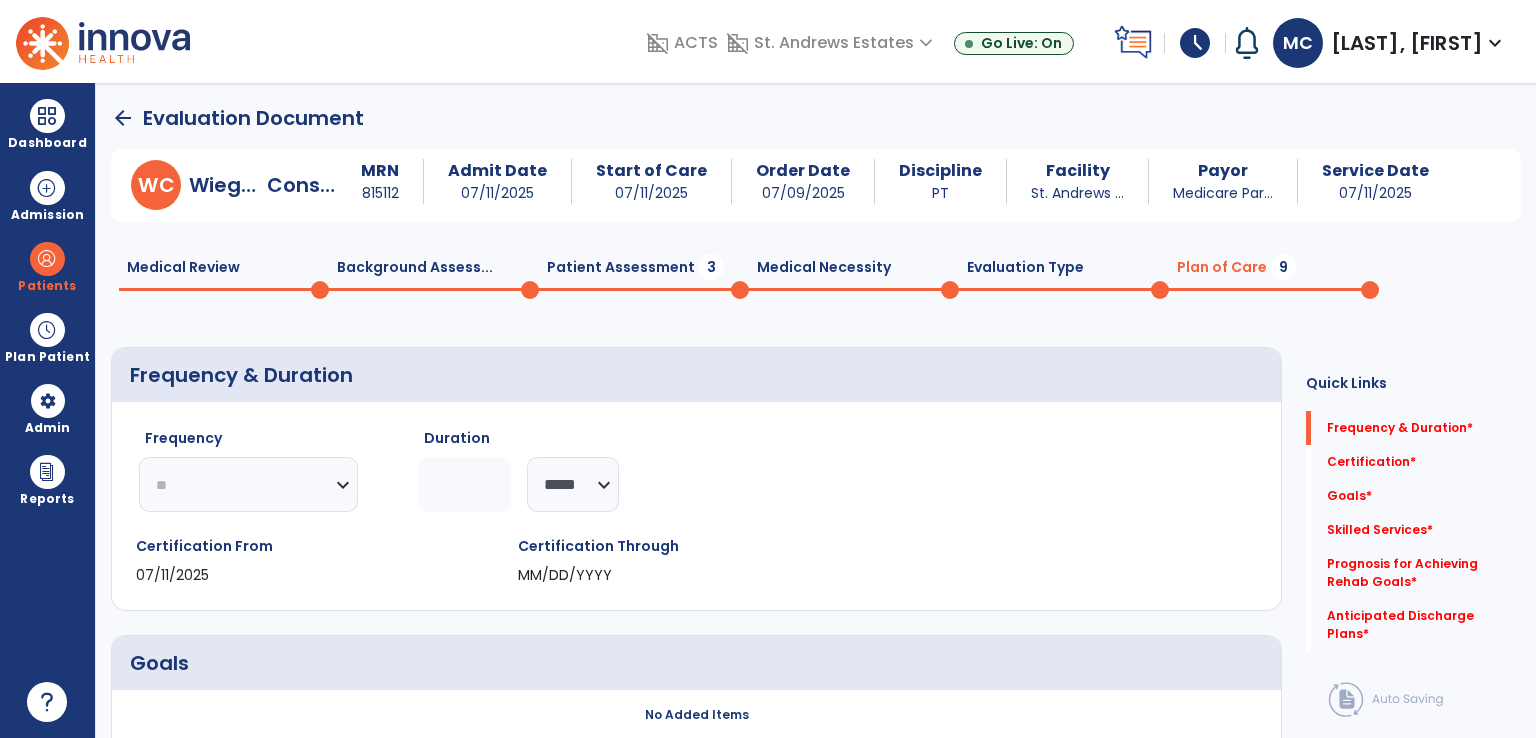 click on "********* ** ** ** ** ** ** **" 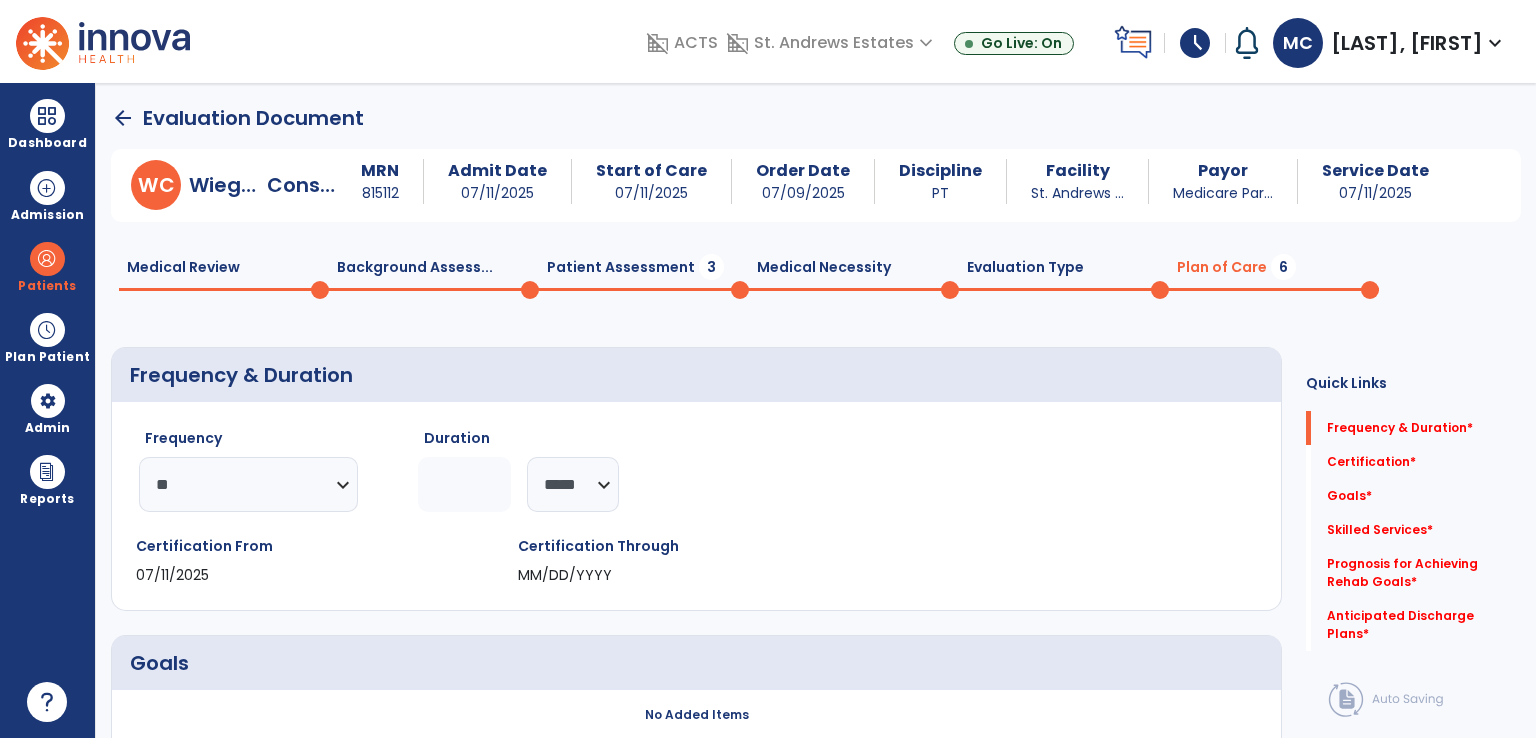 click 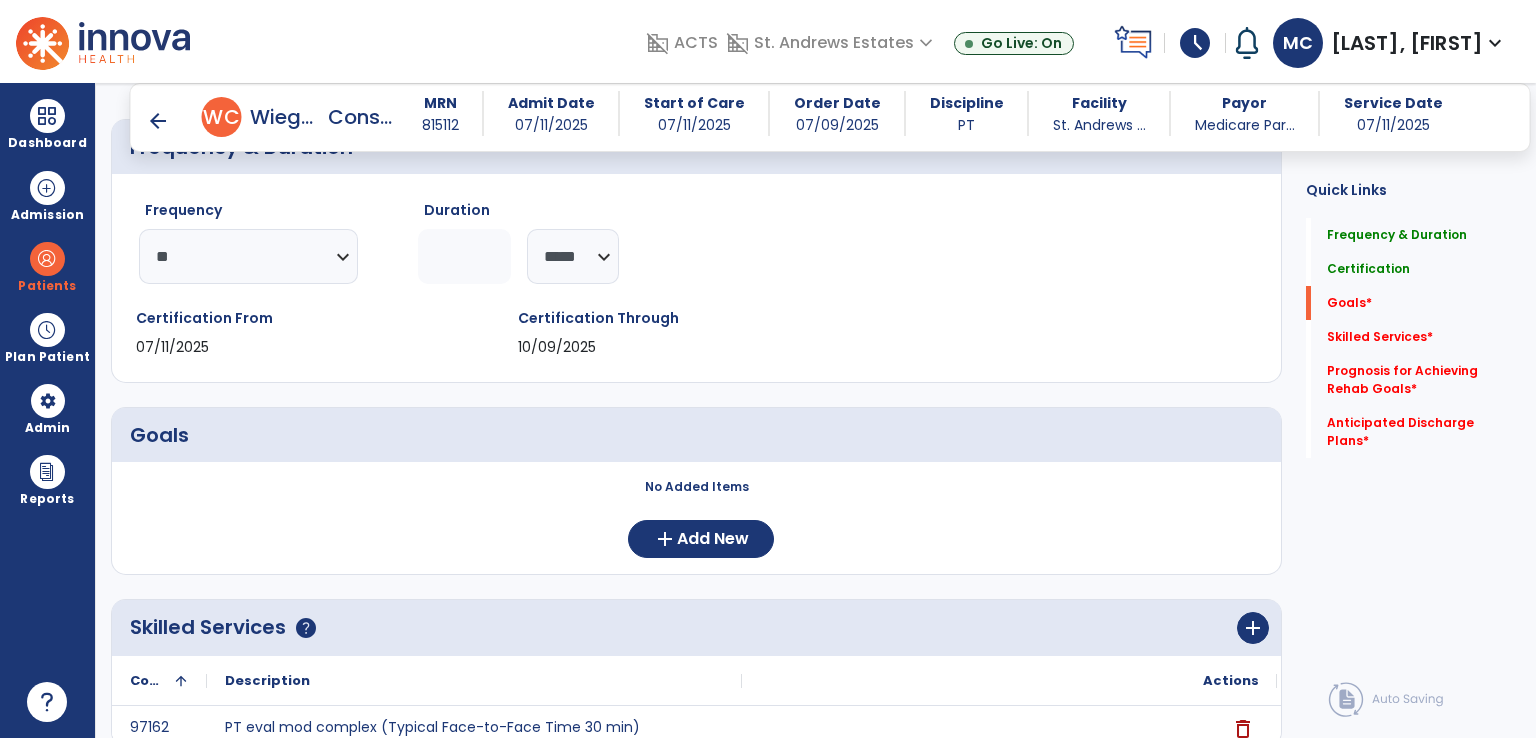 scroll, scrollTop: 300, scrollLeft: 0, axis: vertical 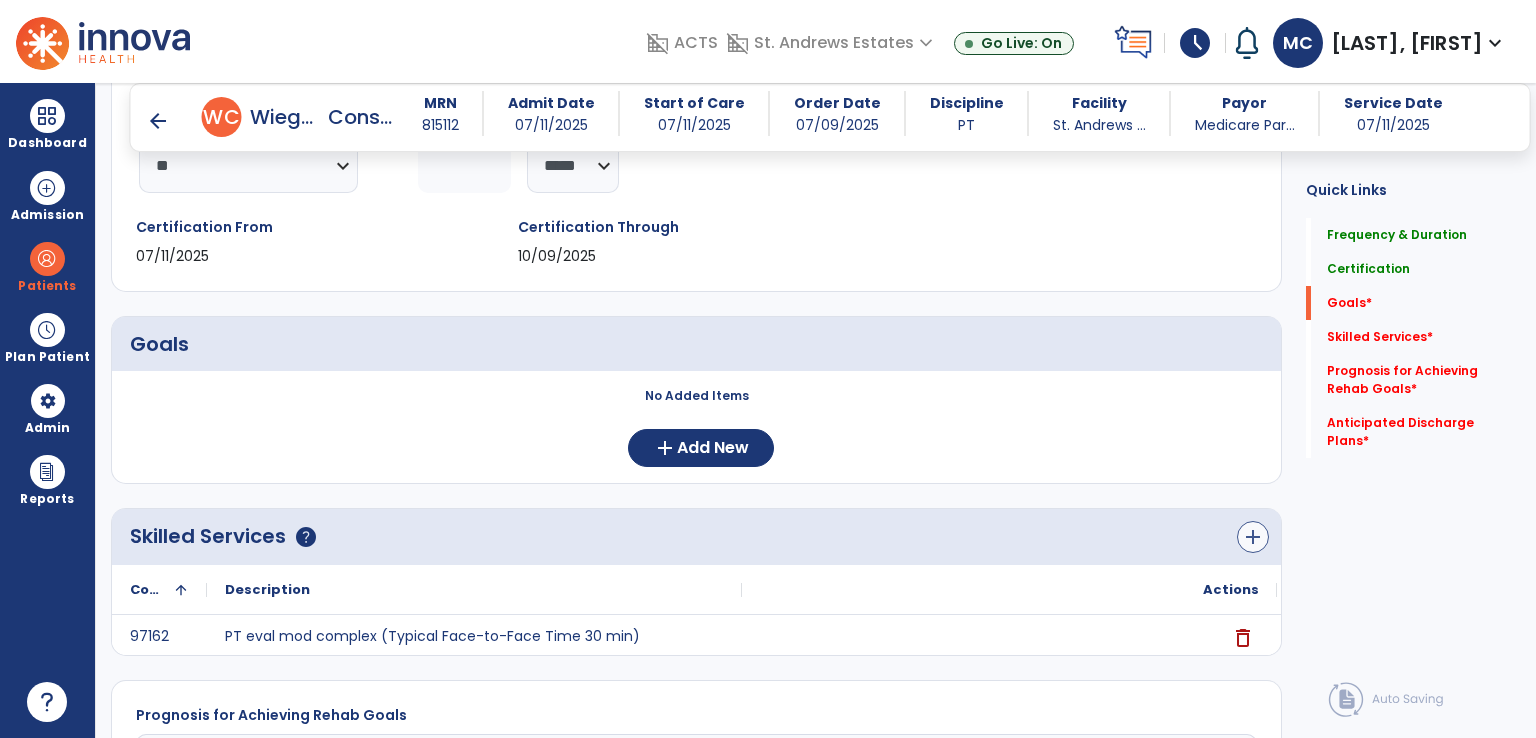type on "**" 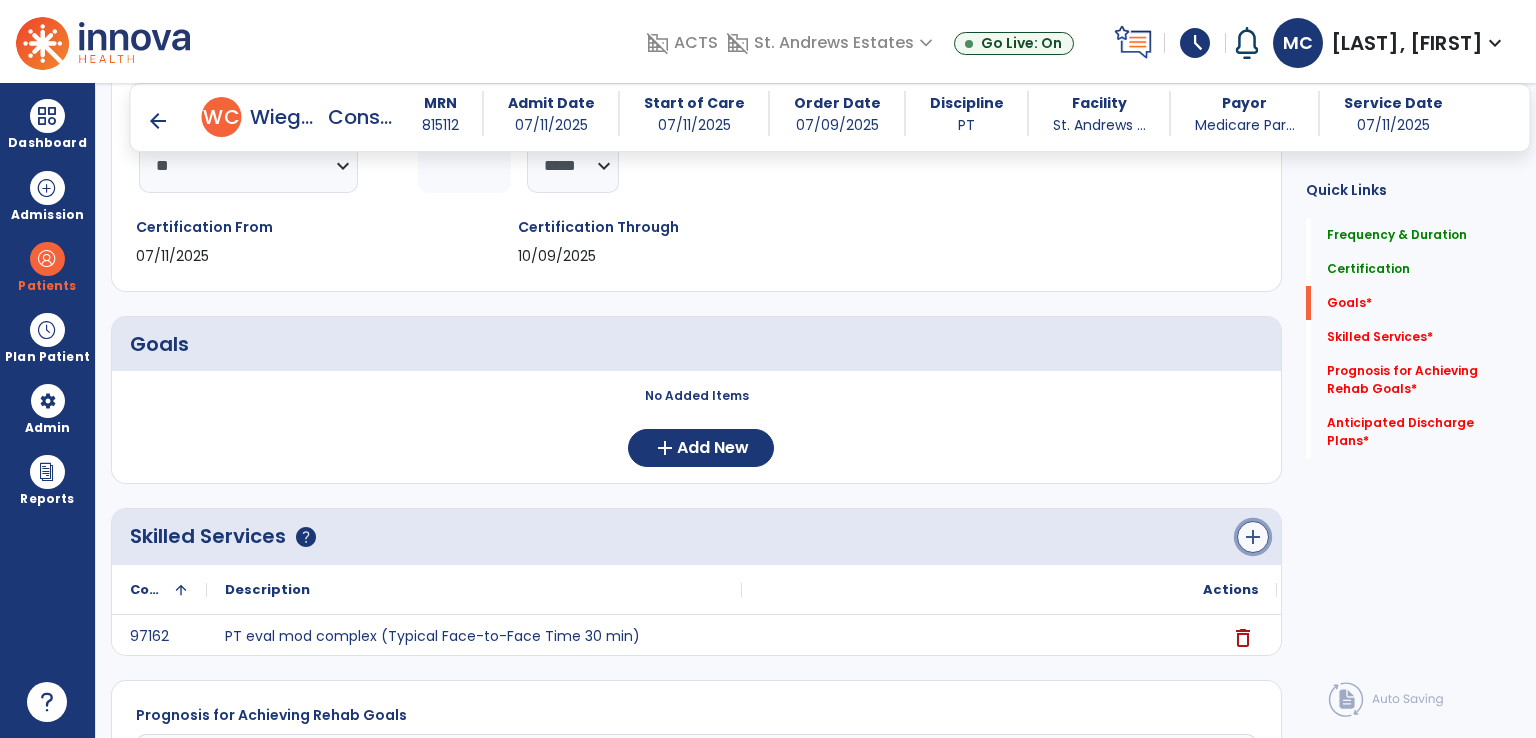 click on "add" 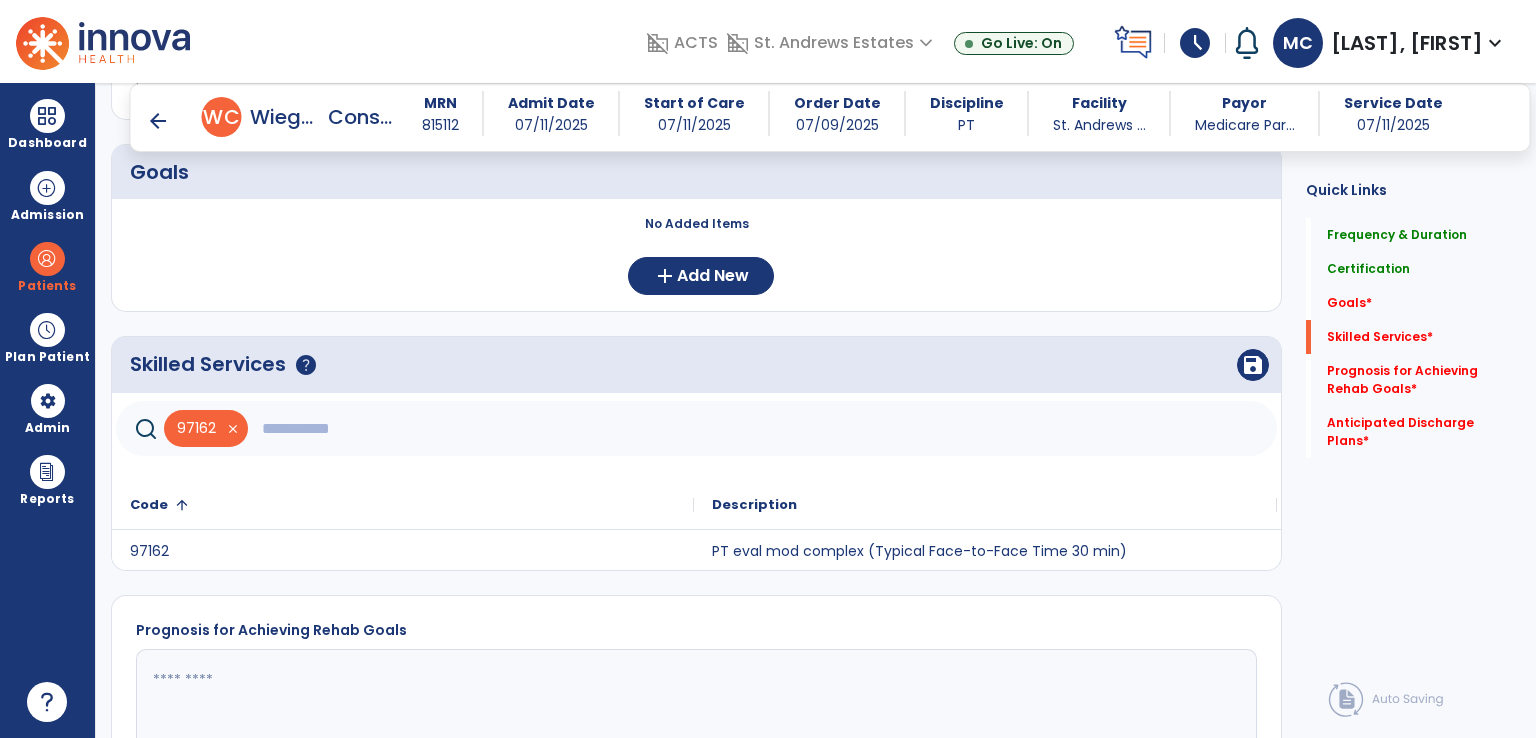 scroll, scrollTop: 600, scrollLeft: 0, axis: vertical 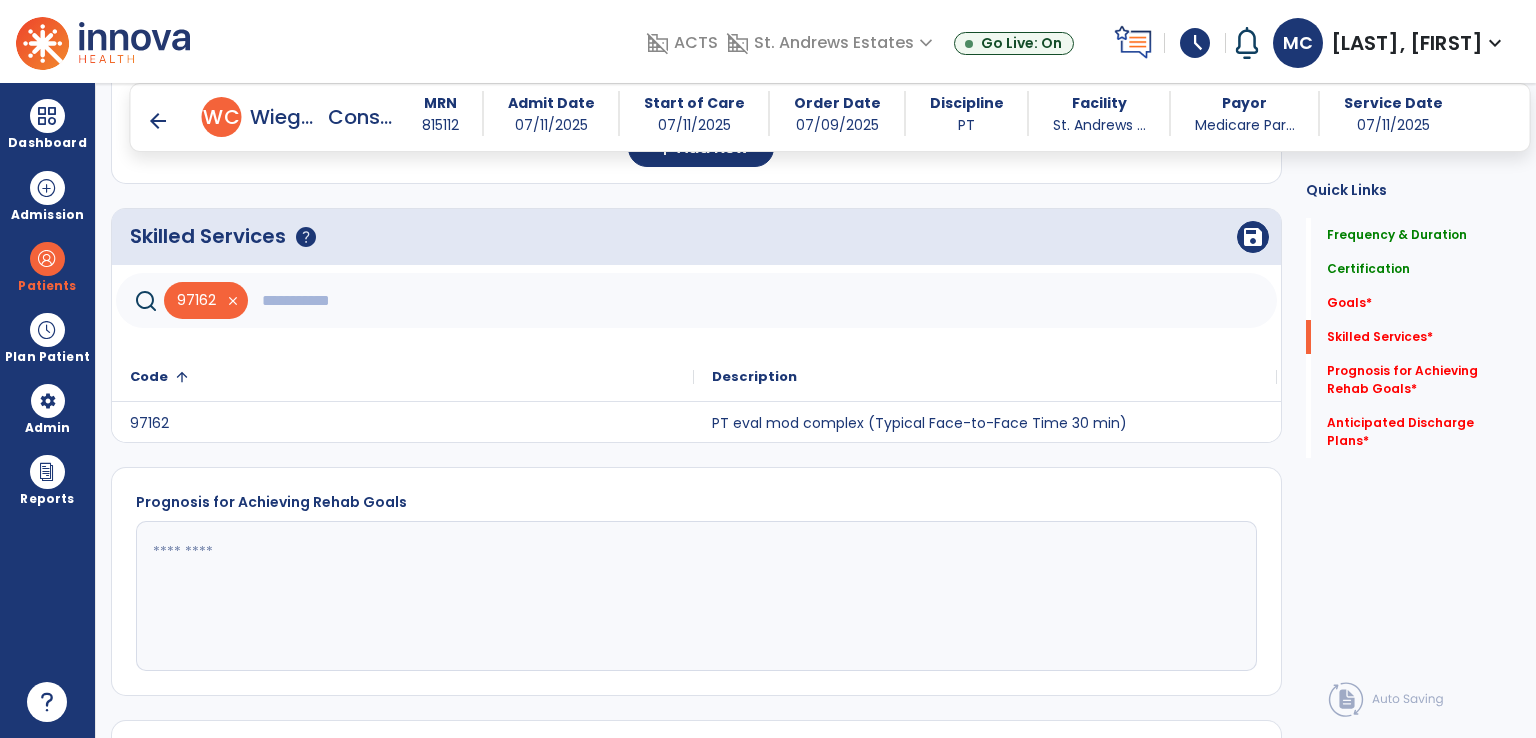 click 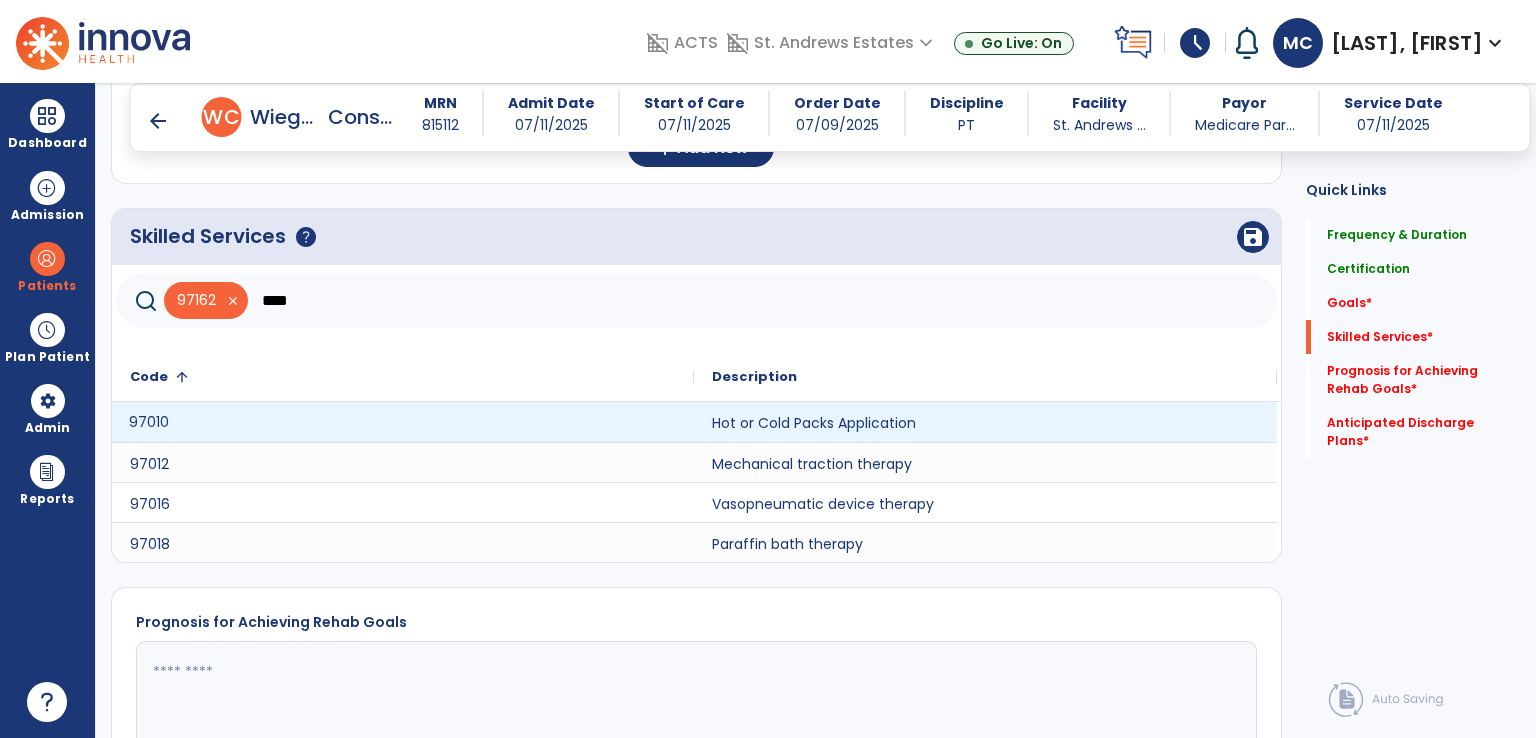 click on "97010" 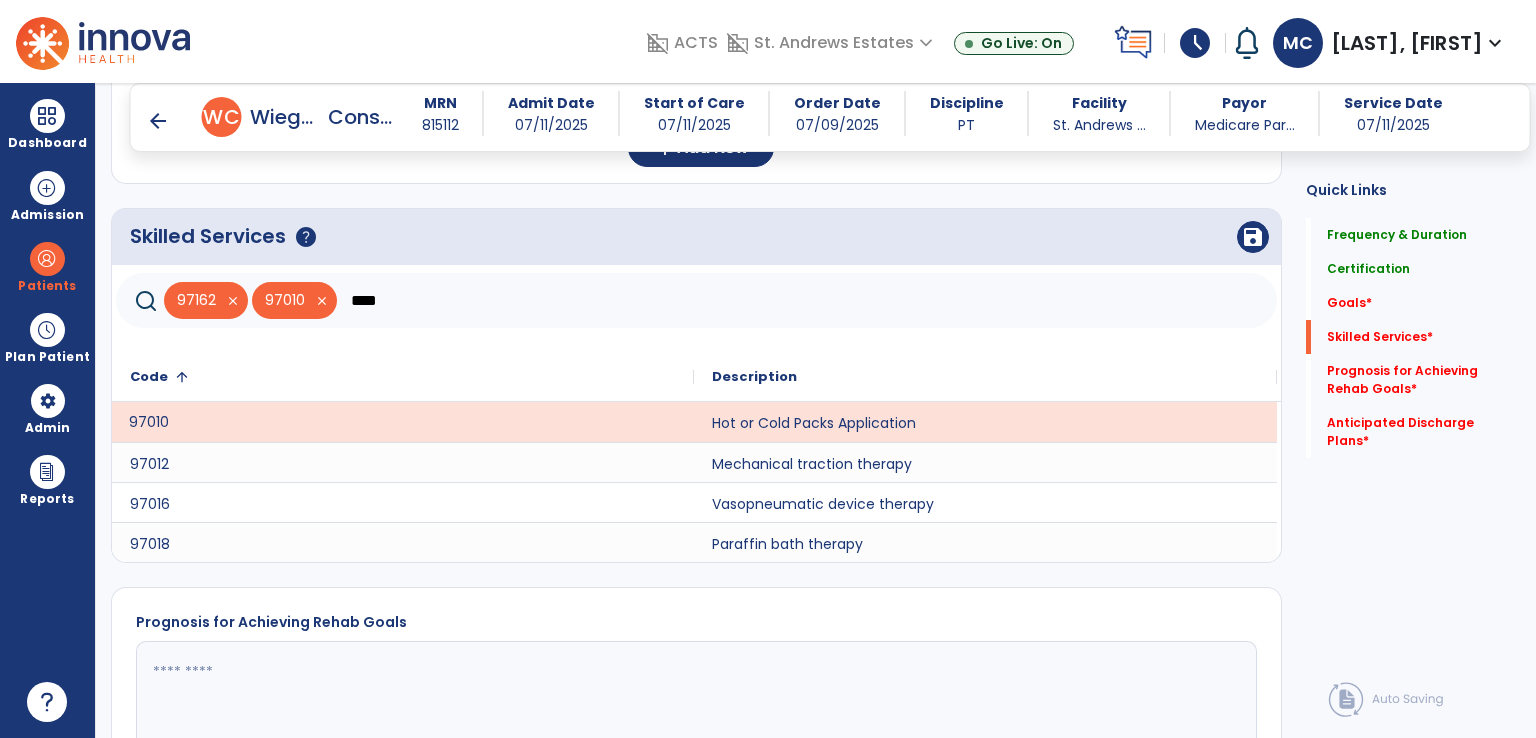 click on "****" 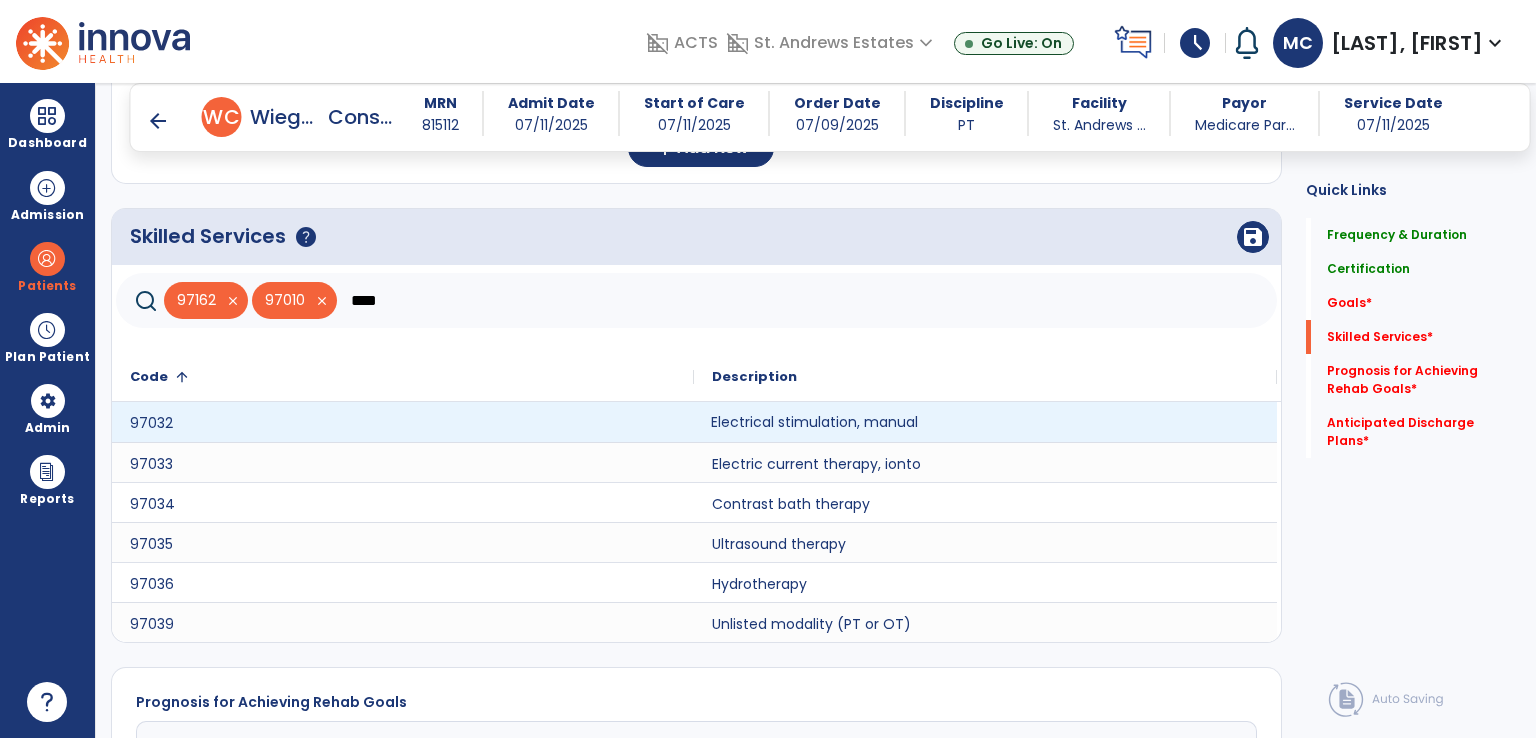 click on "Electrical stimulation, manual" 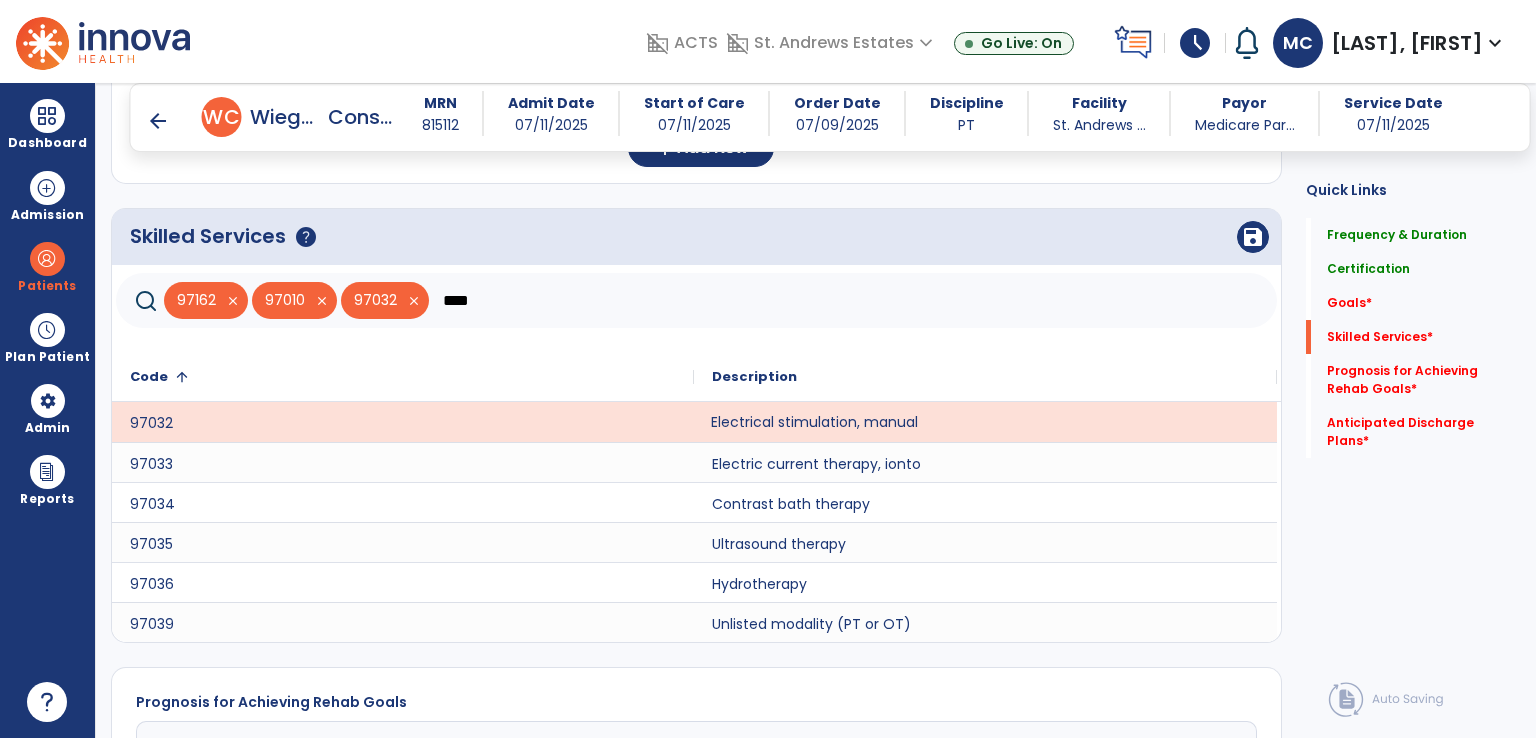click on "****" 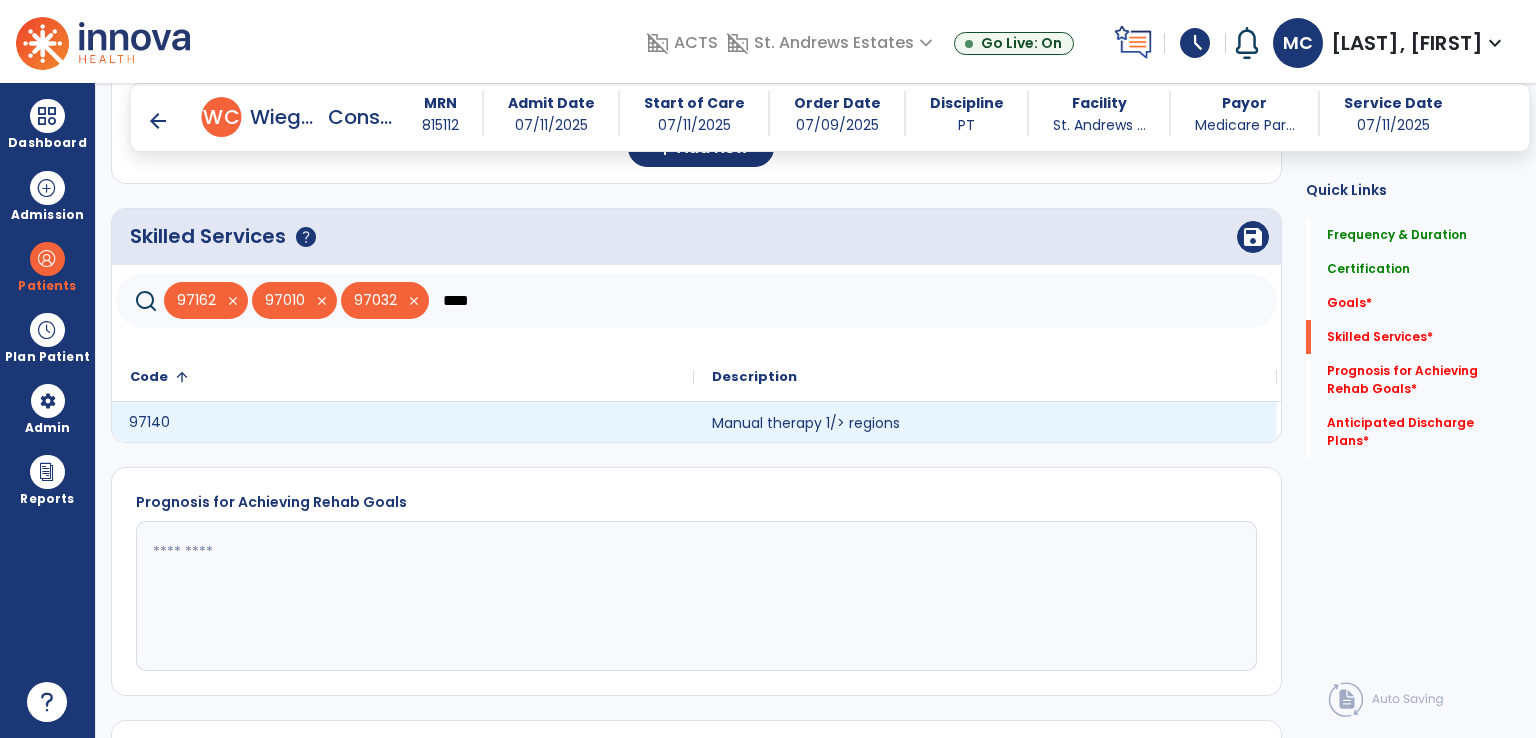 click on "97140" 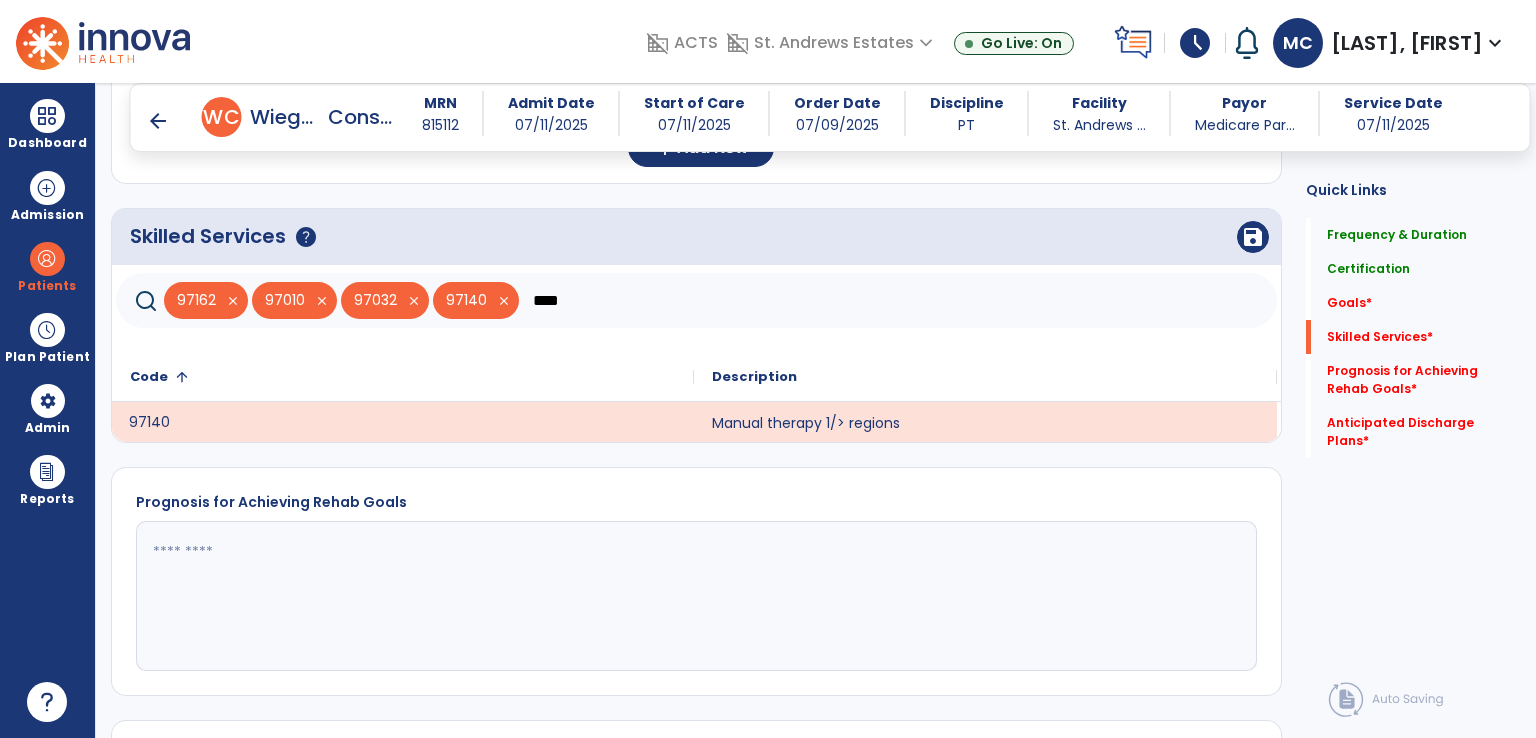 click on "****" 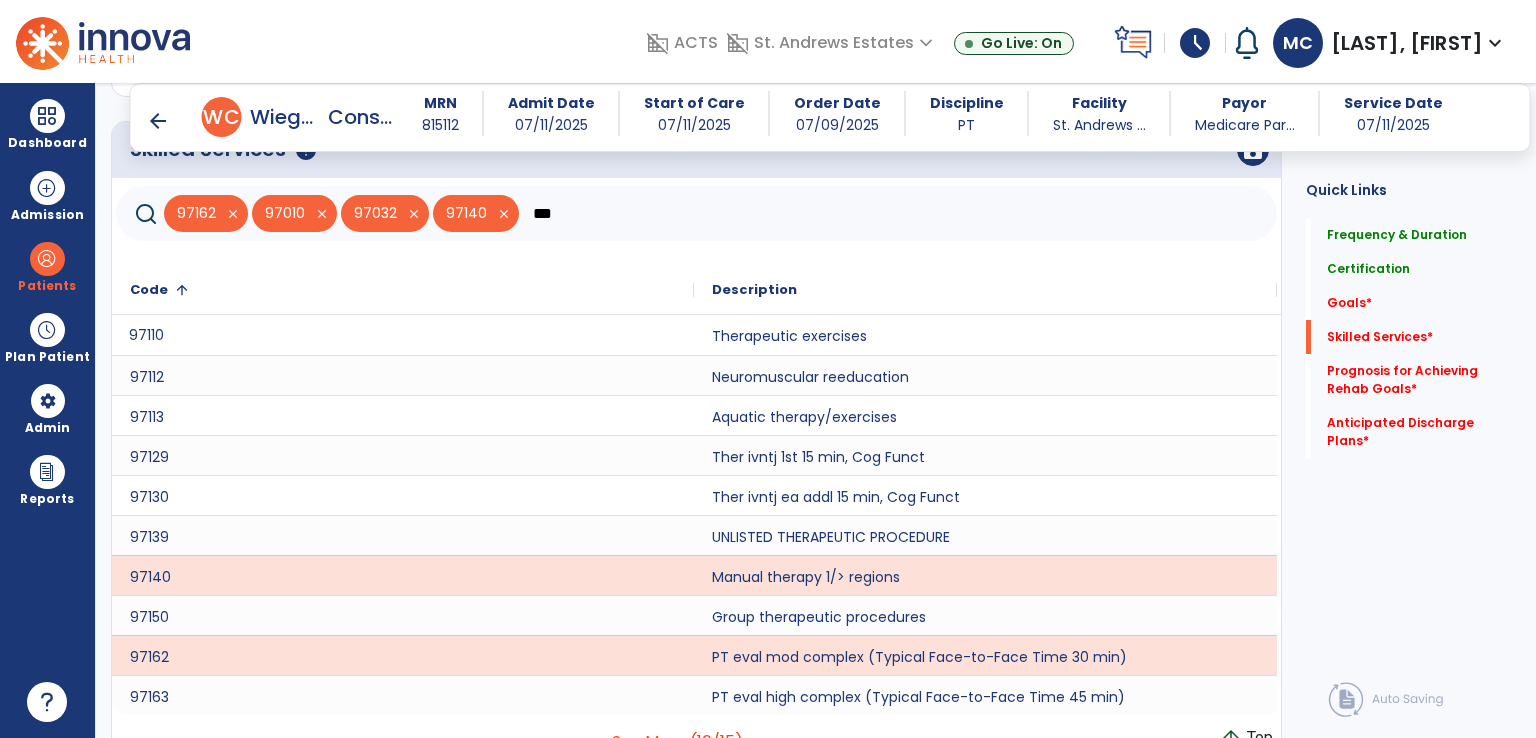 scroll, scrollTop: 710, scrollLeft: 0, axis: vertical 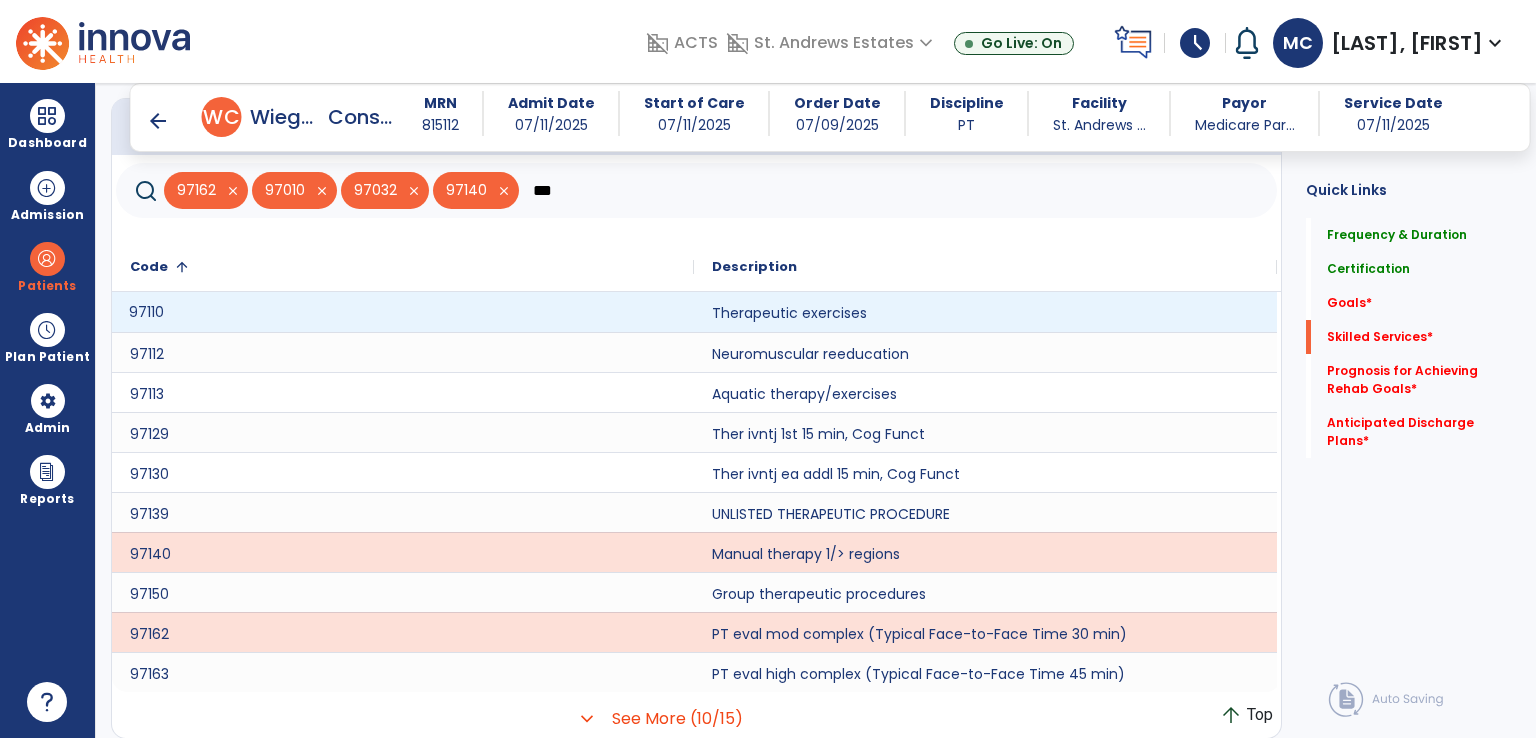 click on "97110" 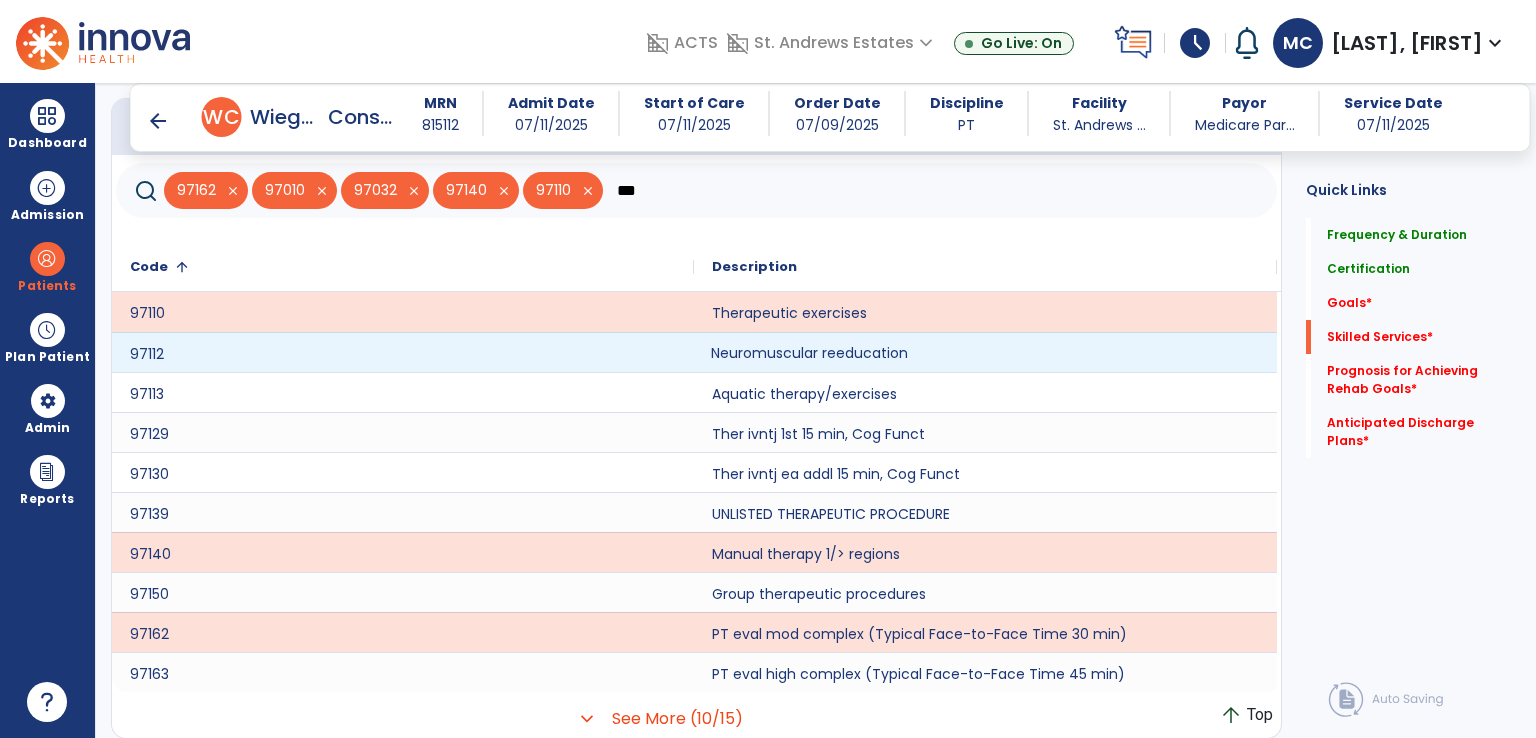 click on "Neuromuscular reeducation" 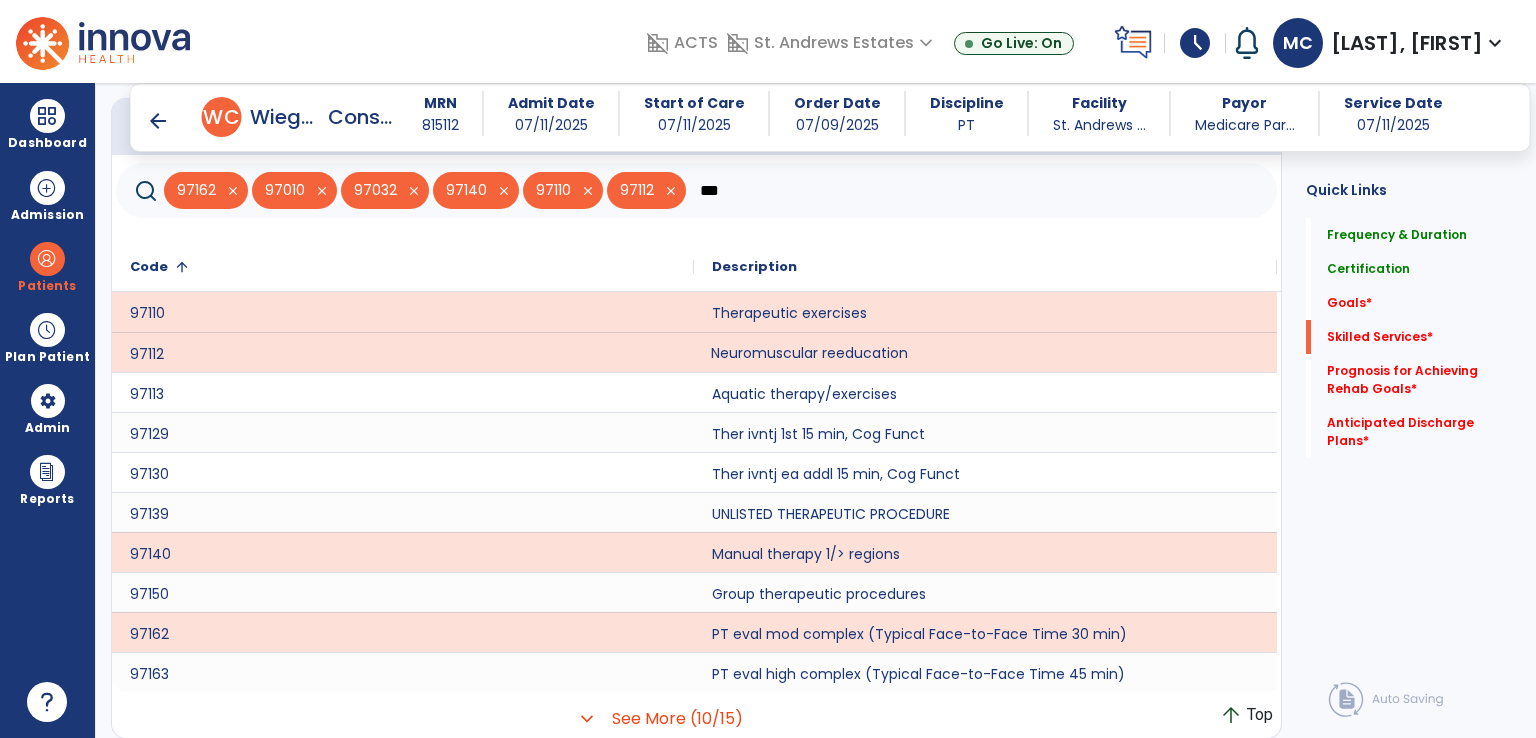 click on "***" 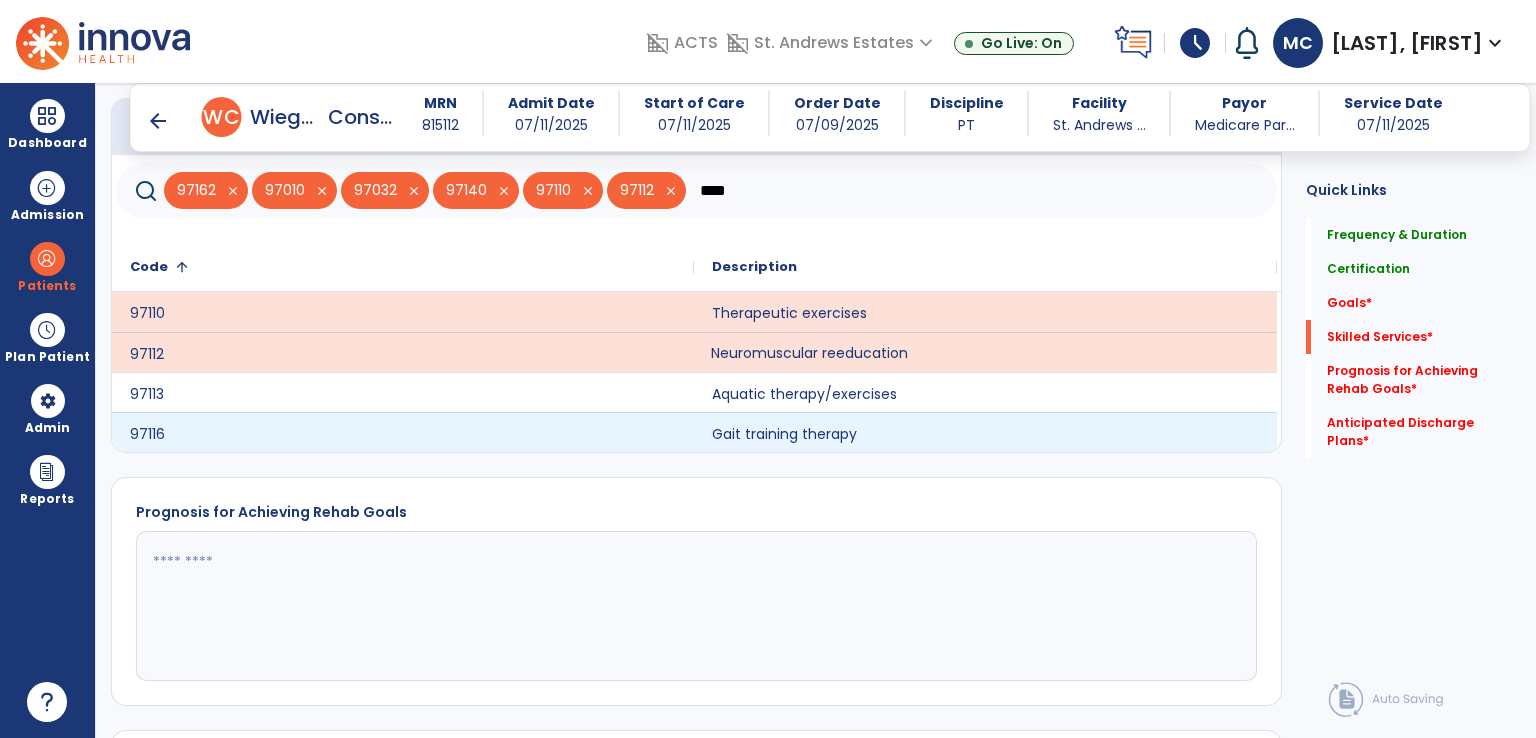 type on "****" 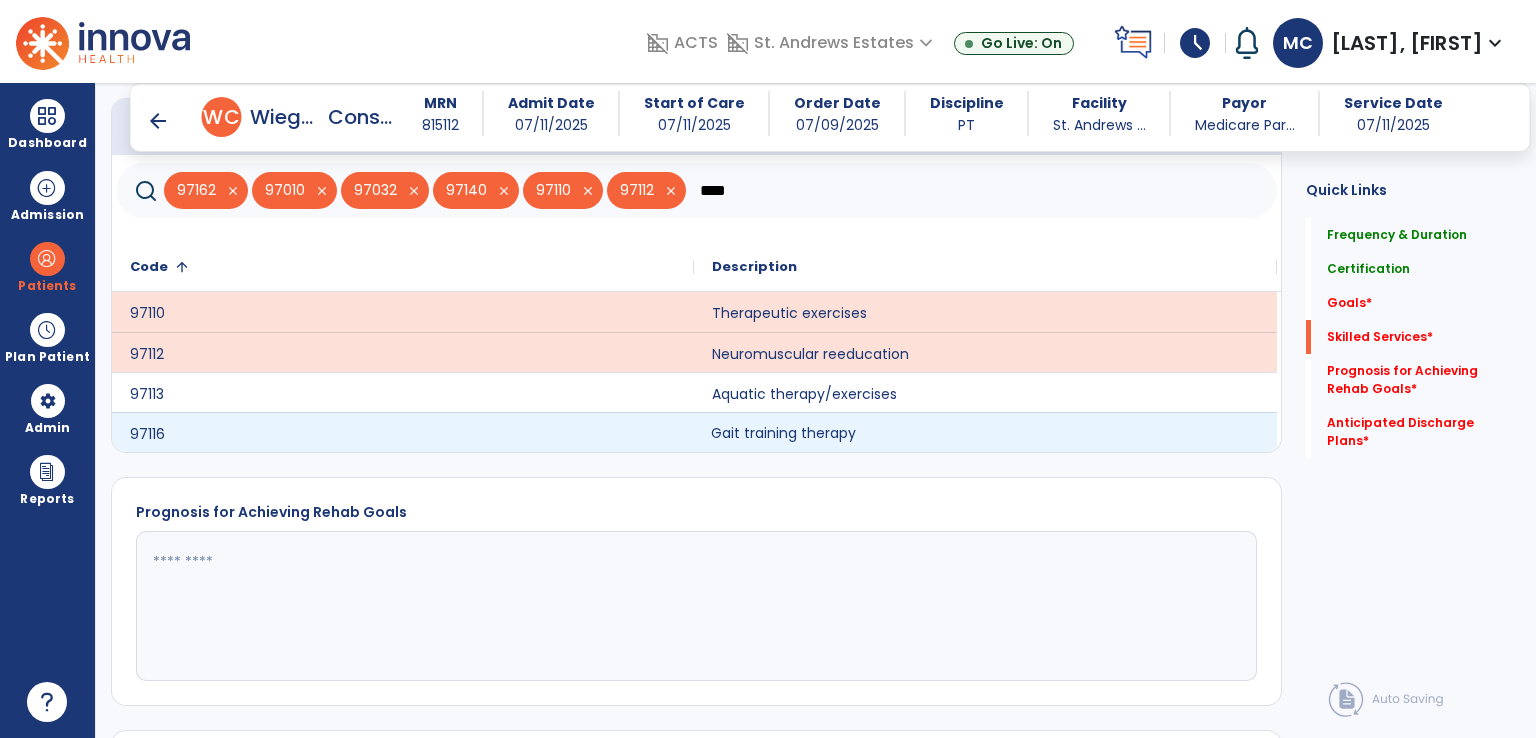 click on "Gait training therapy" 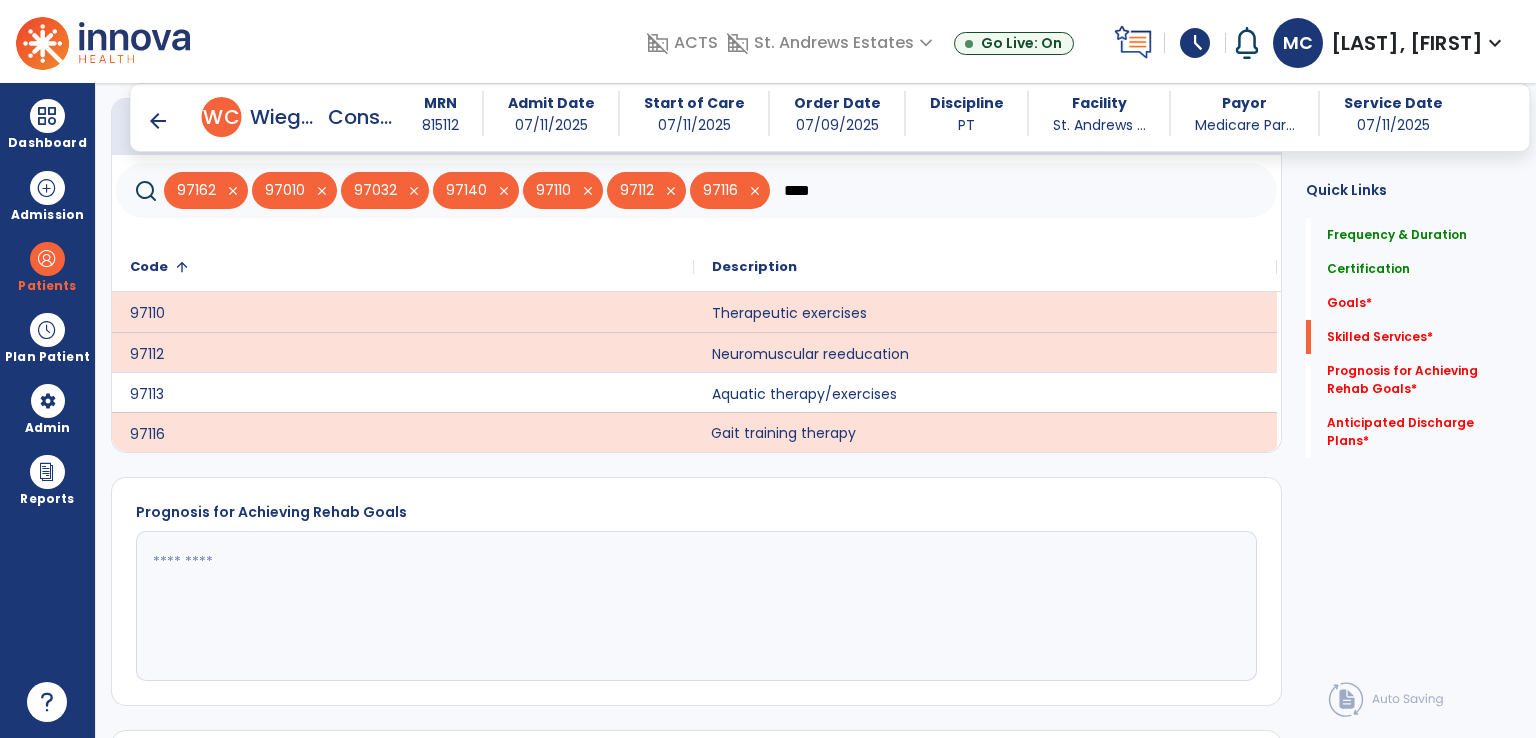 click on "Description" 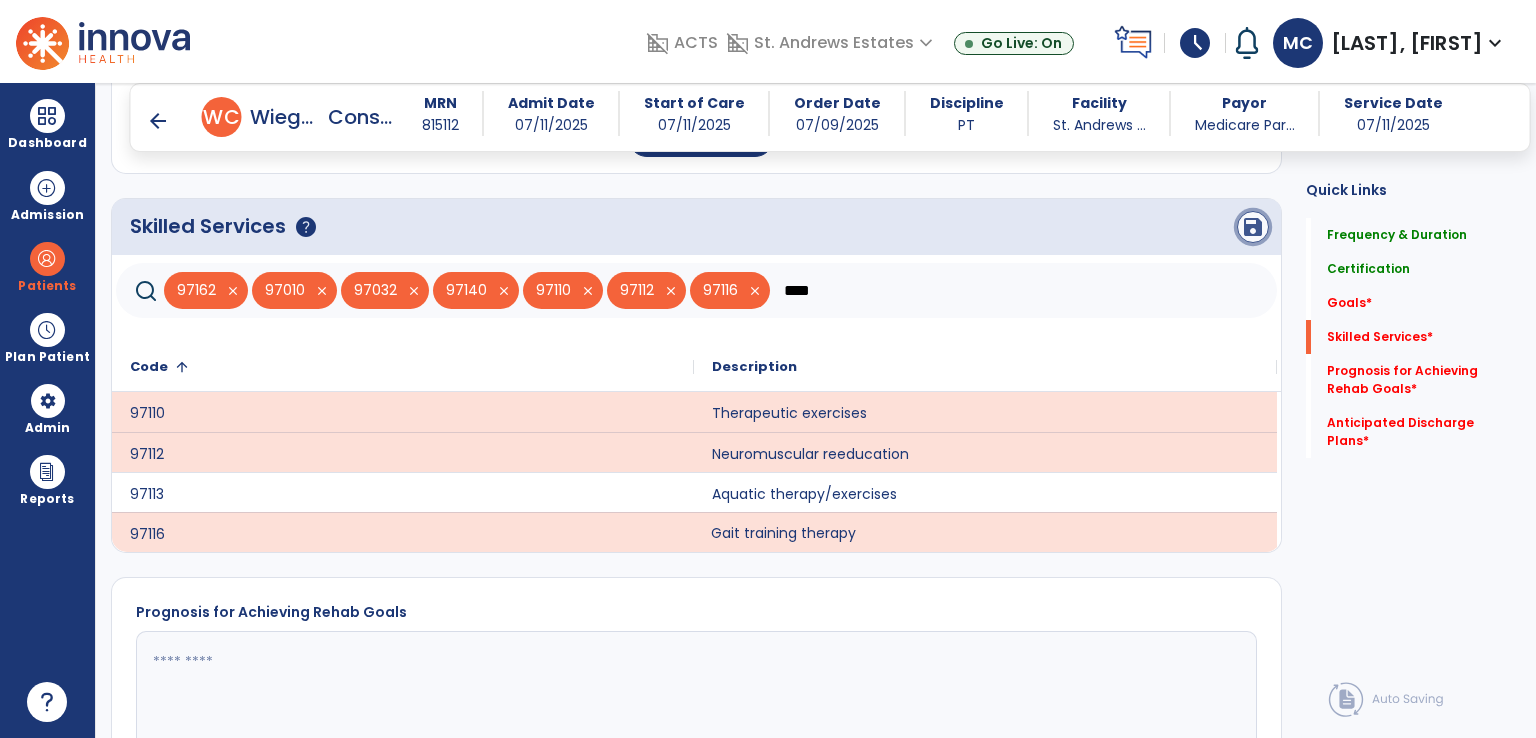 click on "save" 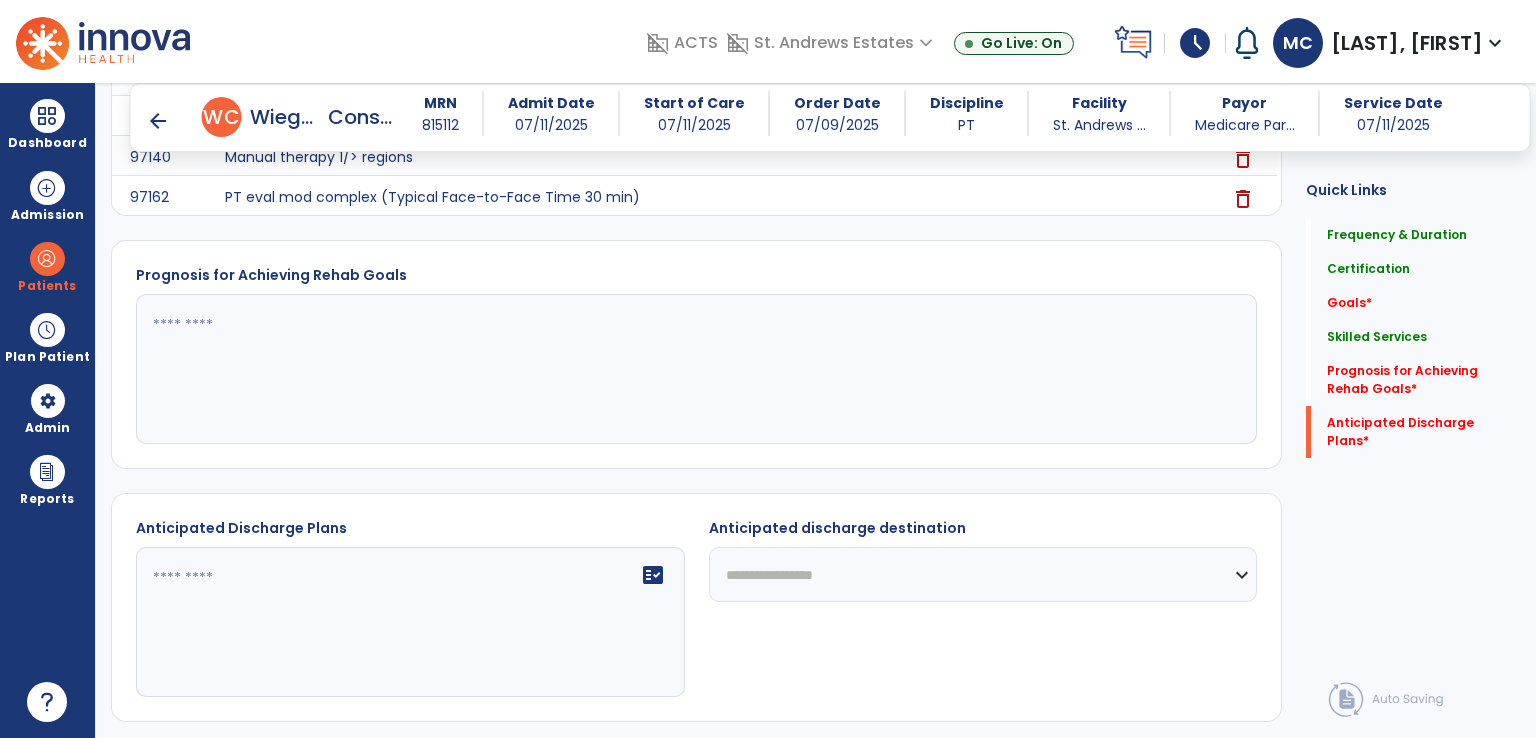 scroll, scrollTop: 1010, scrollLeft: 0, axis: vertical 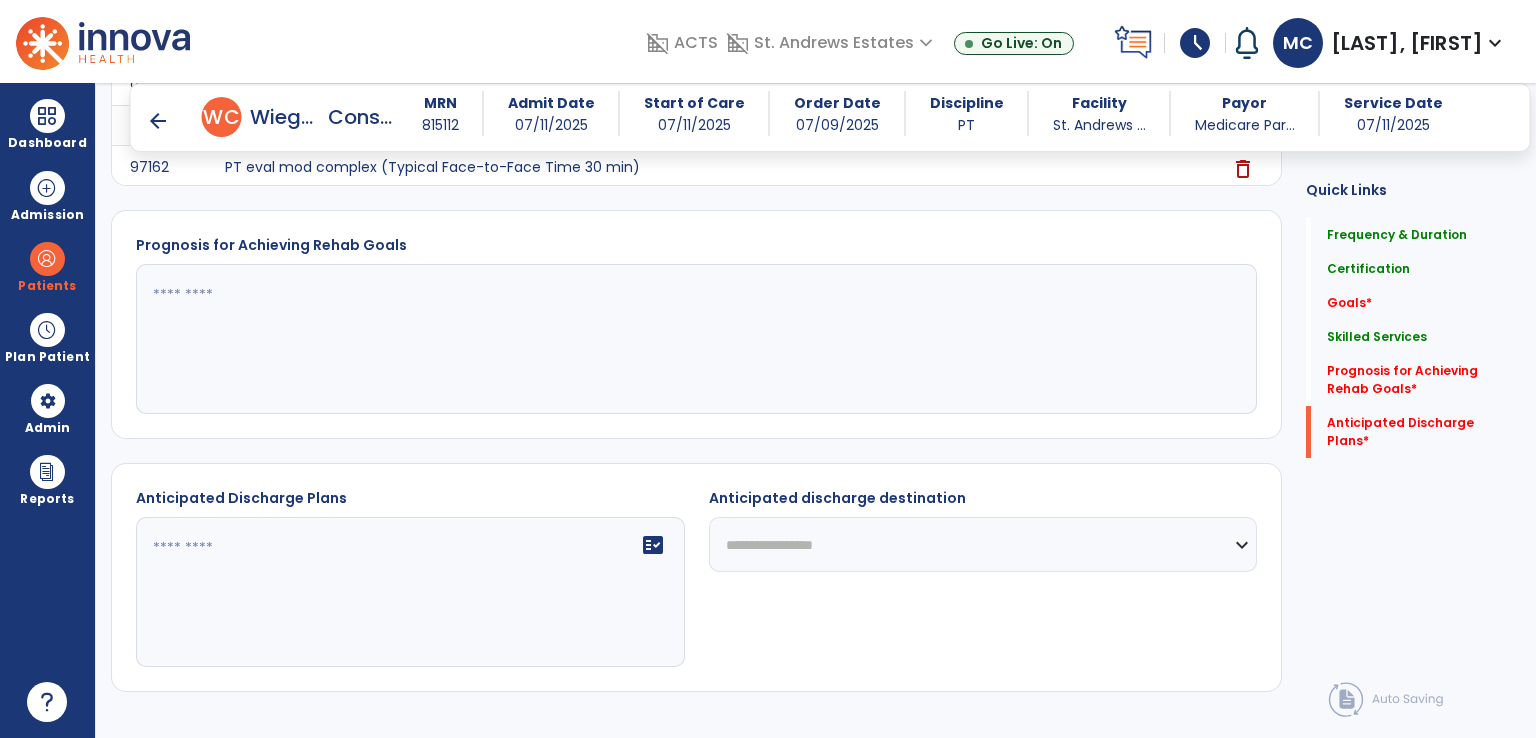 click 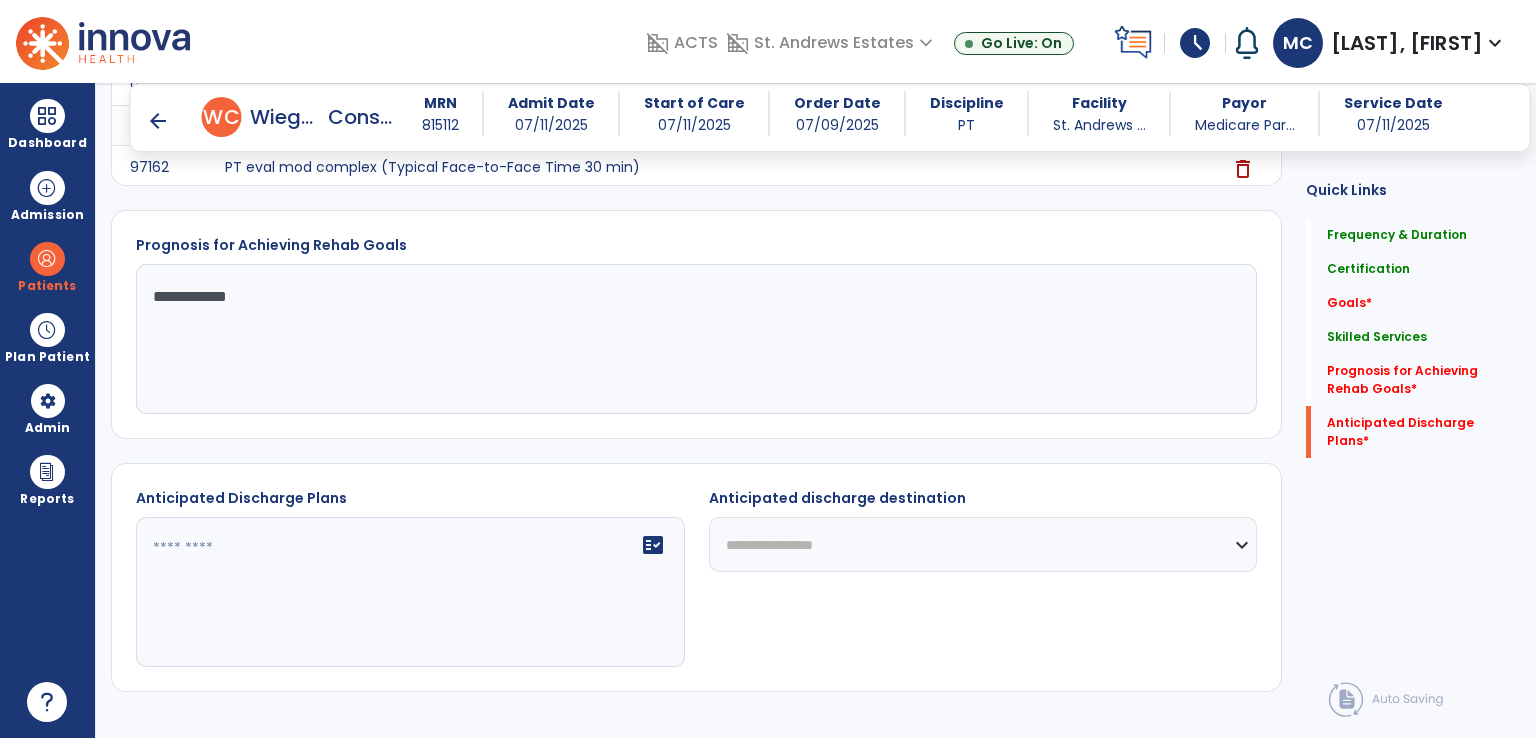 paste on "**********" 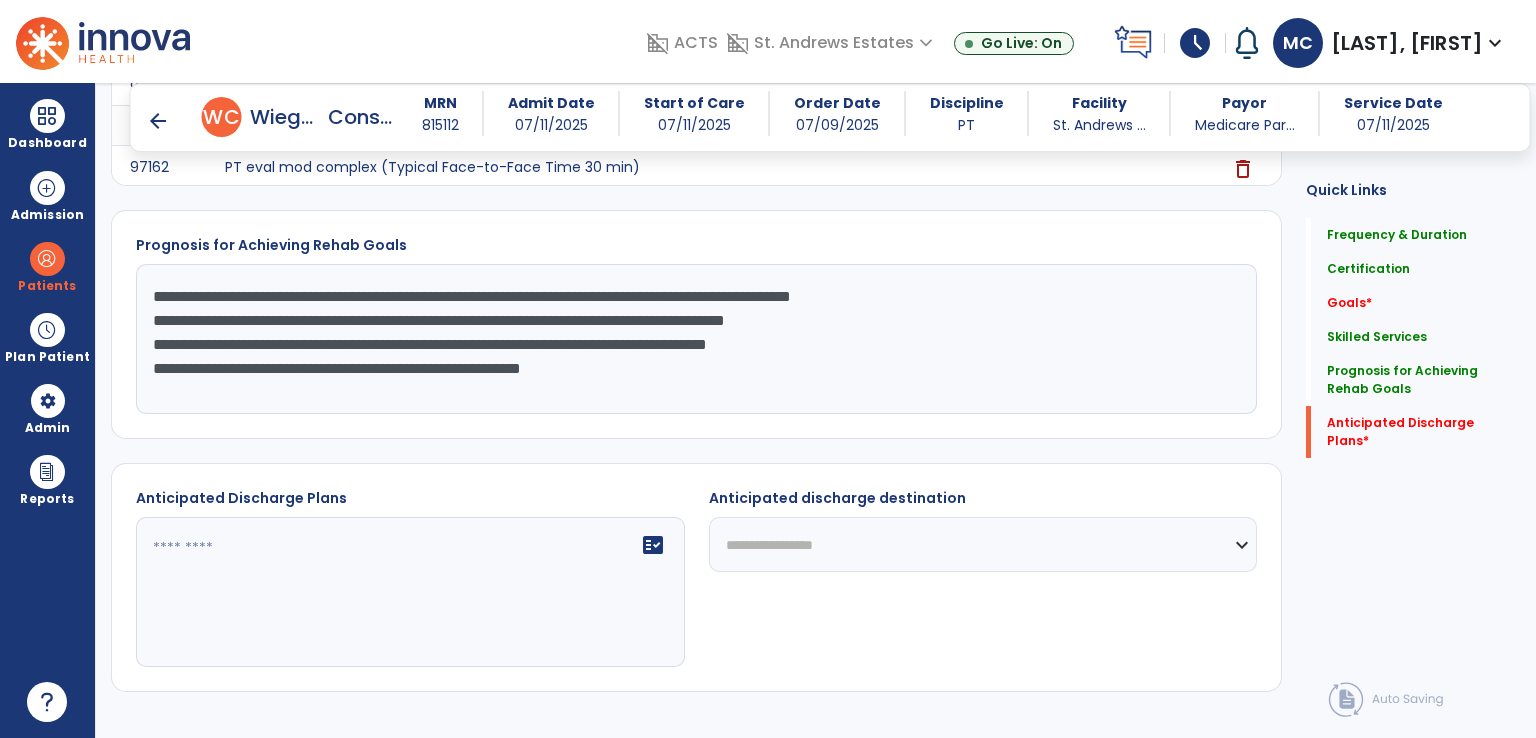 drag, startPoint x: 249, startPoint y: 317, endPoint x: 484, endPoint y: 313, distance: 235.03404 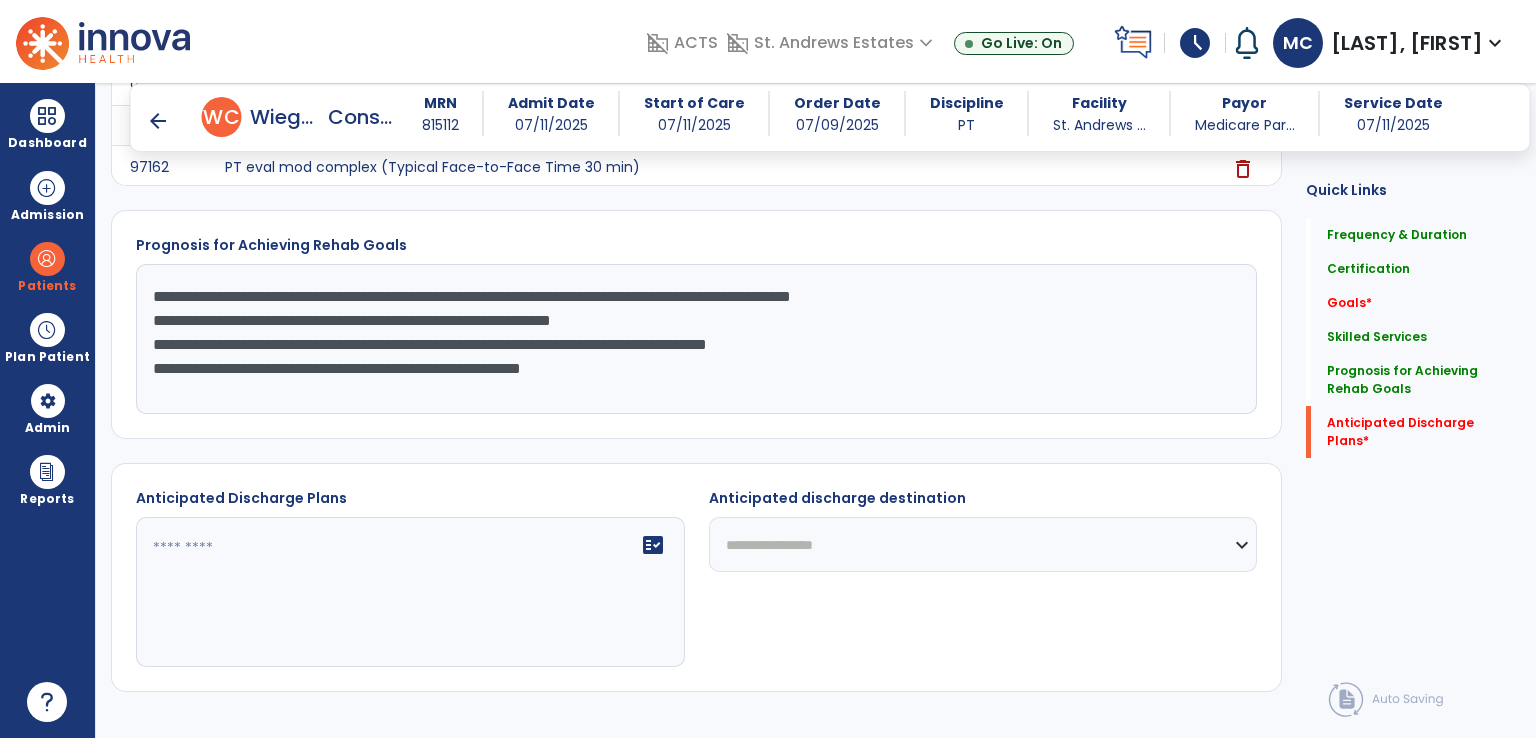 type on "**********" 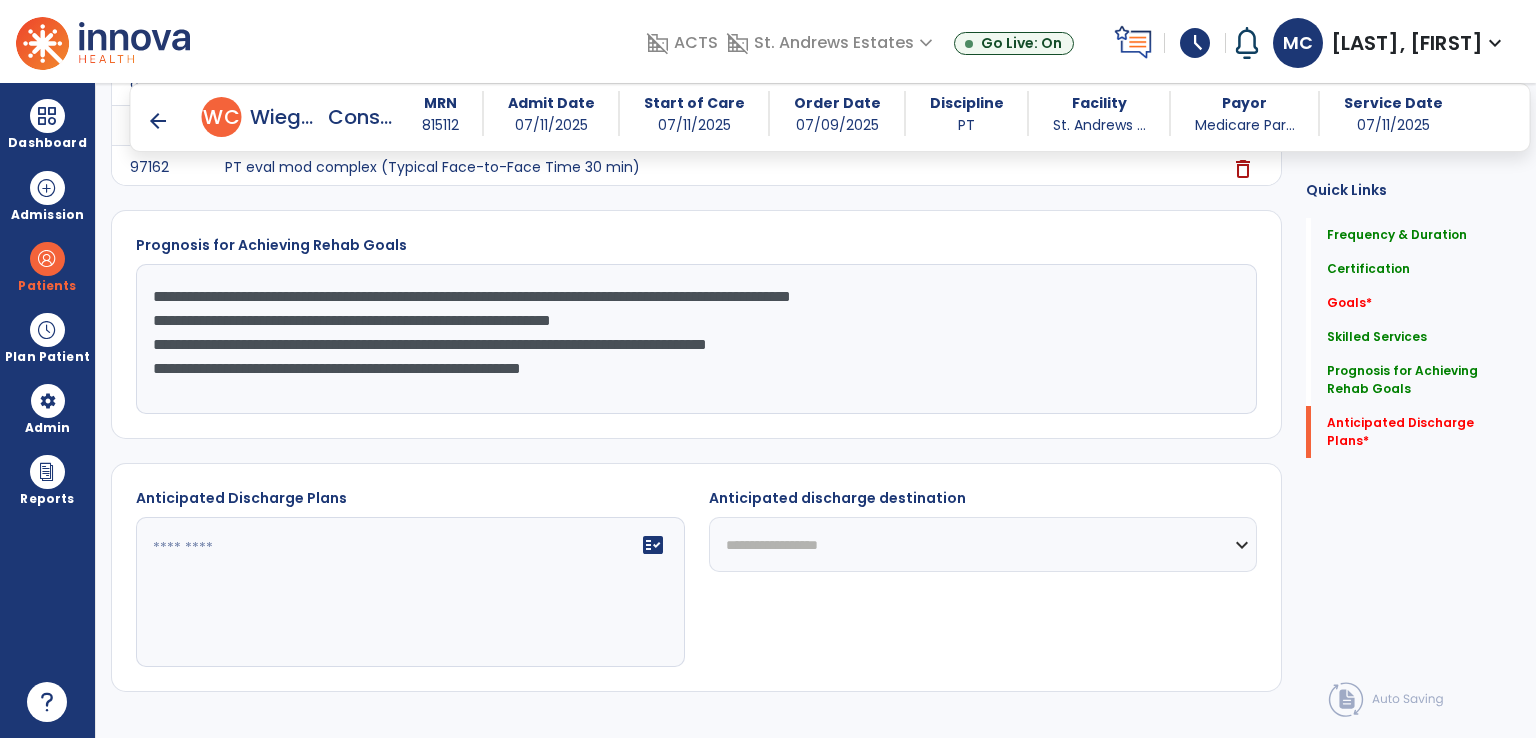 click on "**********" 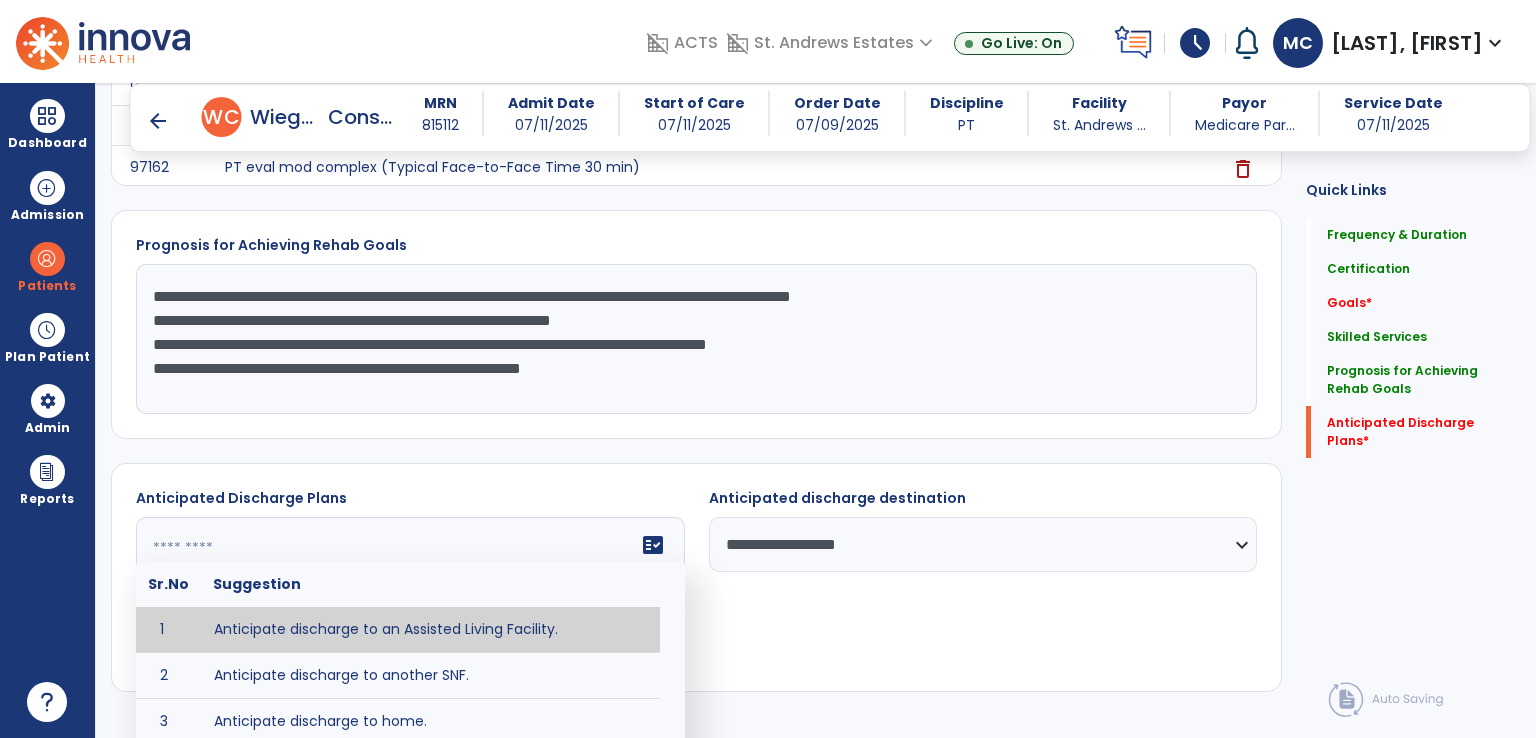 click on "fact_check  Sr.No Suggestion 1 Anticipate discharge to an Assisted Living Facility. 2 Anticipate discharge to another SNF. 3 Anticipate discharge to home. 4 Anticipate discharge to hospice care. 5 Anticipate discharge to this SNF. 6 Anticipate patient will need [FULL/PART TIME] caregiver assistance. 7 Anticipate patient will need [ASSISTANCE LEVEL] assistance from [CAREGIVER]. 8 Anticipate patient will need 24-hour caregiver assistance. 9 Anticipate patient will need no caregiver assistance. 10 Discharge home and independent with caregiver. 11 Discharge home and independent without caregiver. 12 Discharge home and return to community activities. 13 Discharge home and return to vocational activities. 14 Discharge to home with patient continuing therapy services with out patient therapy. 15 Discharge to home with patient continuing therapy with Home Health. 16 Discharge to home with patient planning to live alone. 17 DME - the following DME for this patient is recommended by Physical Therapy: 18 19 20 21 22 23" 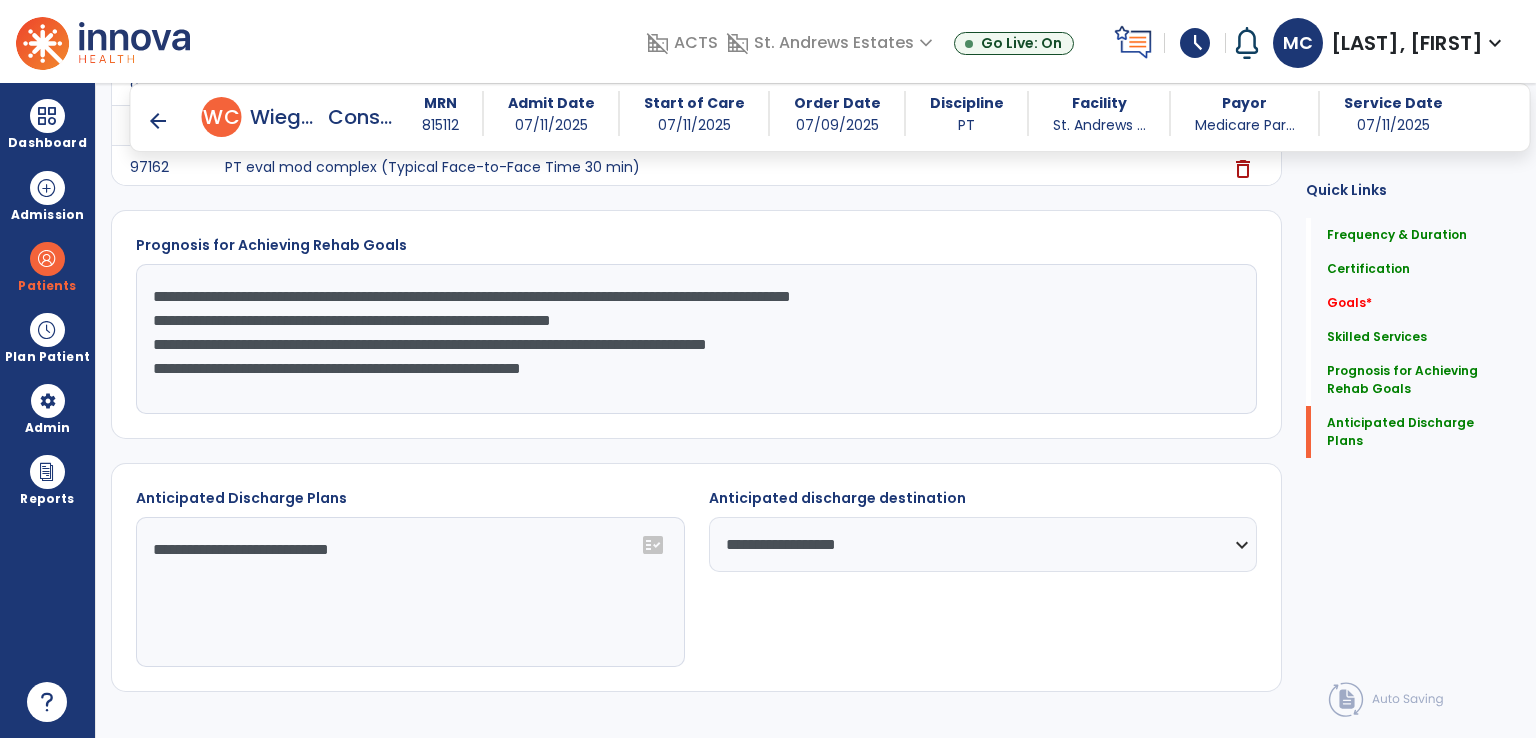 click on "**********" 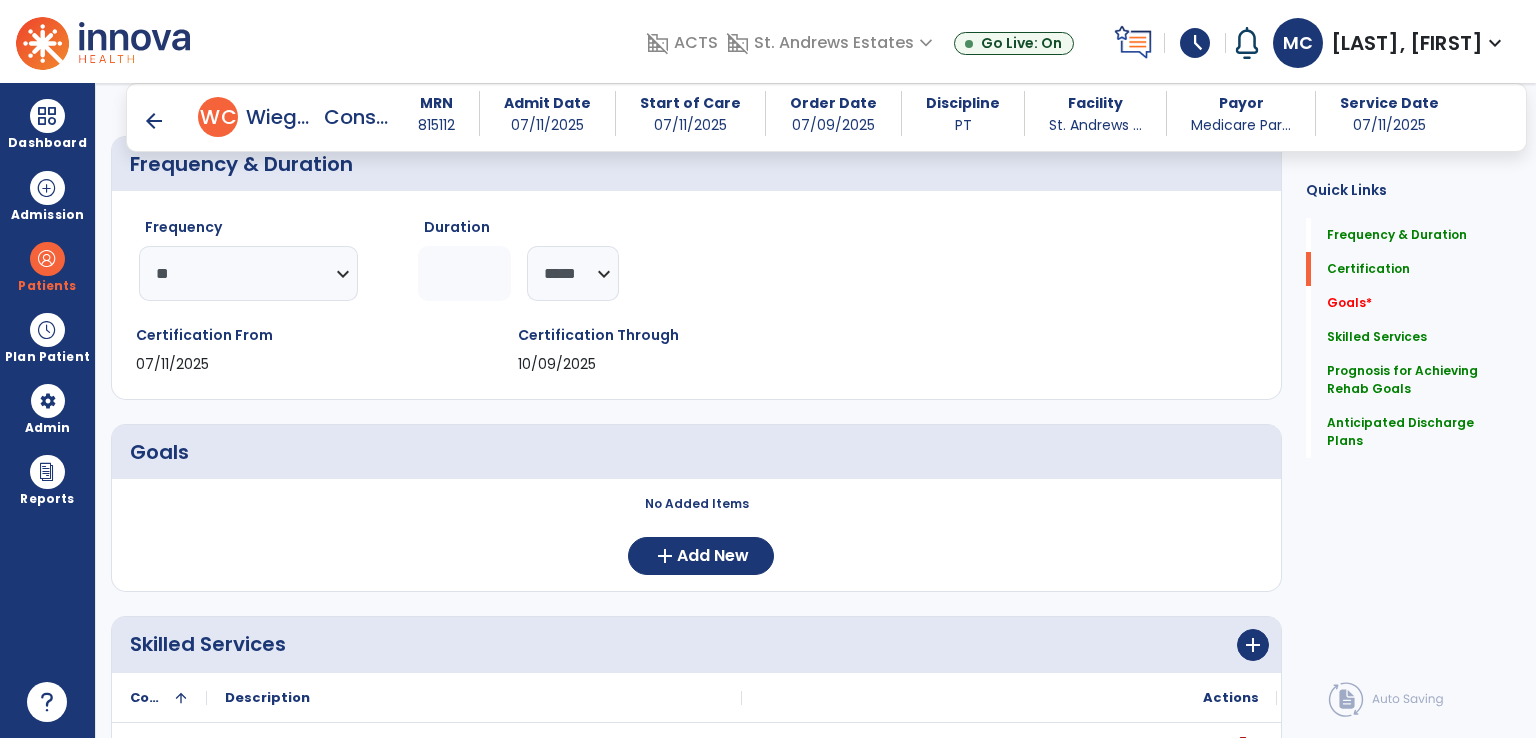 scroll, scrollTop: 210, scrollLeft: 0, axis: vertical 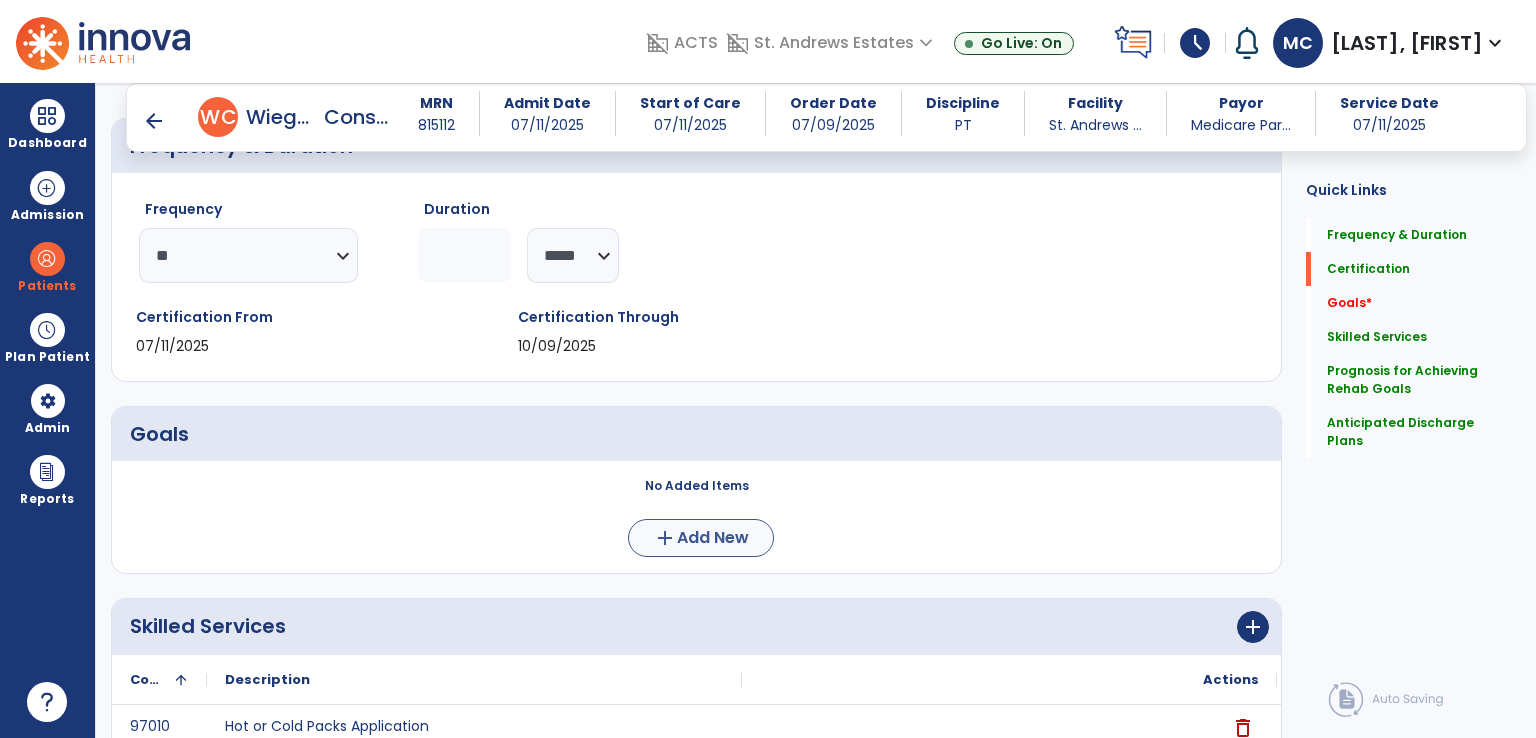 type on "**********" 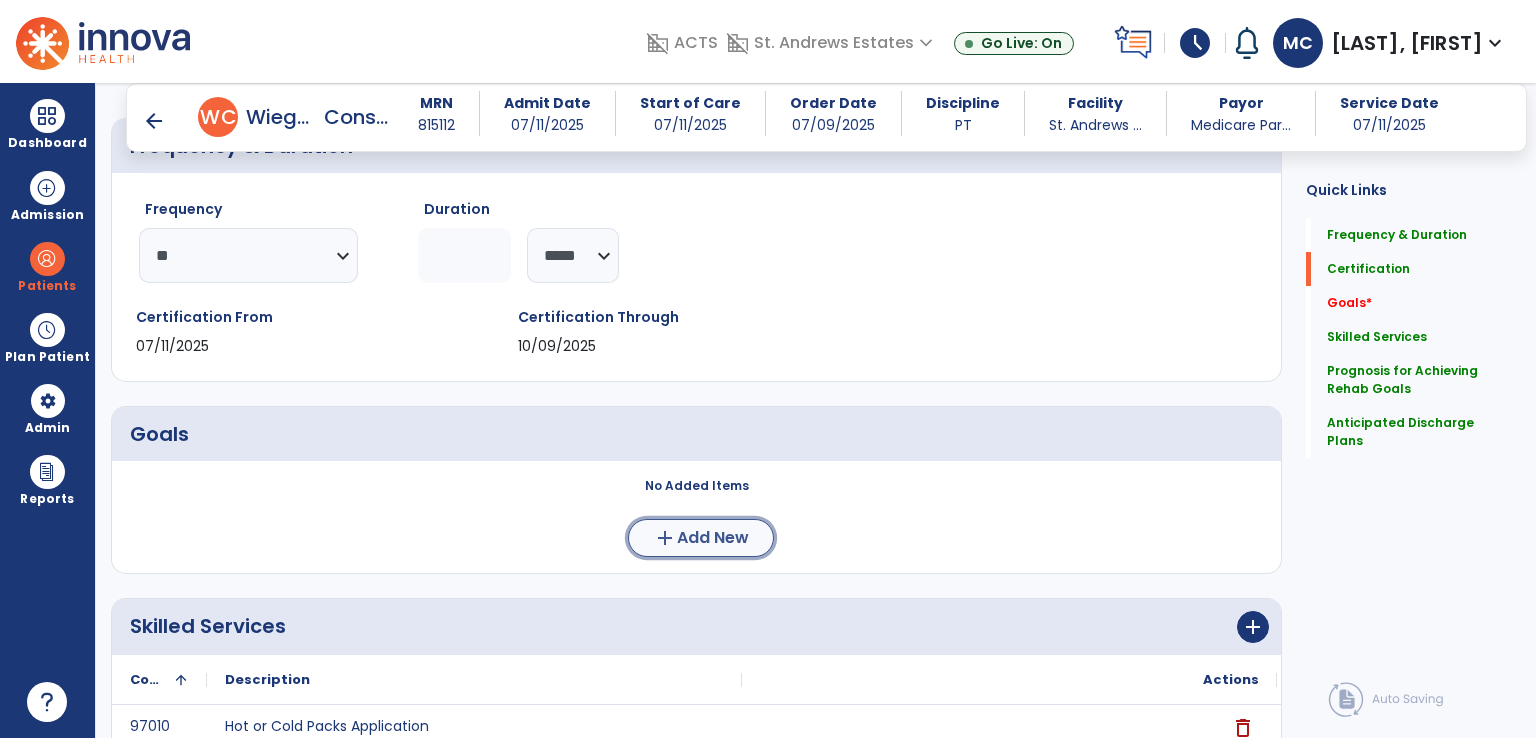 click on "Add New" at bounding box center [713, 538] 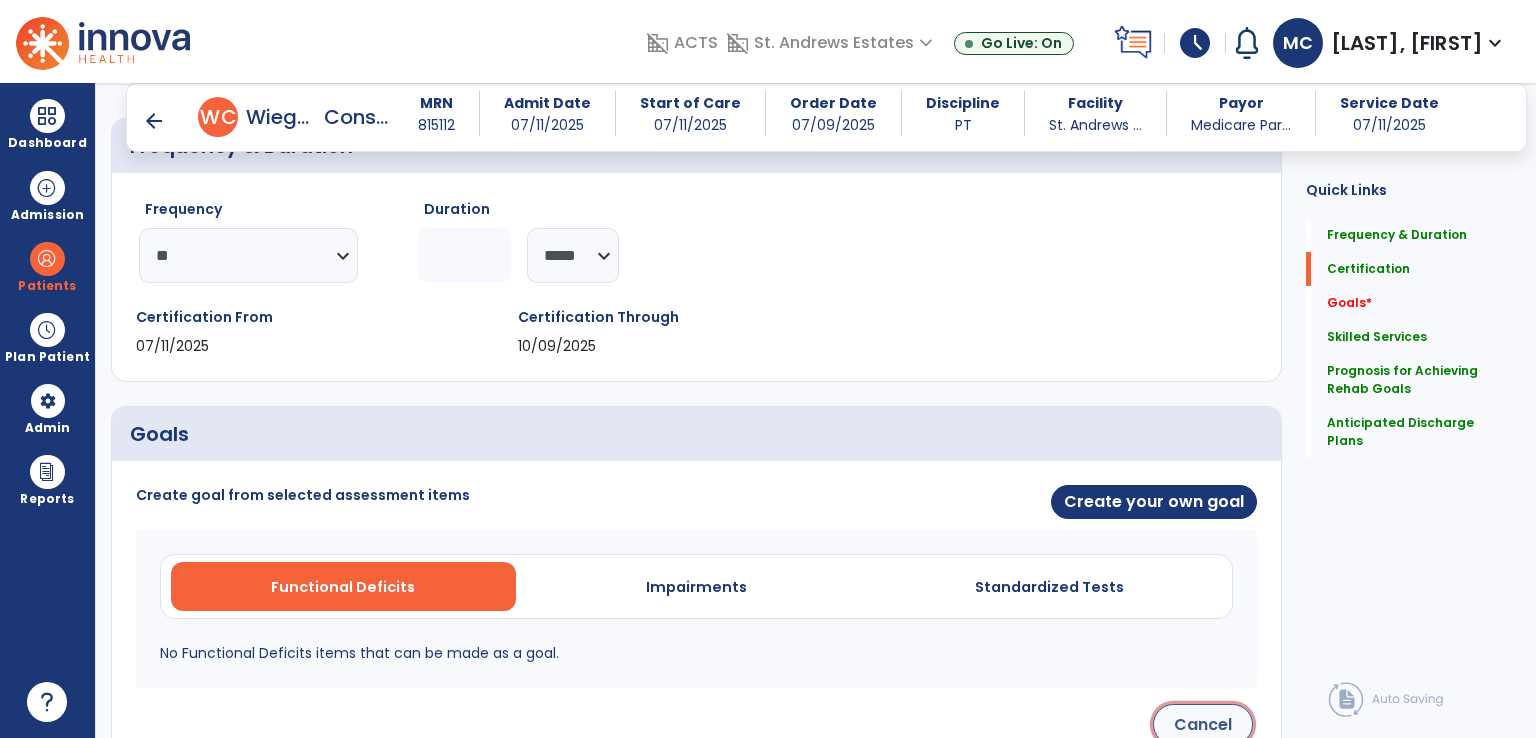 click on "Cancel" at bounding box center (1203, 724) 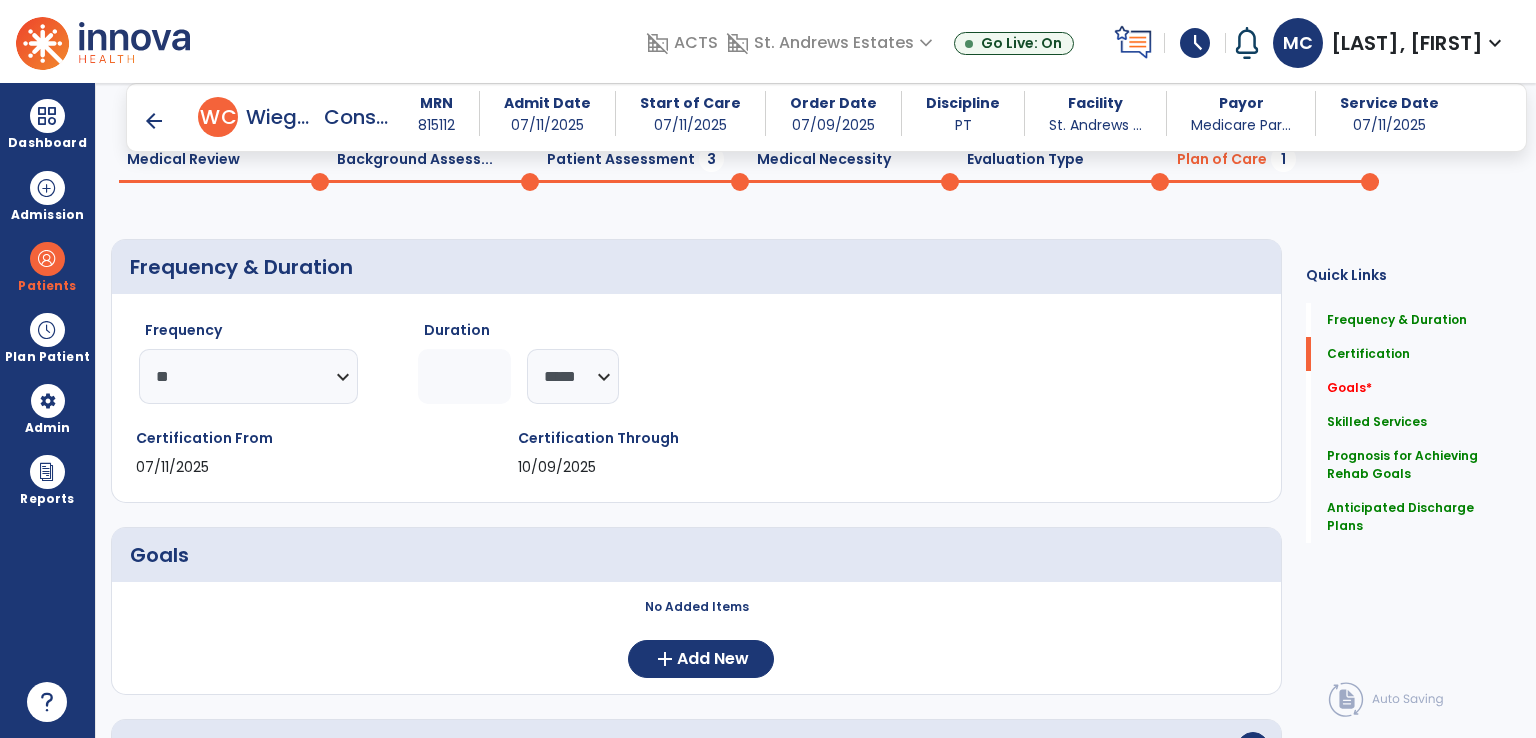 scroll, scrollTop: 0, scrollLeft: 0, axis: both 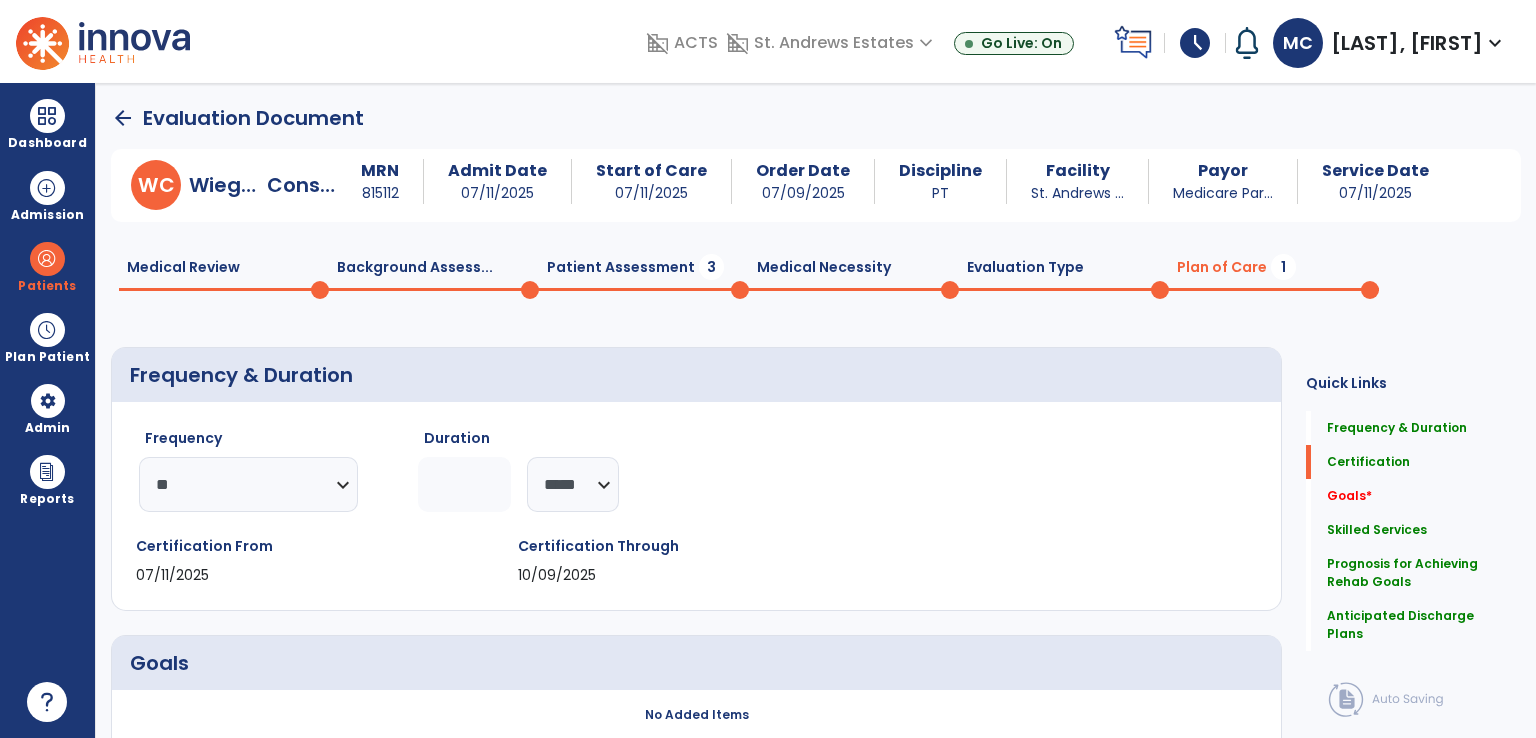click on "Evaluation Type  0" 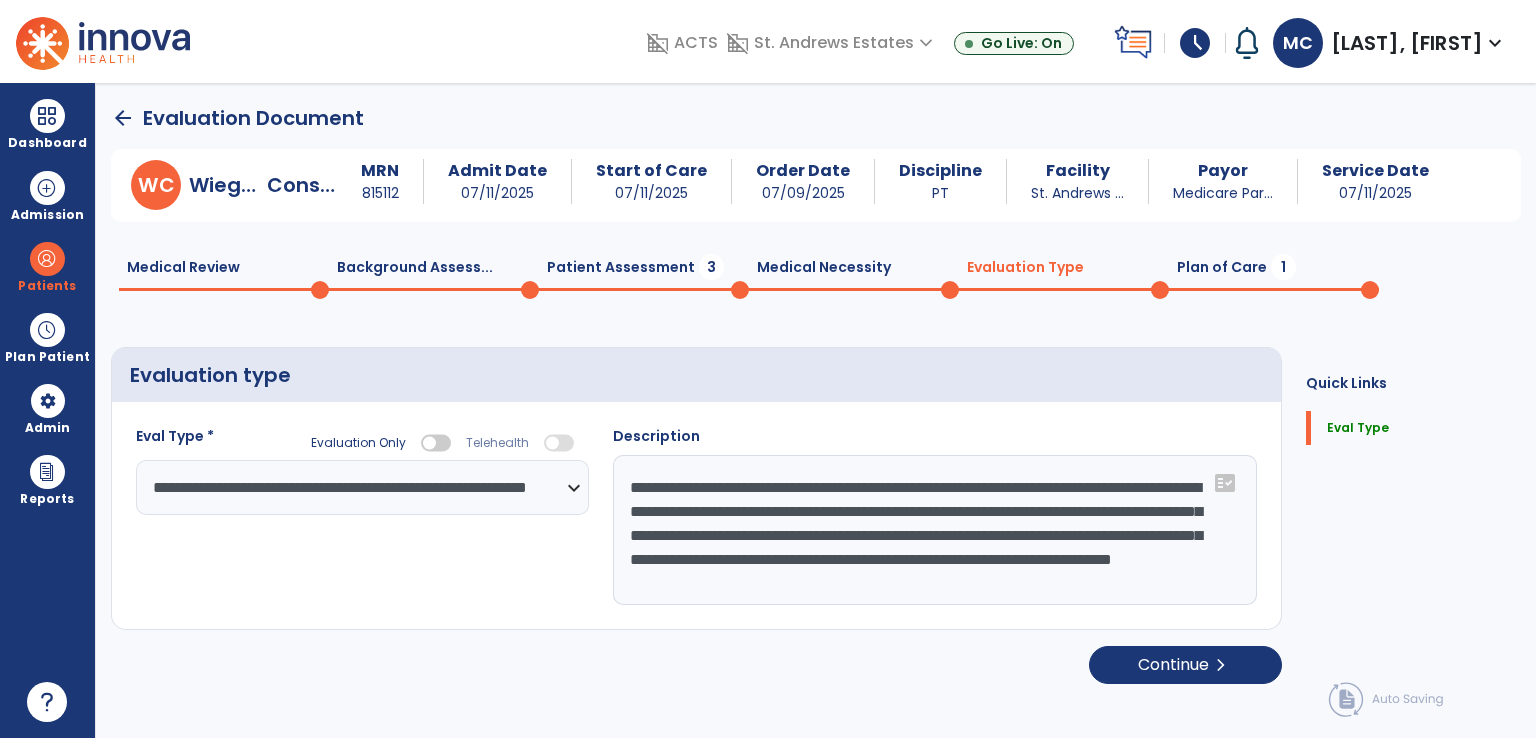 click on "Medical Necessity  0" 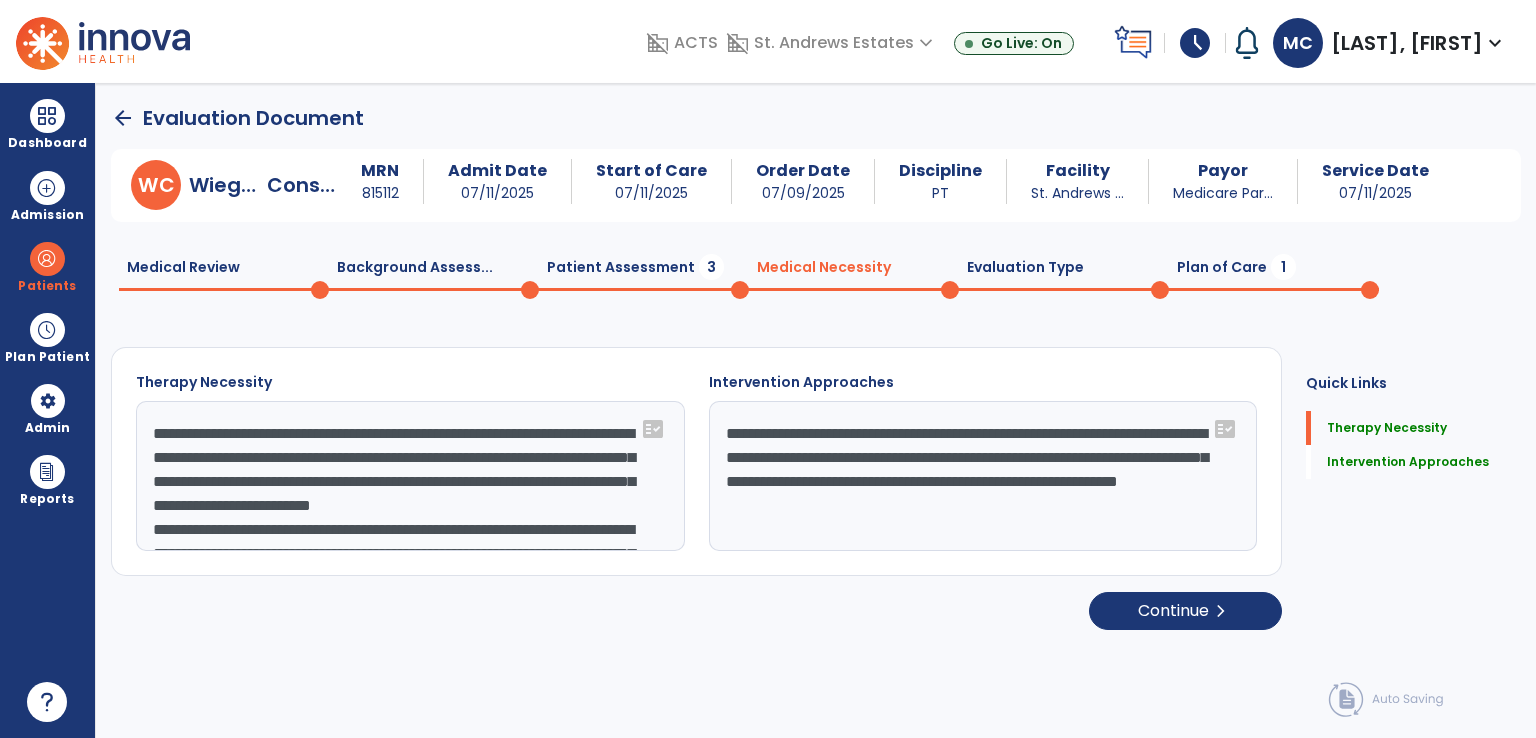 click on "Patient Assessment  3" 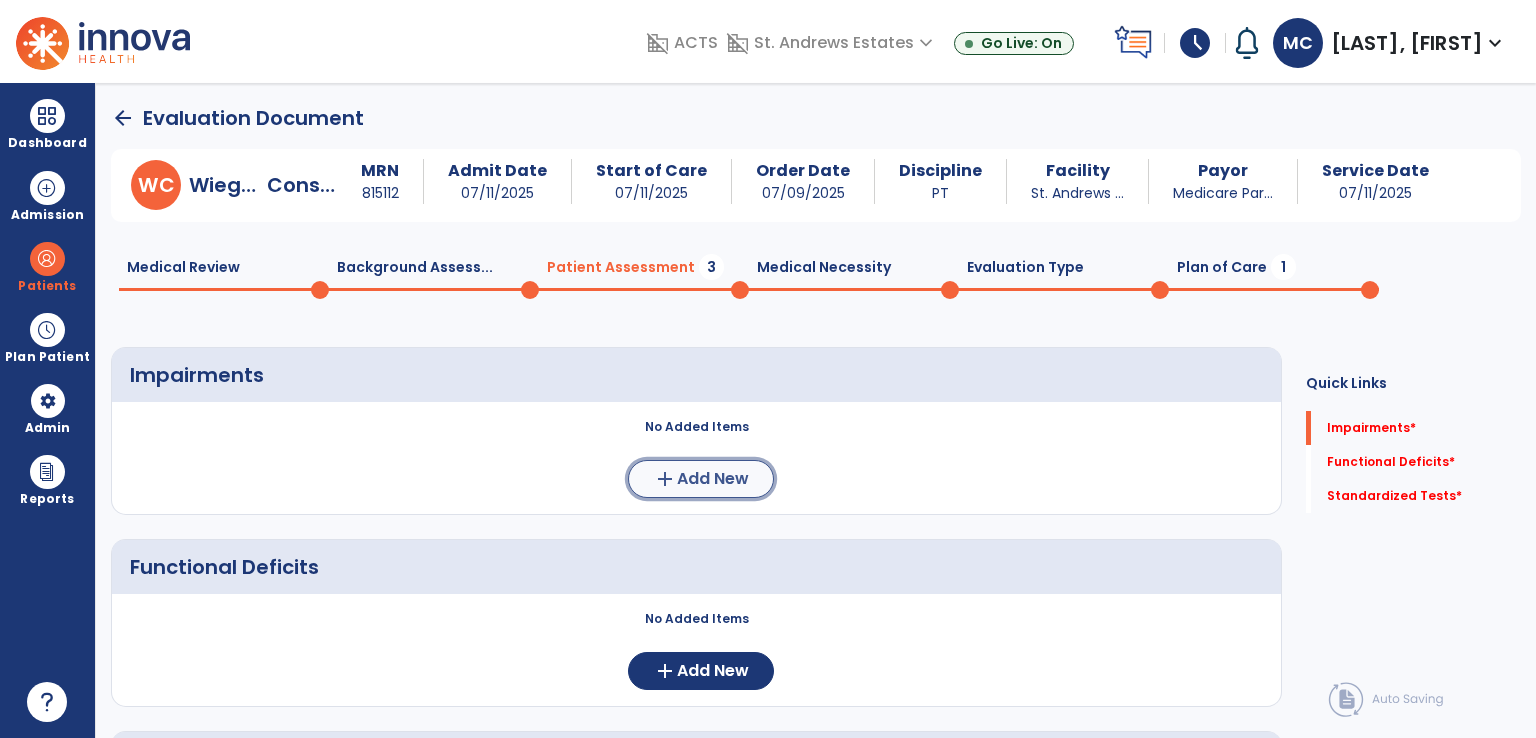click on "Add New" 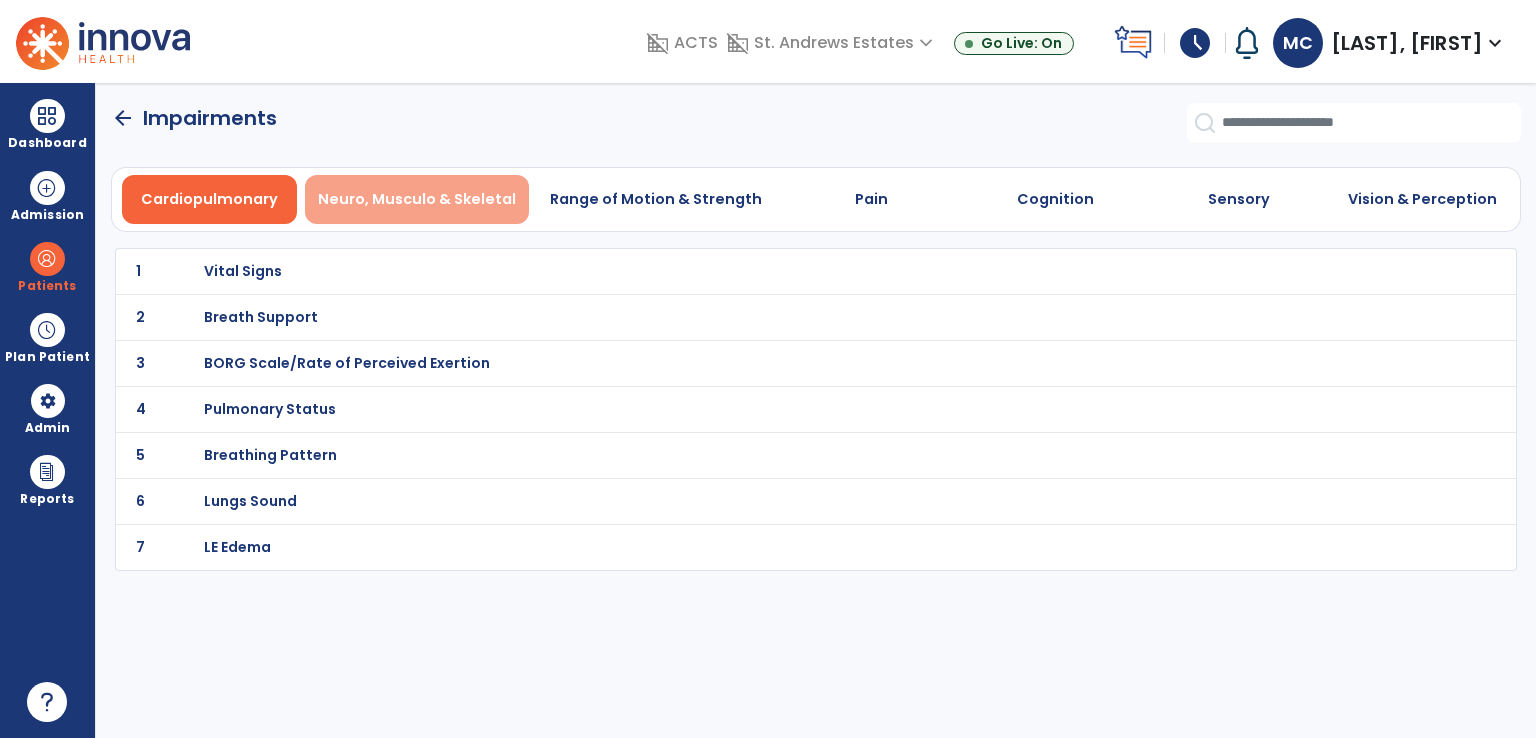 click on "Neuro, Musculo & Skeletal" at bounding box center [417, 199] 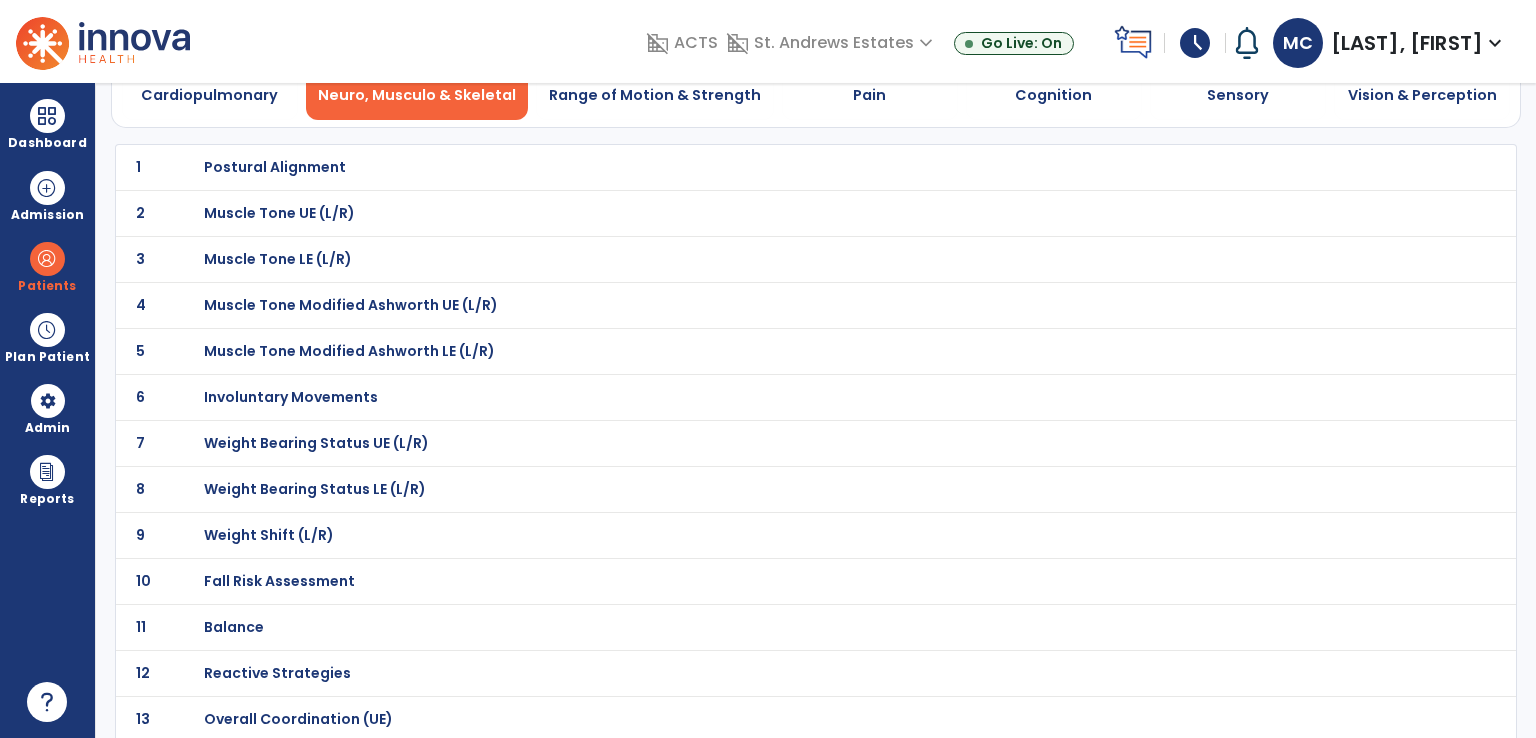 scroll, scrollTop: 0, scrollLeft: 0, axis: both 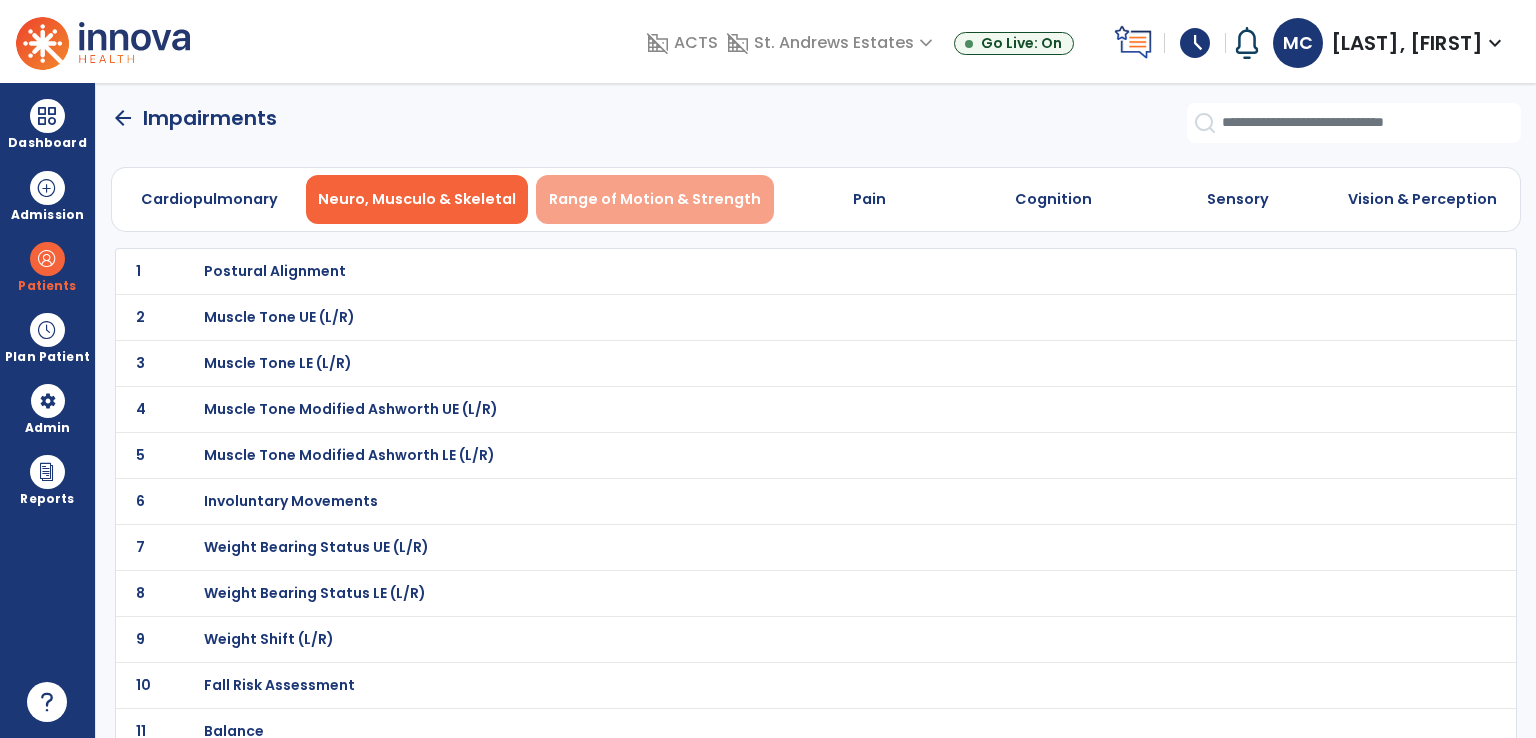 click on "Range of Motion & Strength" at bounding box center [655, 199] 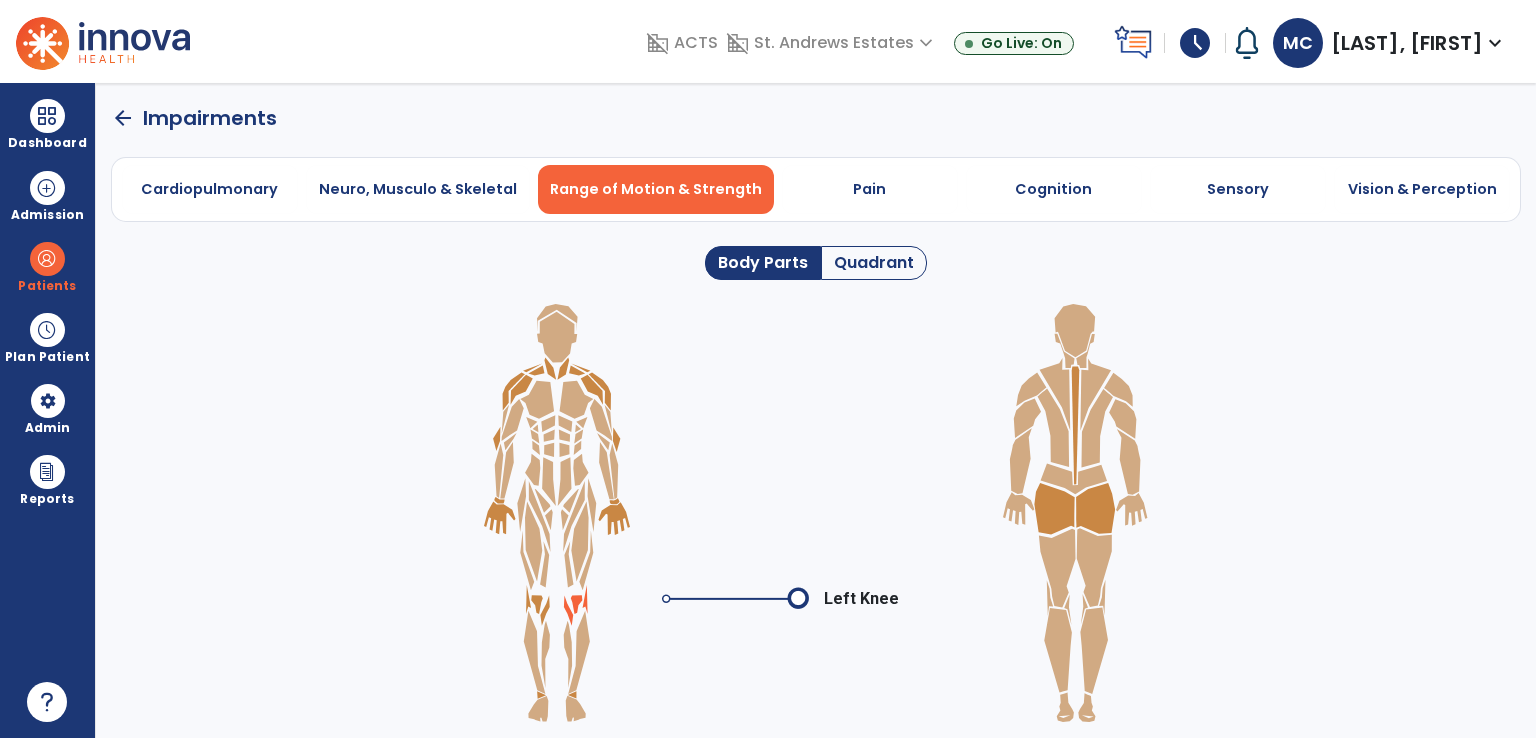 click 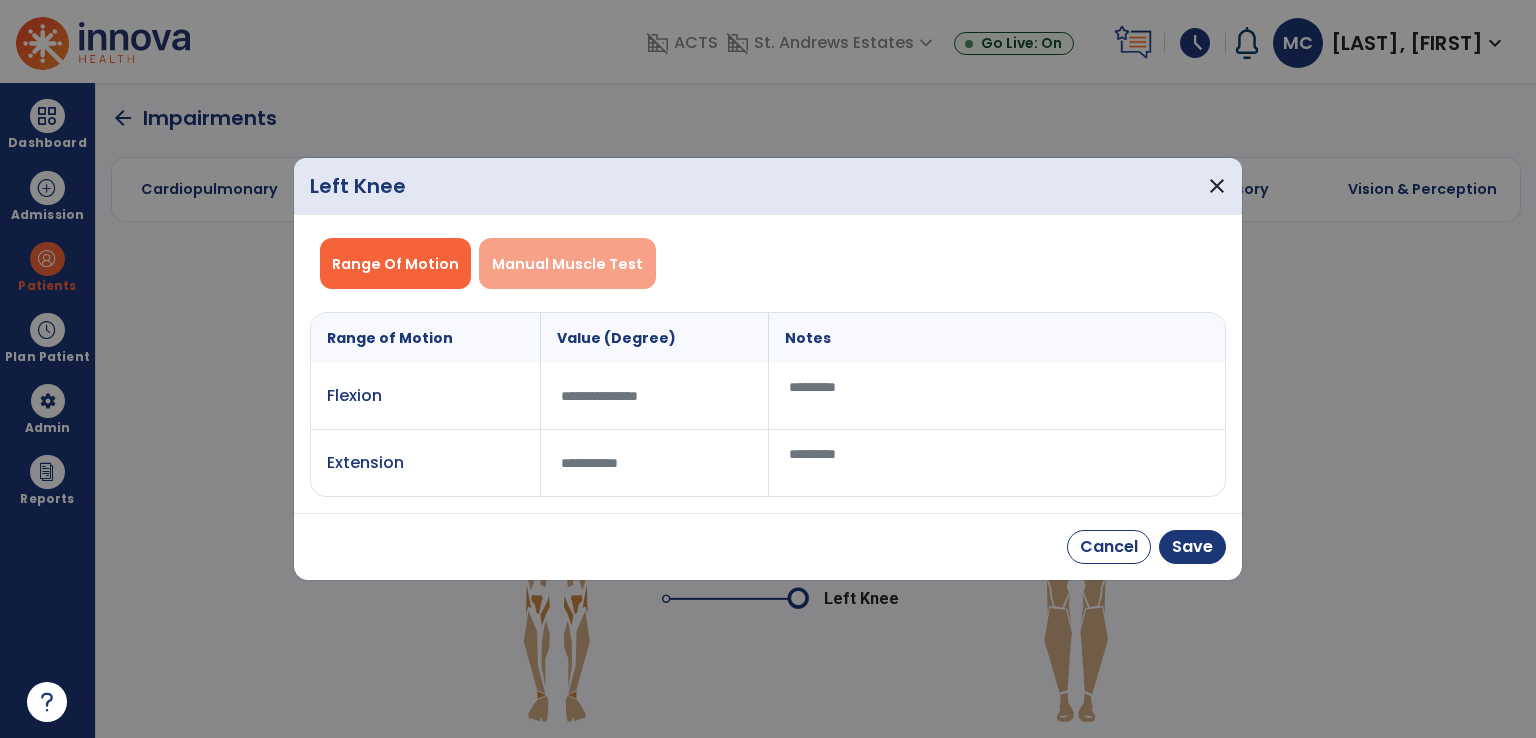 click on "Manual Muscle Test" at bounding box center (567, 264) 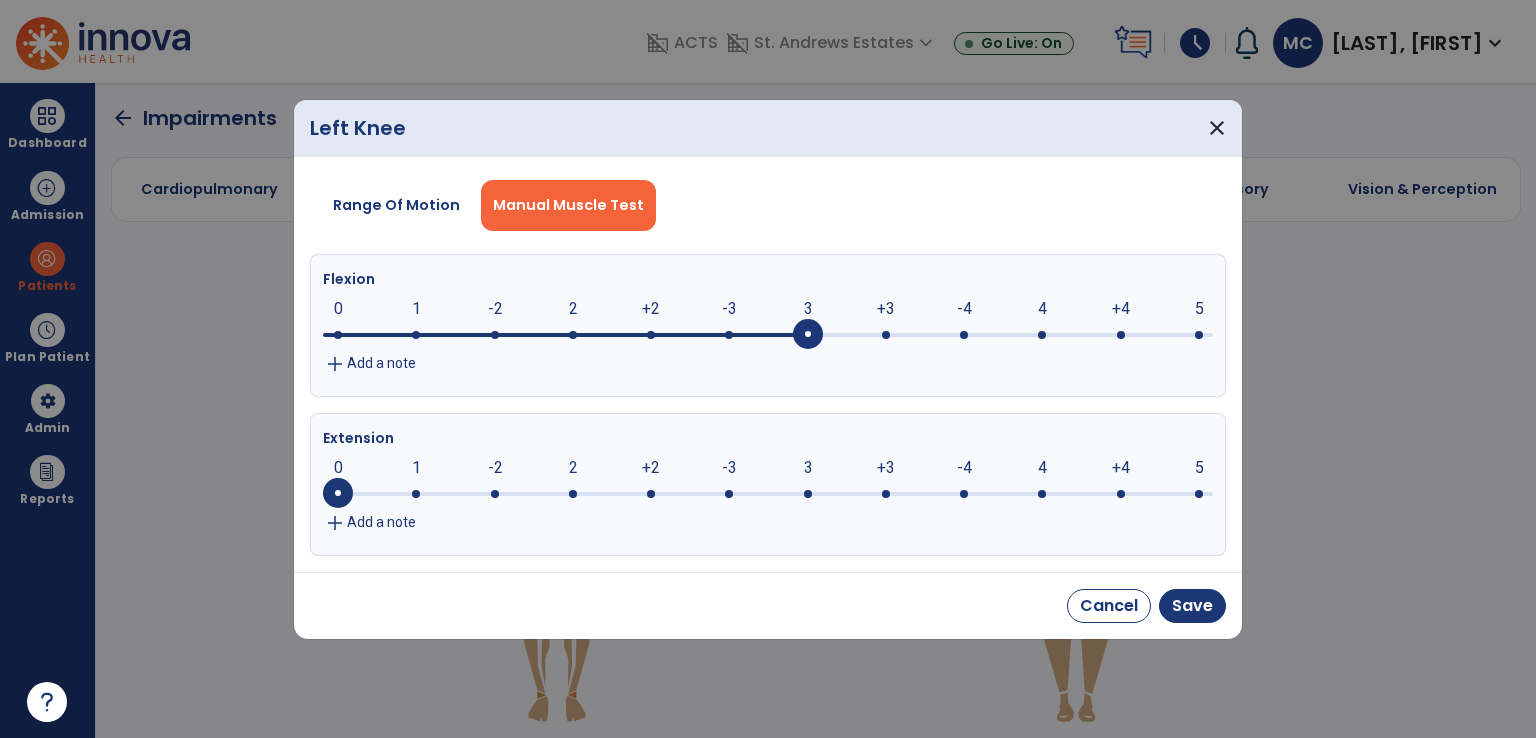 click 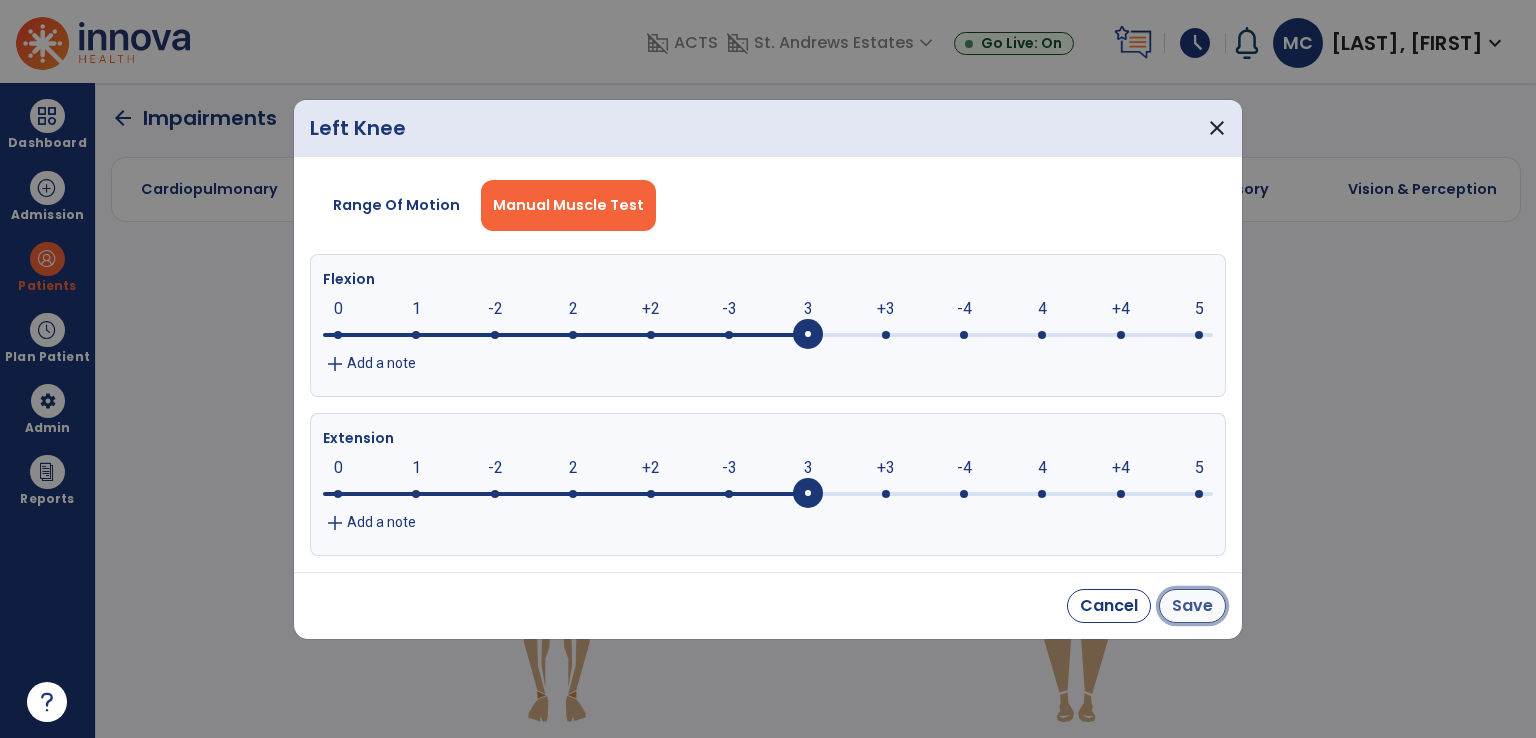 click on "Save" at bounding box center (1192, 606) 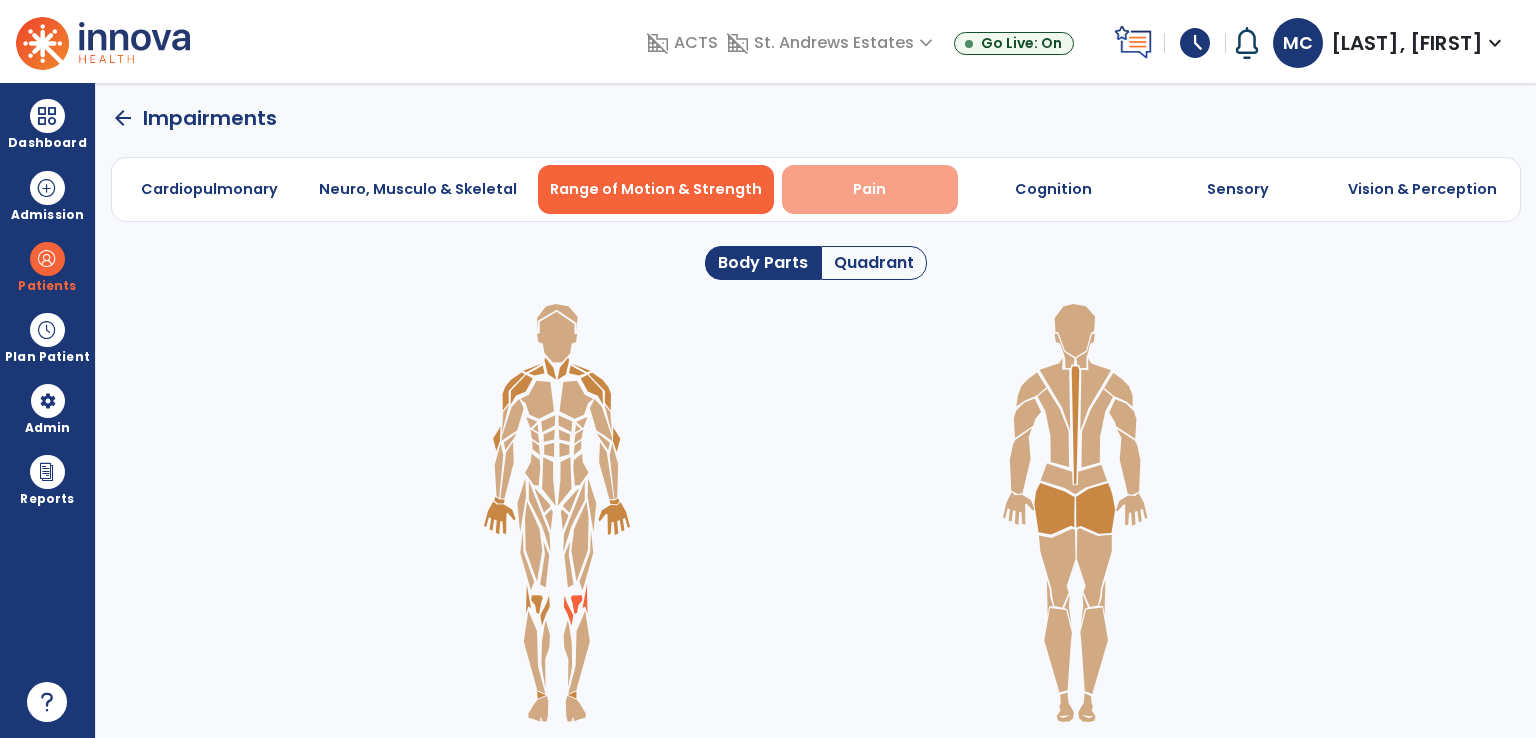 click on "Pain" at bounding box center [869, 189] 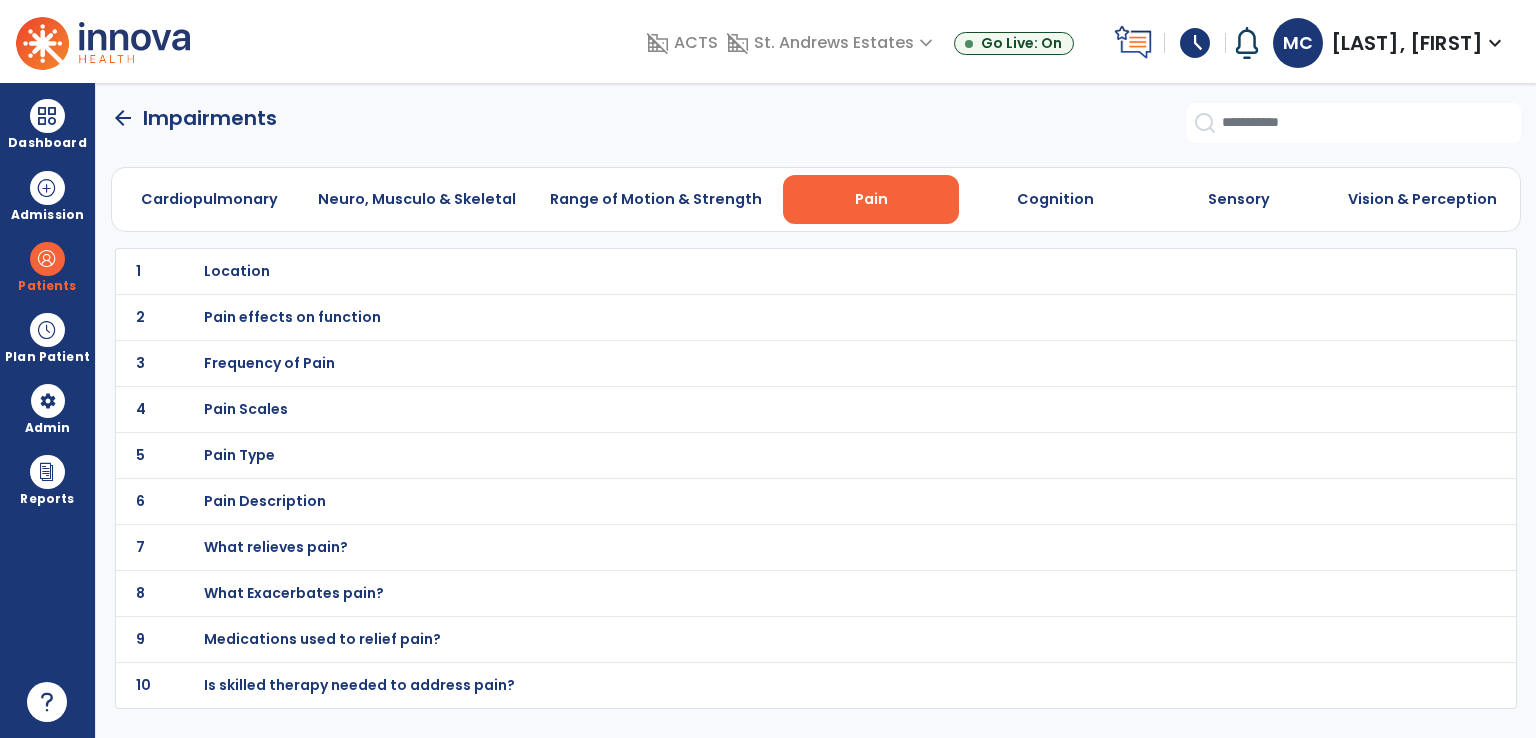 click on "1 Location" 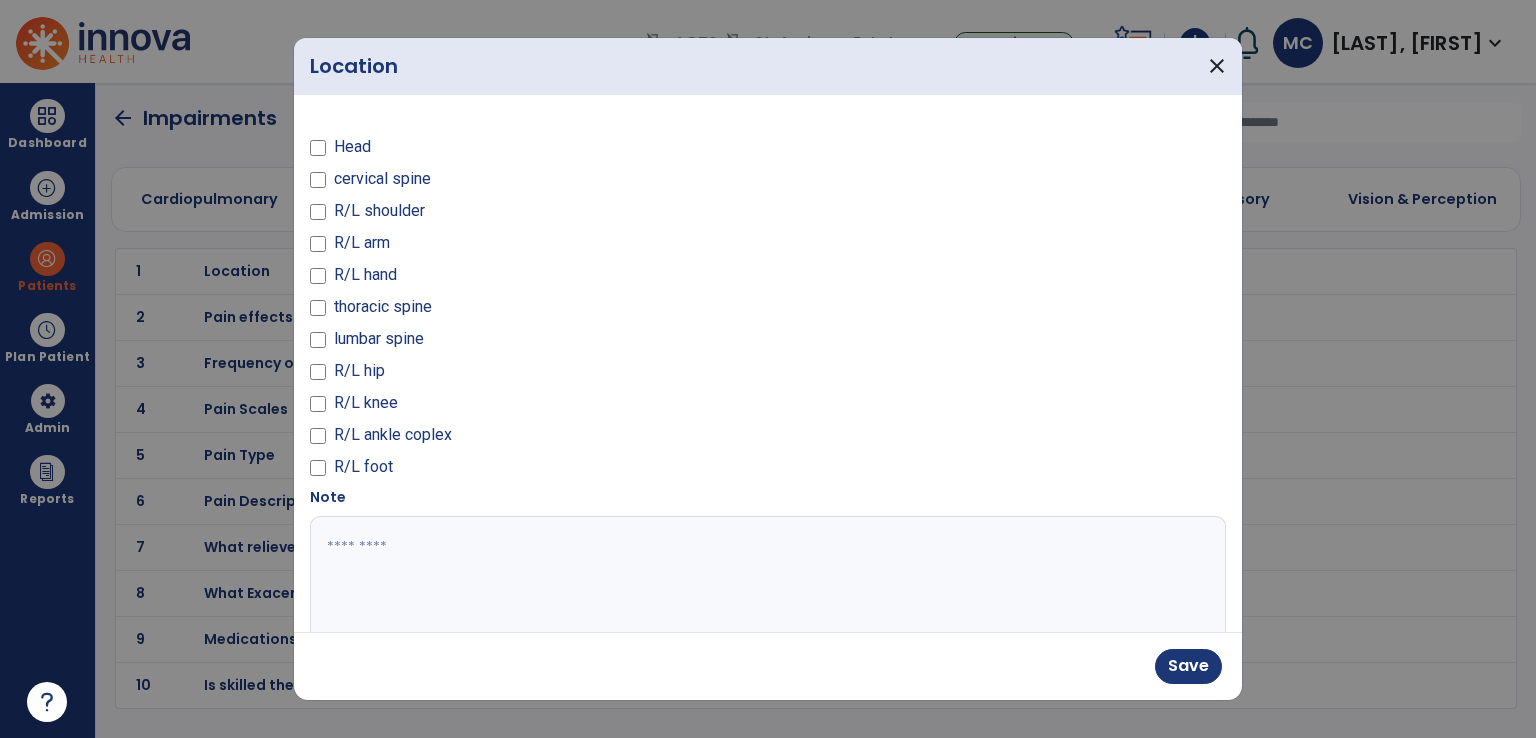 click at bounding box center [766, 591] 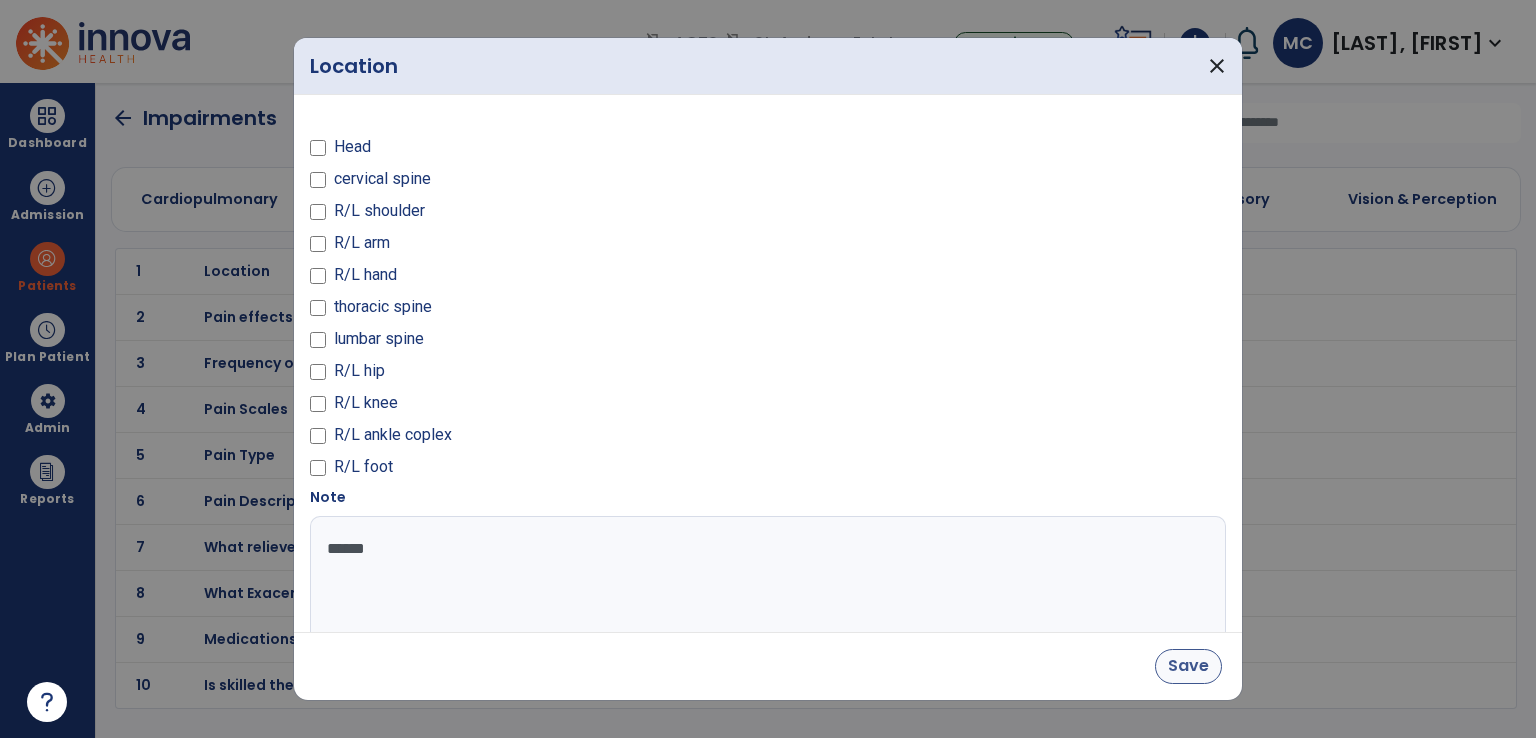 type on "******" 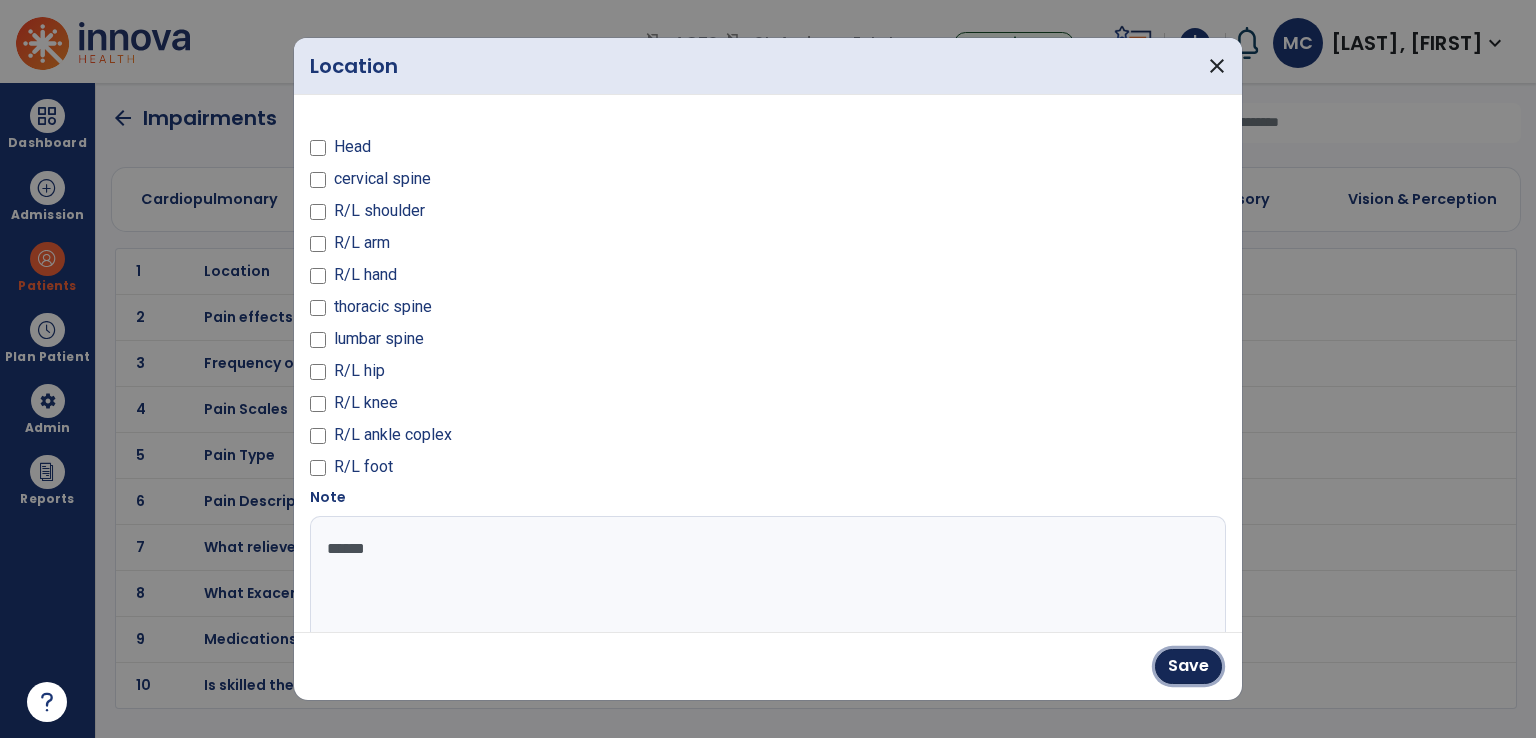 click on "Save" at bounding box center (1188, 666) 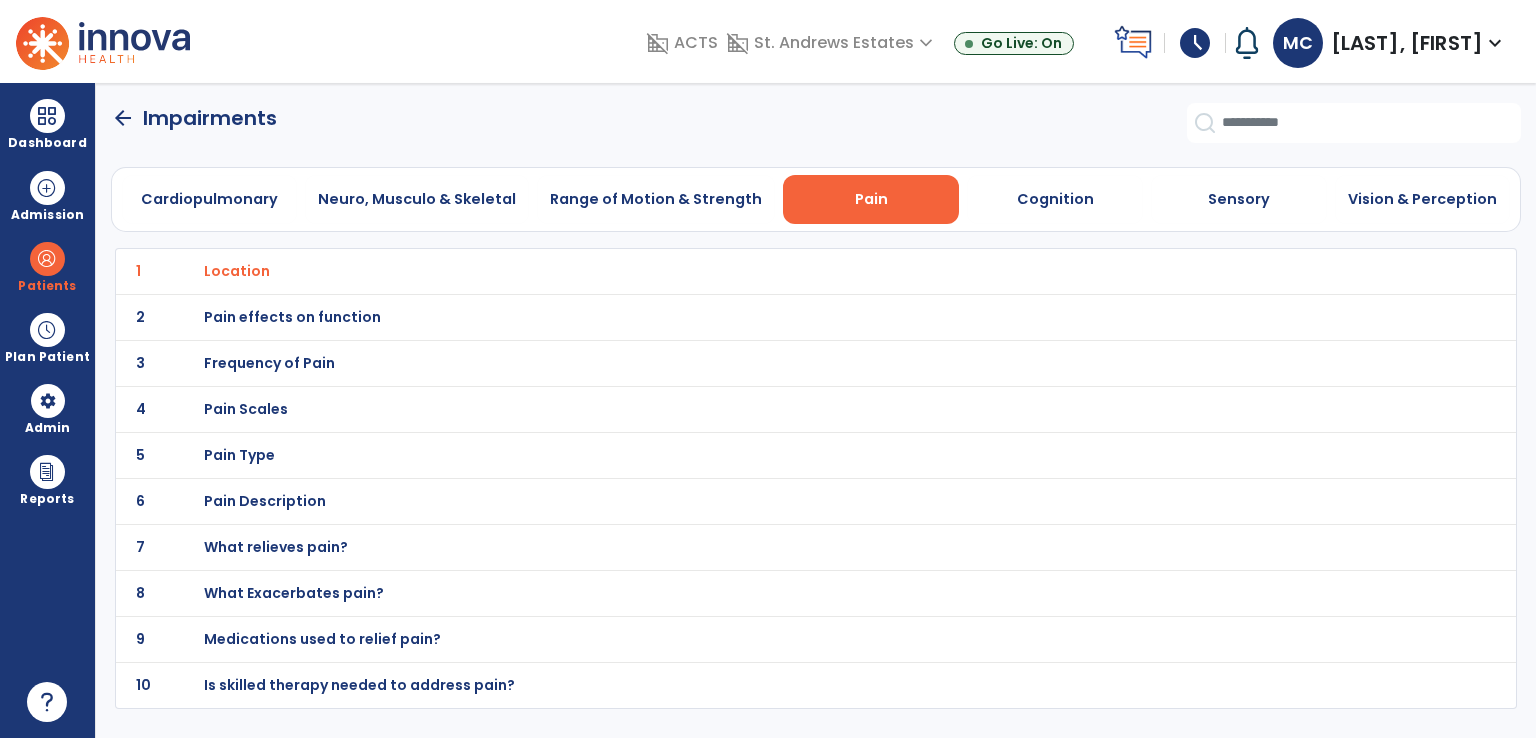 click on "arrow_back" 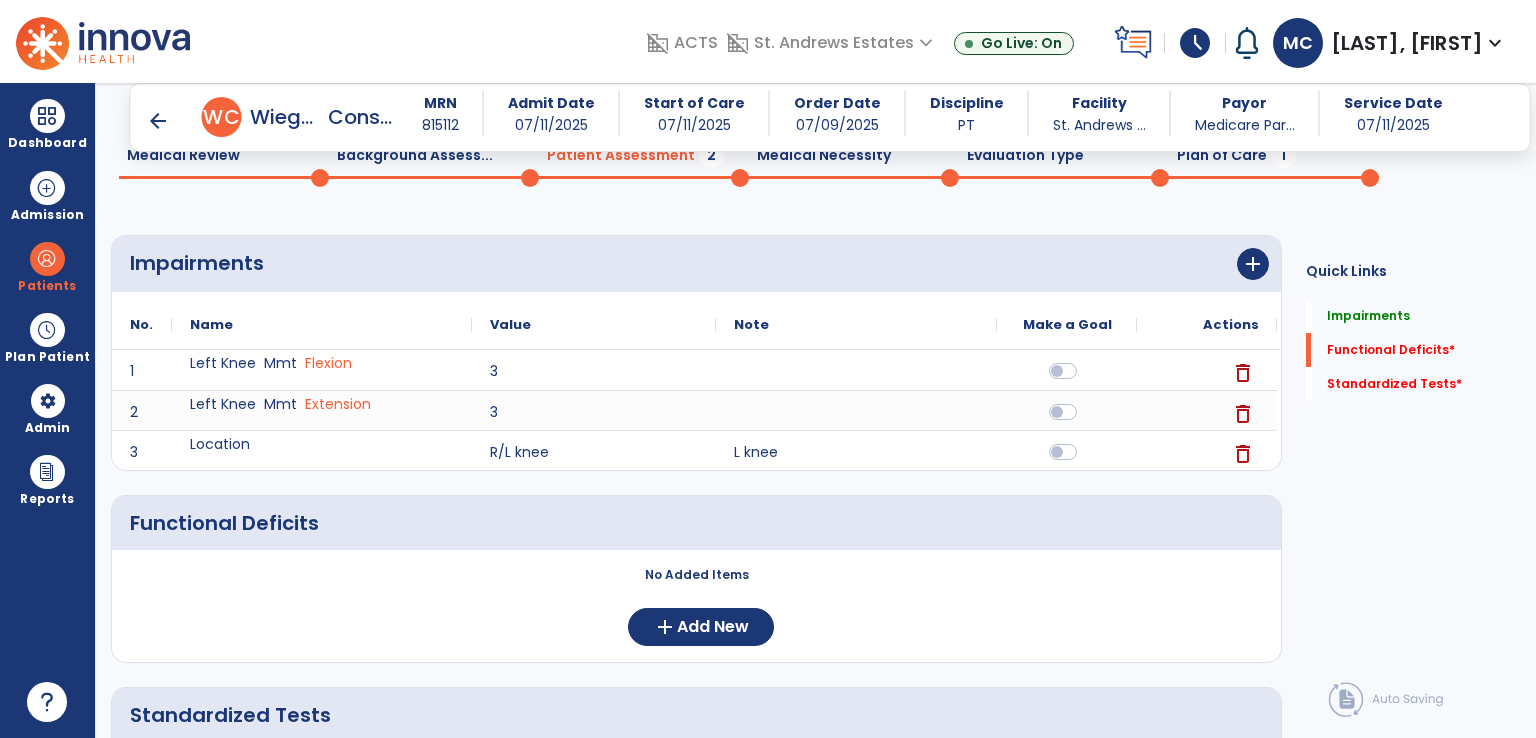 scroll, scrollTop: 200, scrollLeft: 0, axis: vertical 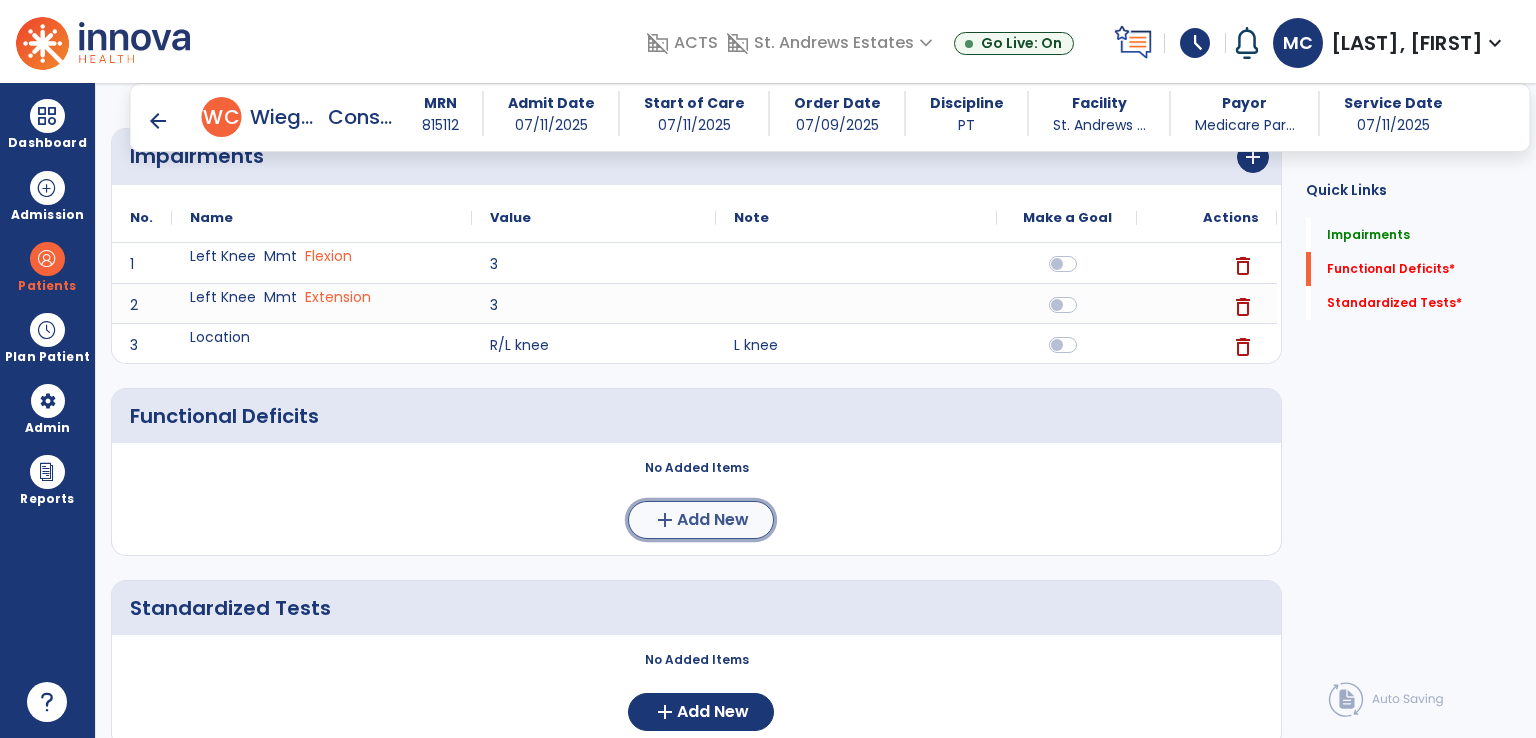 click on "Add New" 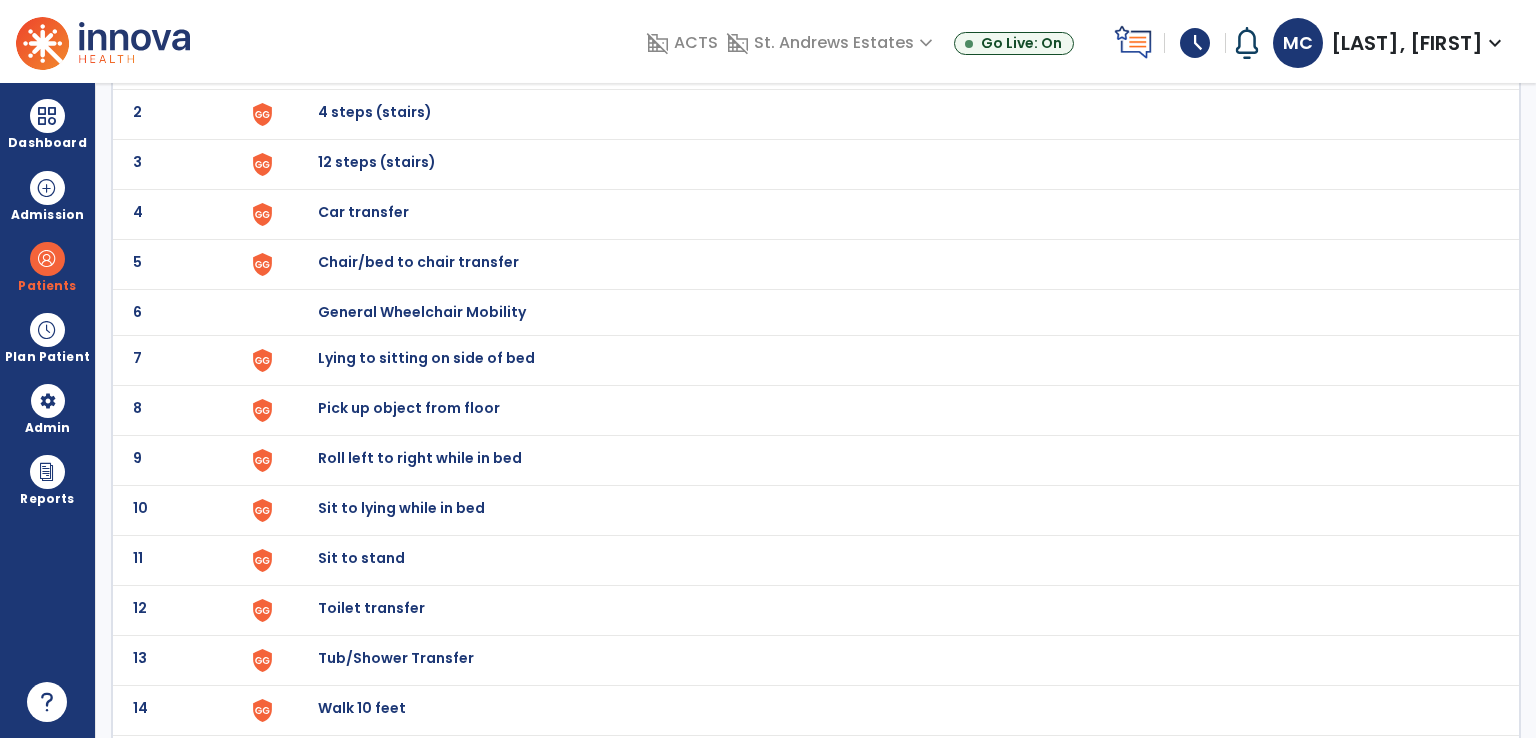 scroll, scrollTop: 0, scrollLeft: 0, axis: both 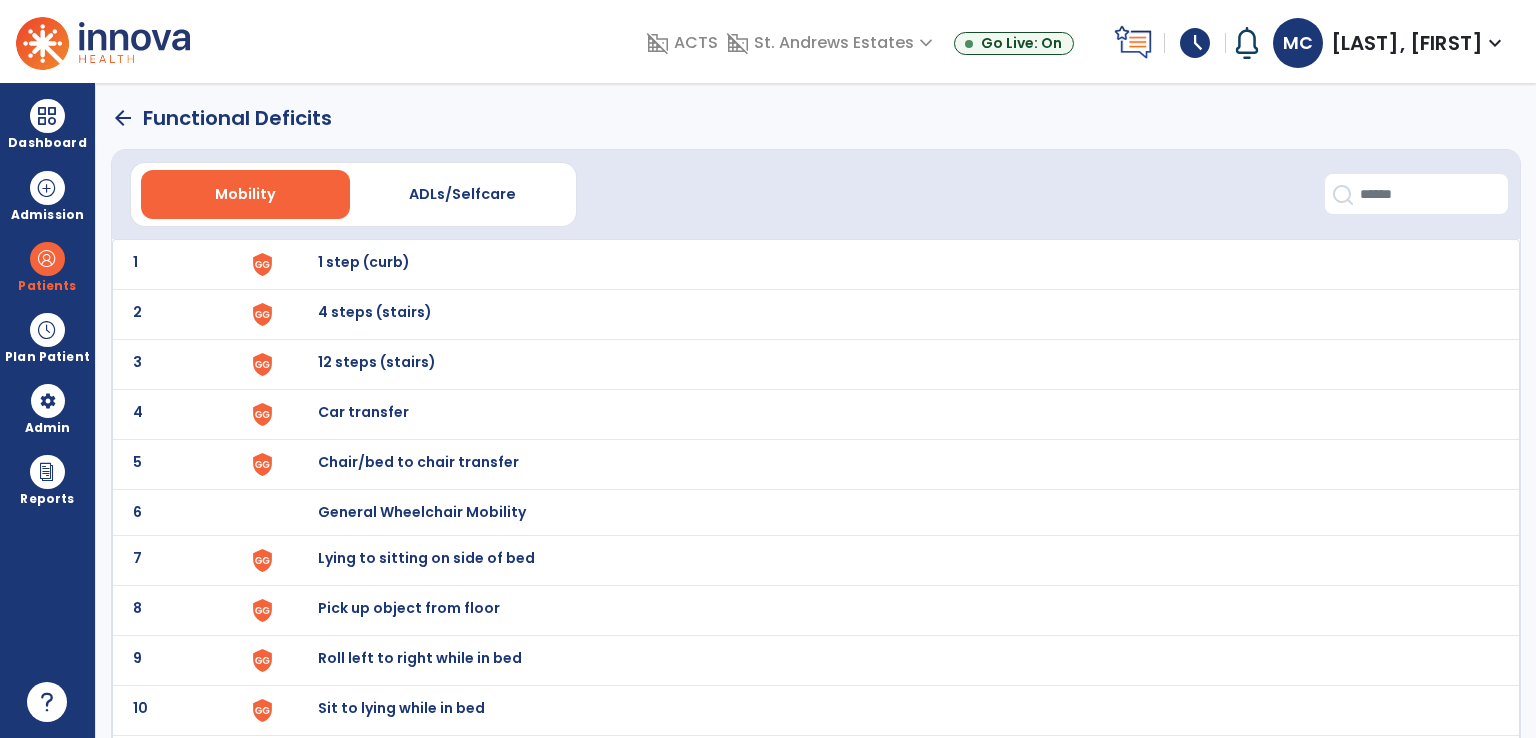 click on "12 steps (stairs)" at bounding box center (888, 264) 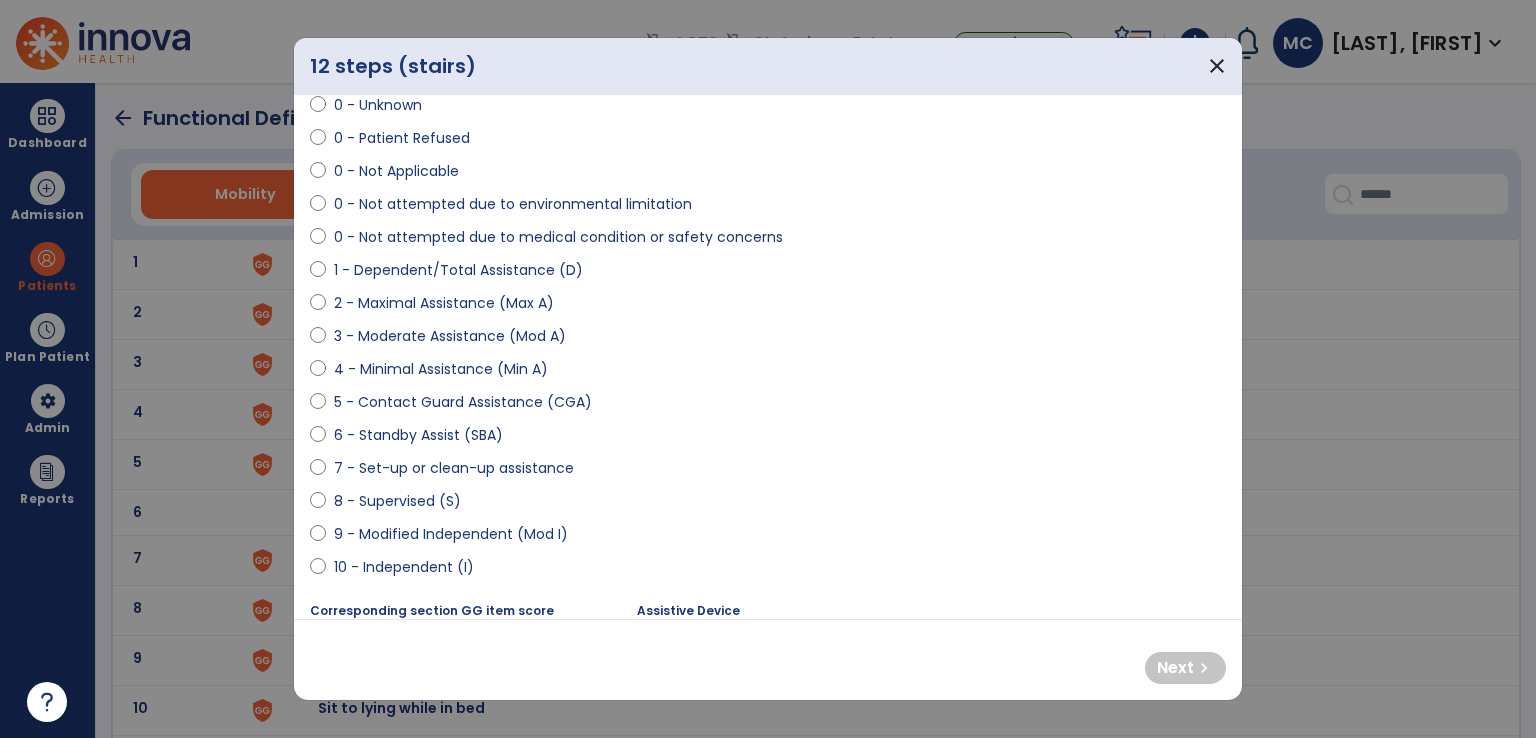 scroll, scrollTop: 100, scrollLeft: 0, axis: vertical 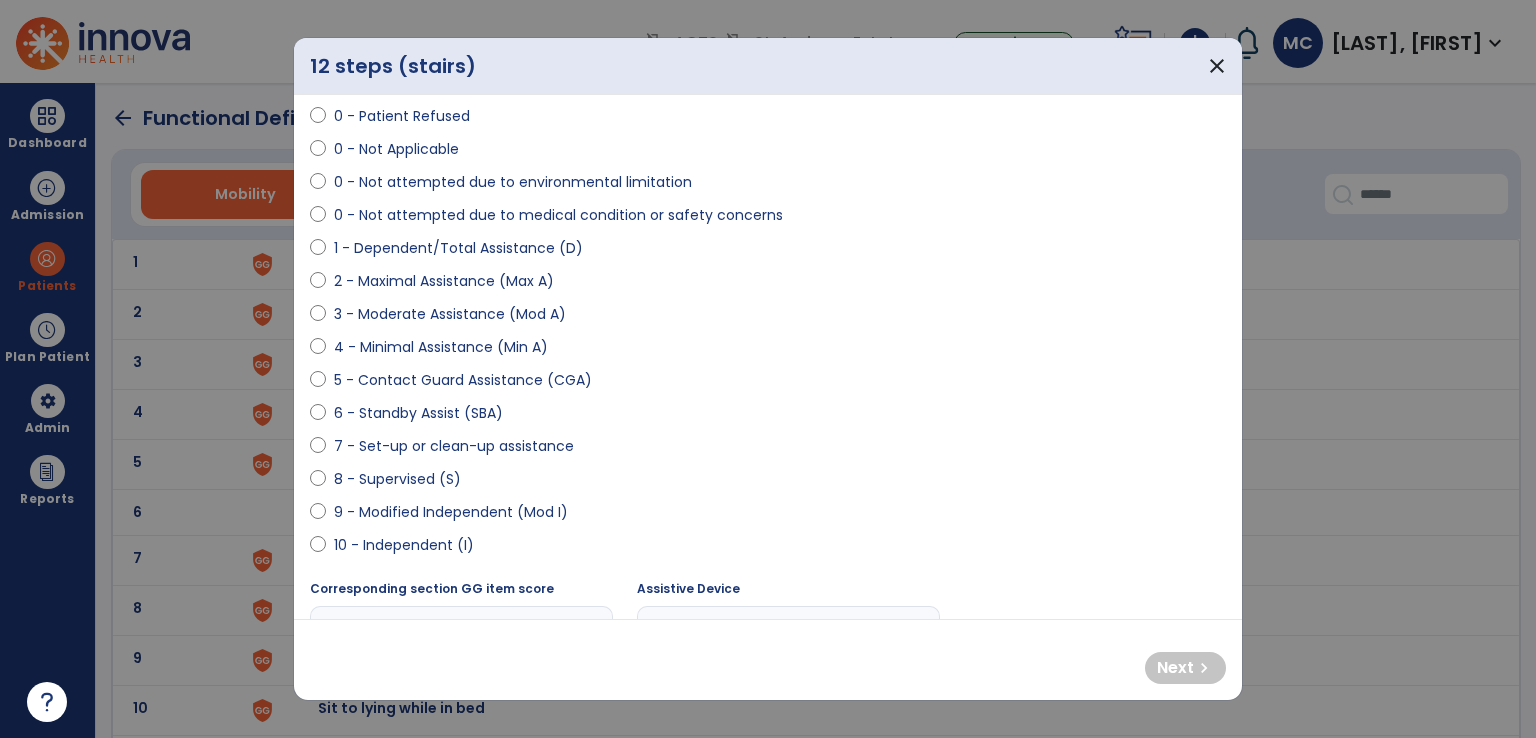 select on "**********" 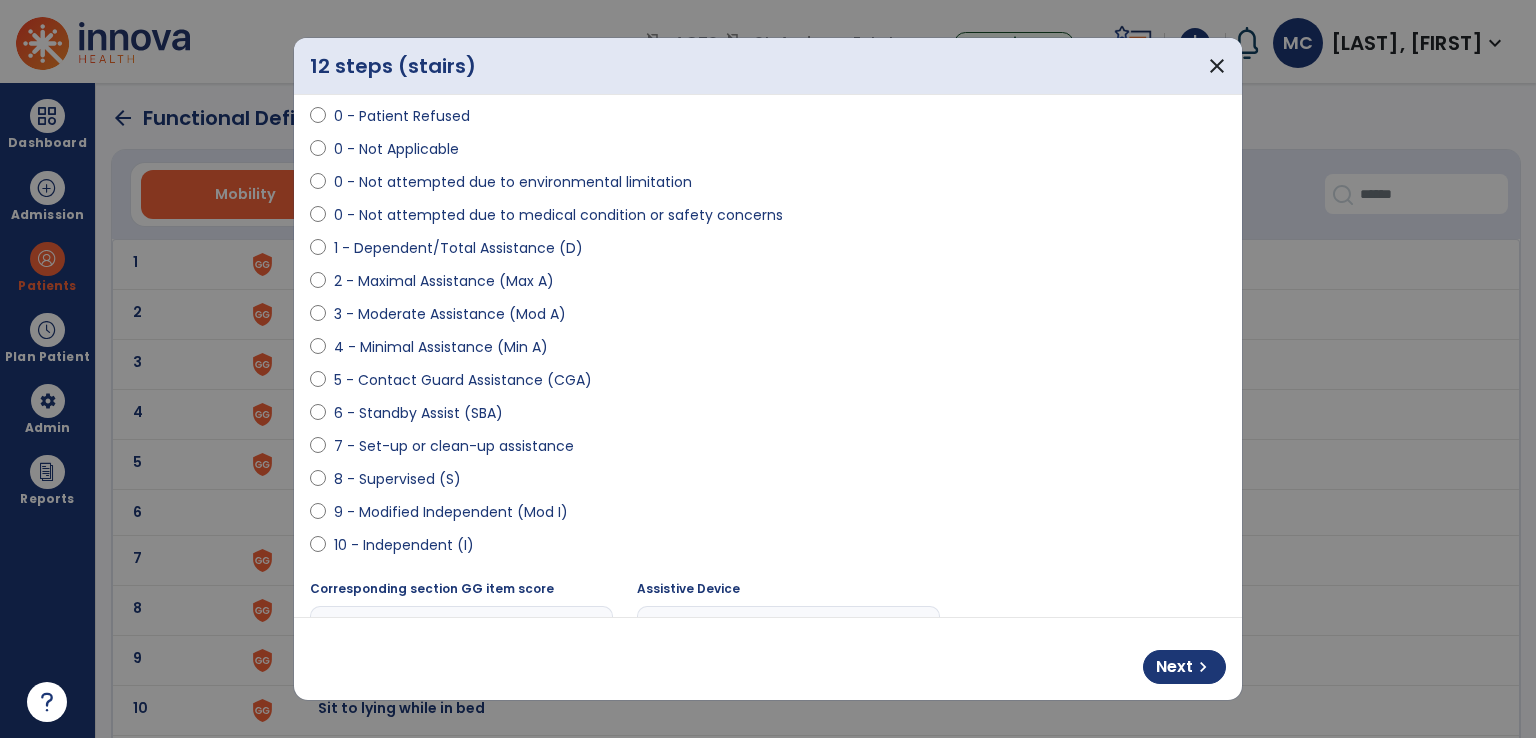 scroll, scrollTop: 300, scrollLeft: 0, axis: vertical 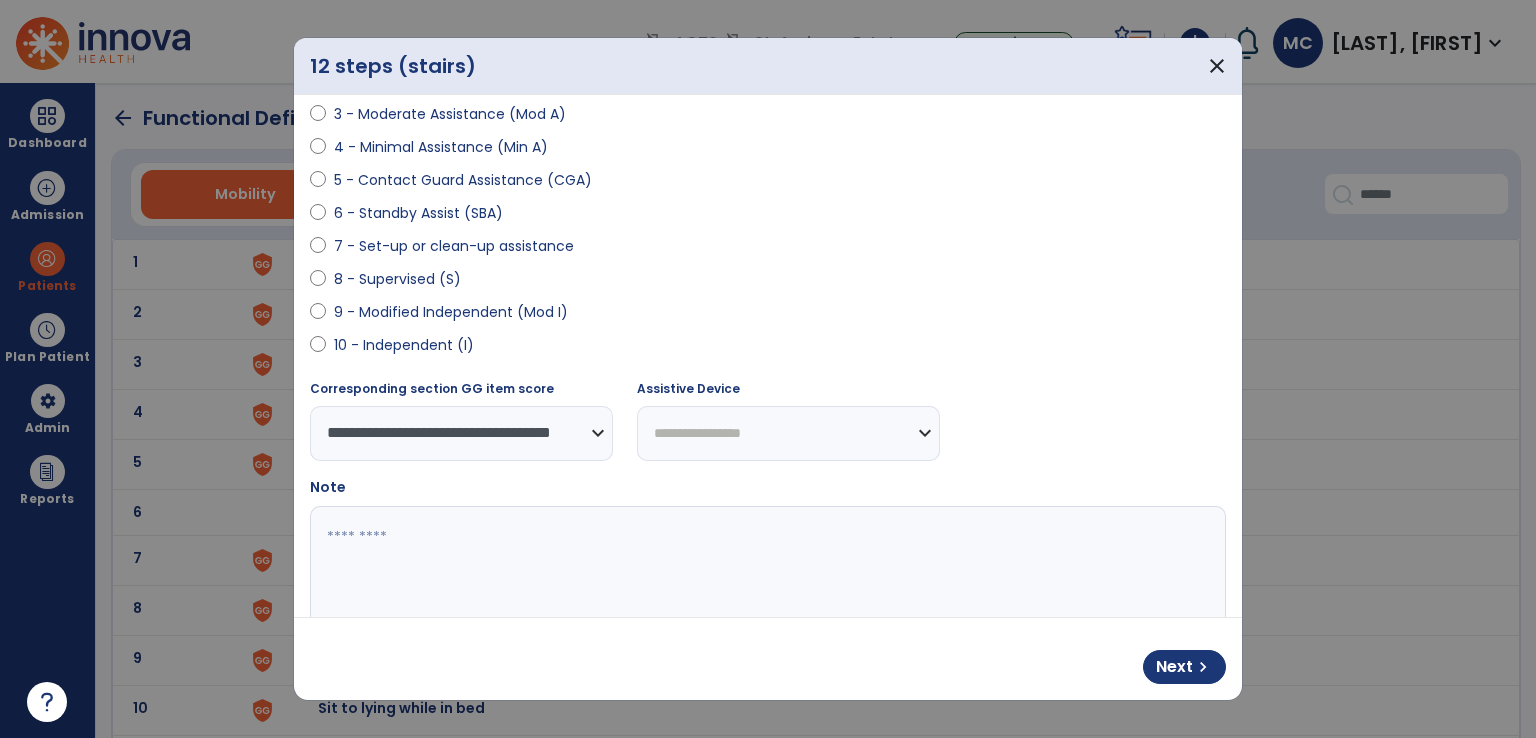 click on "**********" at bounding box center [788, 433] 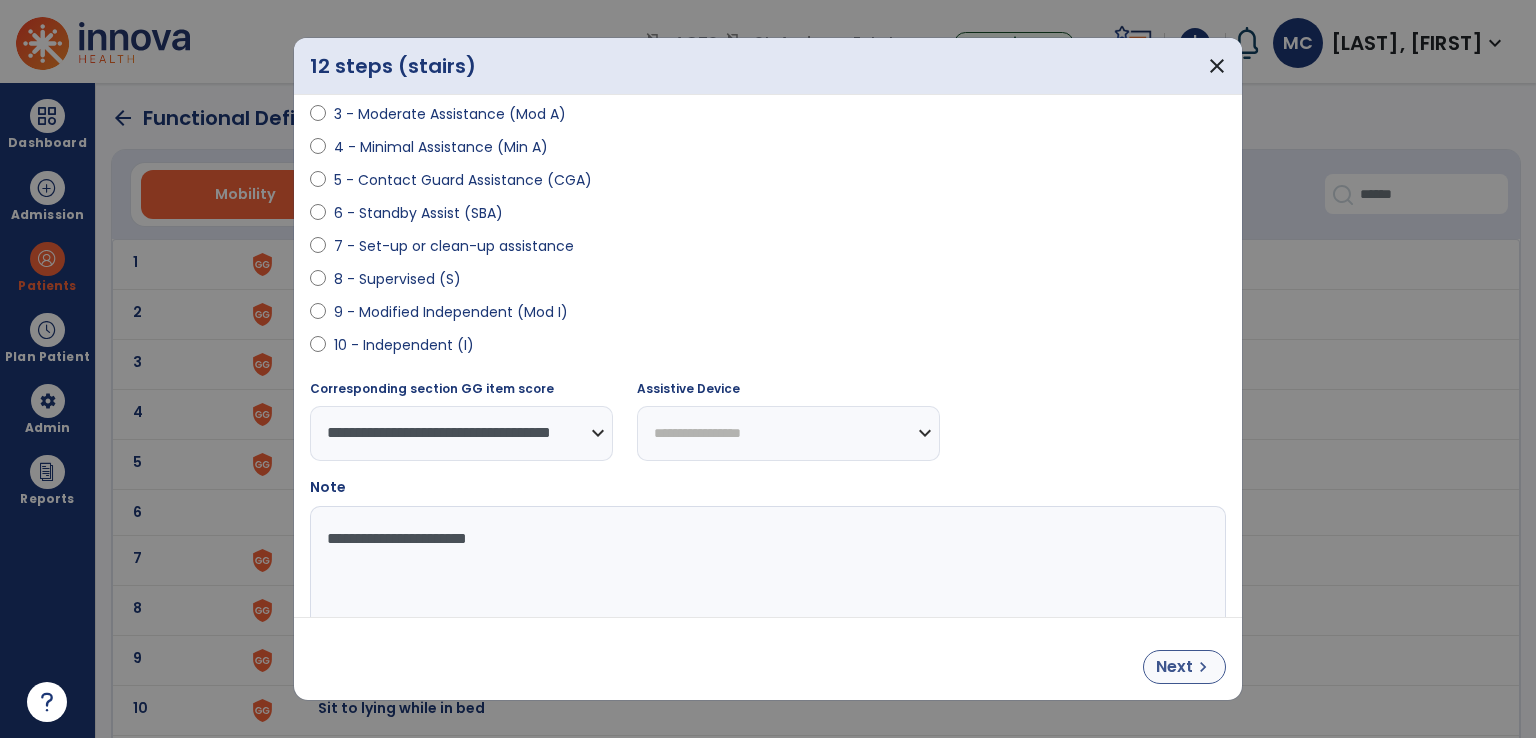 type on "**********" 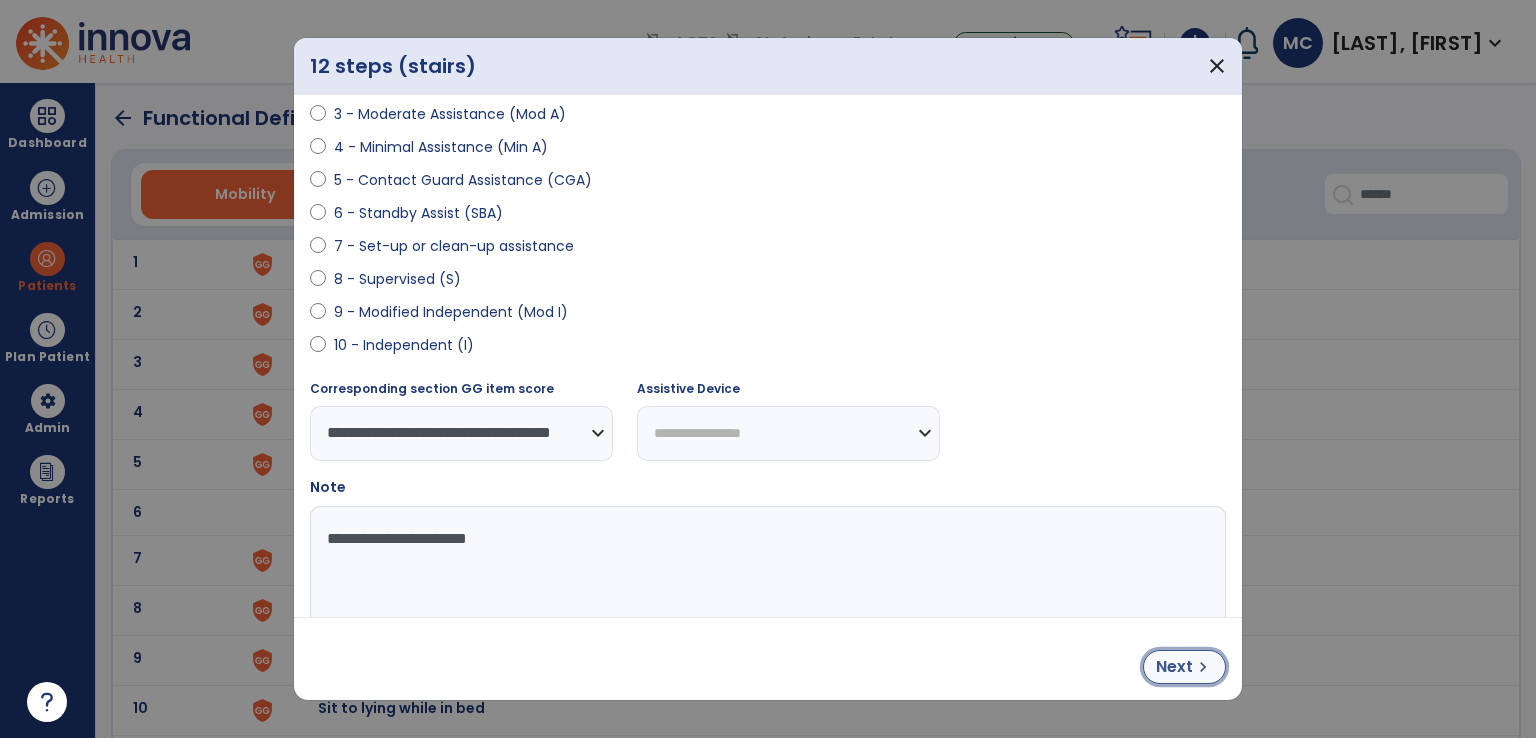 click on "Next" at bounding box center (1174, 667) 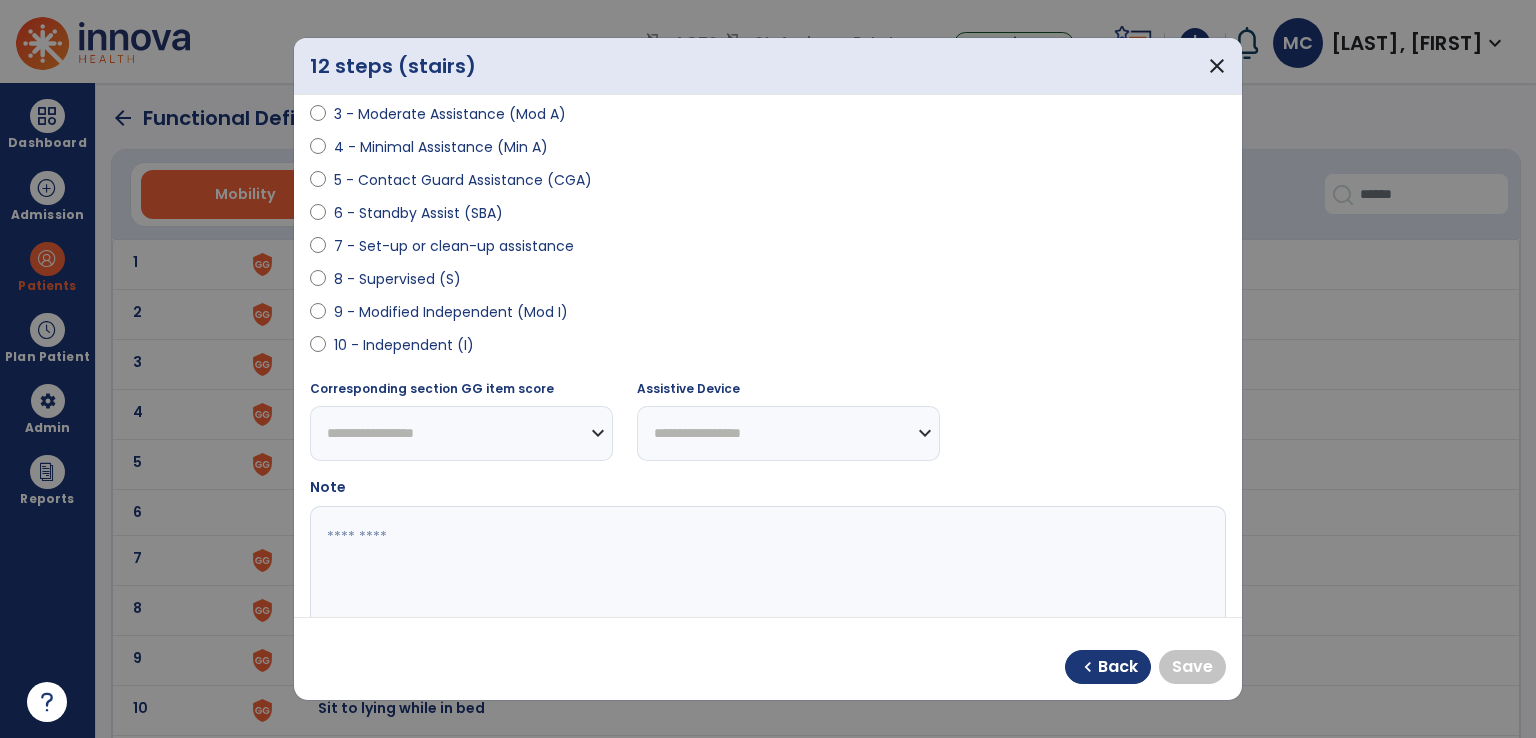 select on "**********" 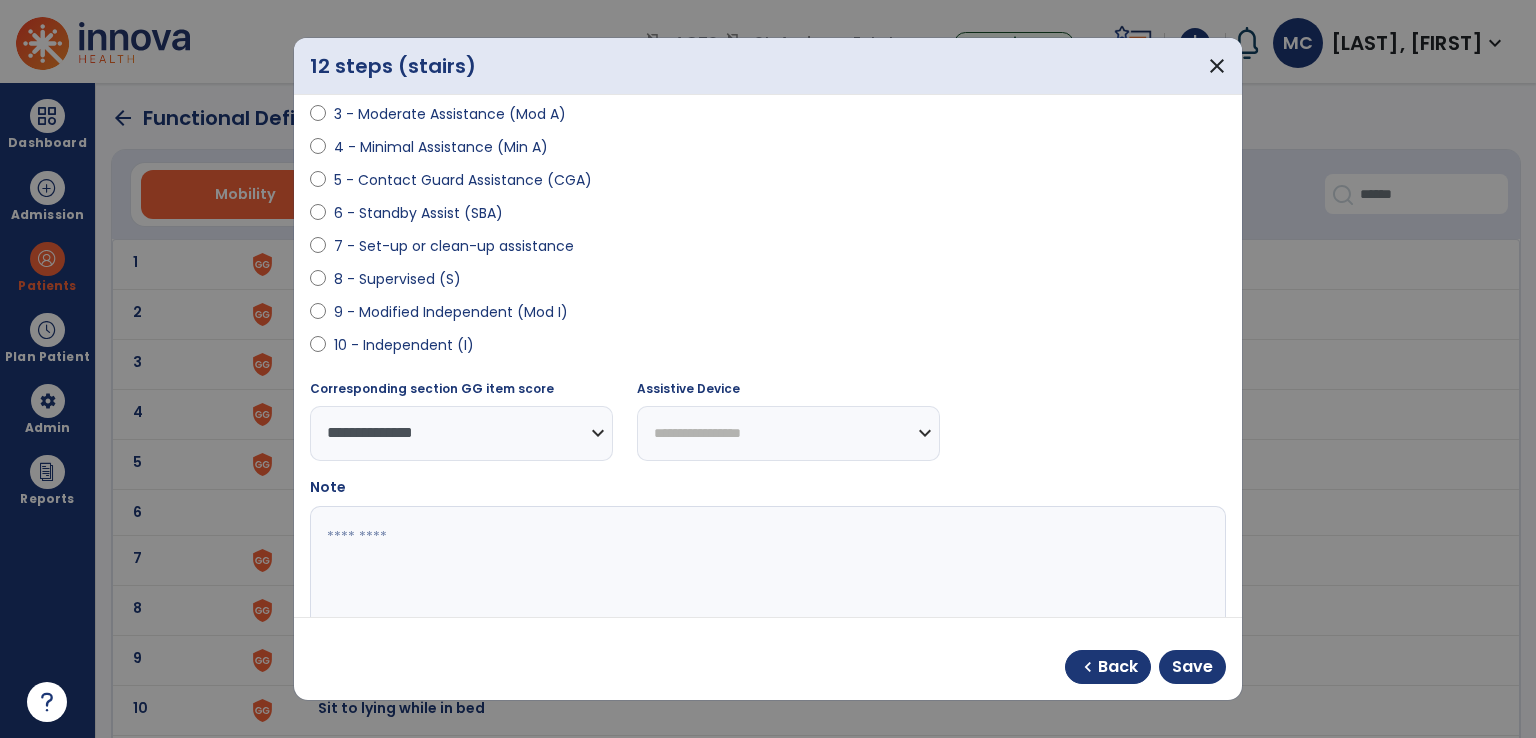 click at bounding box center [766, 581] 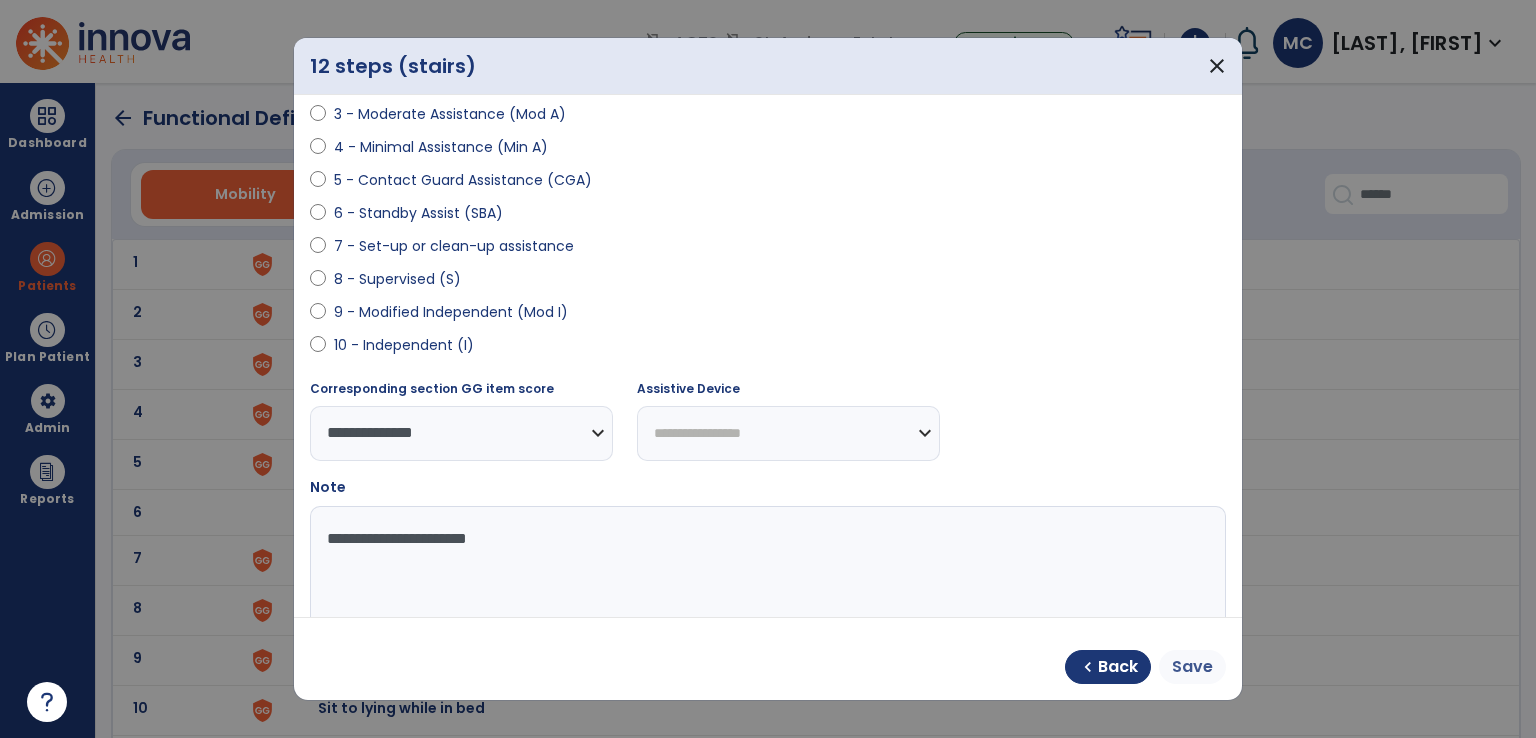 type on "**********" 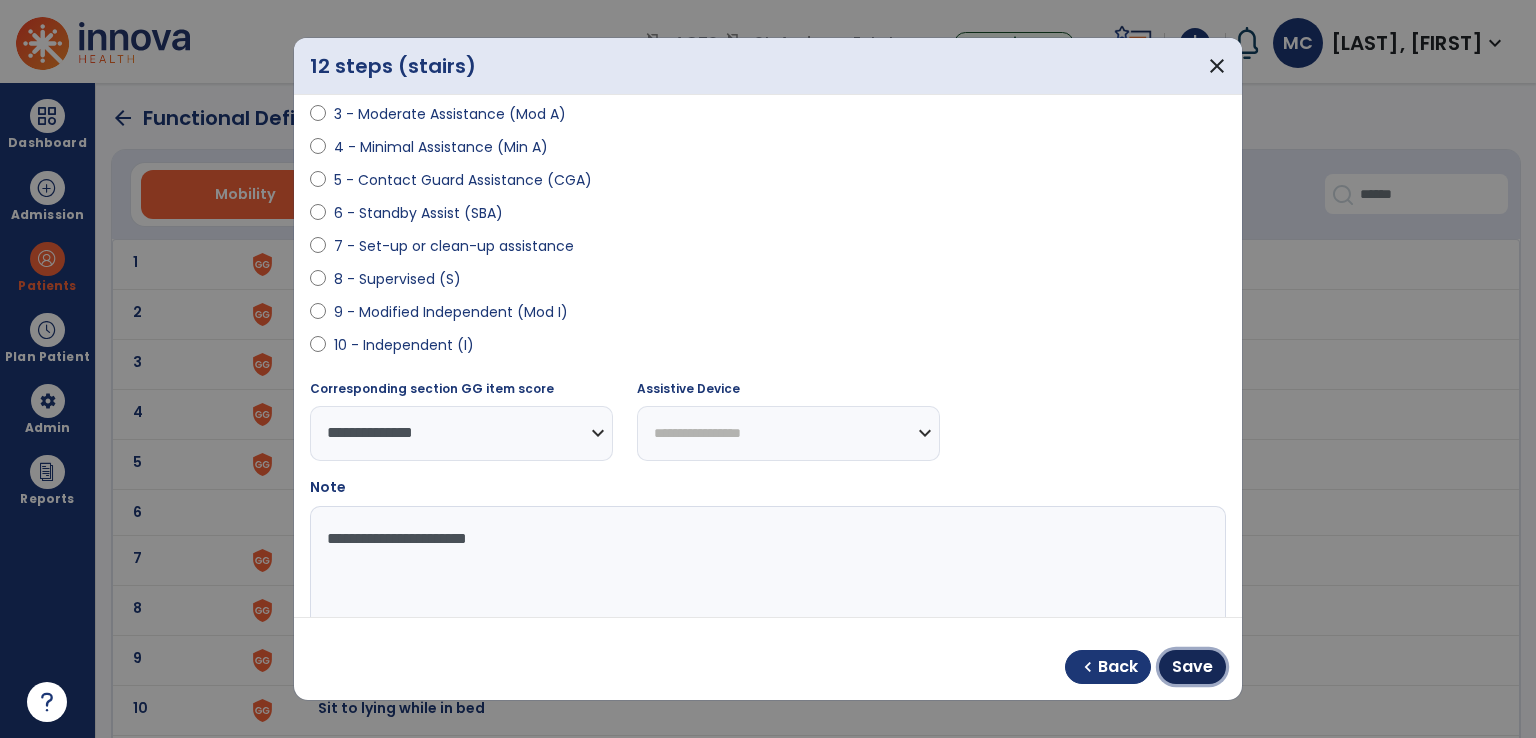 click on "Save" at bounding box center (1192, 667) 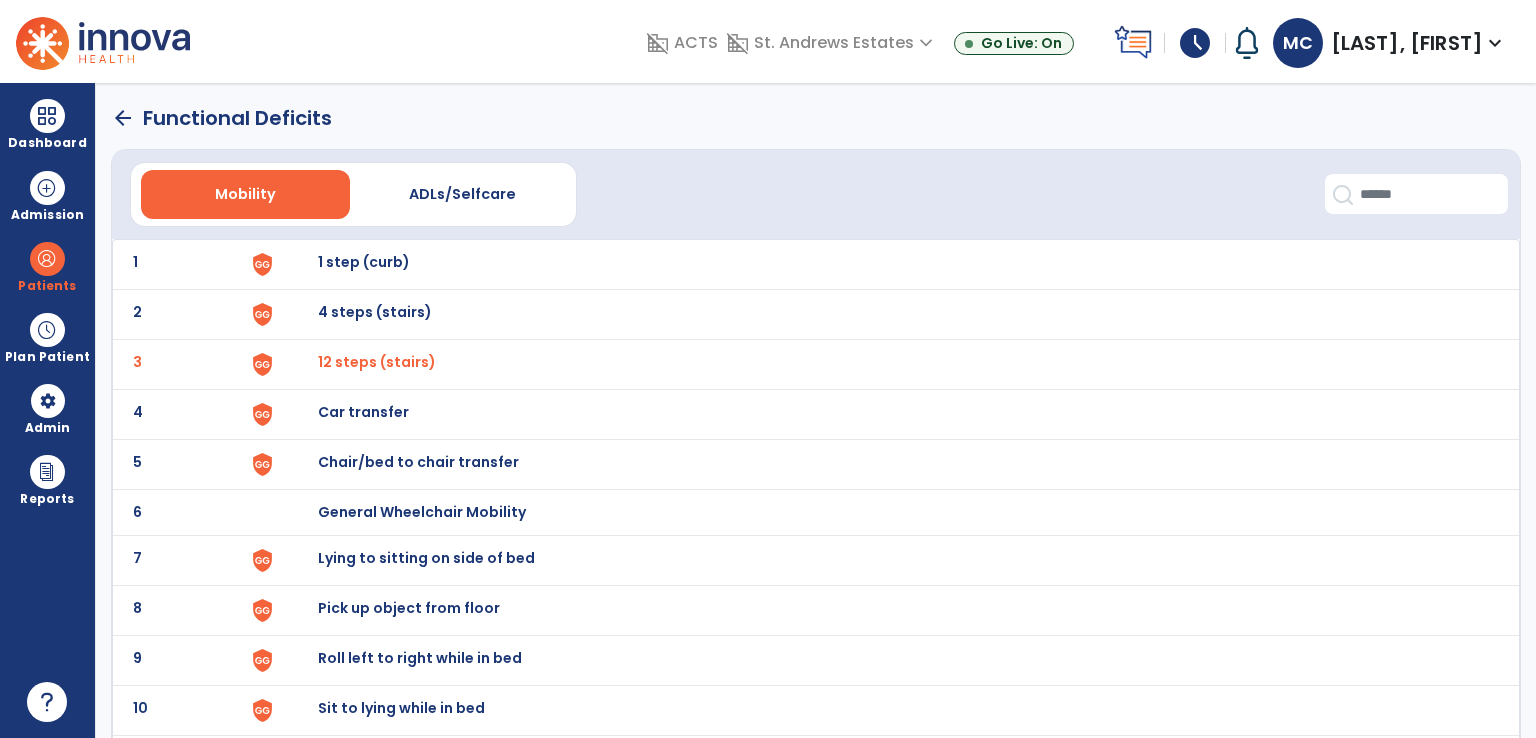 click on "arrow_back" 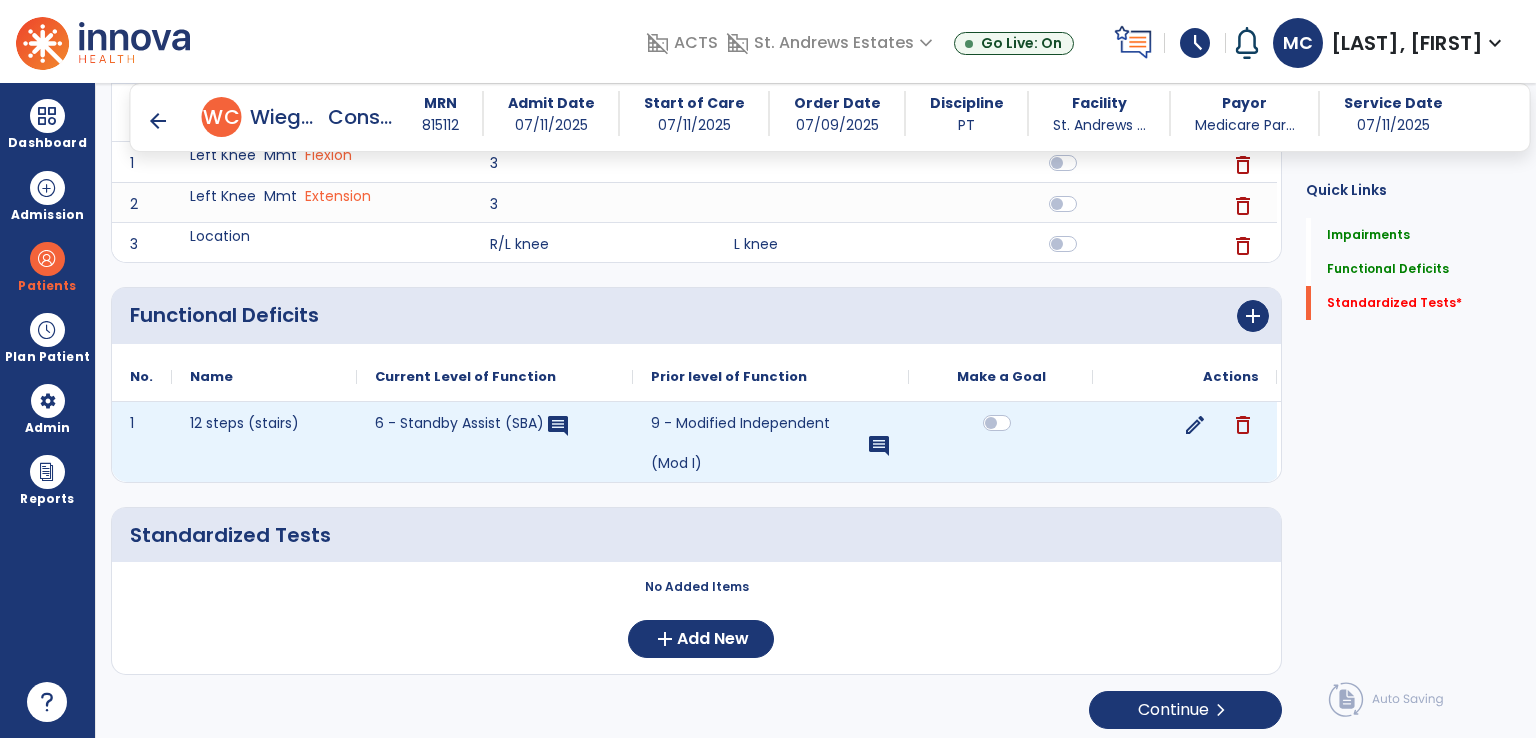 scroll, scrollTop: 306, scrollLeft: 0, axis: vertical 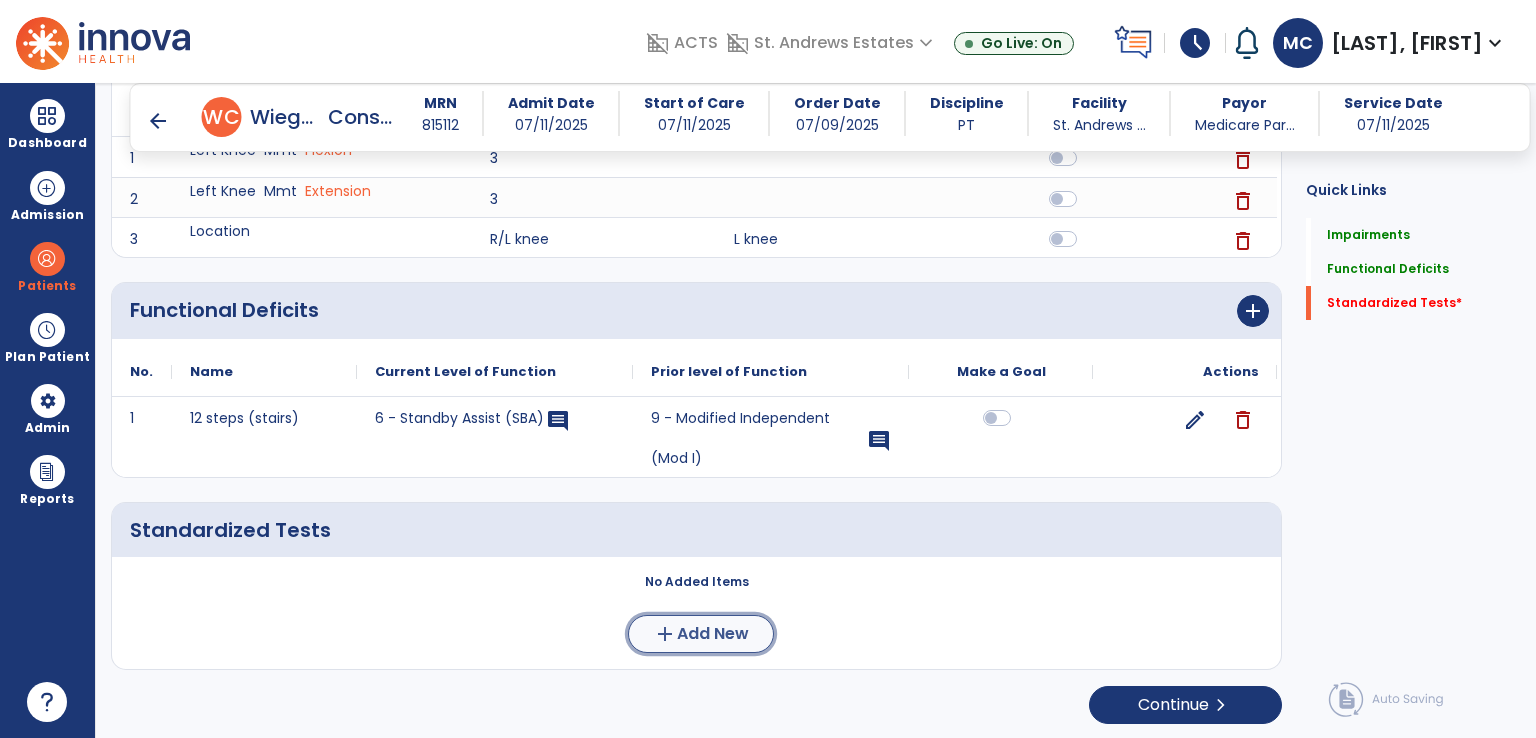 click on "Add New" 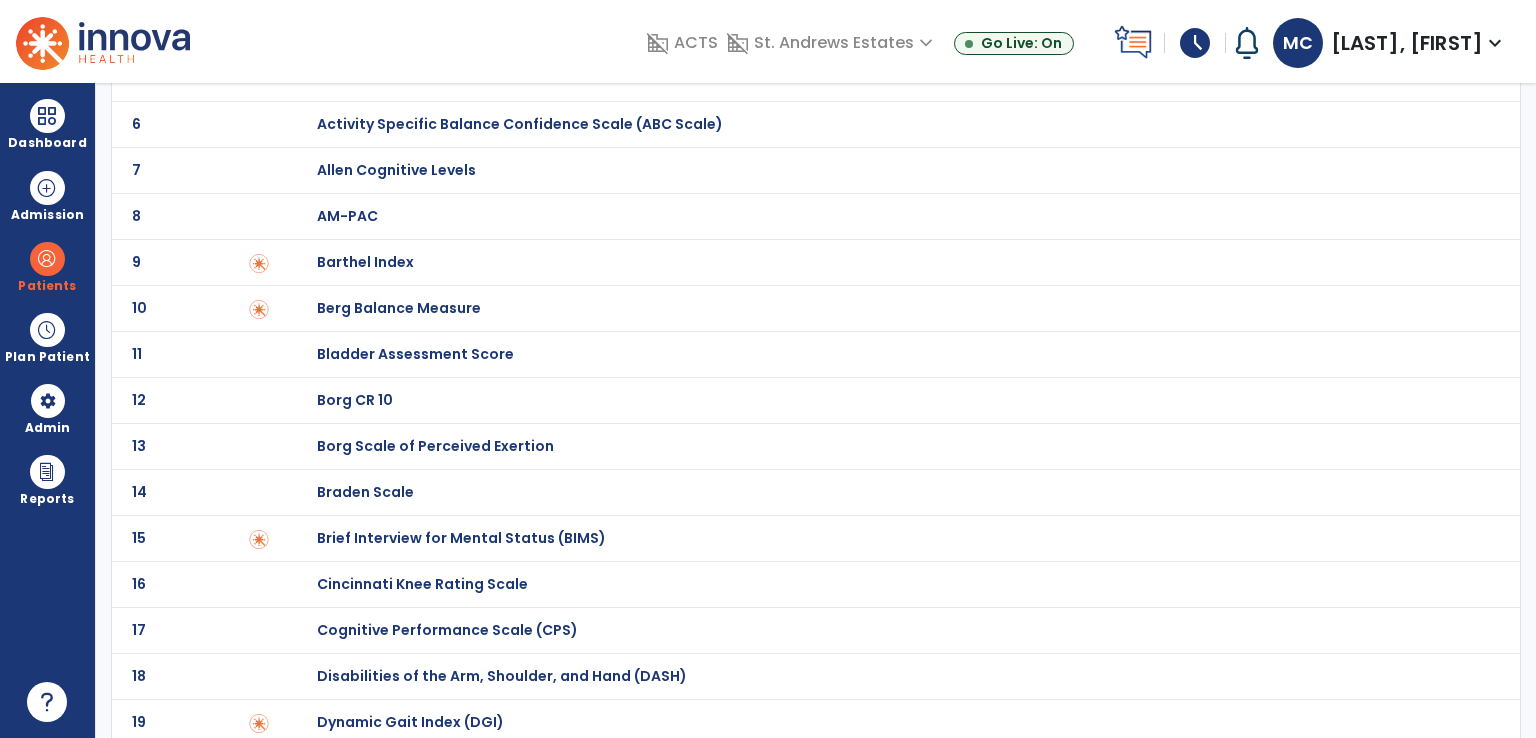 scroll, scrollTop: 0, scrollLeft: 0, axis: both 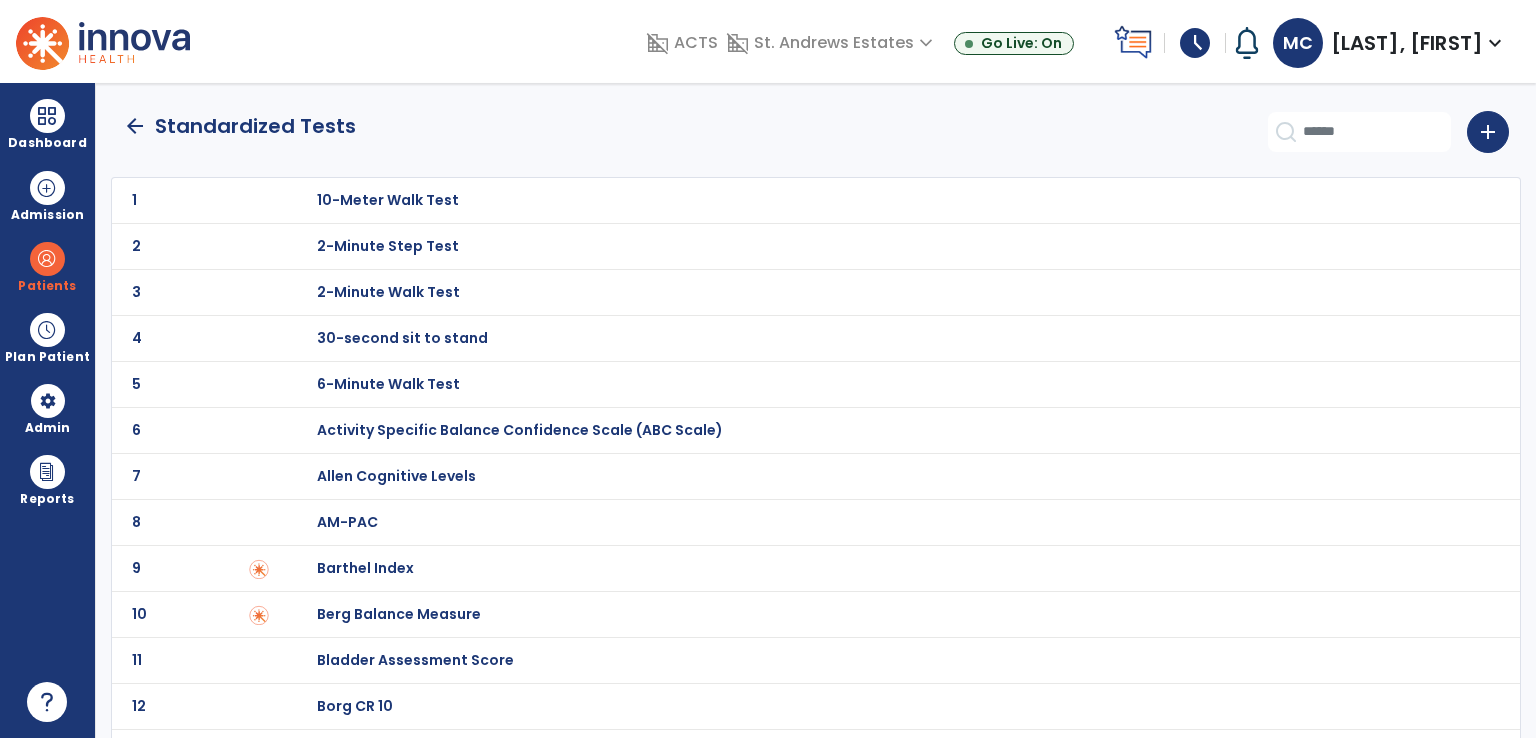 click on "3" 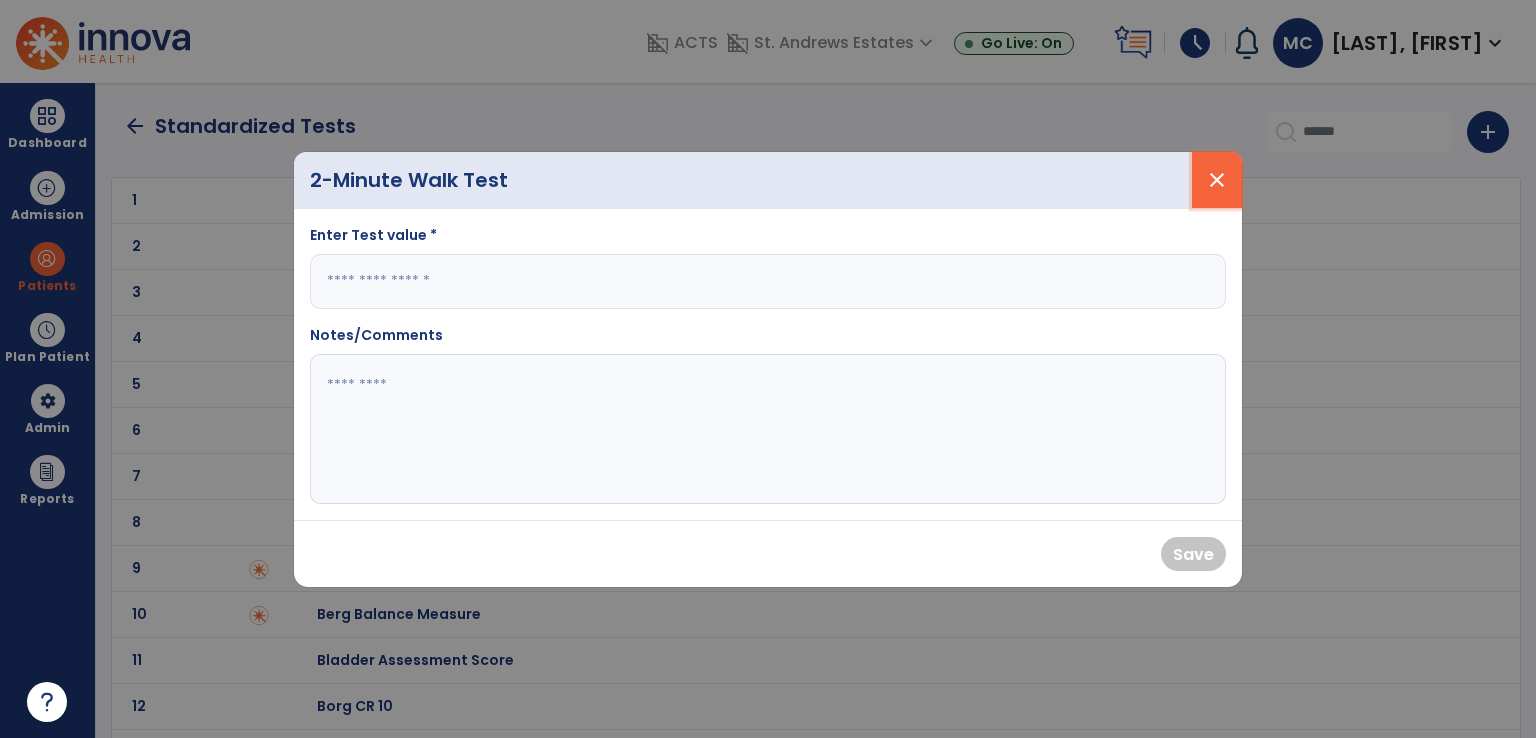 click on "close" at bounding box center (1217, 180) 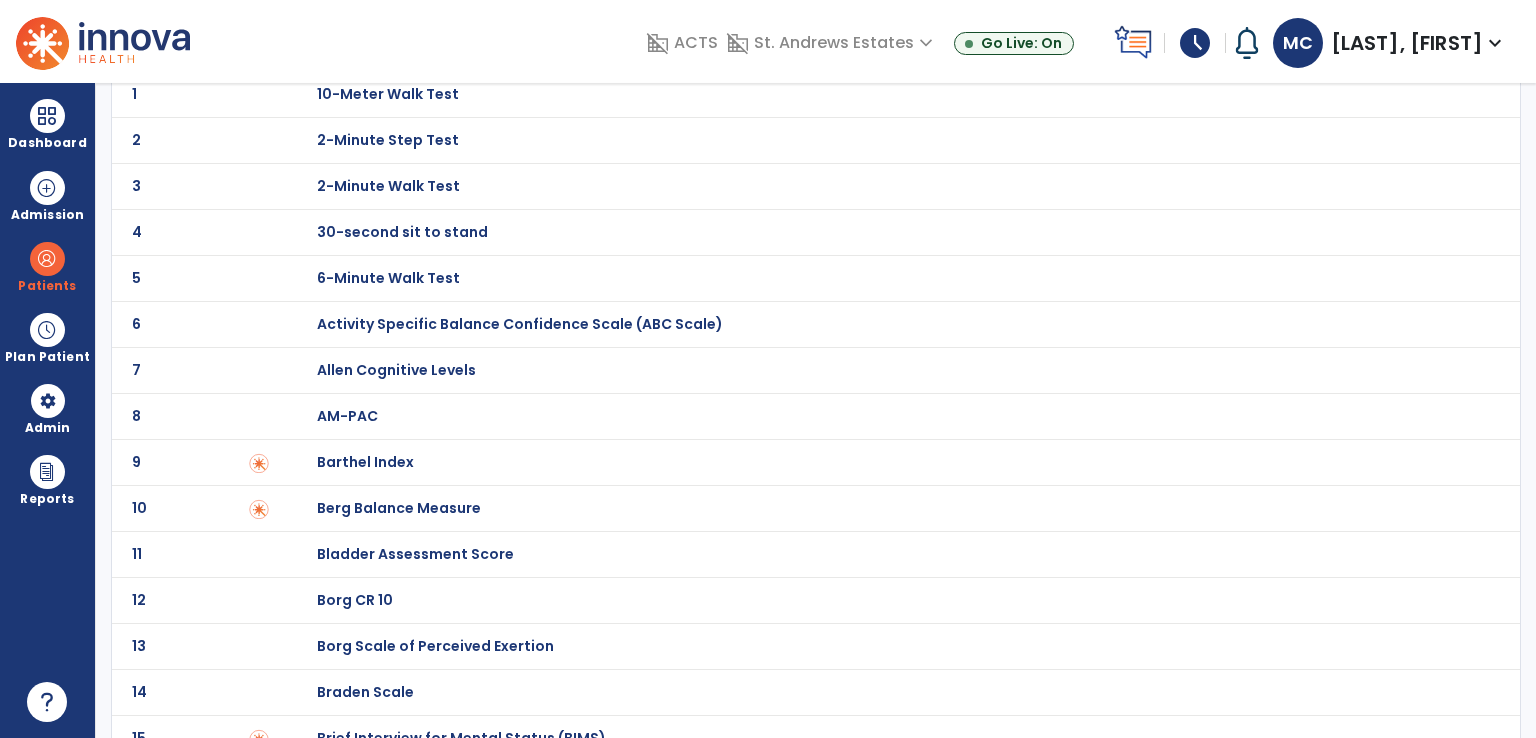 scroll, scrollTop: 0, scrollLeft: 0, axis: both 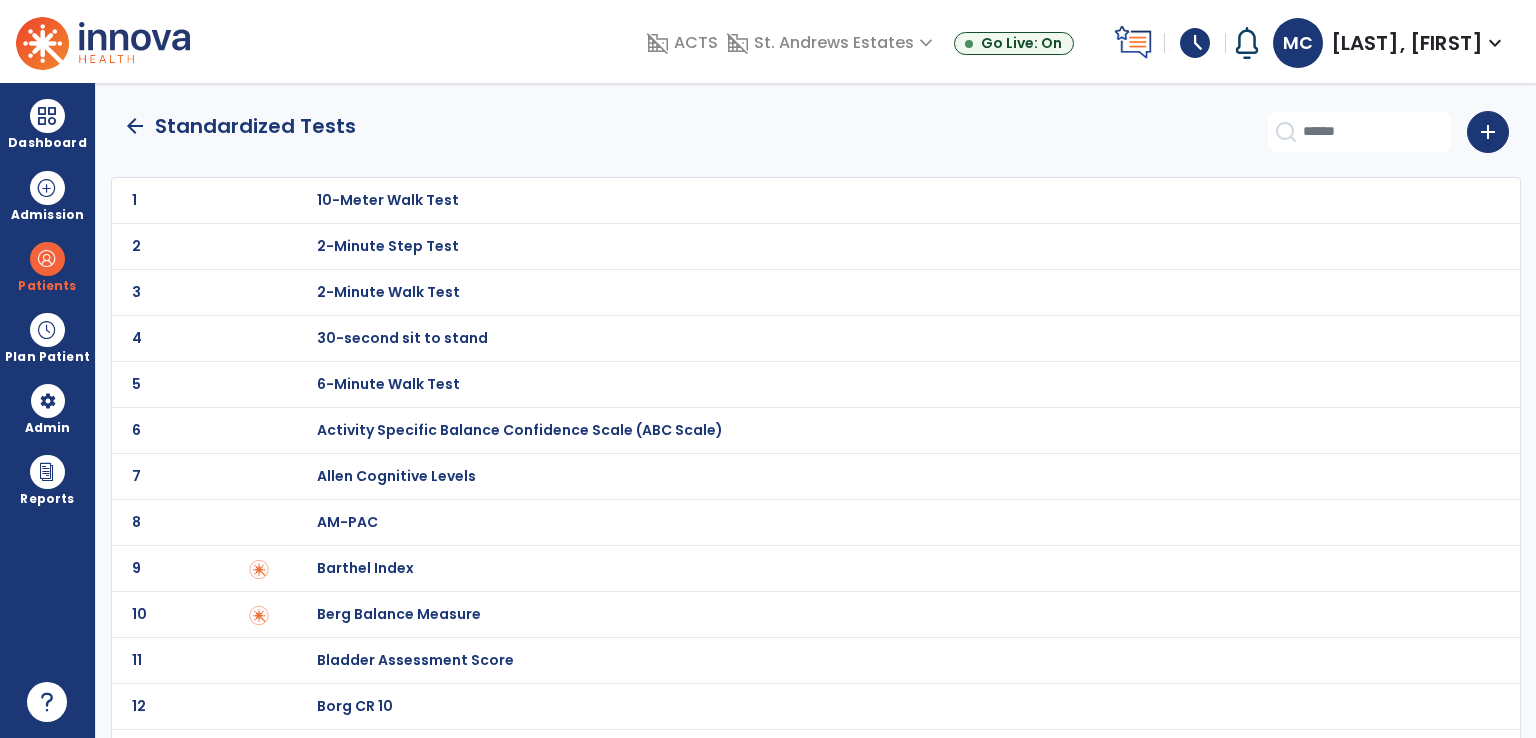 click on "2-Minute Walk Test" at bounding box center [888, 200] 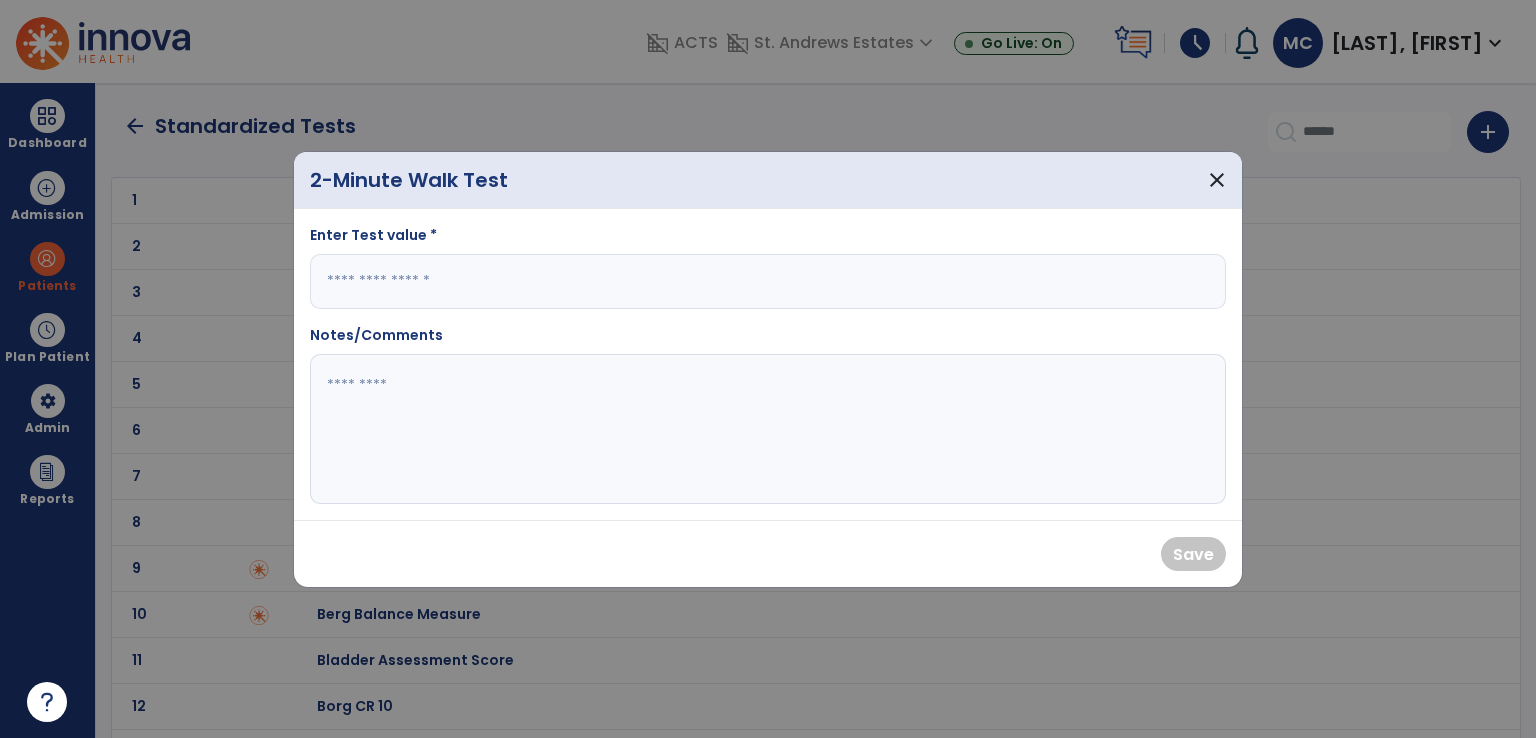 click at bounding box center [768, 281] 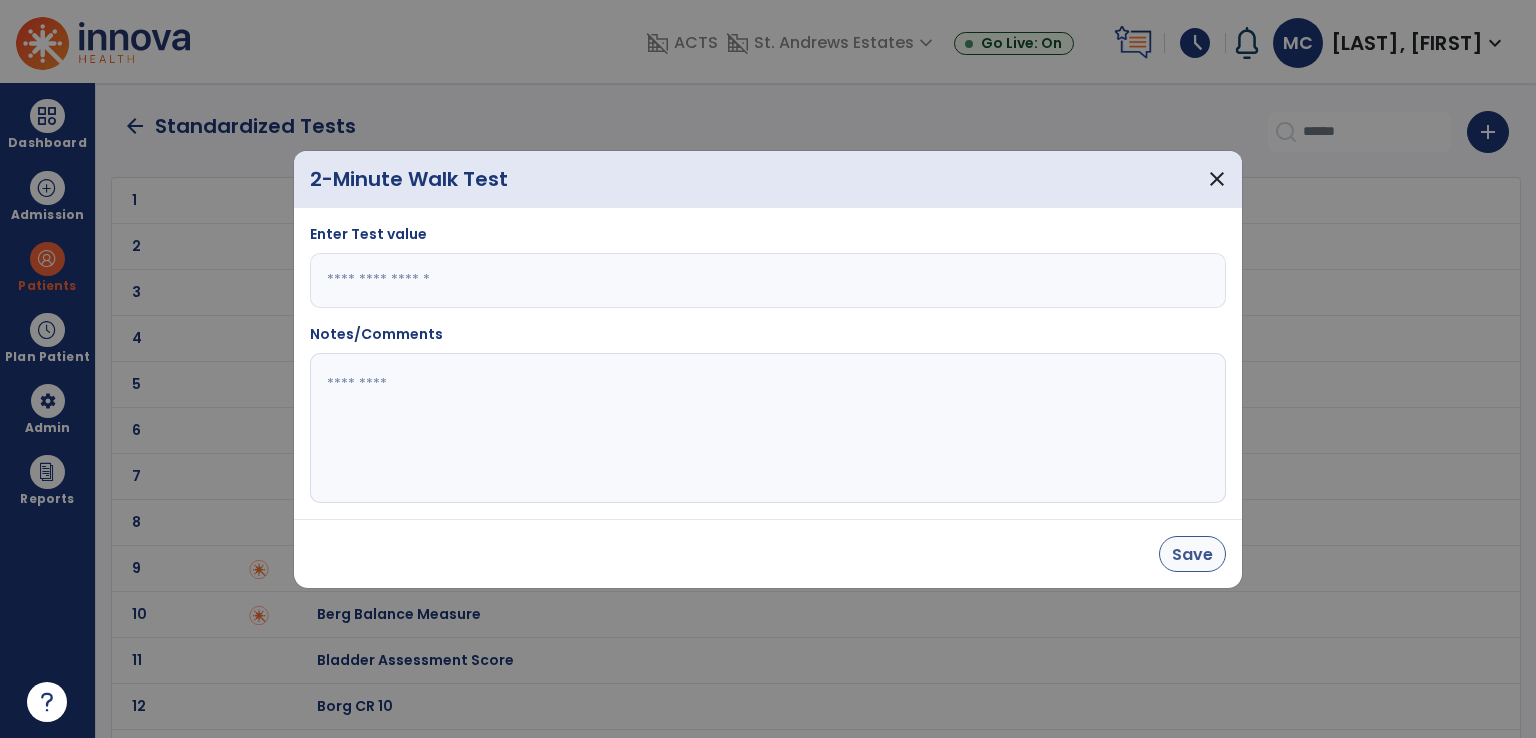 type on "***" 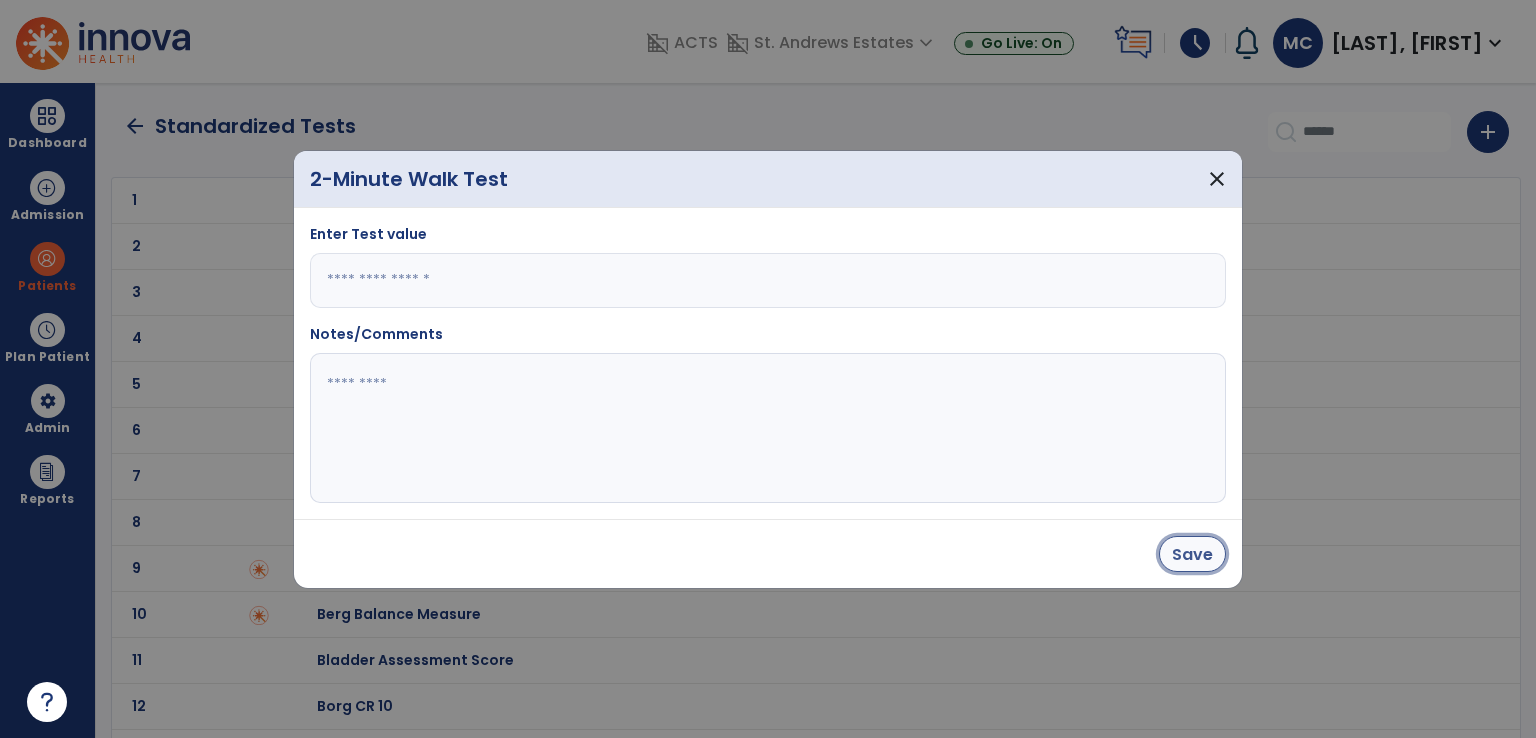 click on "Save" at bounding box center (1192, 554) 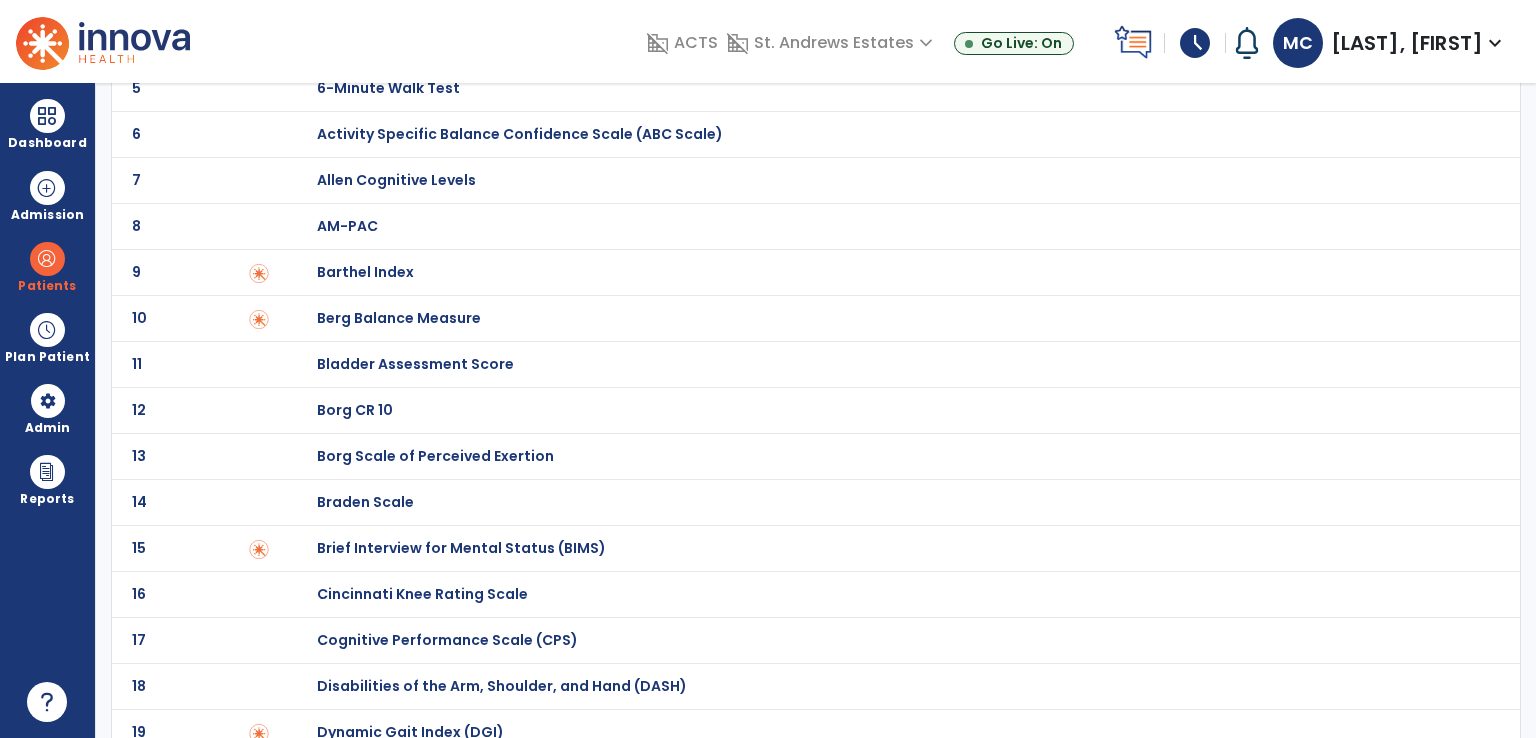 scroll, scrollTop: 300, scrollLeft: 0, axis: vertical 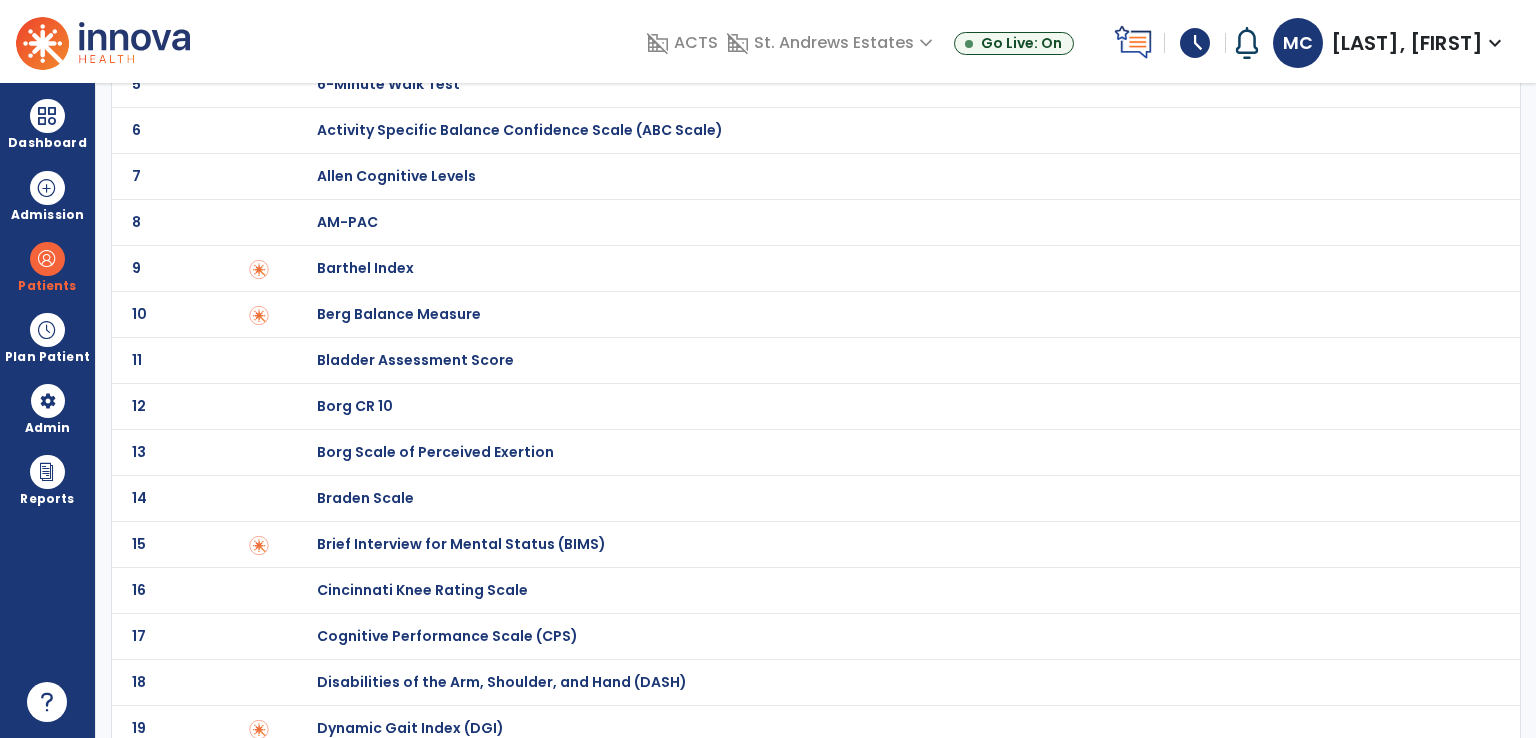 click on "Berg Balance Measure" at bounding box center [888, -100] 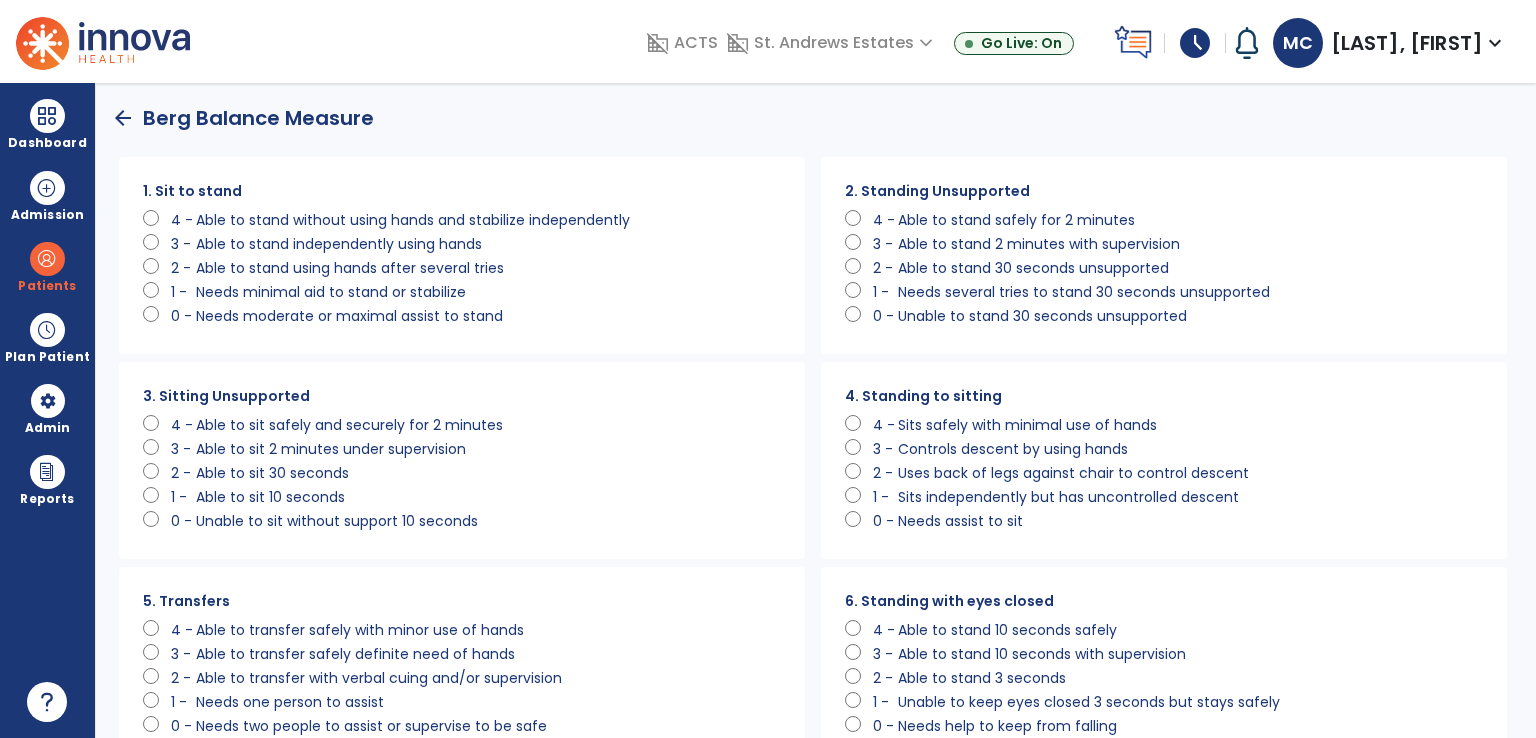 scroll, scrollTop: 100, scrollLeft: 0, axis: vertical 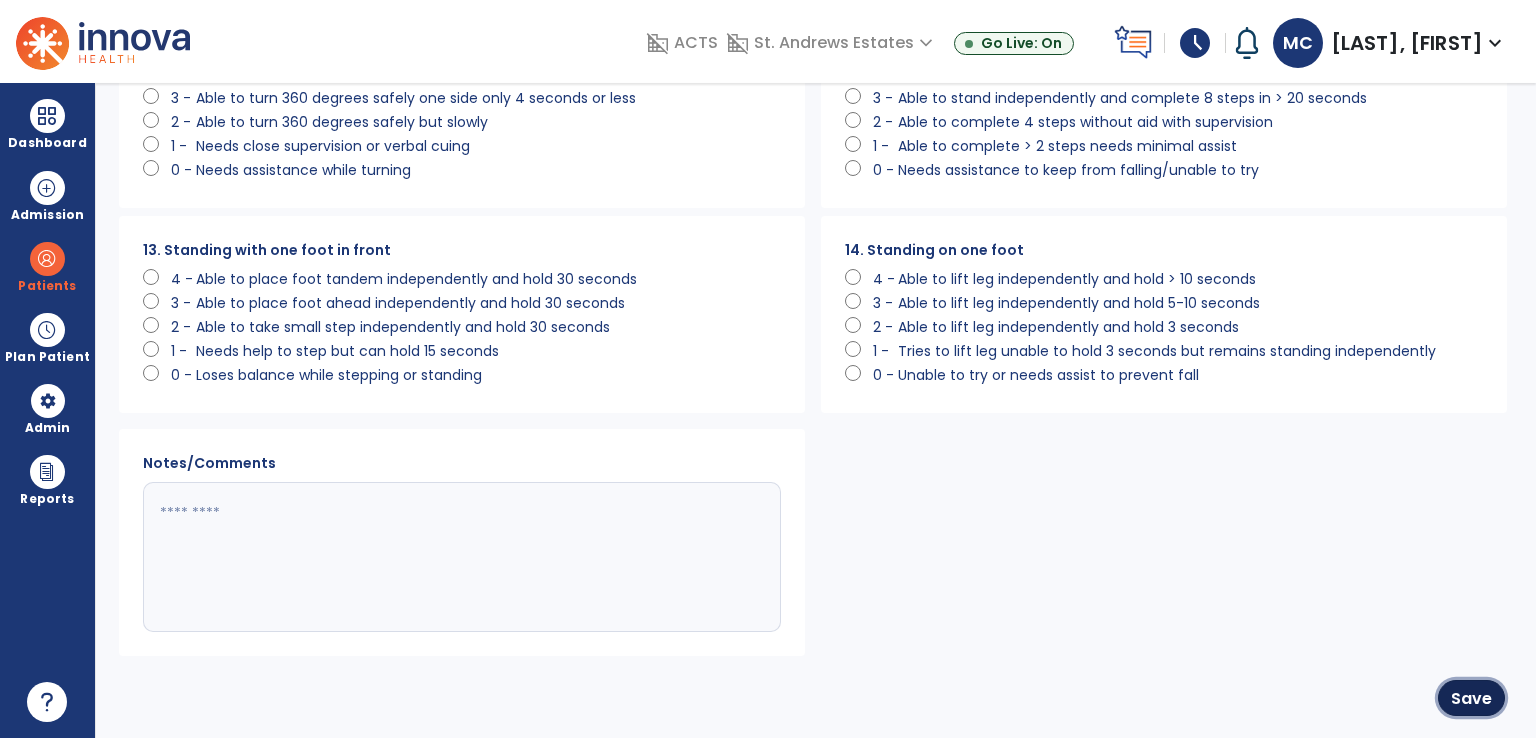drag, startPoint x: 1472, startPoint y: 707, endPoint x: 1432, endPoint y: 697, distance: 41.231056 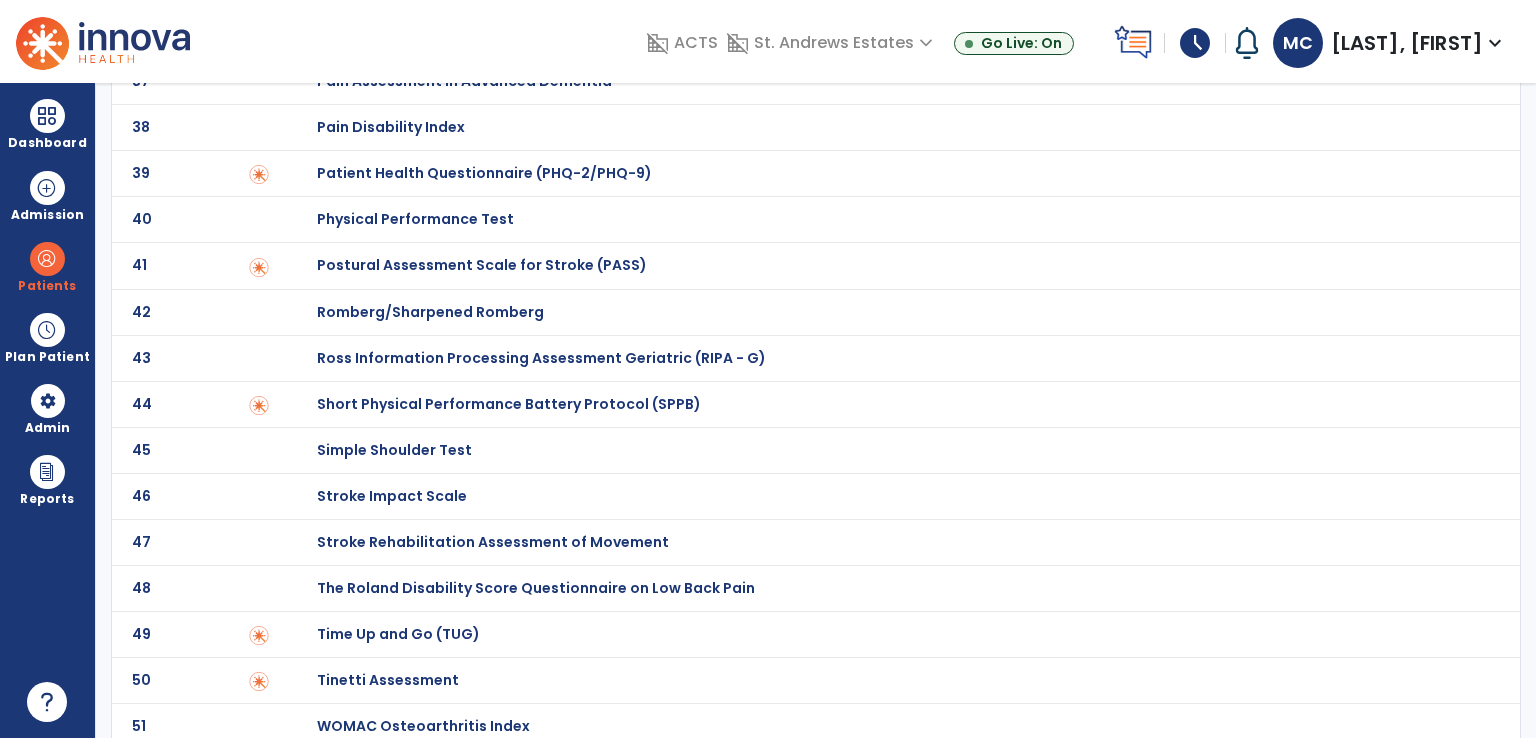 scroll, scrollTop: 1777, scrollLeft: 0, axis: vertical 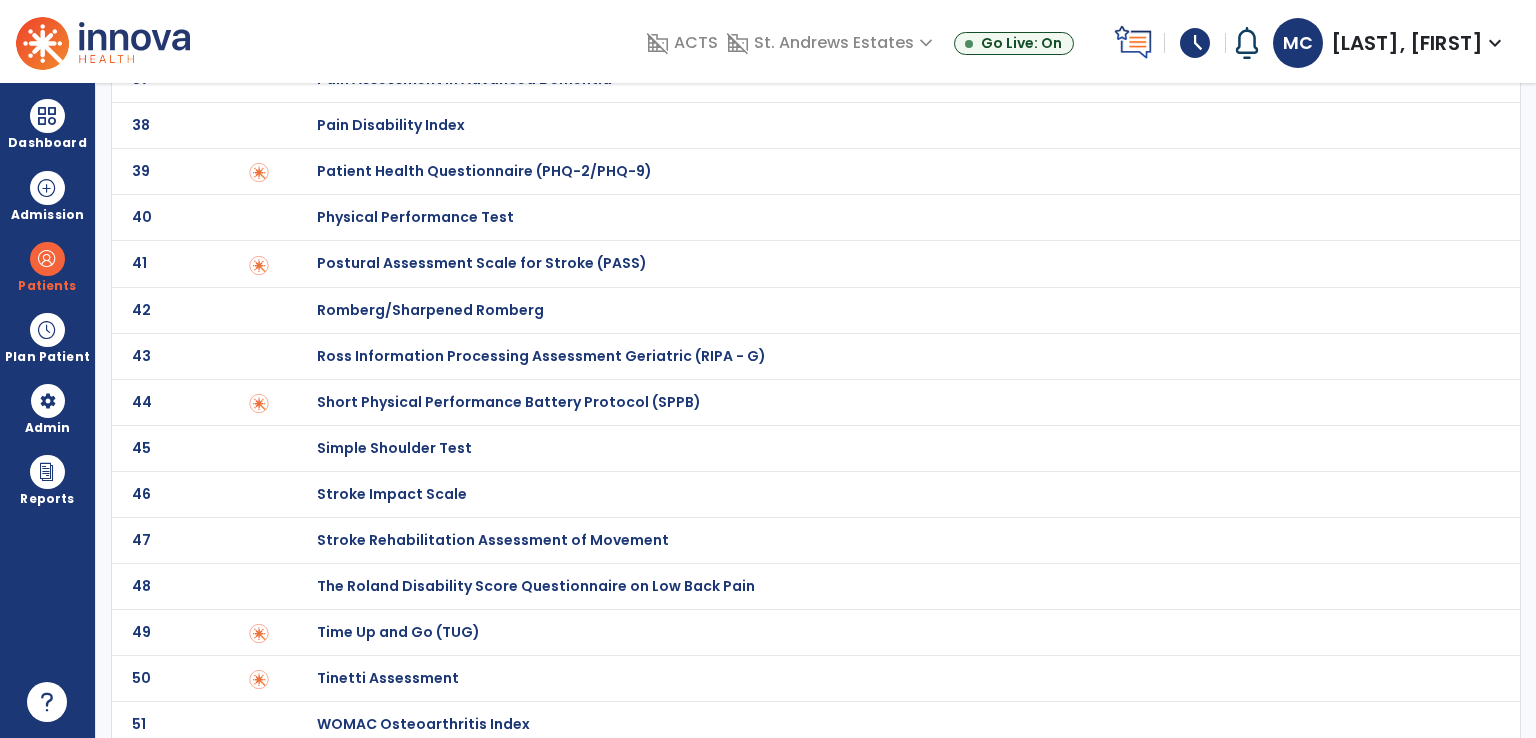 click on "Time Up and Go (TUG)" at bounding box center (388, -1577) 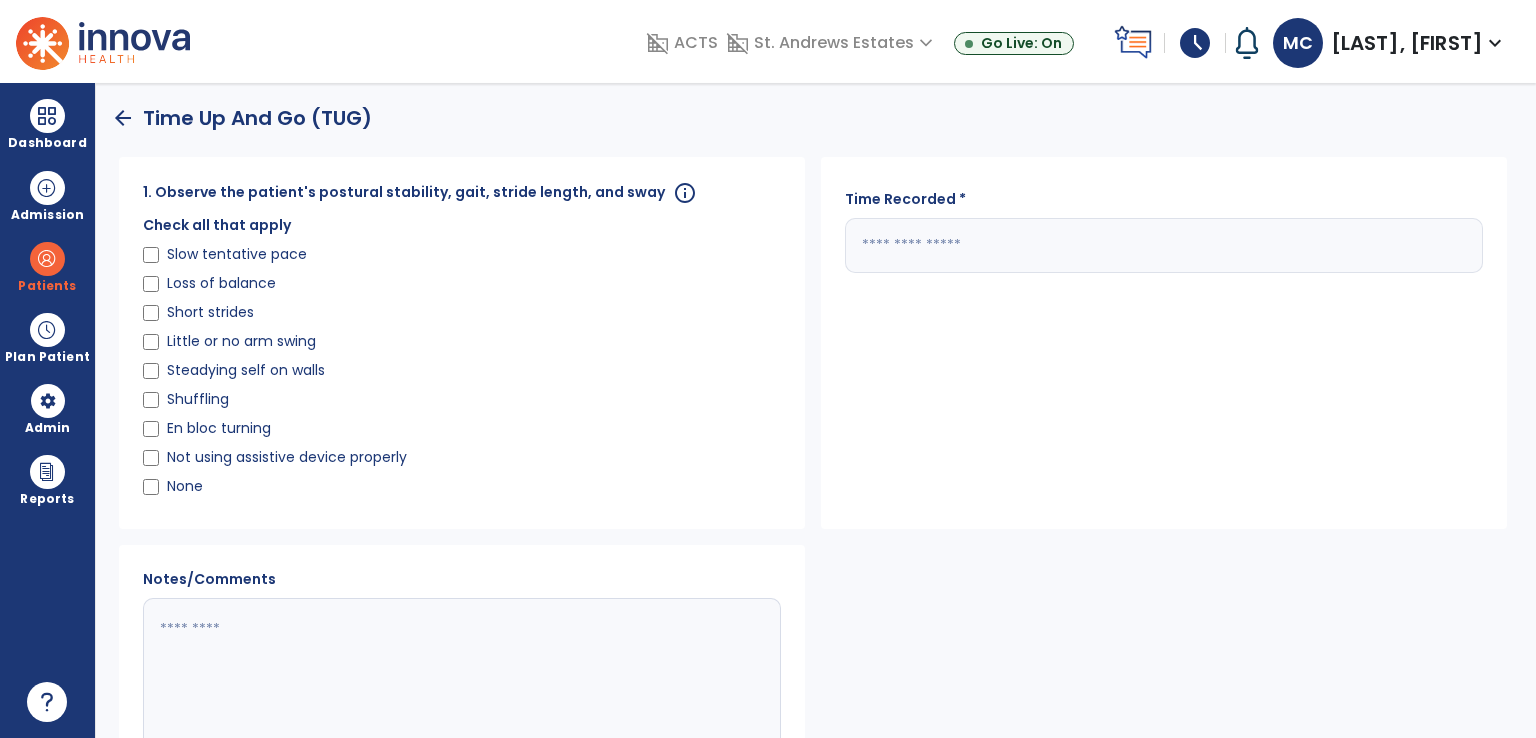click on "arrow_back" 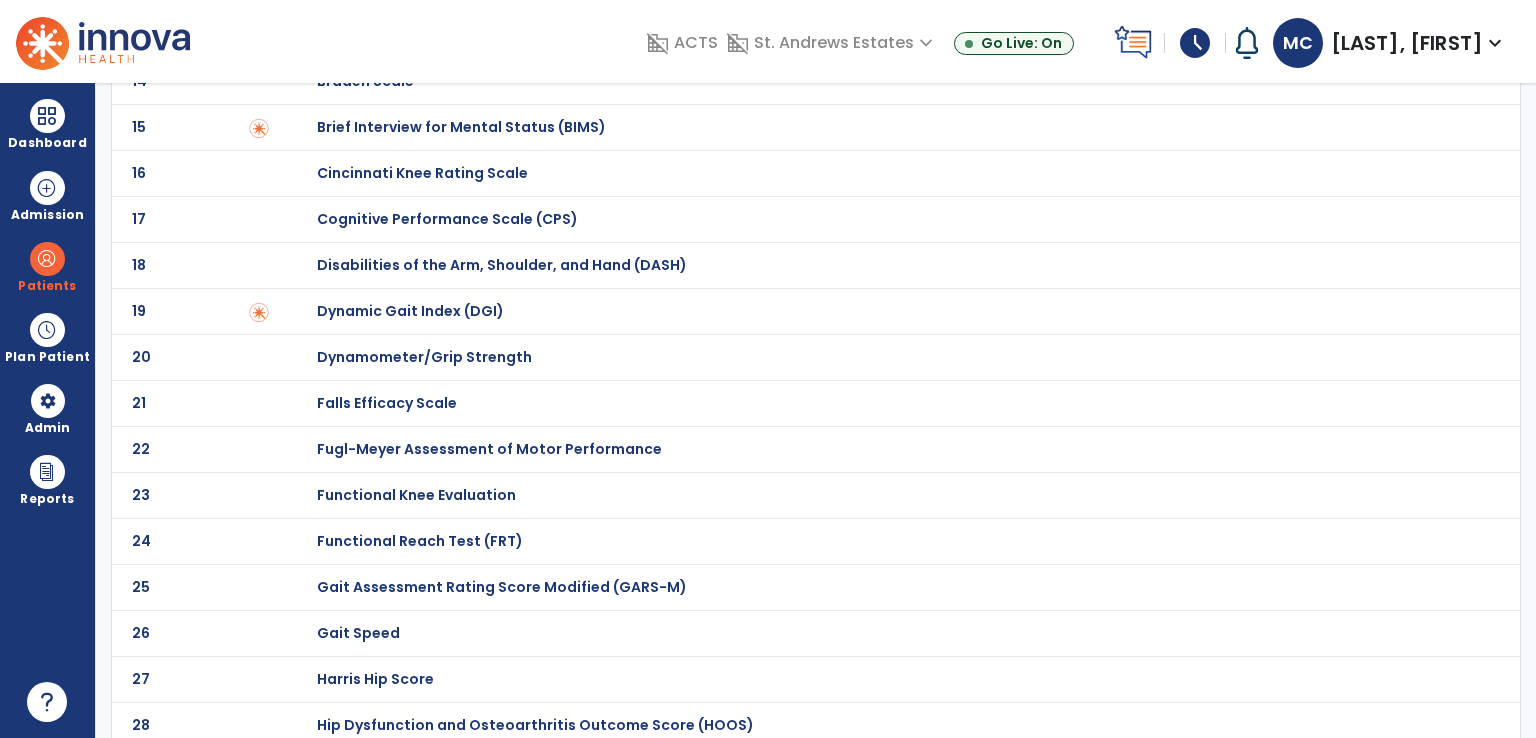scroll, scrollTop: 720, scrollLeft: 0, axis: vertical 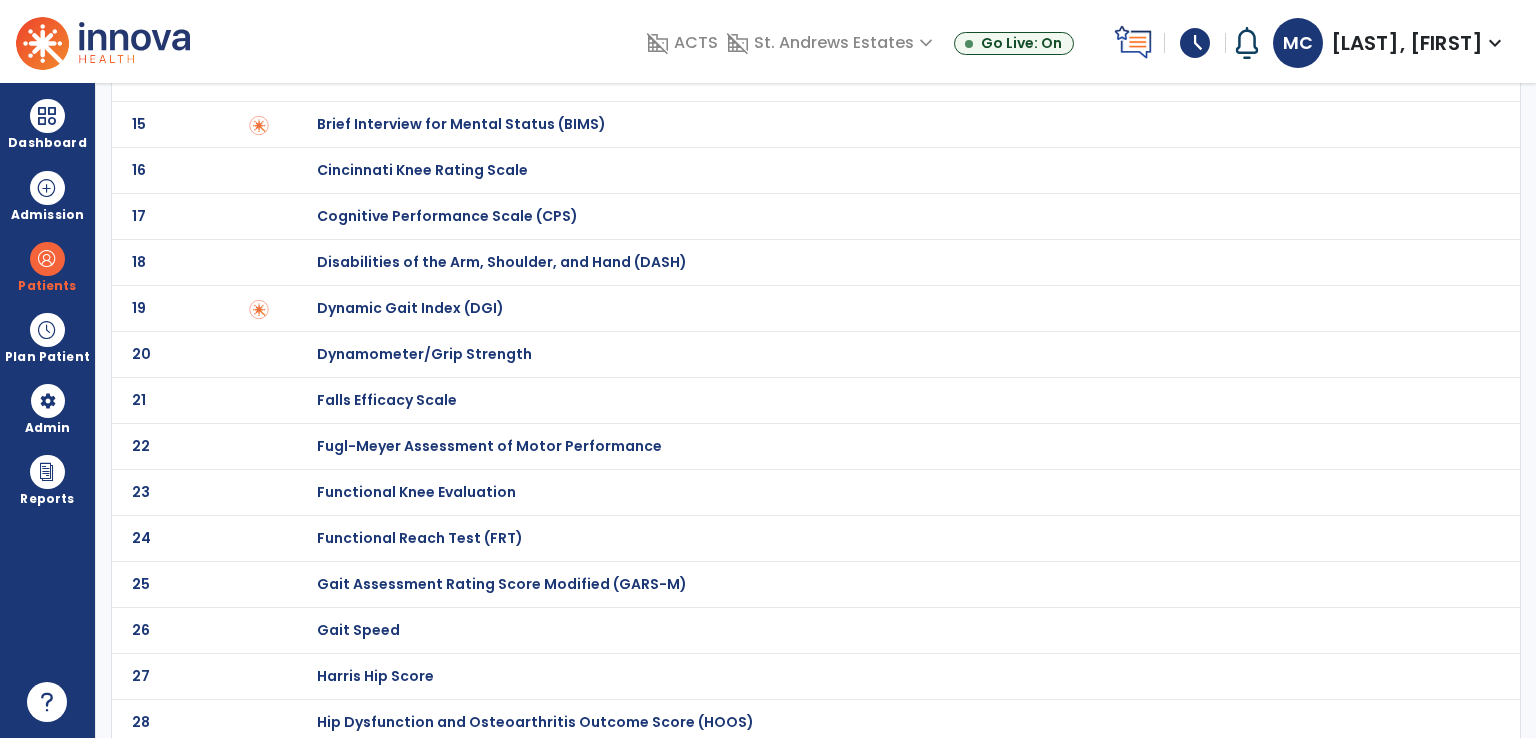 click on "Dynamic Gait Index (DGI)" at bounding box center [388, -520] 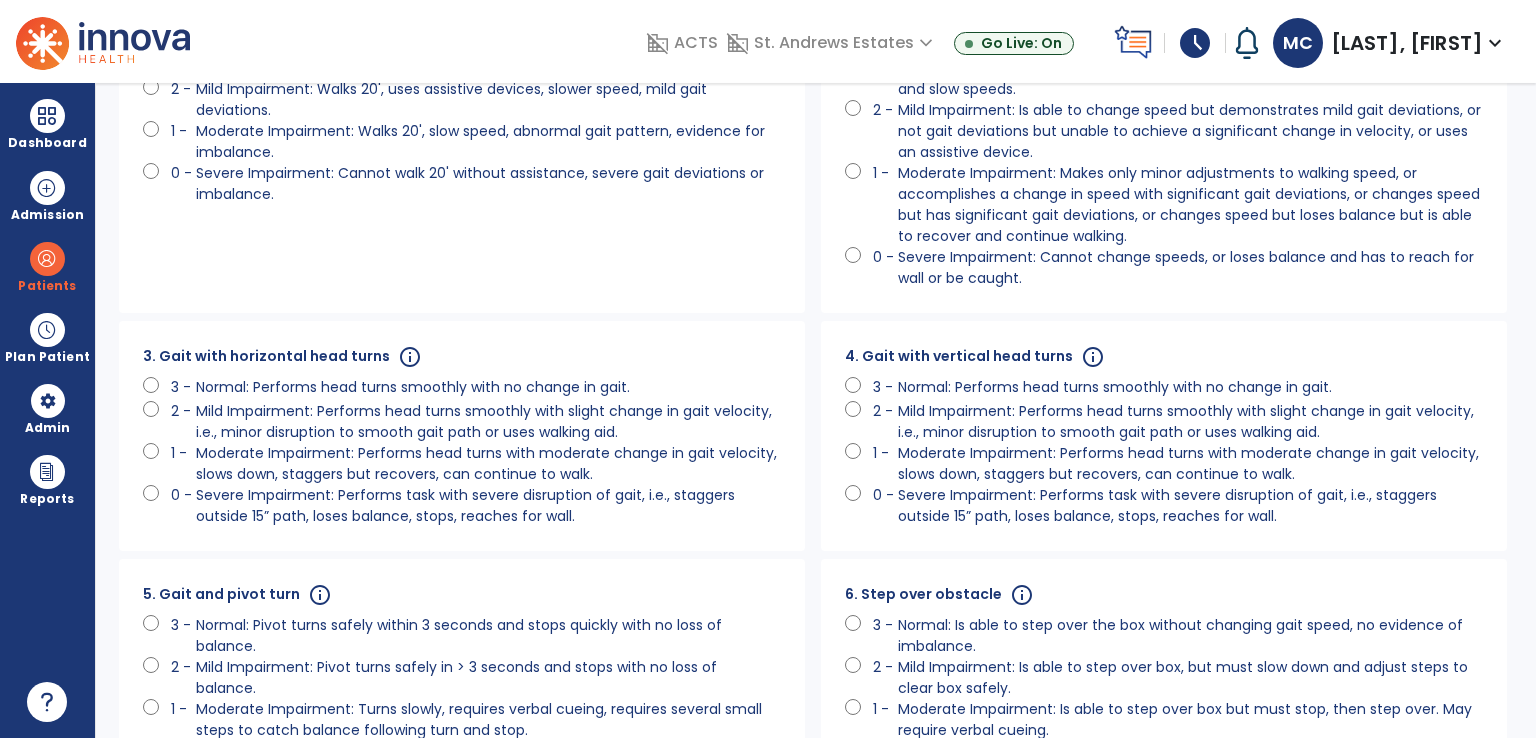 scroll, scrollTop: 200, scrollLeft: 0, axis: vertical 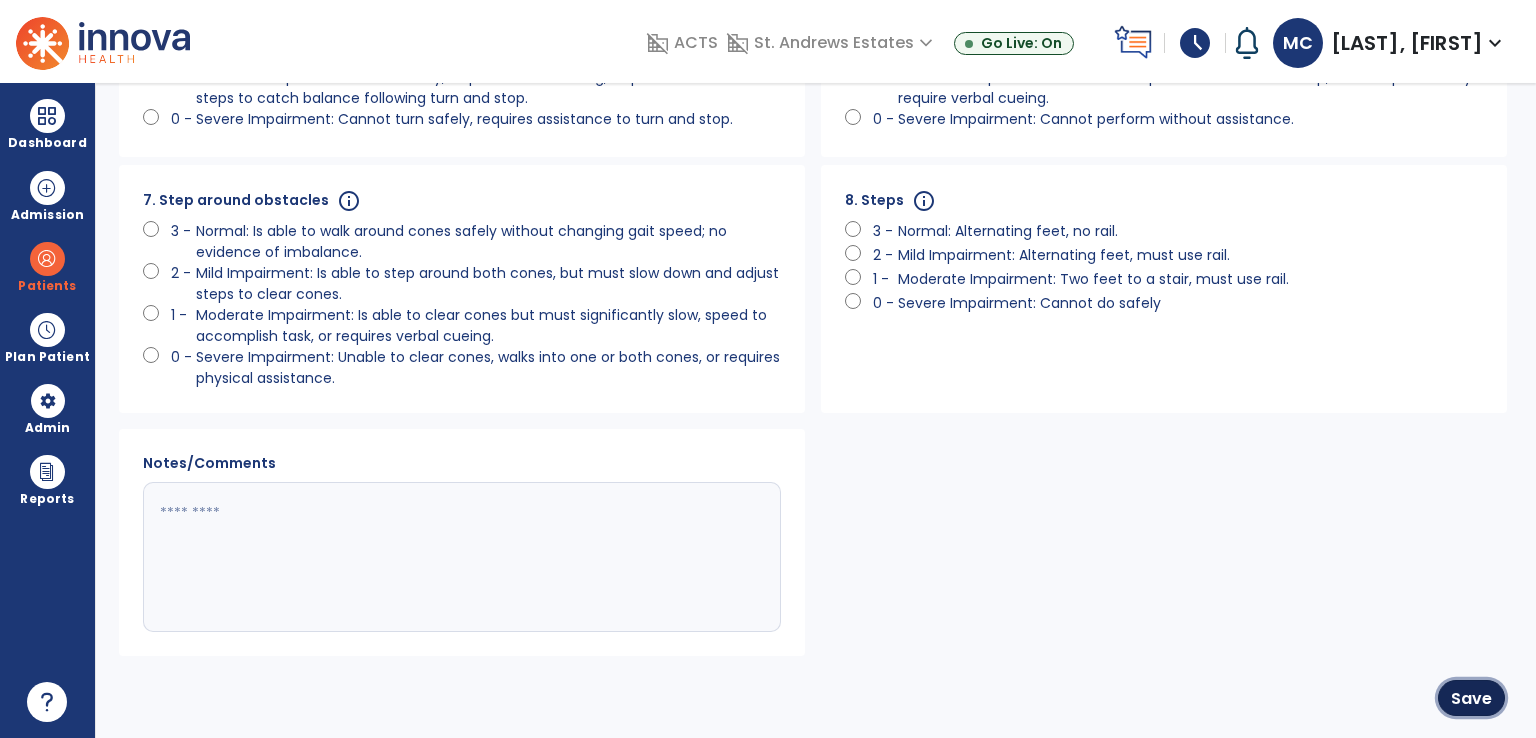 drag, startPoint x: 1473, startPoint y: 697, endPoint x: 1453, endPoint y: 690, distance: 21.189621 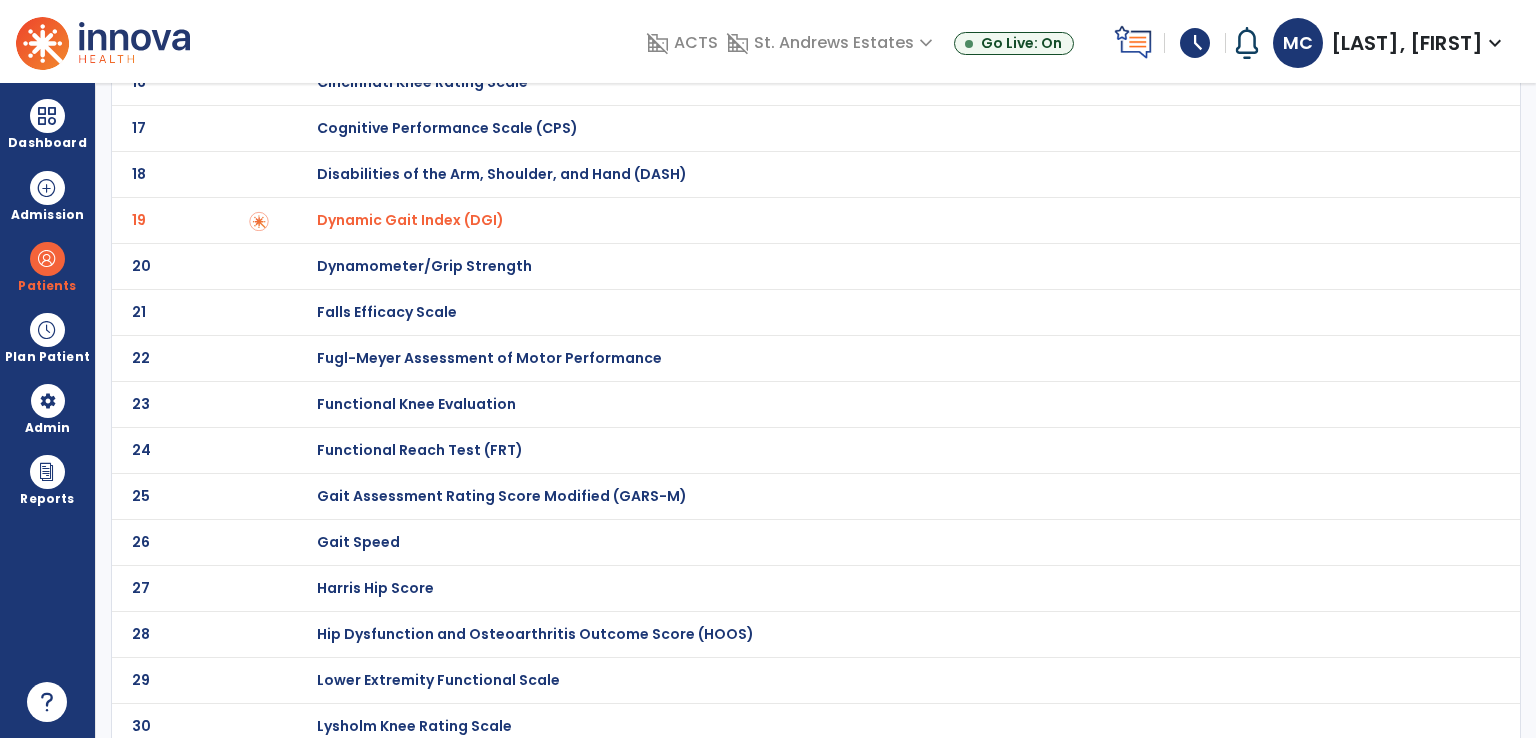 scroll, scrollTop: 1777, scrollLeft: 0, axis: vertical 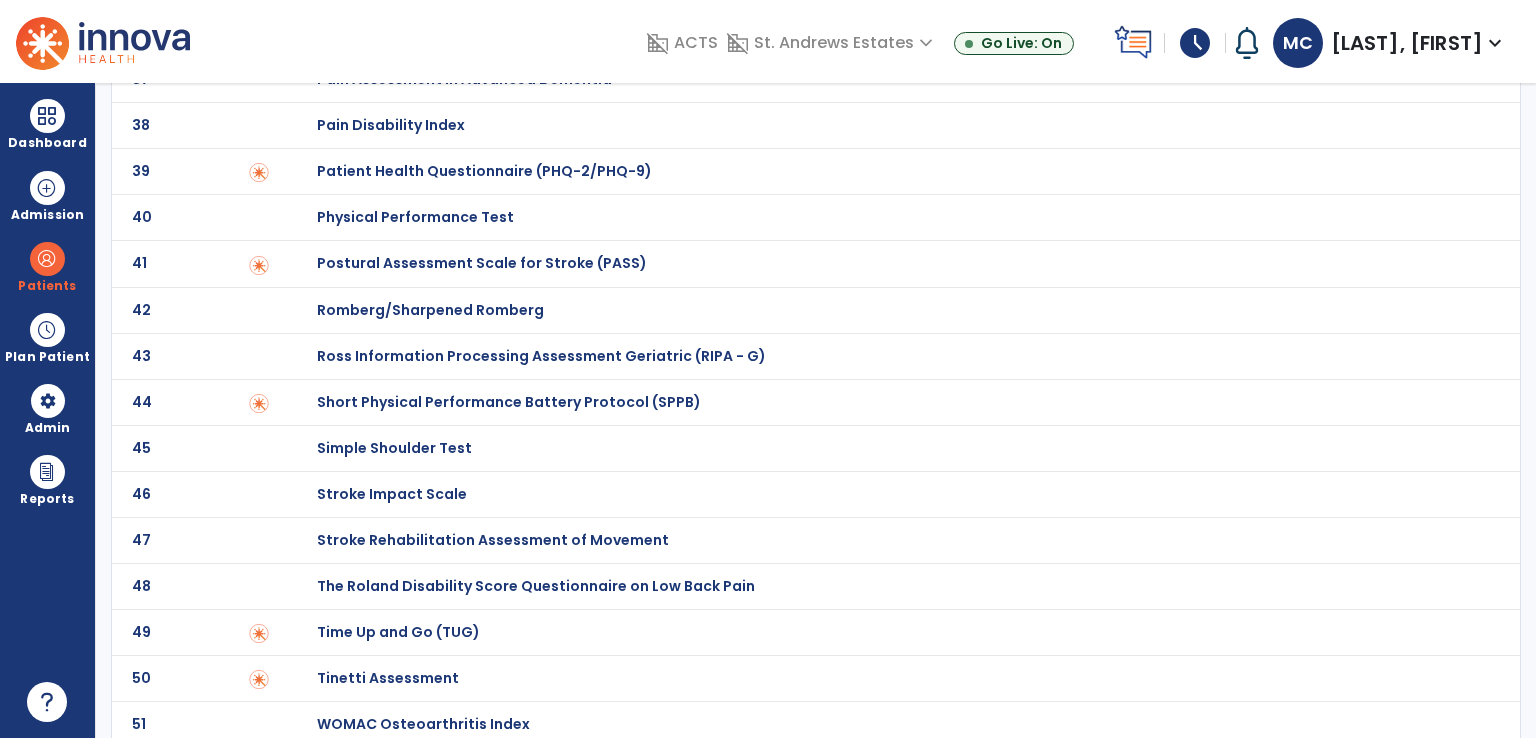 click on "Time Up and Go (TUG)" at bounding box center (388, -1577) 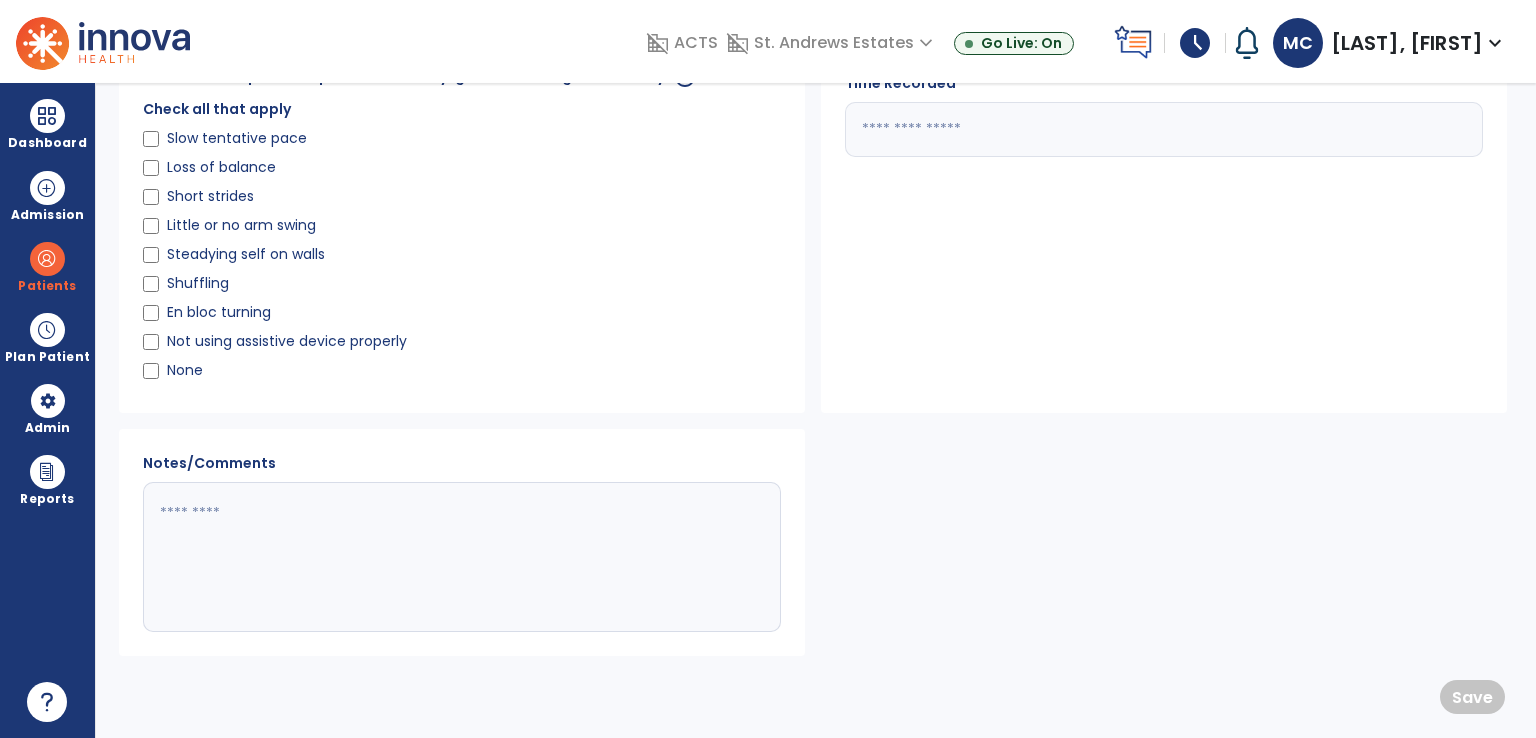 scroll, scrollTop: 0, scrollLeft: 0, axis: both 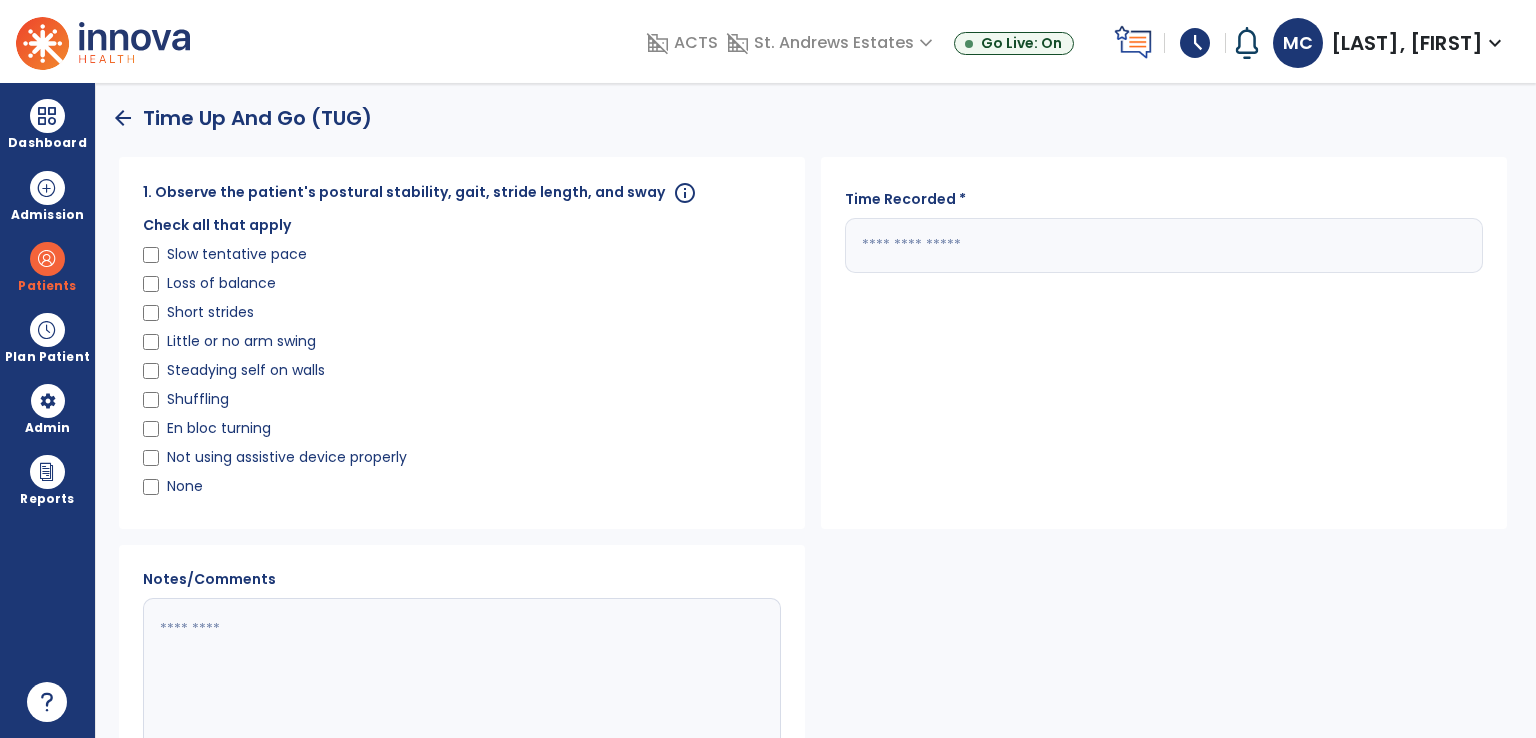 click 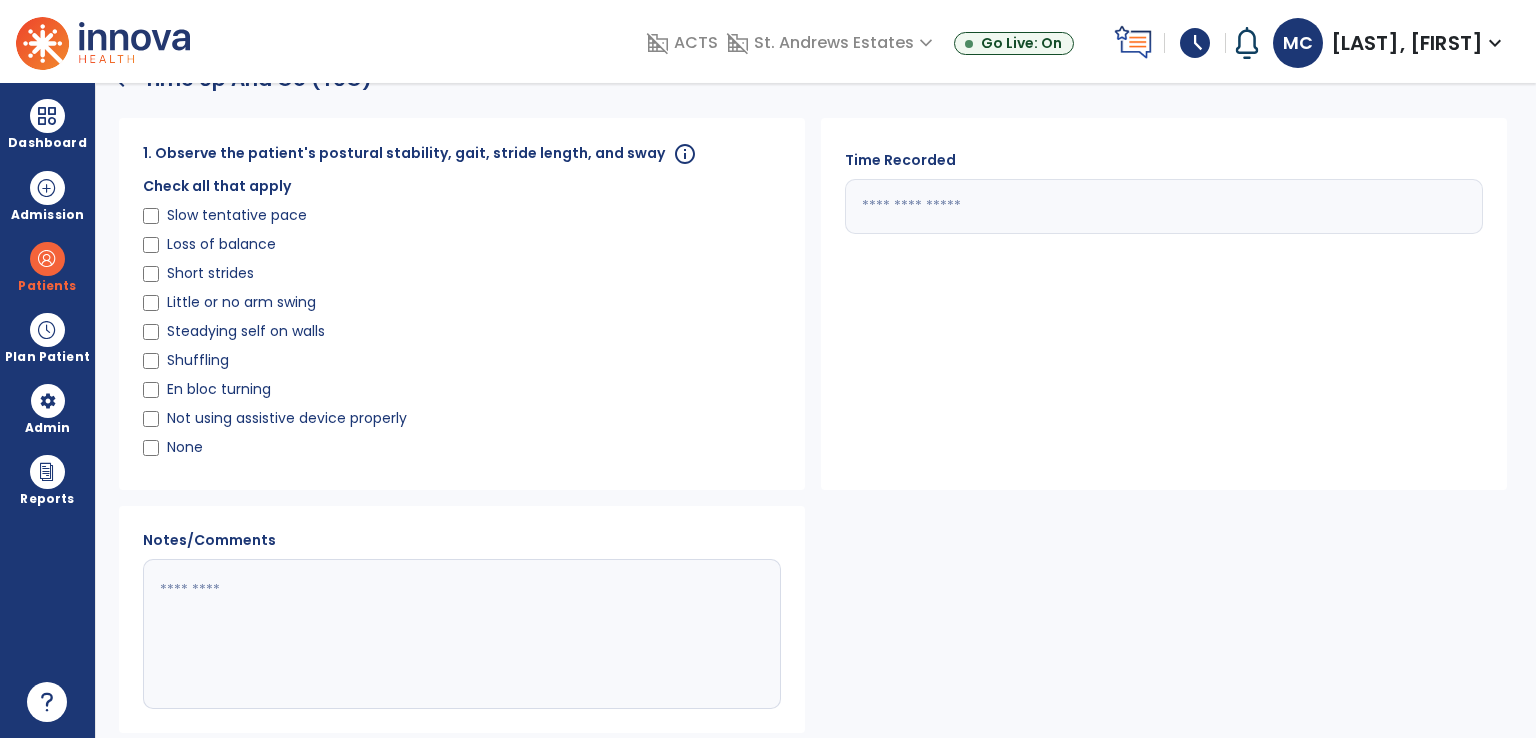 scroll, scrollTop: 16, scrollLeft: 0, axis: vertical 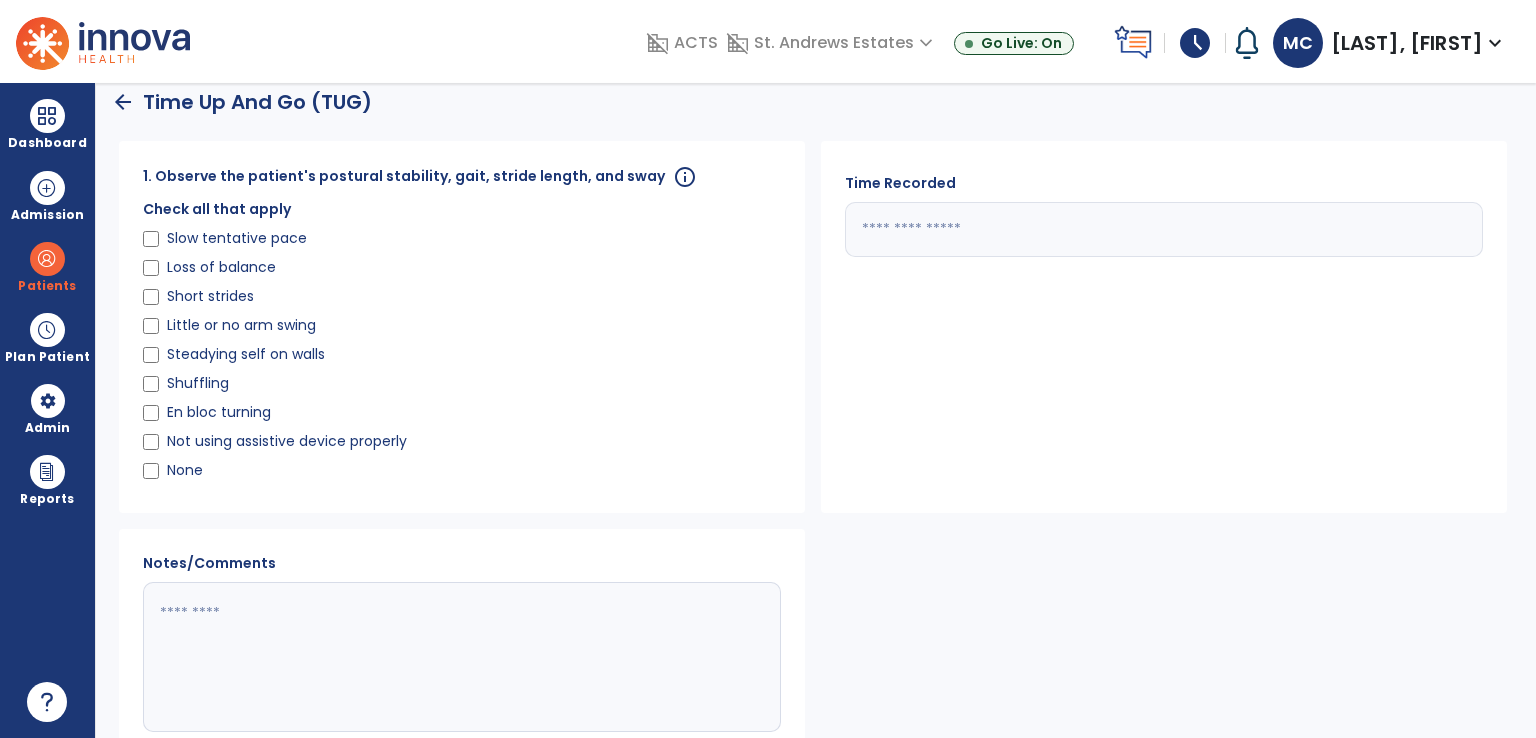 type on "**" 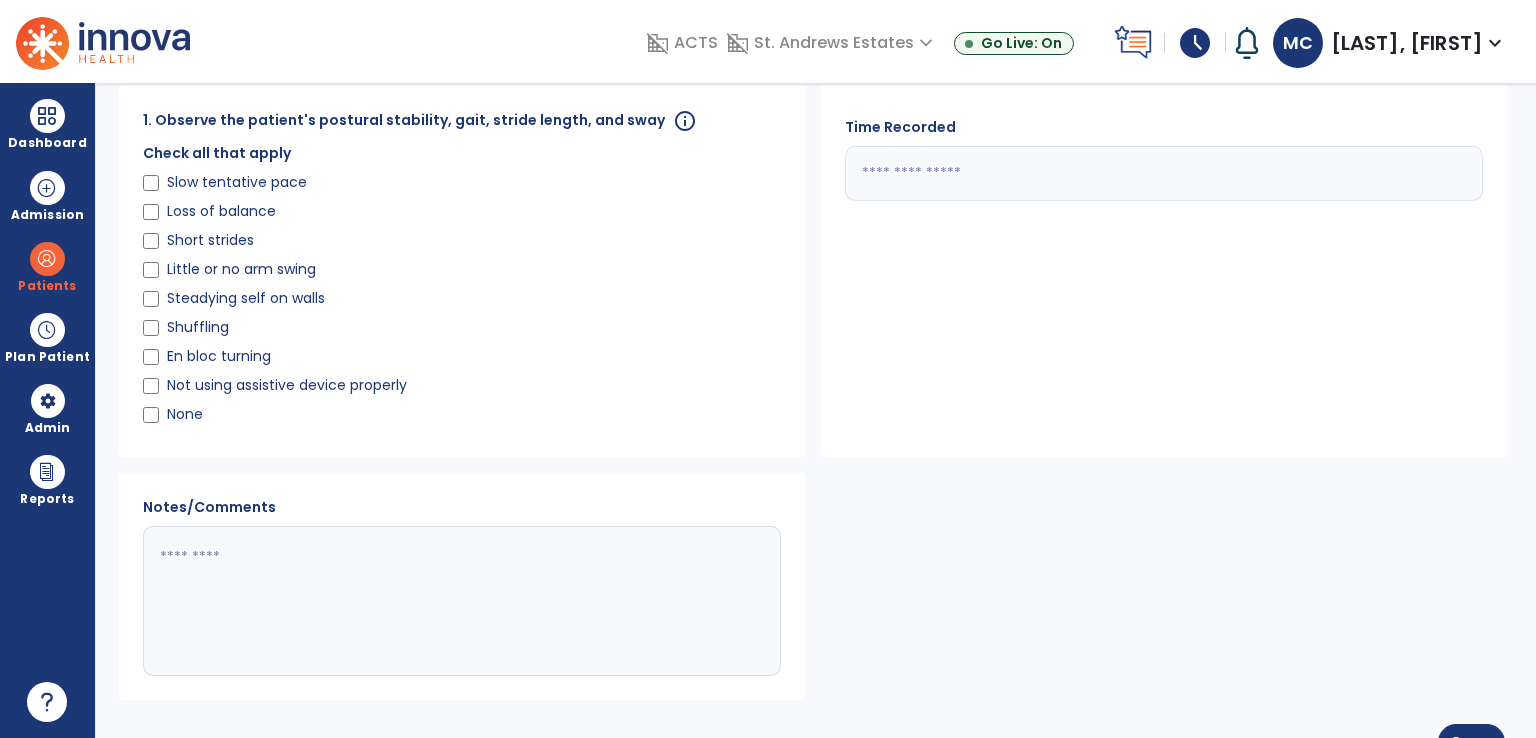 scroll, scrollTop: 117, scrollLeft: 0, axis: vertical 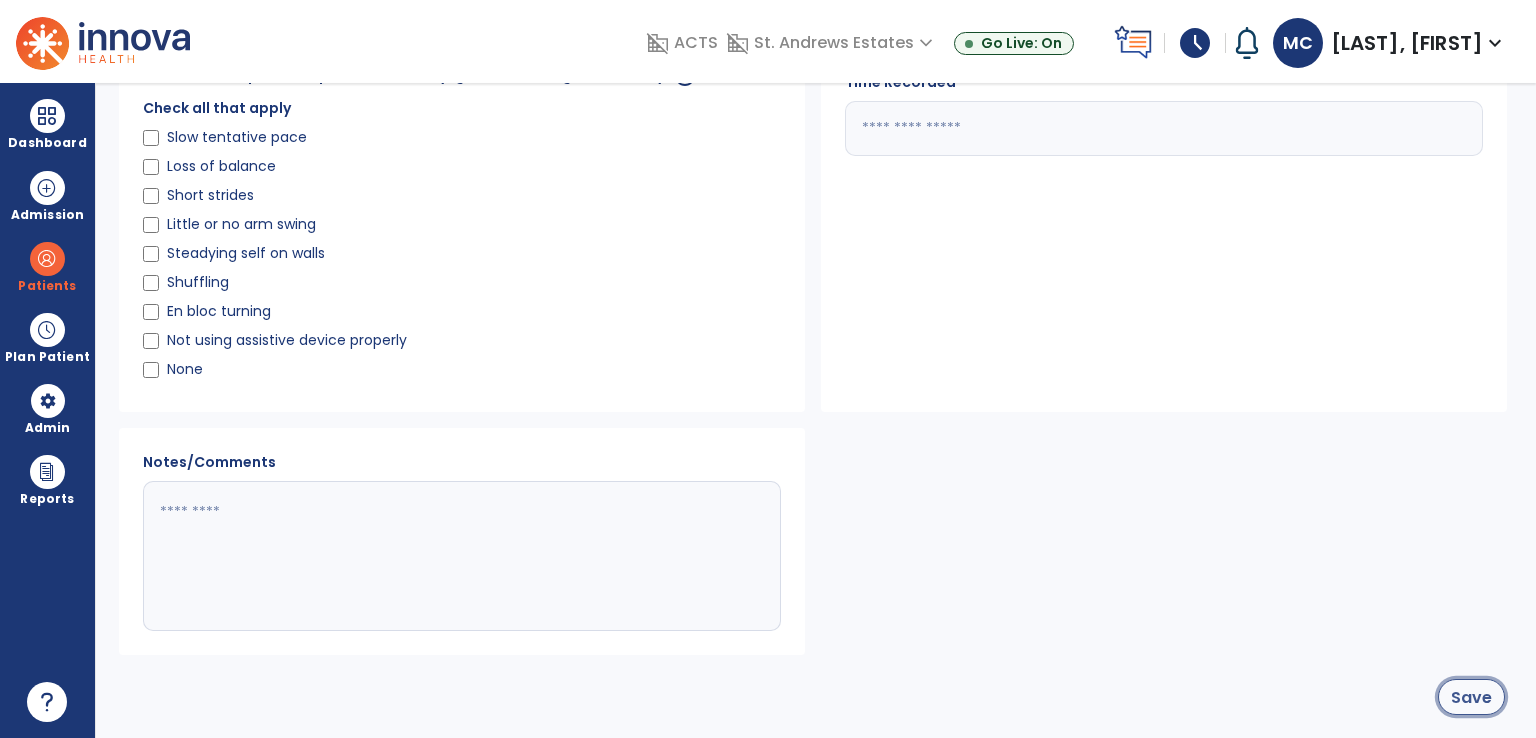 click on "Save" 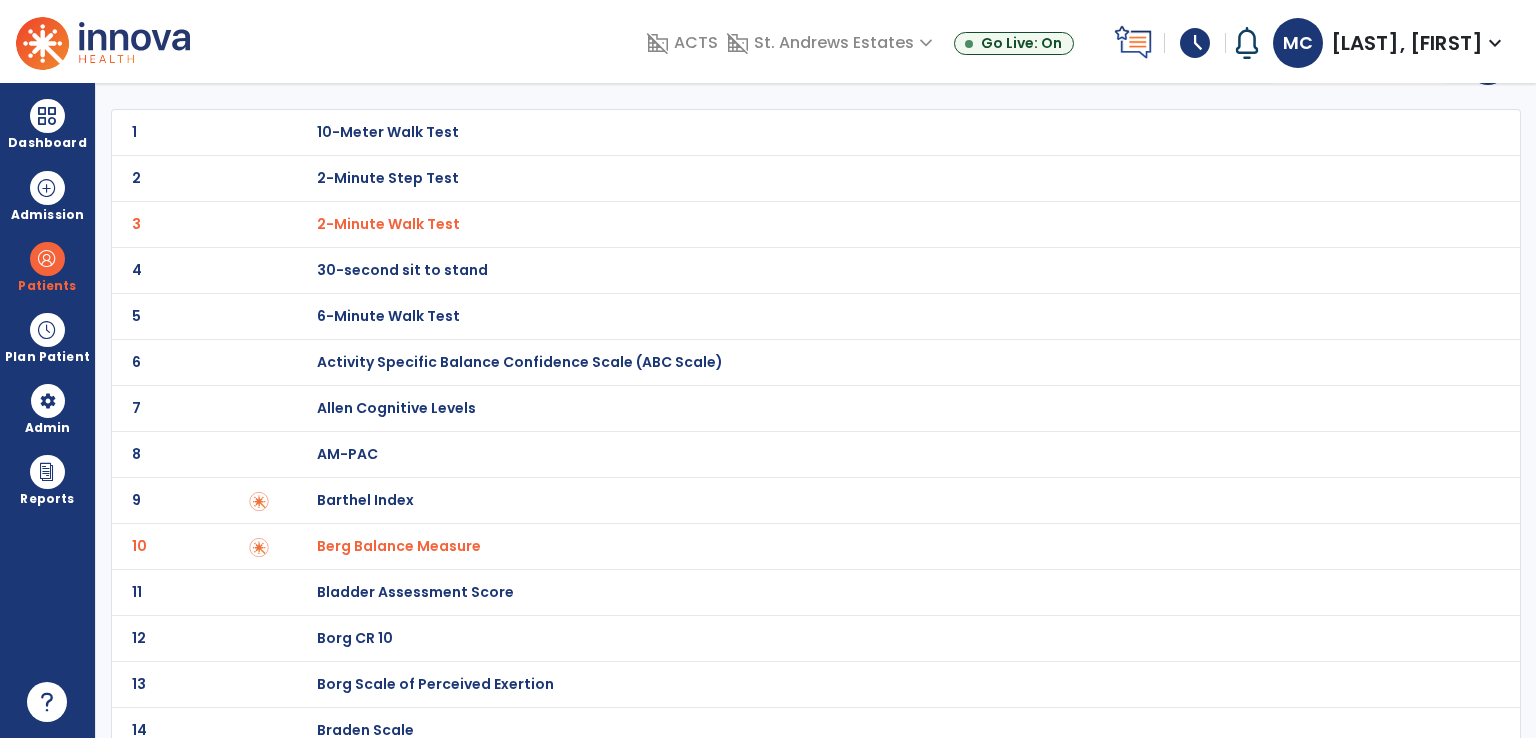 scroll, scrollTop: 0, scrollLeft: 0, axis: both 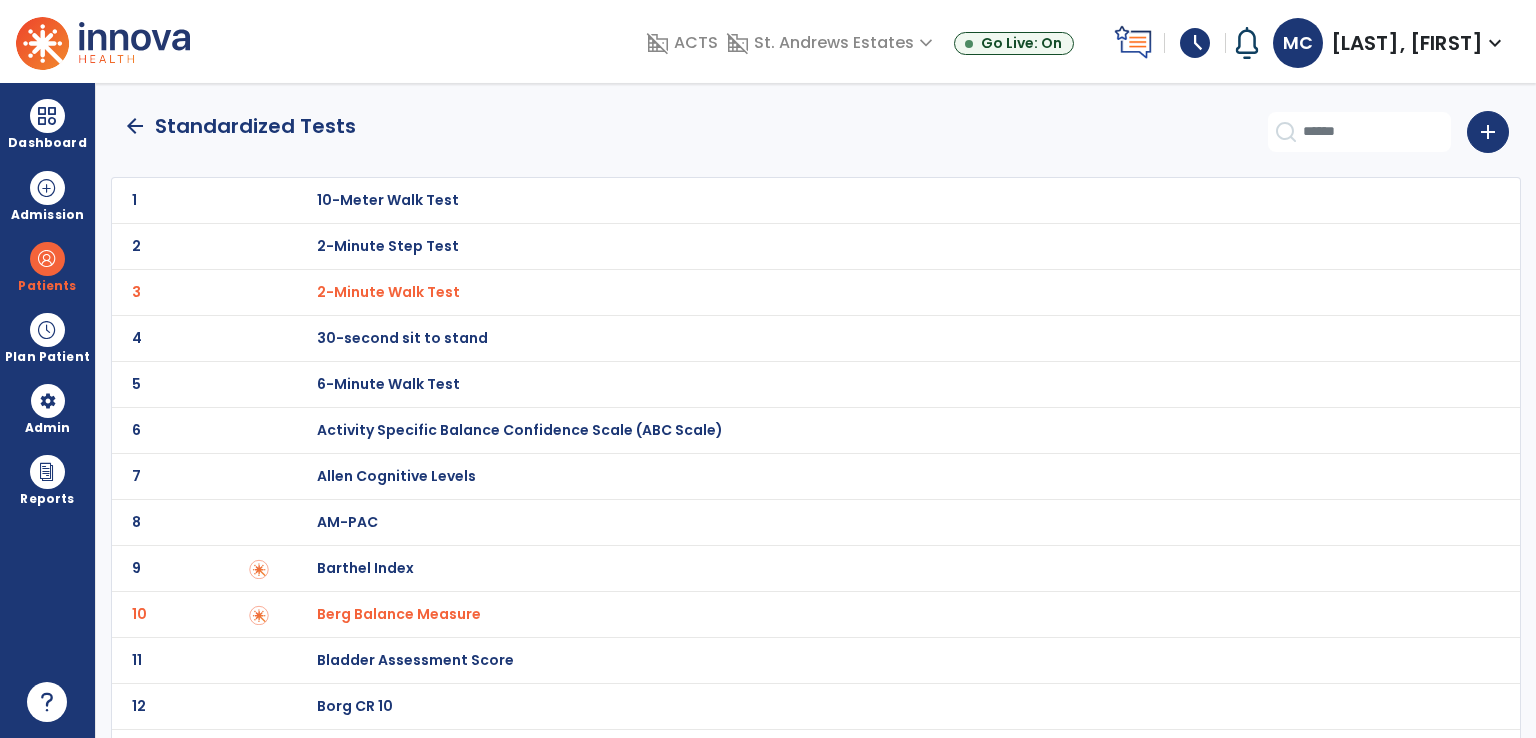 click on "arrow_back" 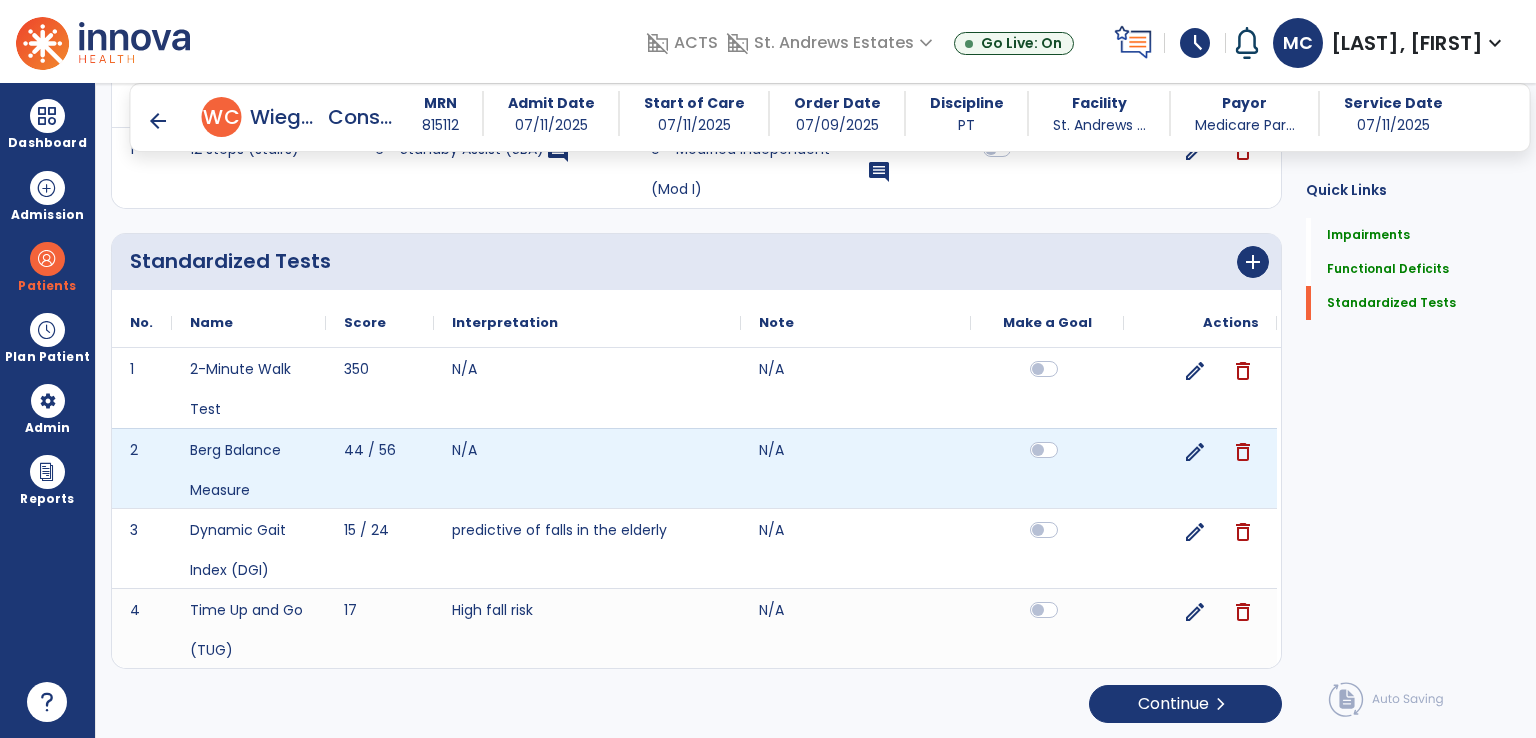 scroll, scrollTop: 475, scrollLeft: 0, axis: vertical 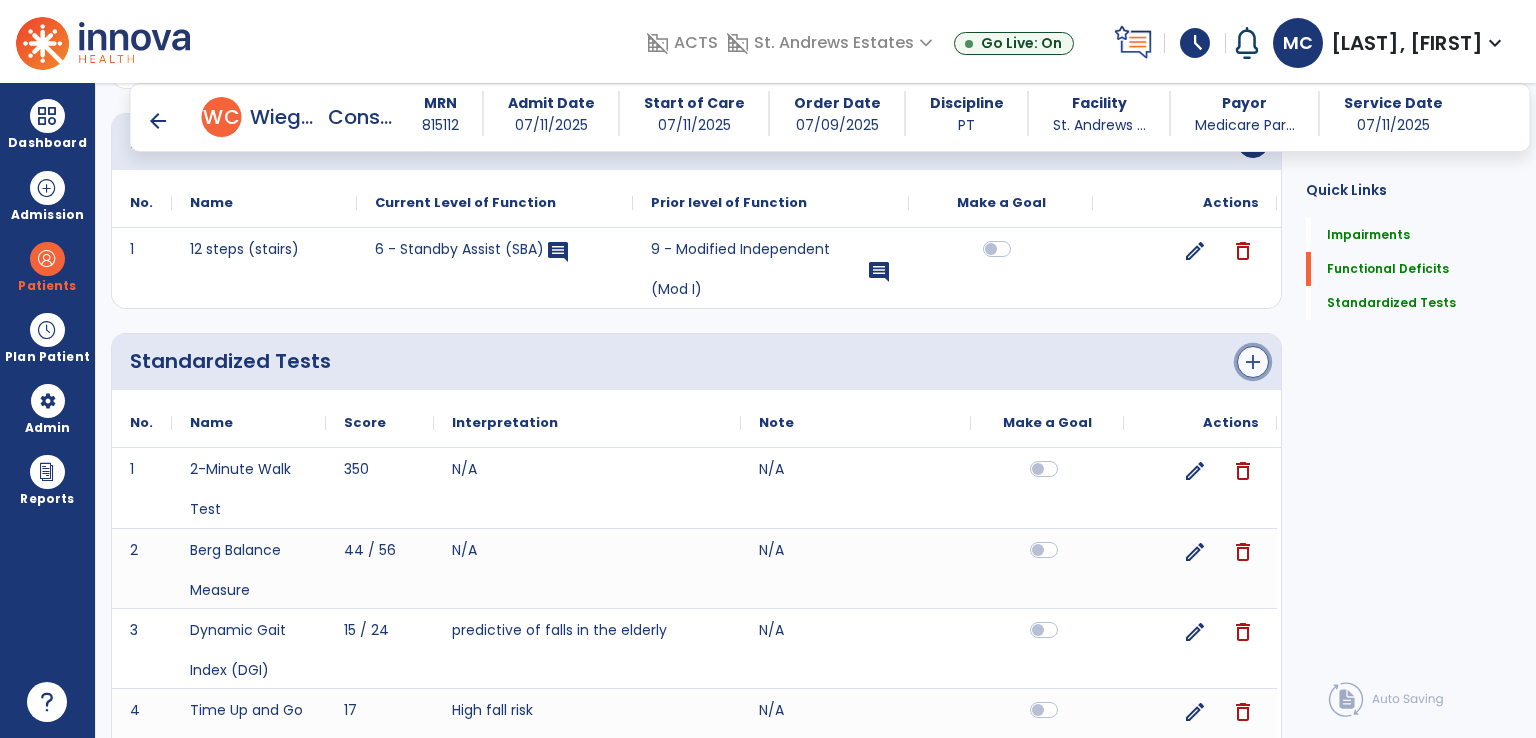 click on "add" 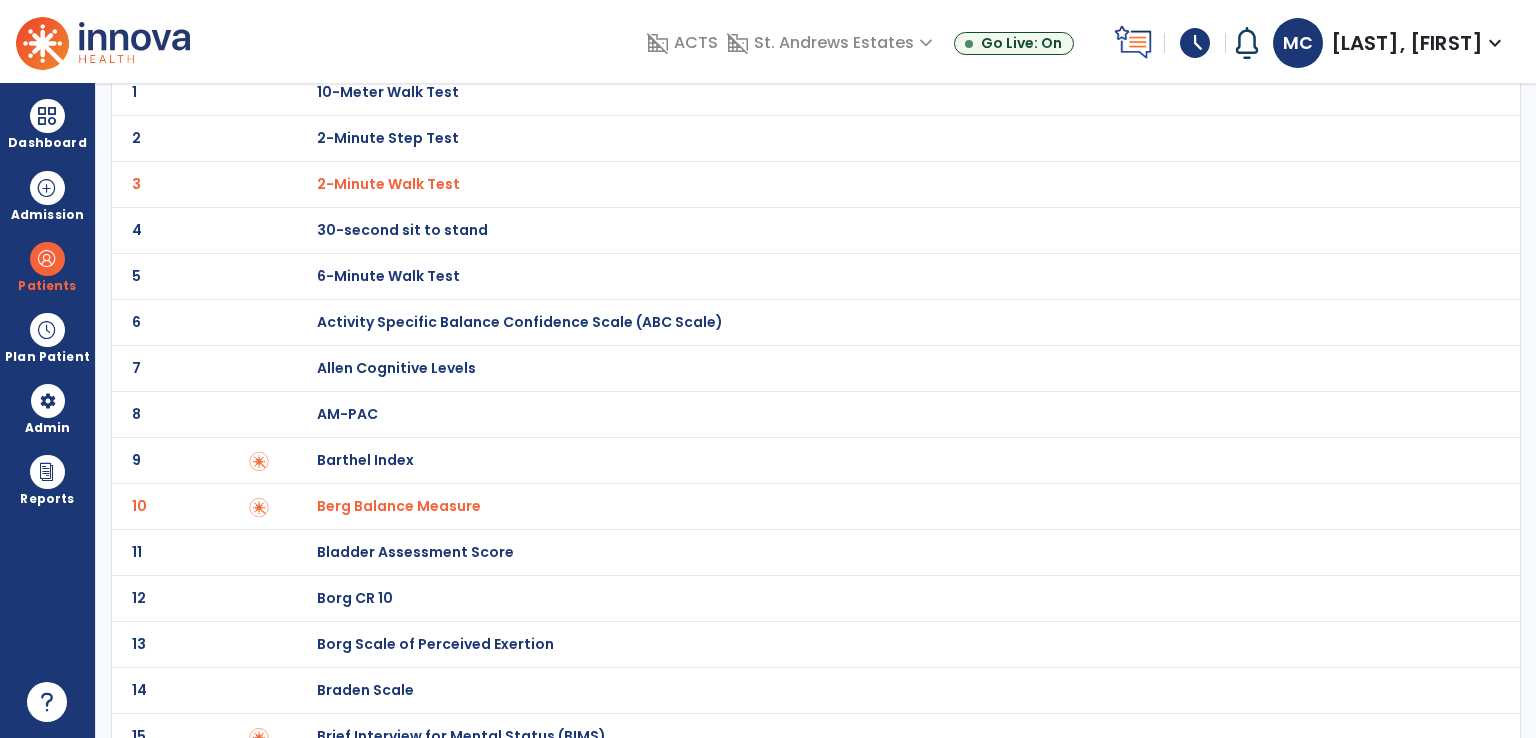 scroll, scrollTop: 0, scrollLeft: 0, axis: both 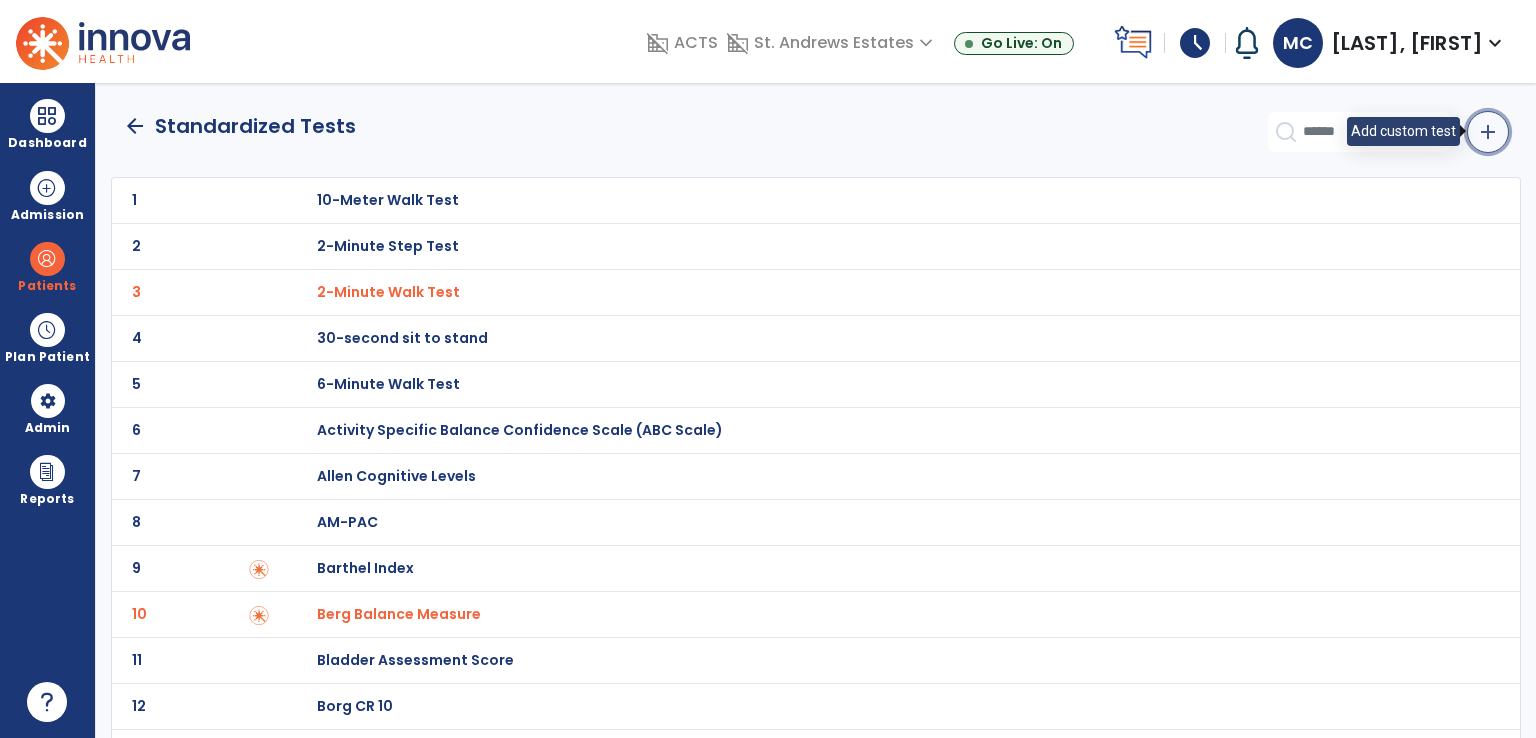click on "add" 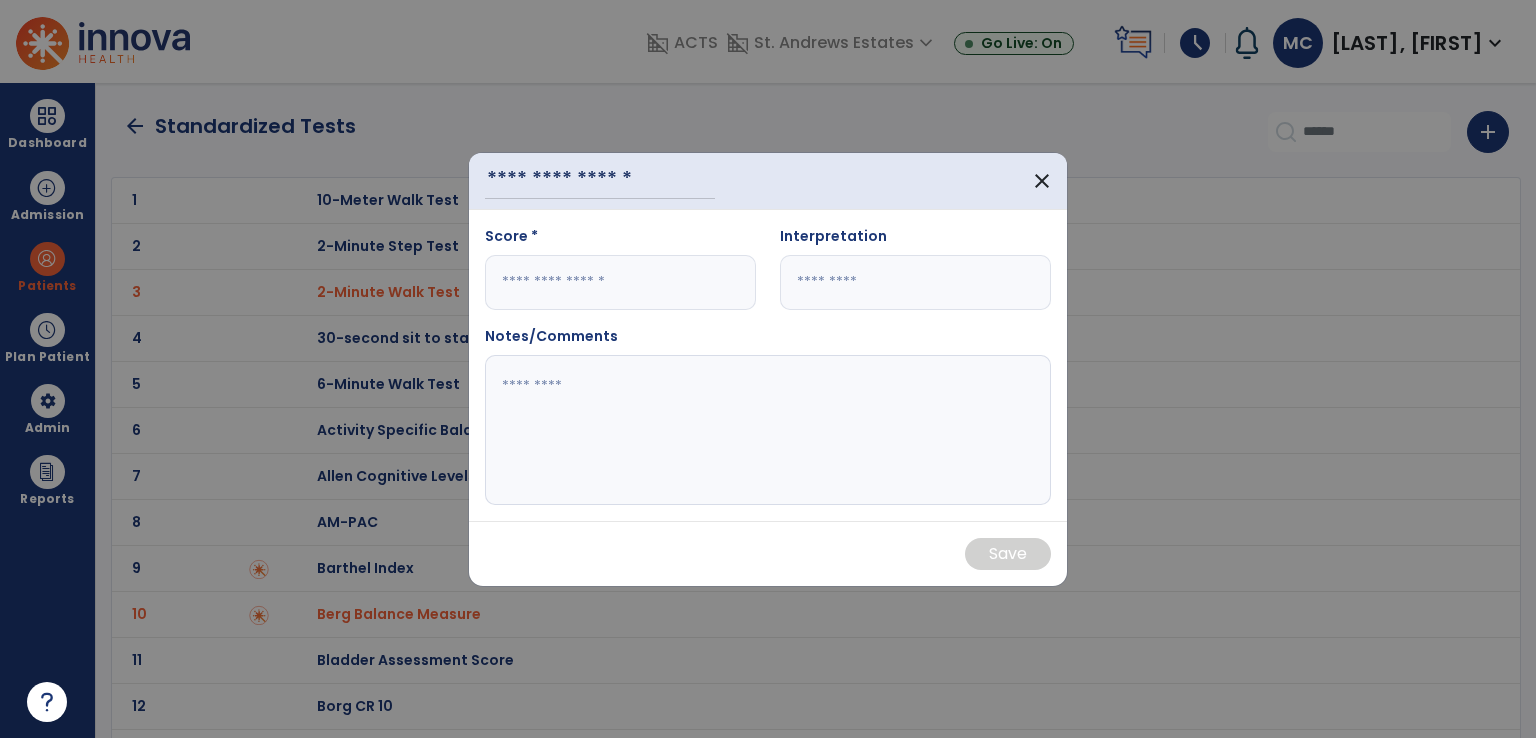 click at bounding box center (620, 282) 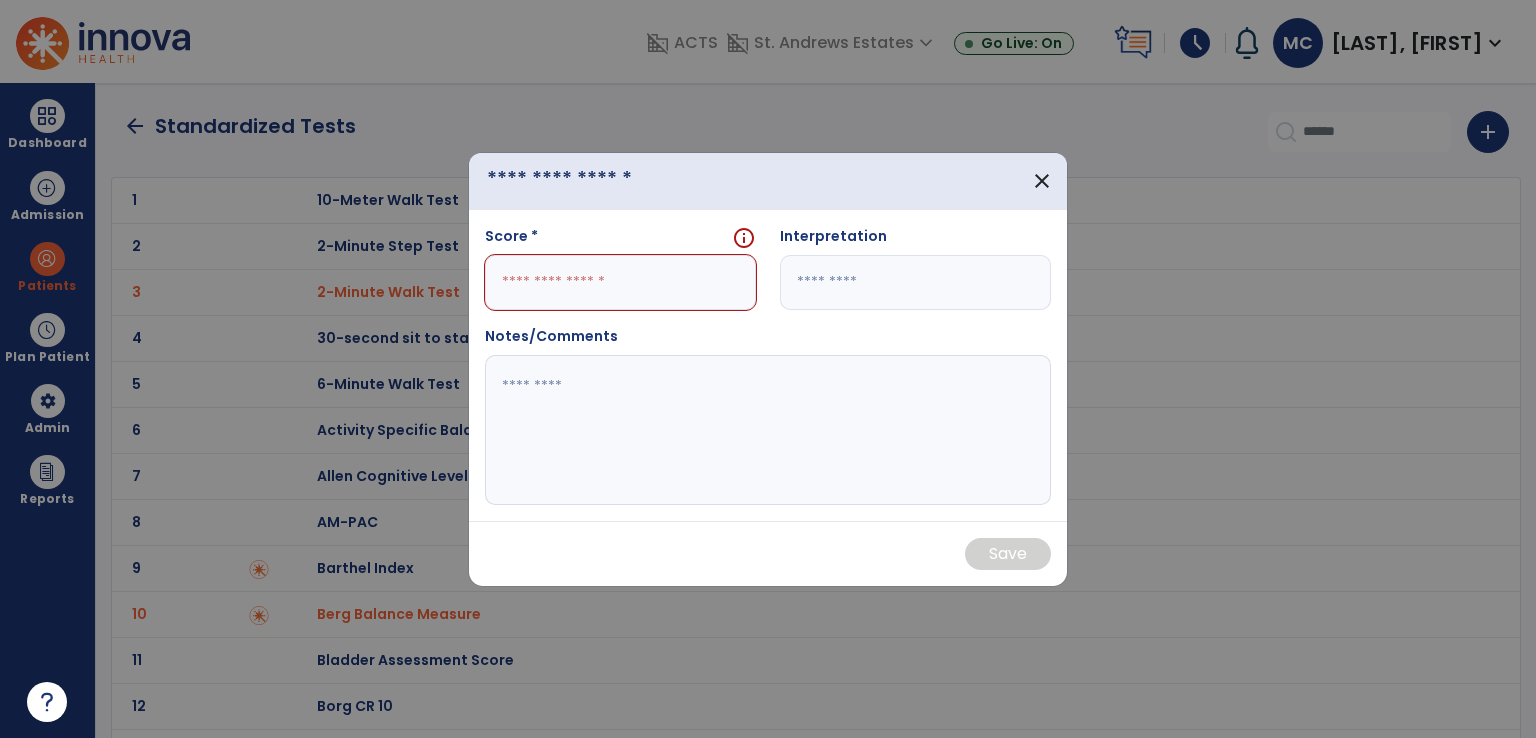 click at bounding box center [600, 180] 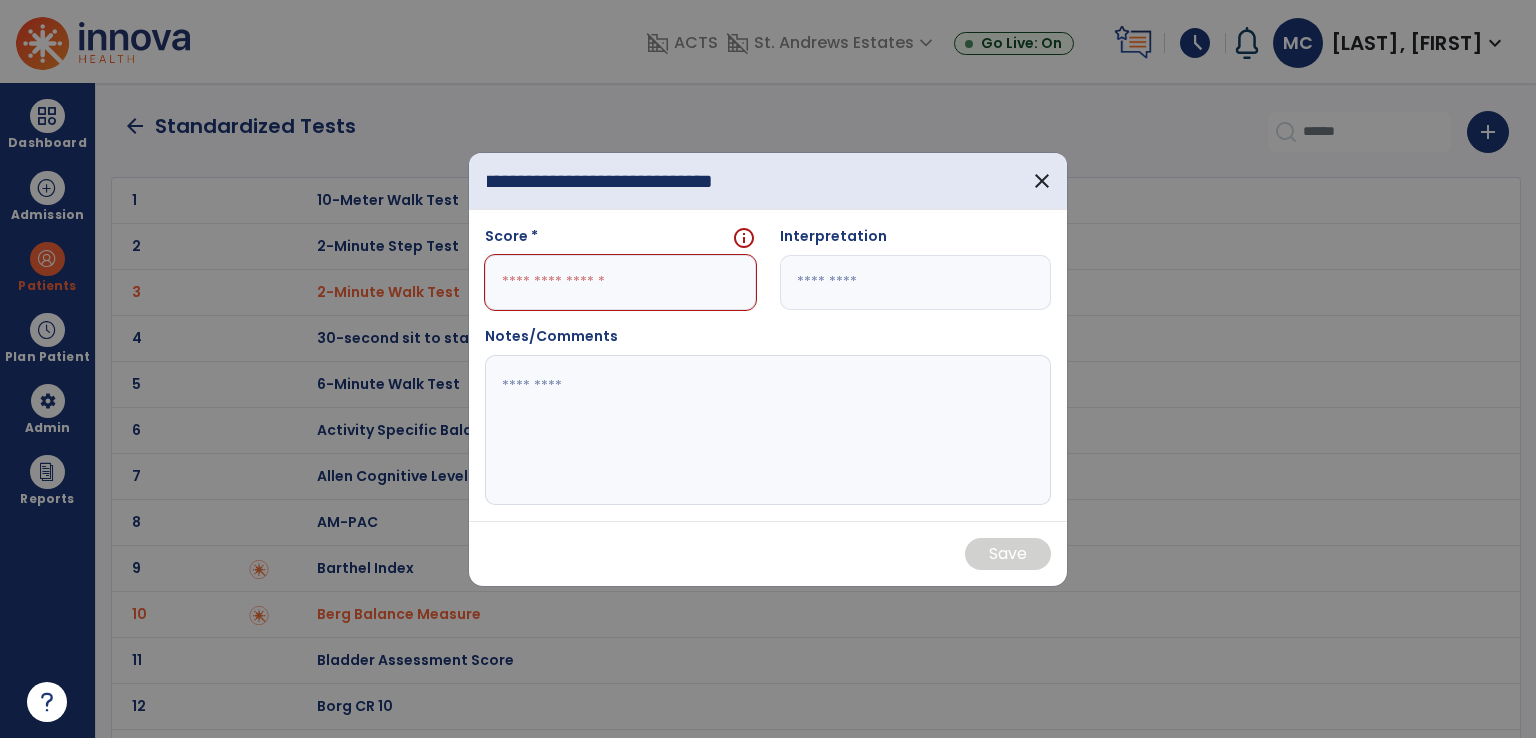 scroll, scrollTop: 0, scrollLeft: 37, axis: horizontal 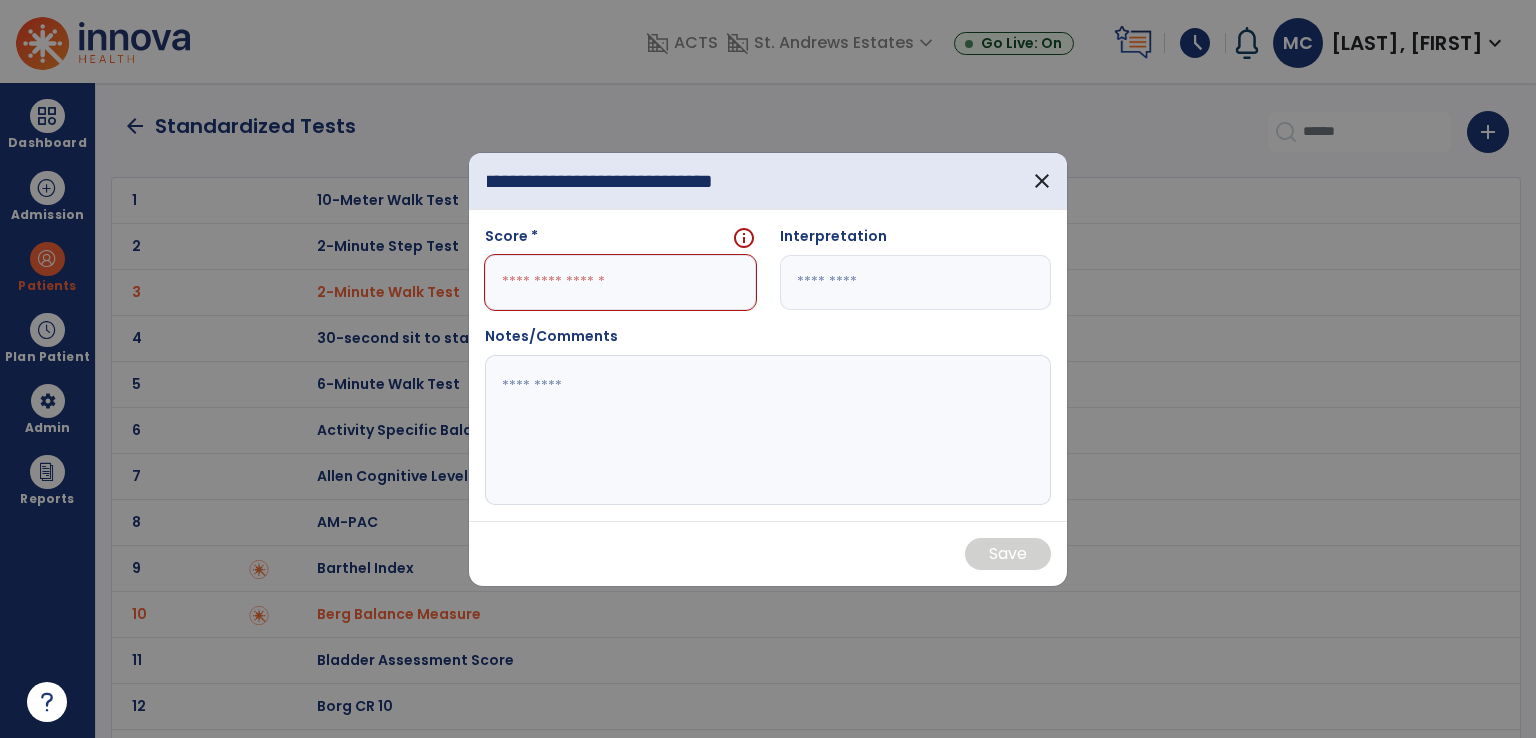 type on "**********" 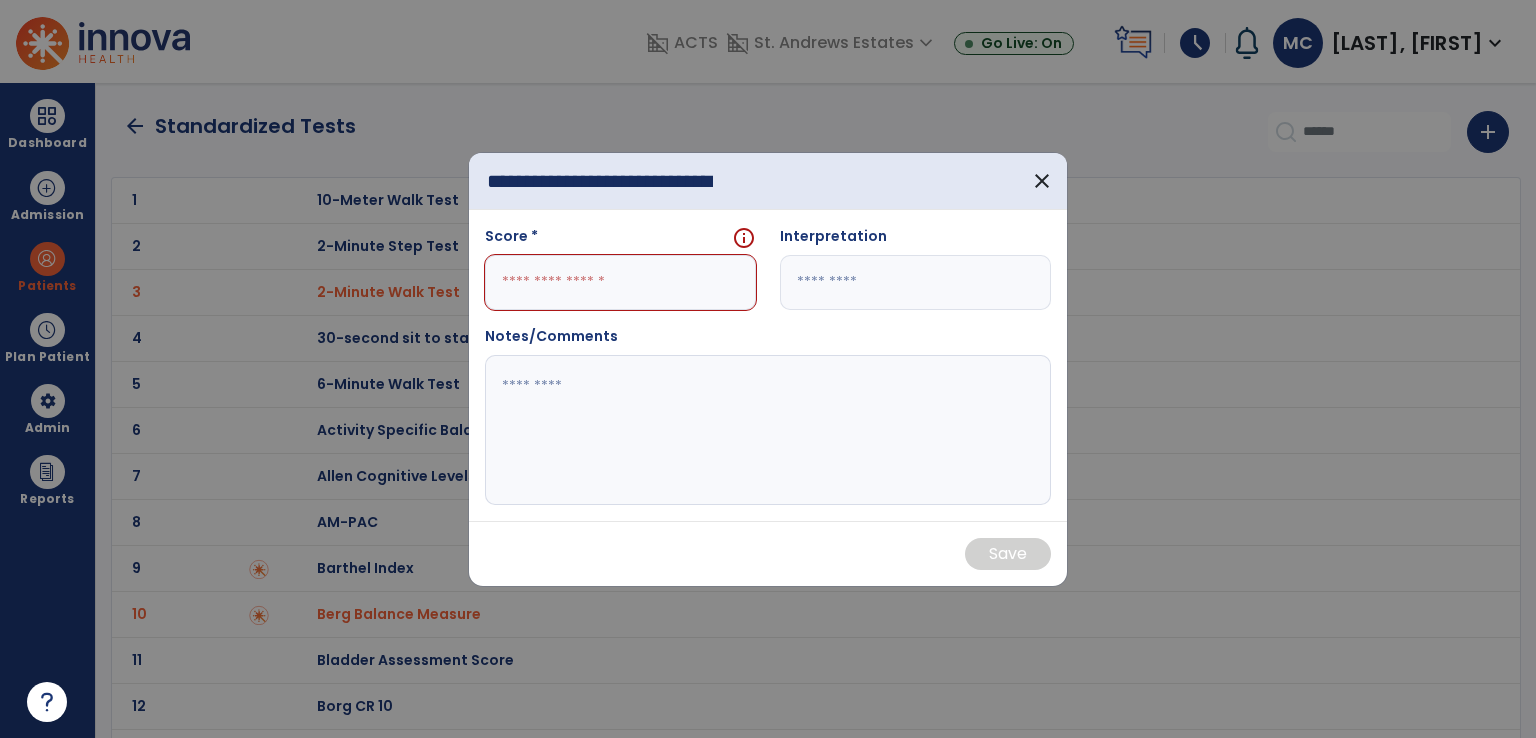 click at bounding box center (620, 282) 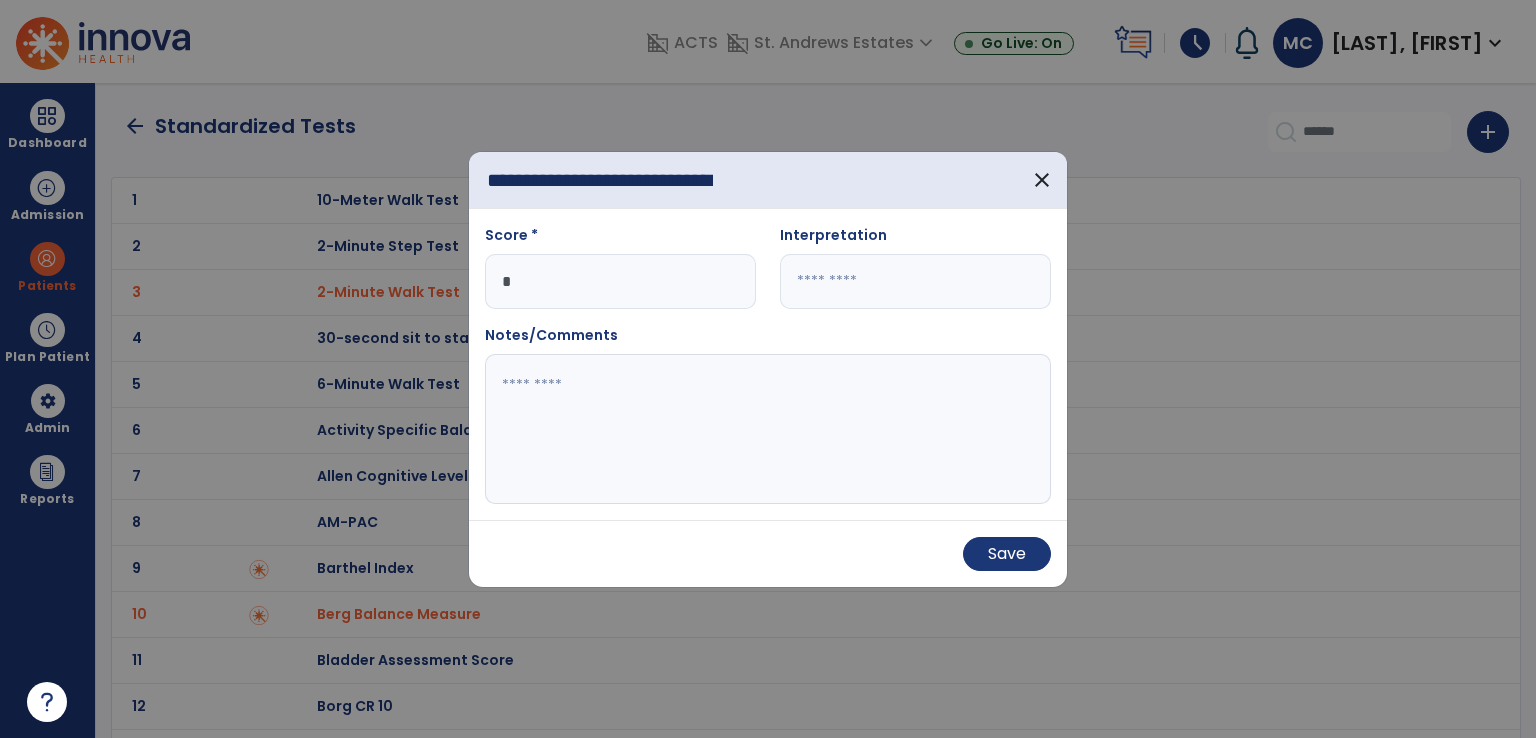 type on "*" 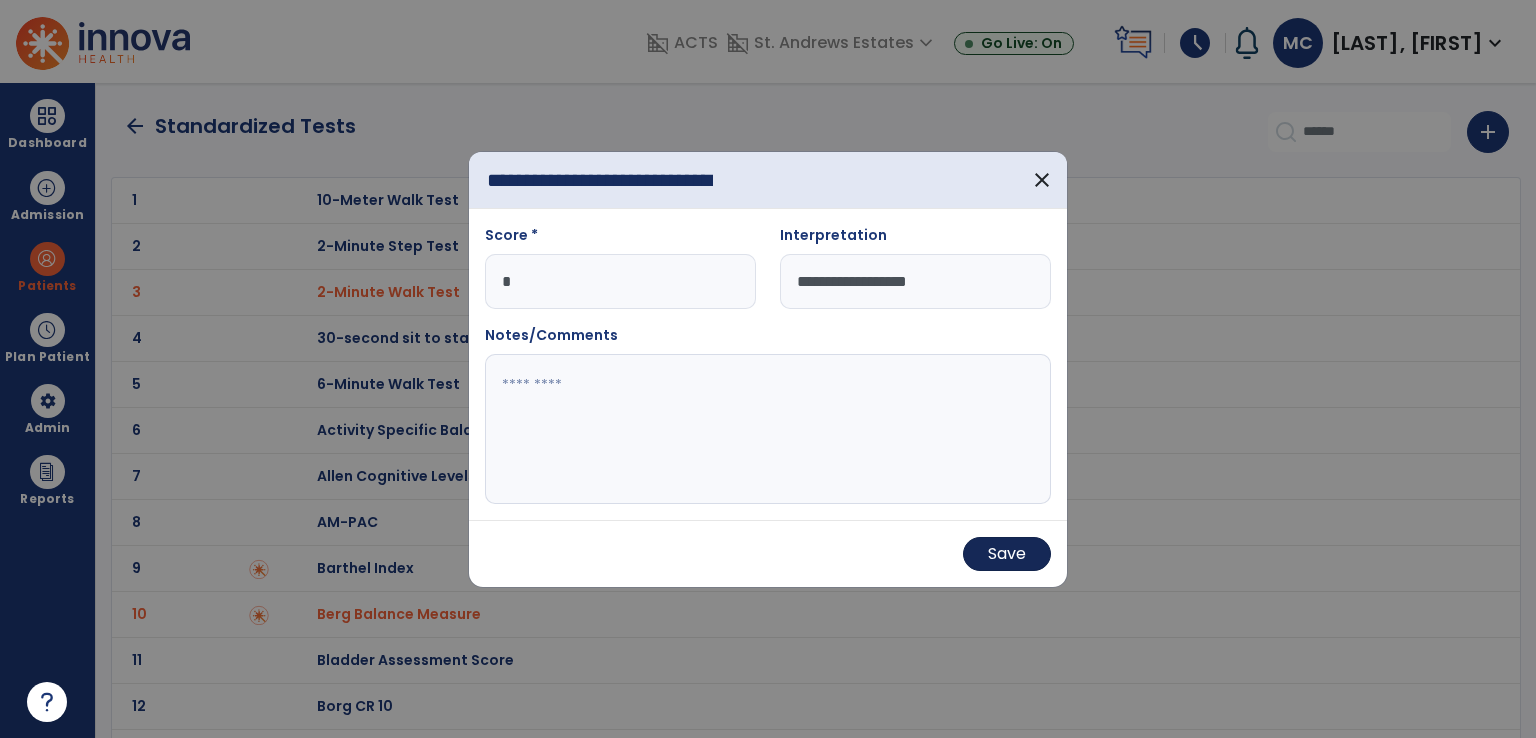 type on "**********" 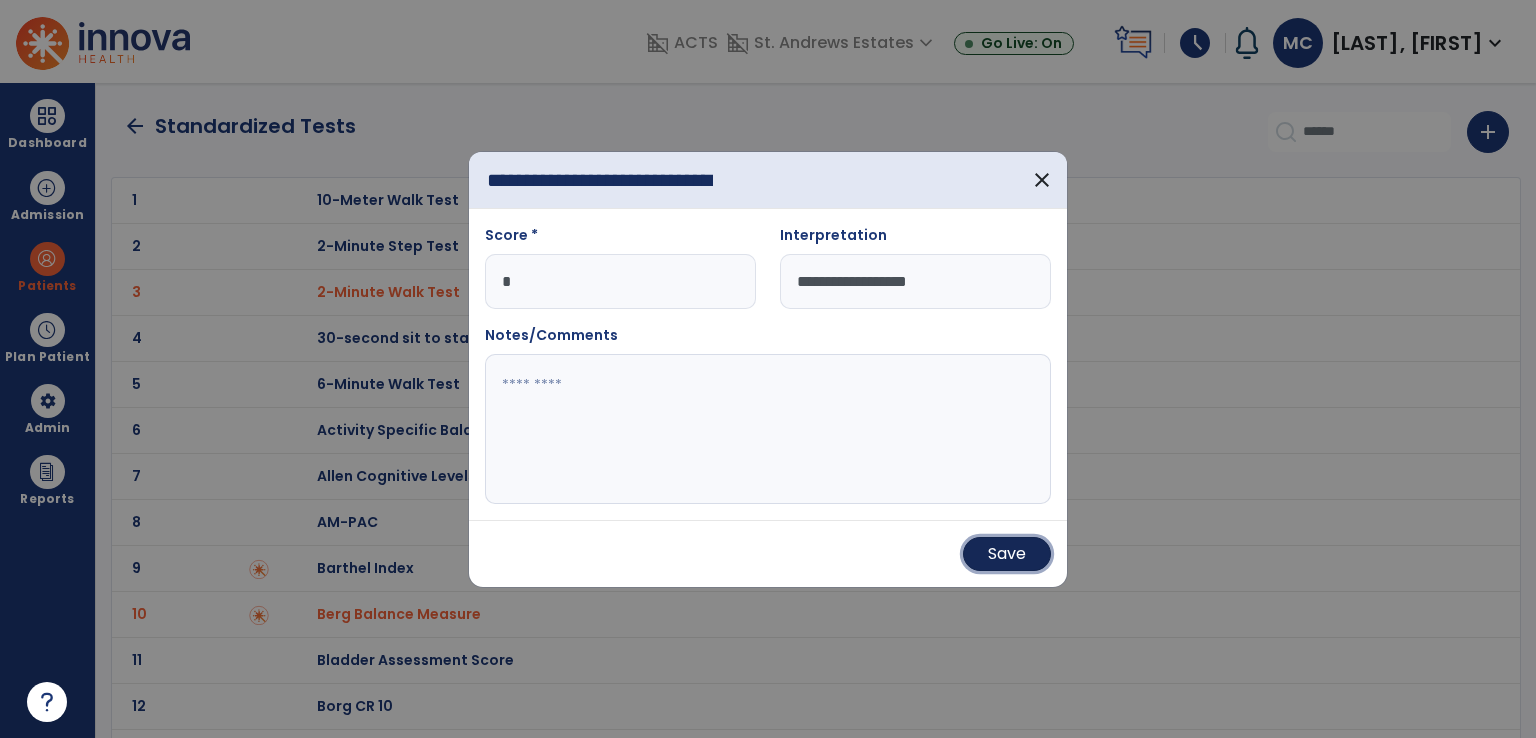 click on "Save" at bounding box center [1007, 554] 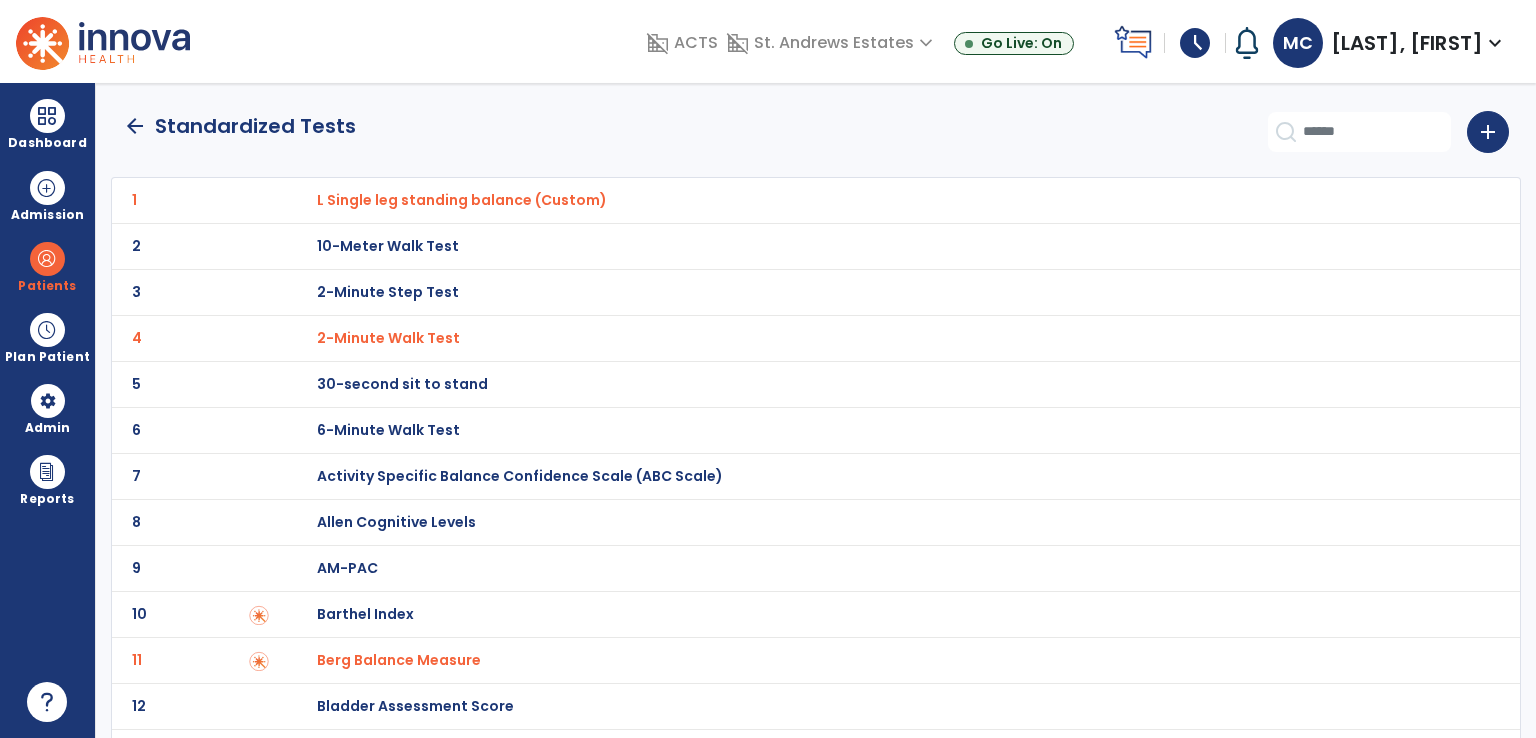 click on "arrow_back" 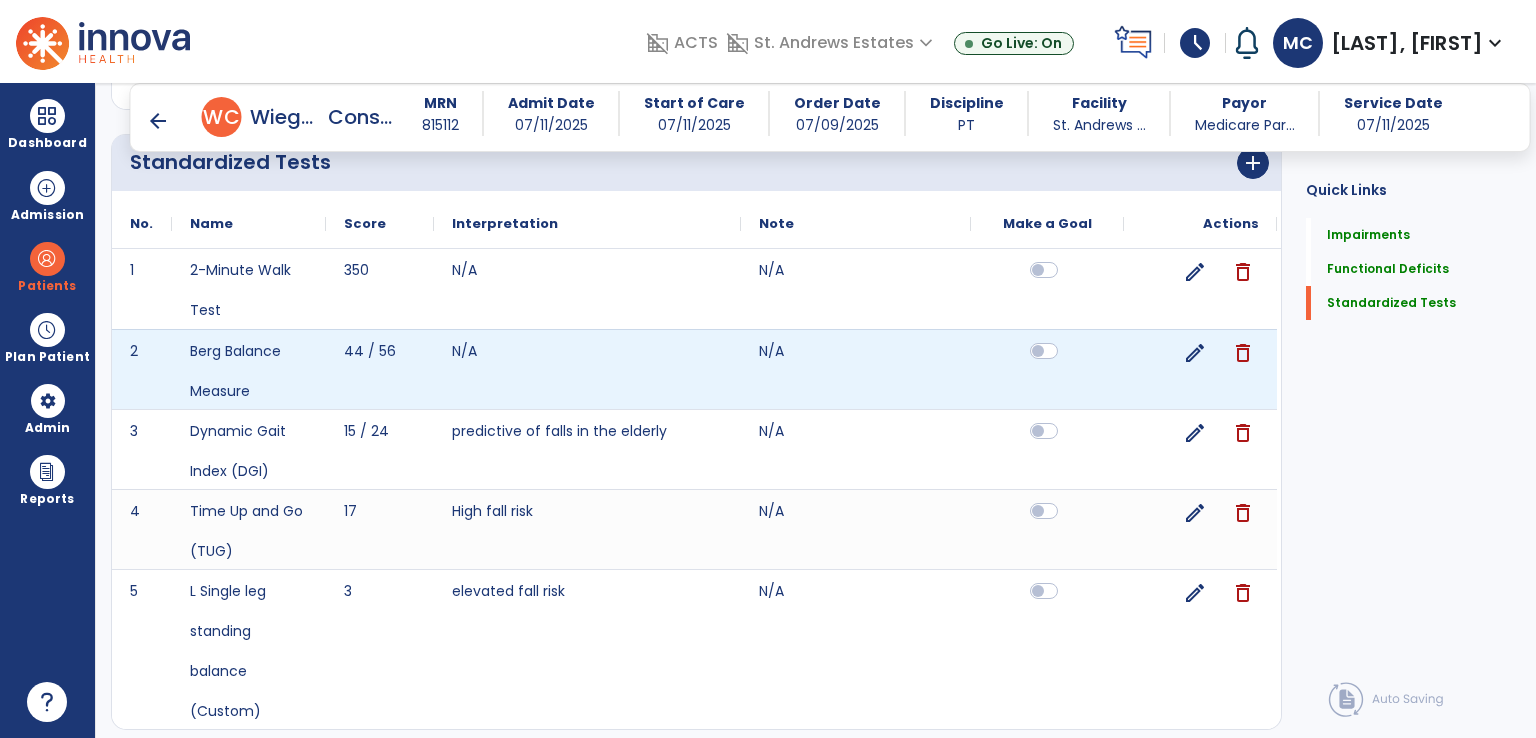 scroll, scrollTop: 735, scrollLeft: 0, axis: vertical 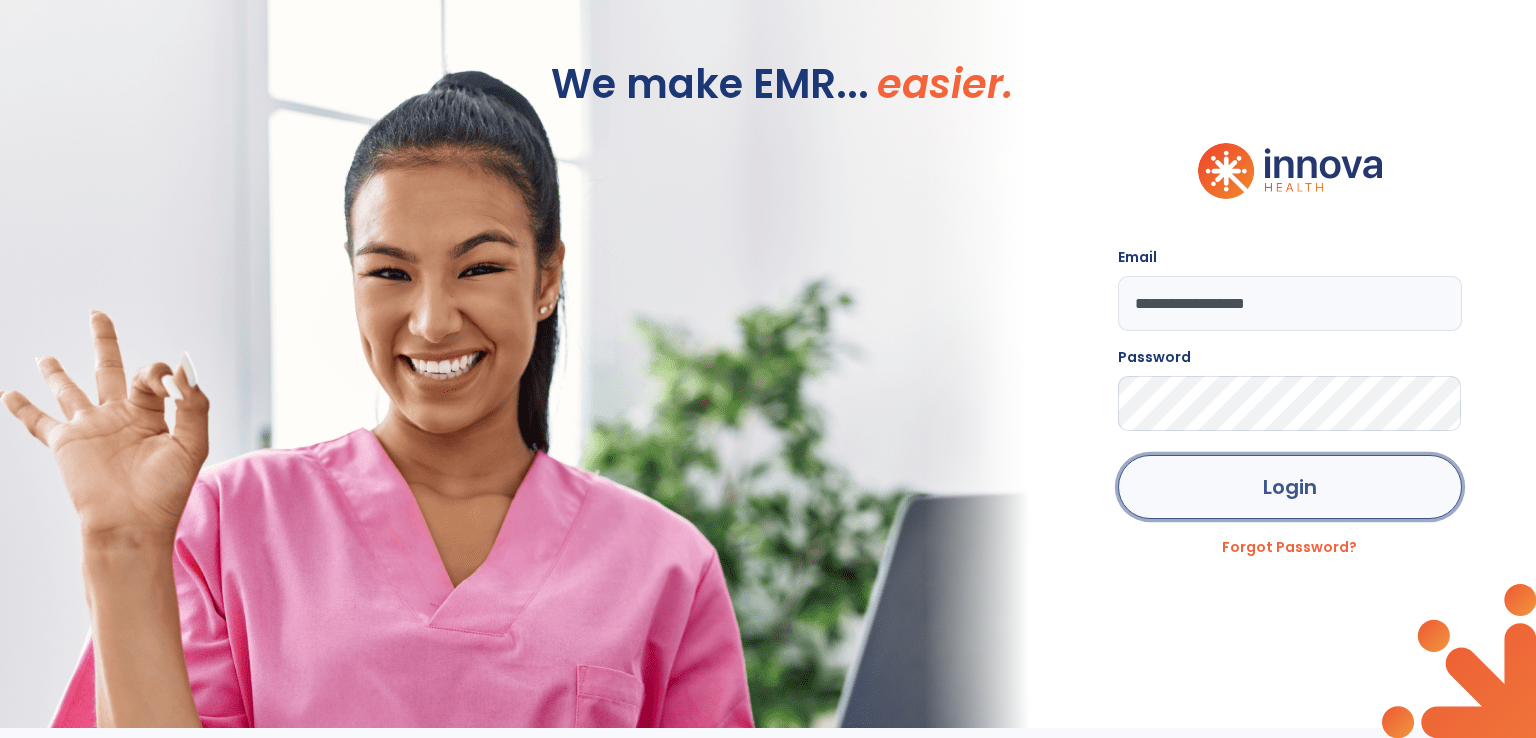 click on "Login" 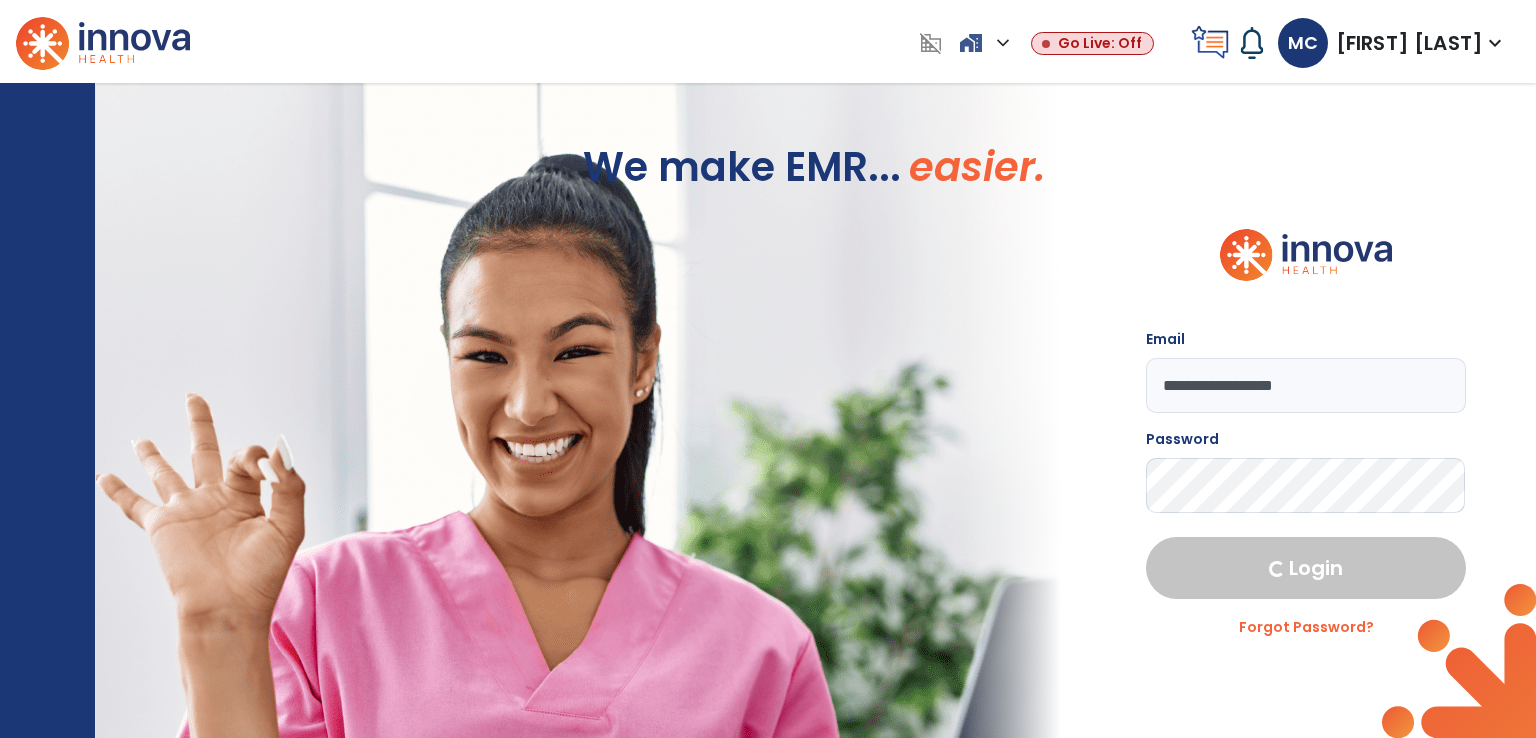 select on "****" 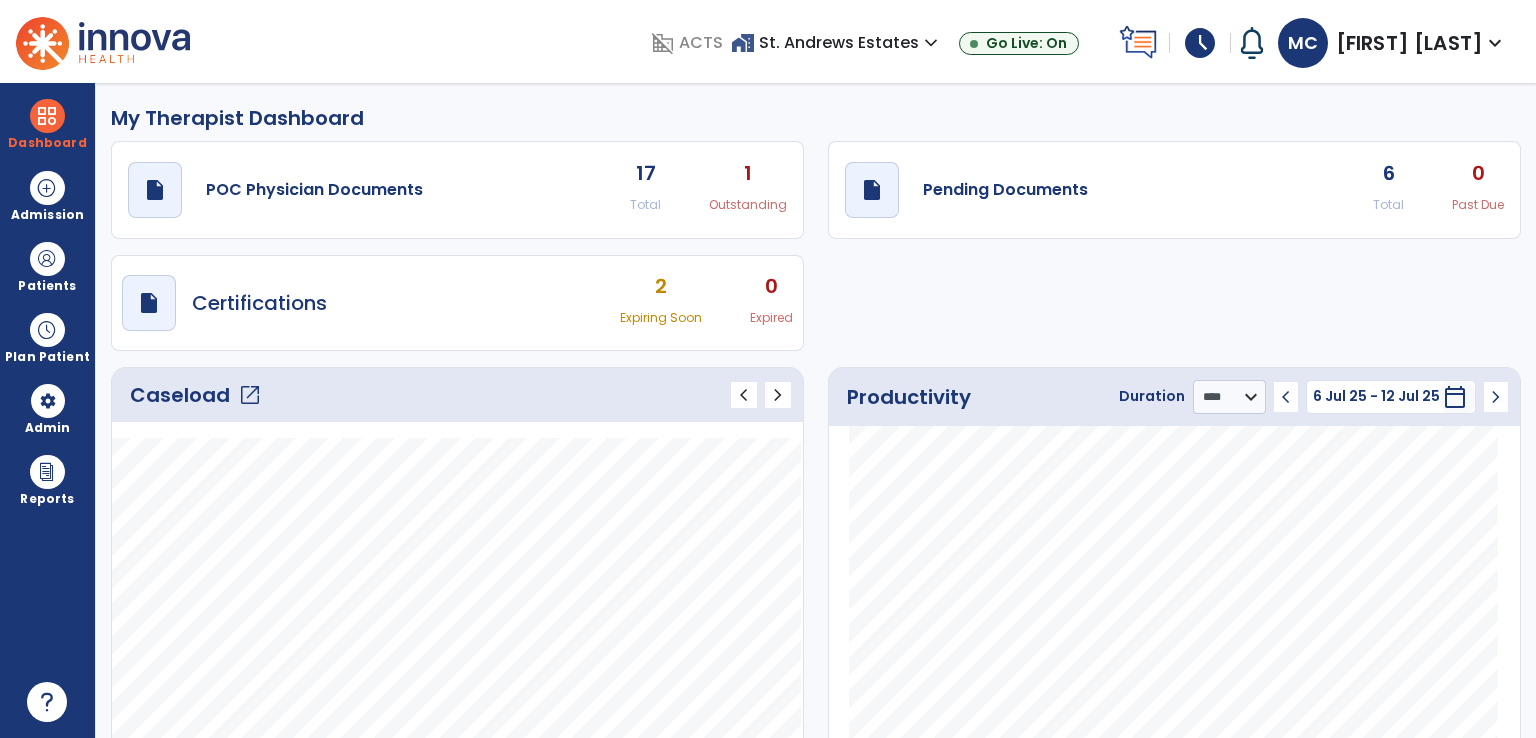 click on "draft   open_in_new  Pending Documents 6 Total 0 Past Due" 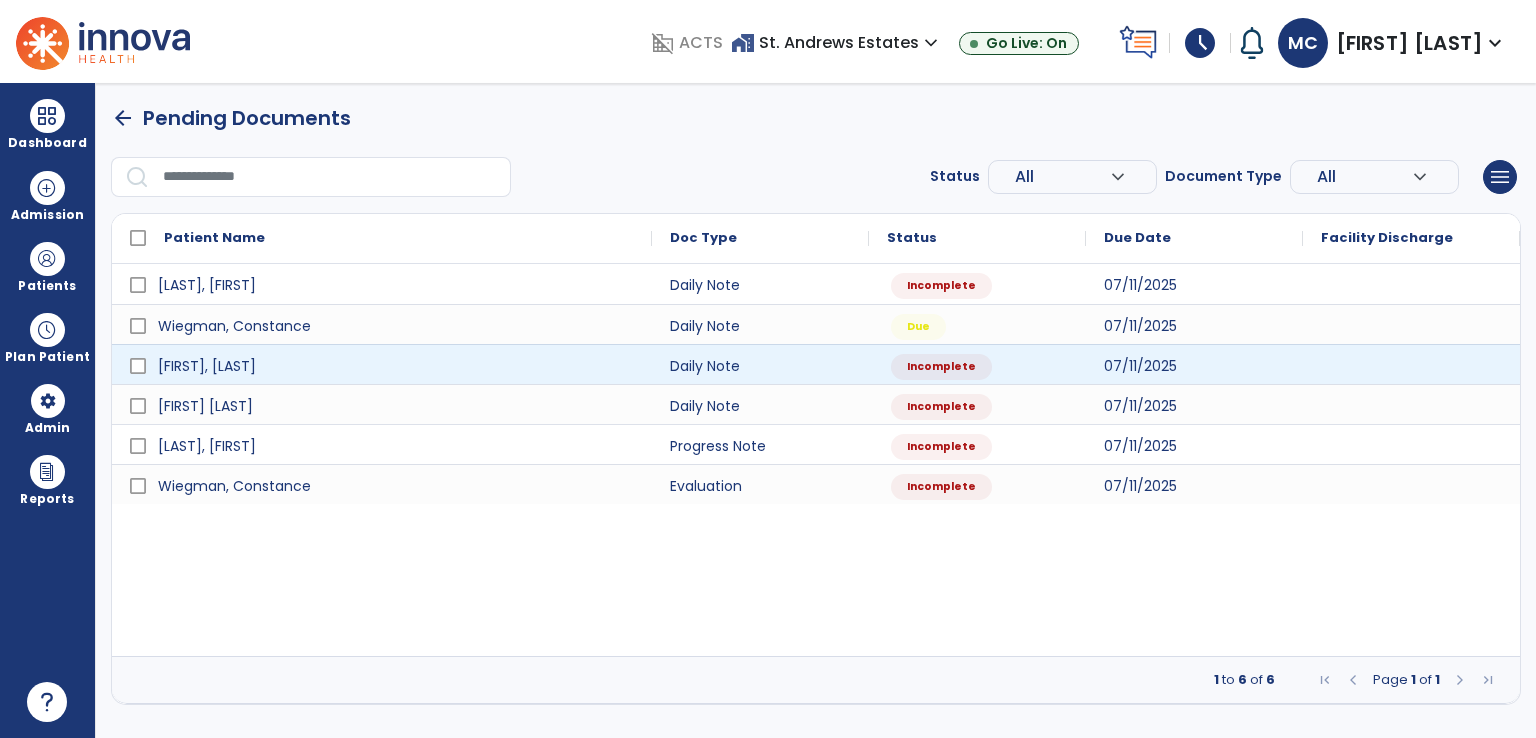 click at bounding box center [1411, 364] 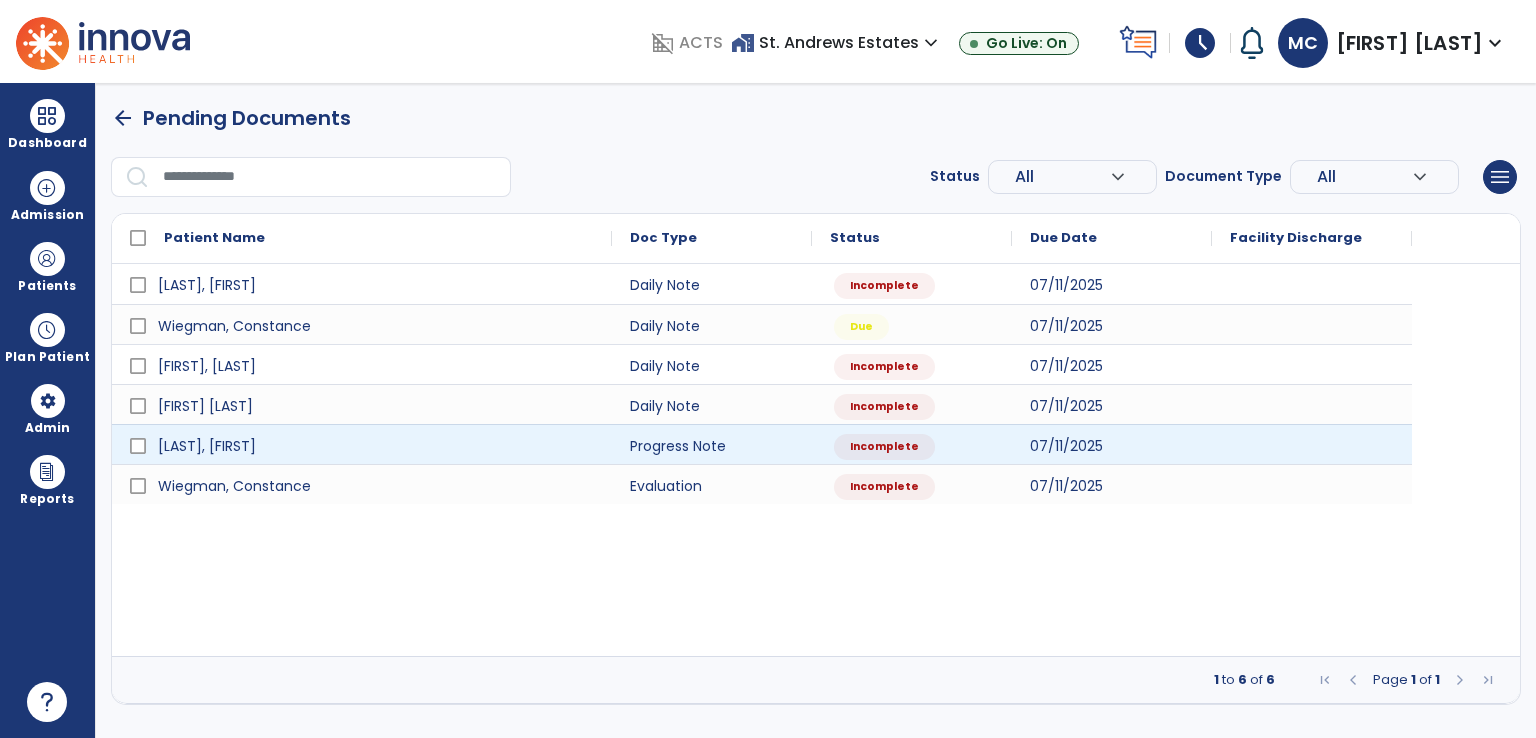 select on "*" 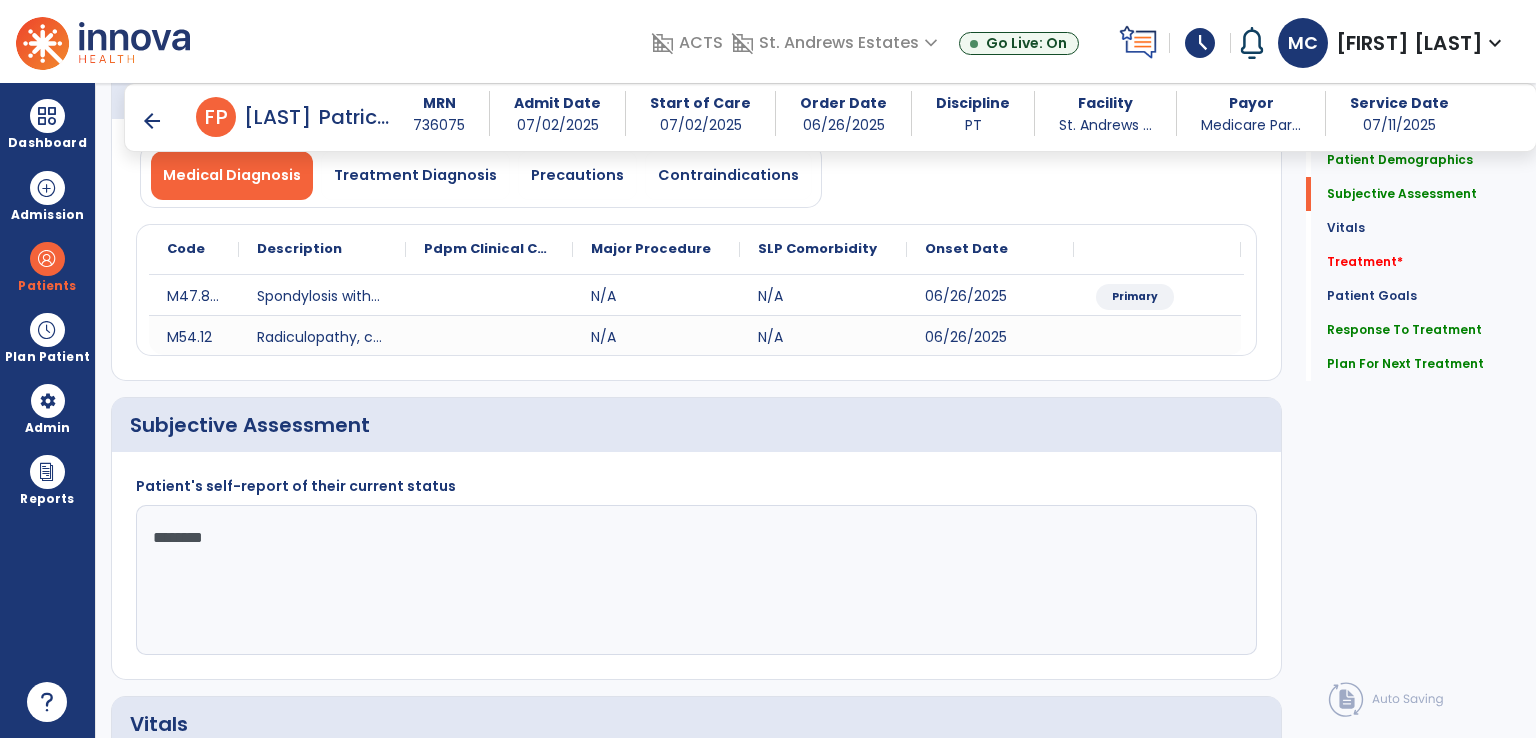 scroll, scrollTop: 200, scrollLeft: 0, axis: vertical 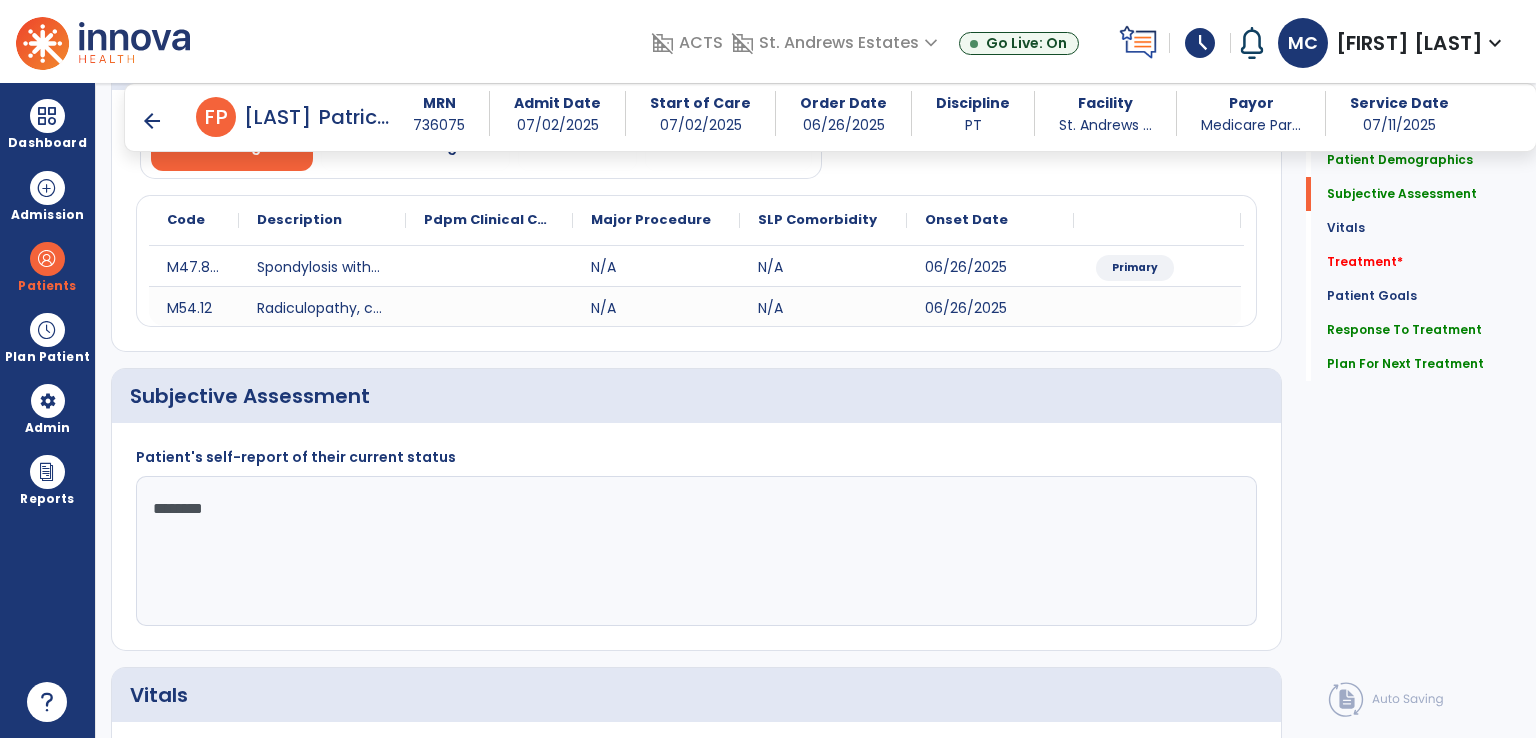 click on "********" 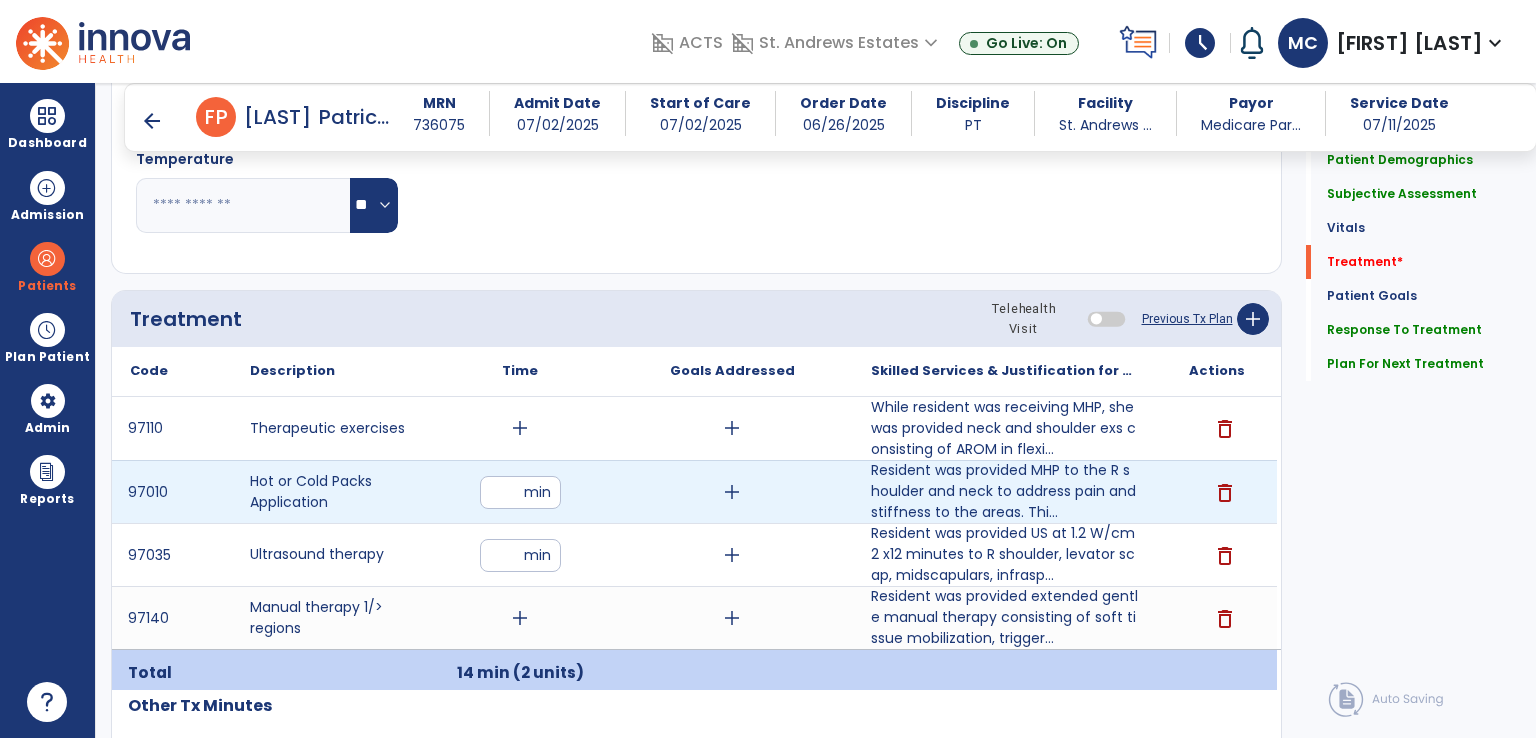 scroll, scrollTop: 1000, scrollLeft: 0, axis: vertical 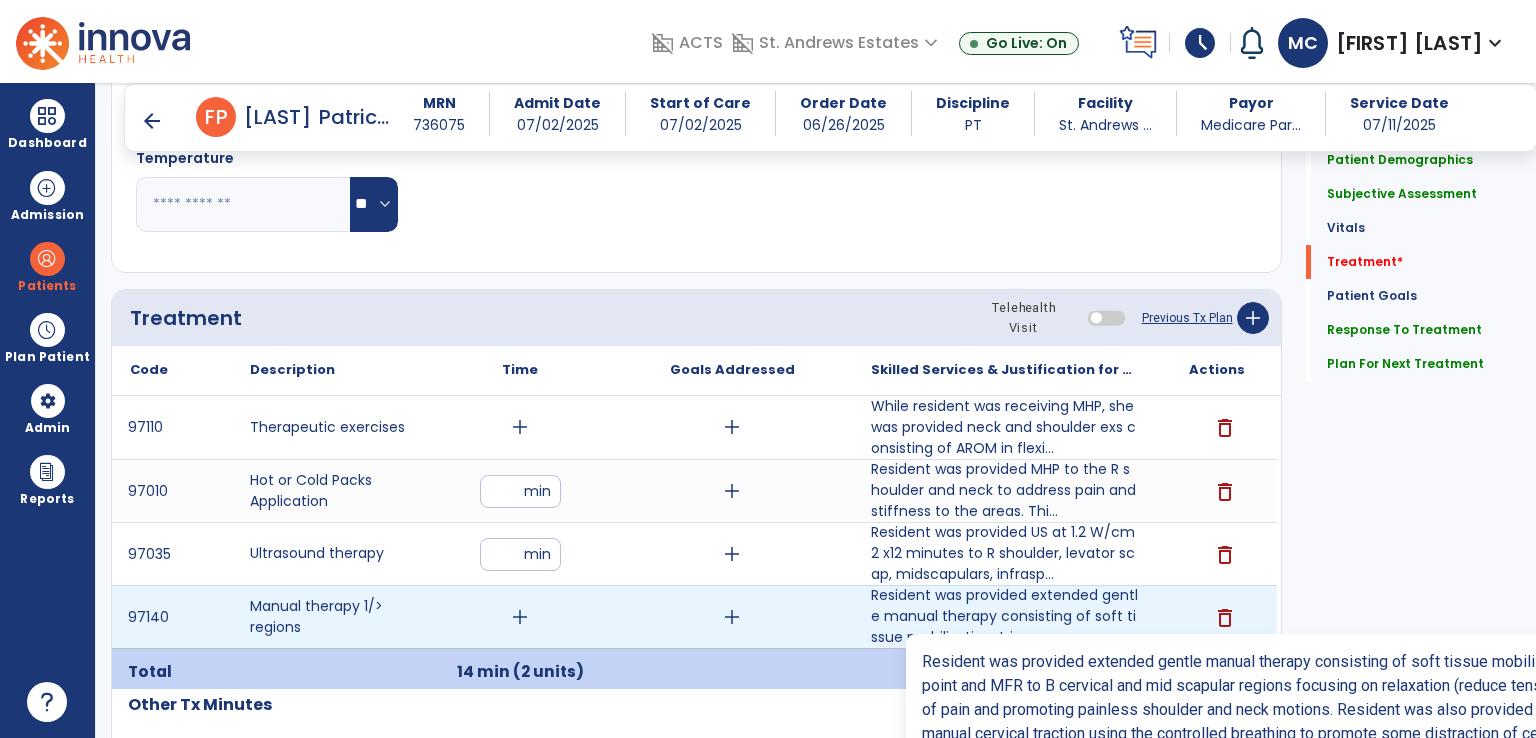 type on "**********" 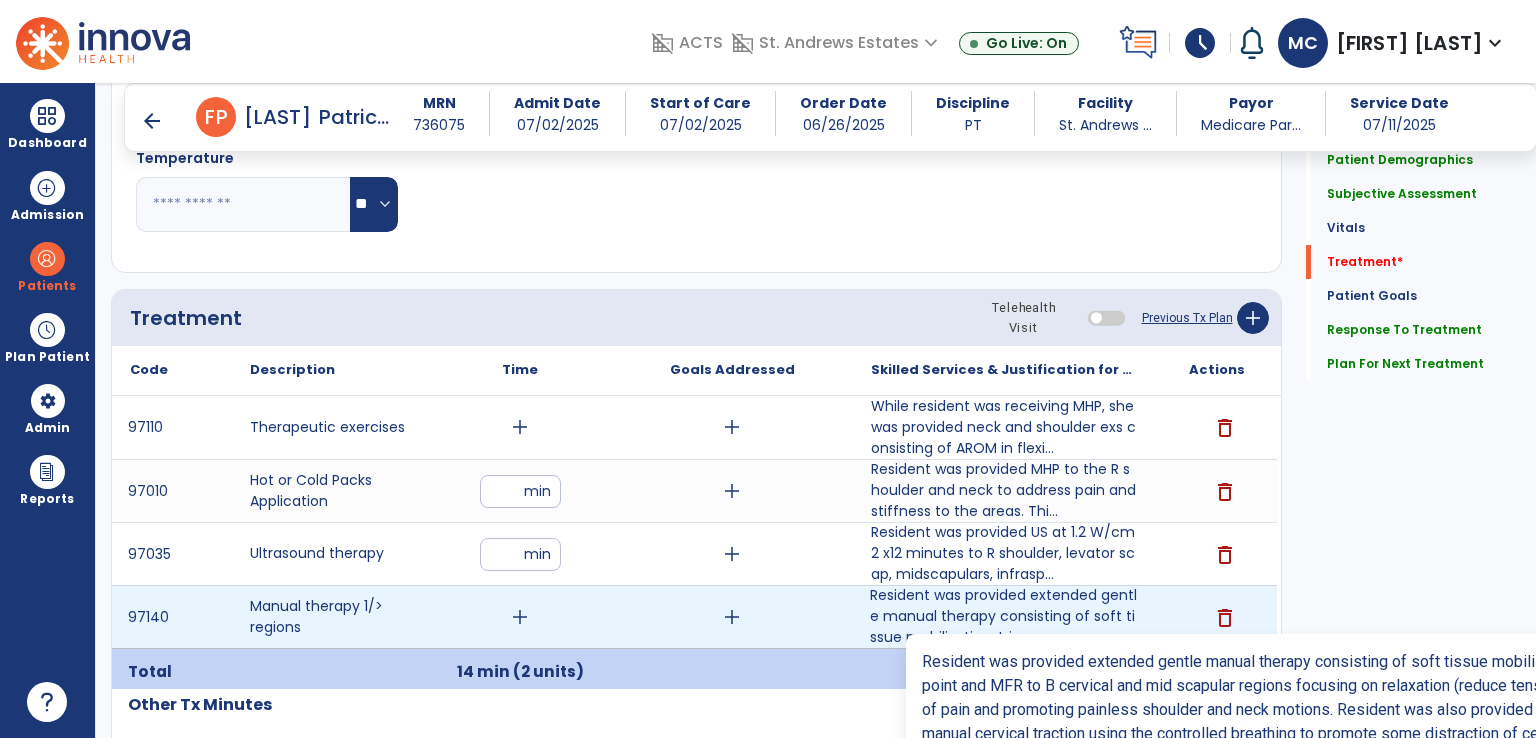 click on "Resident was provided extended gentle manual therapy consisting of soft tissue mobilization, trigger..." at bounding box center [1004, 616] 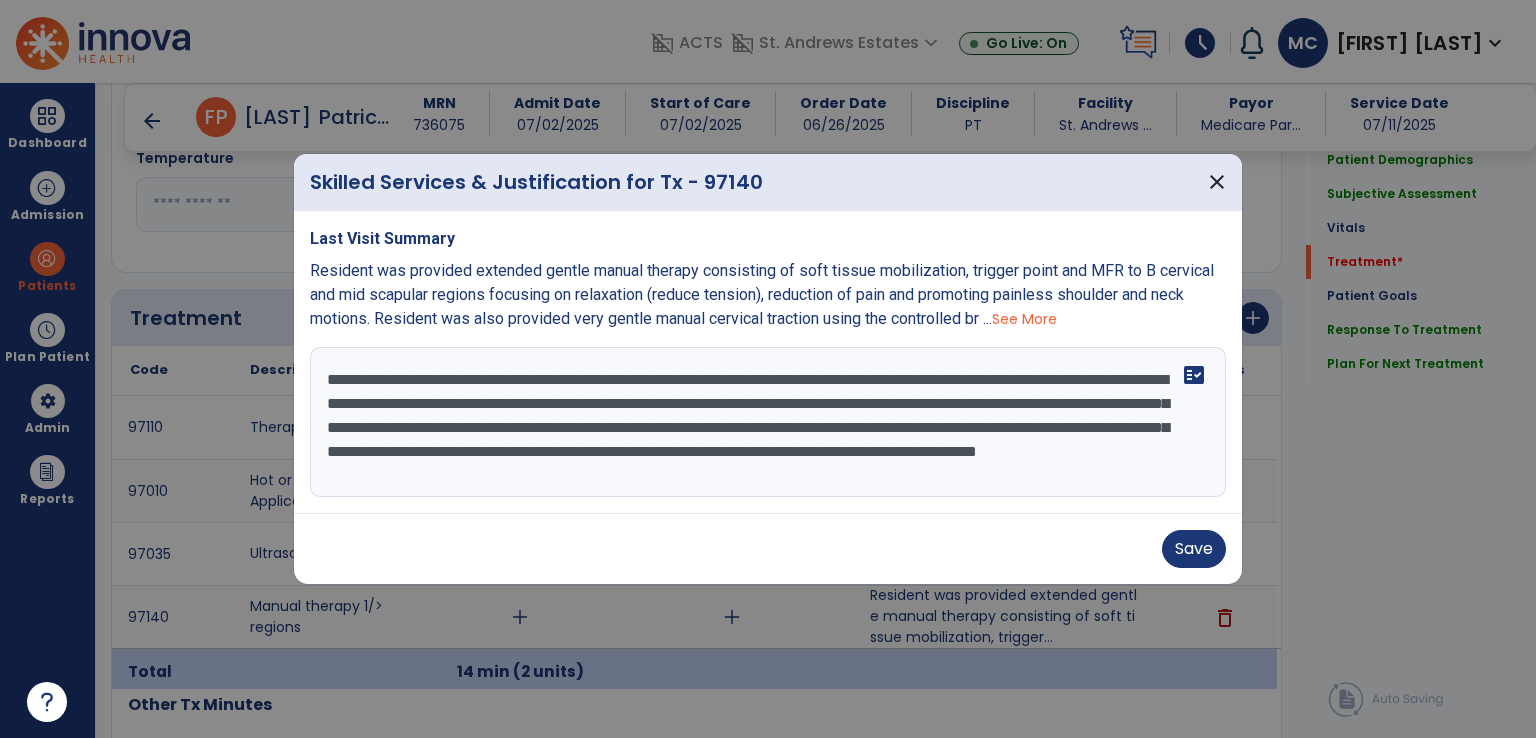 scroll, scrollTop: 19, scrollLeft: 0, axis: vertical 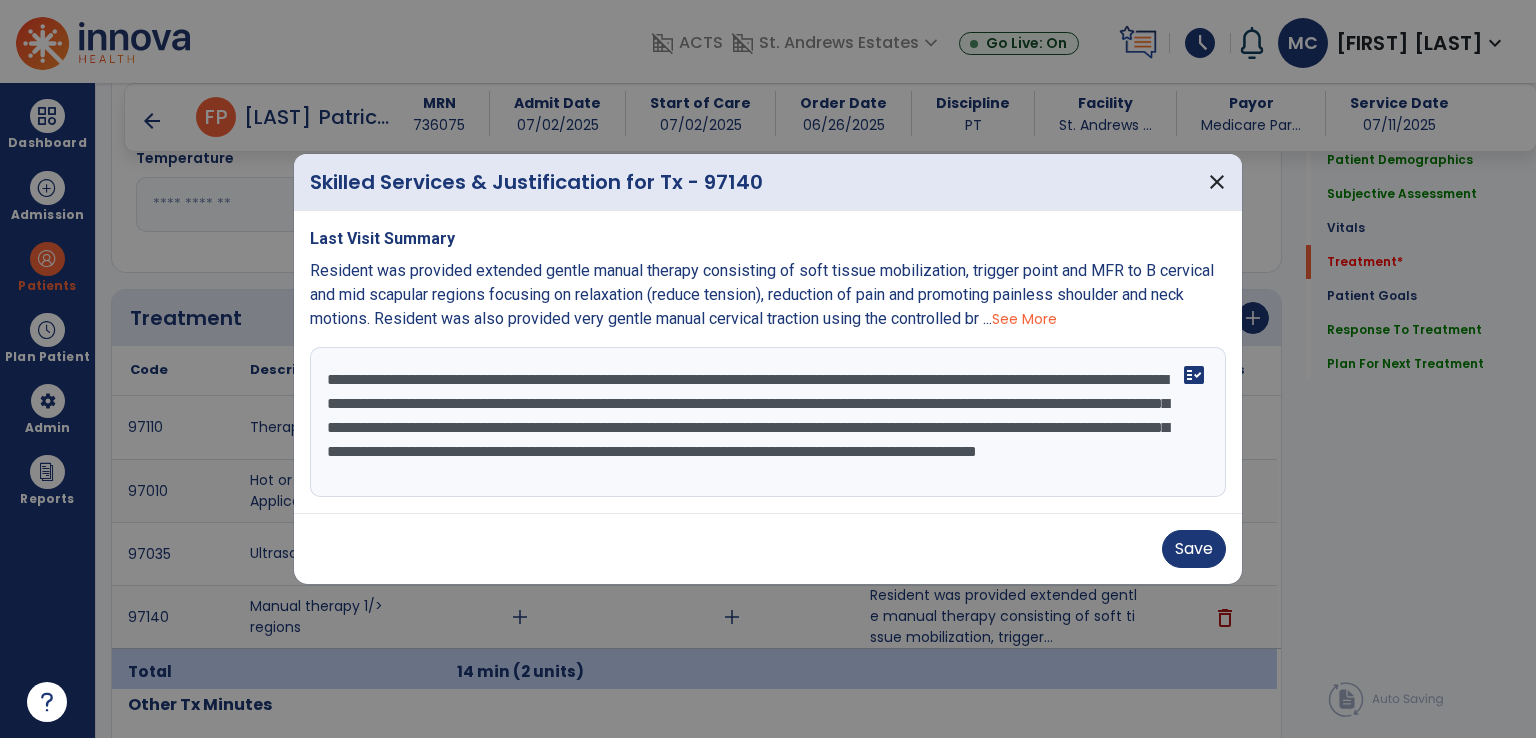 click on "**********" at bounding box center [768, 422] 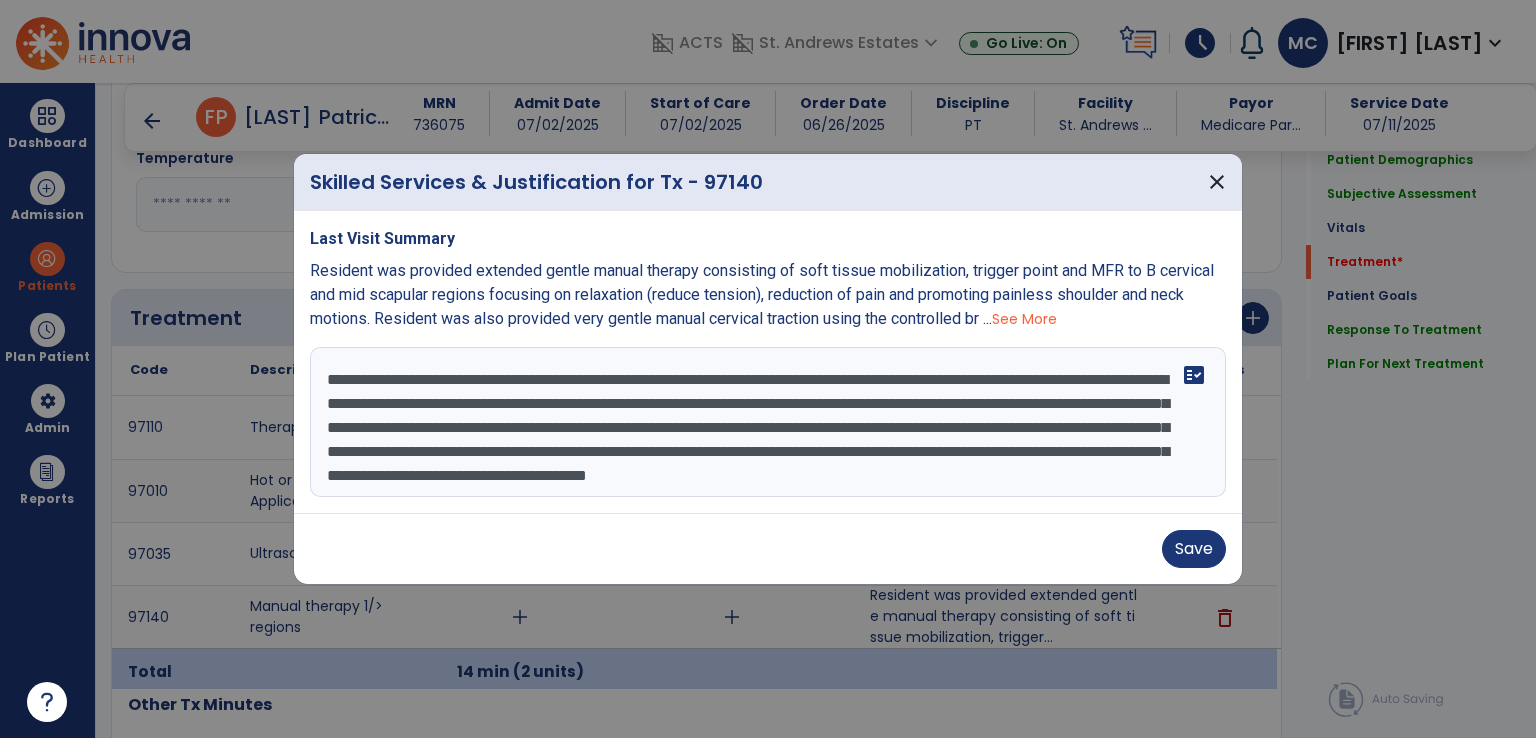 drag, startPoint x: 880, startPoint y: 404, endPoint x: 1022, endPoint y: 405, distance: 142.00352 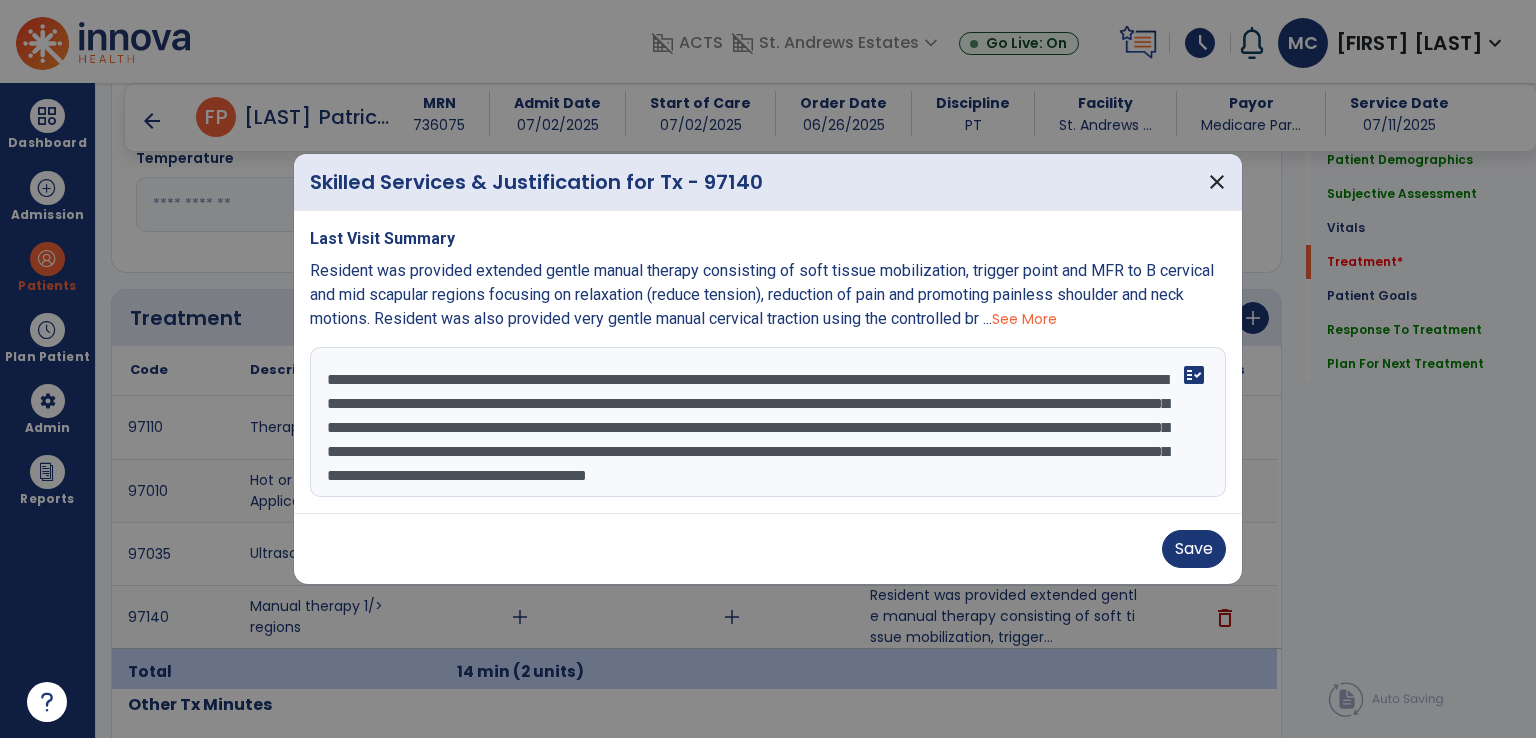click on "**********" at bounding box center [768, 422] 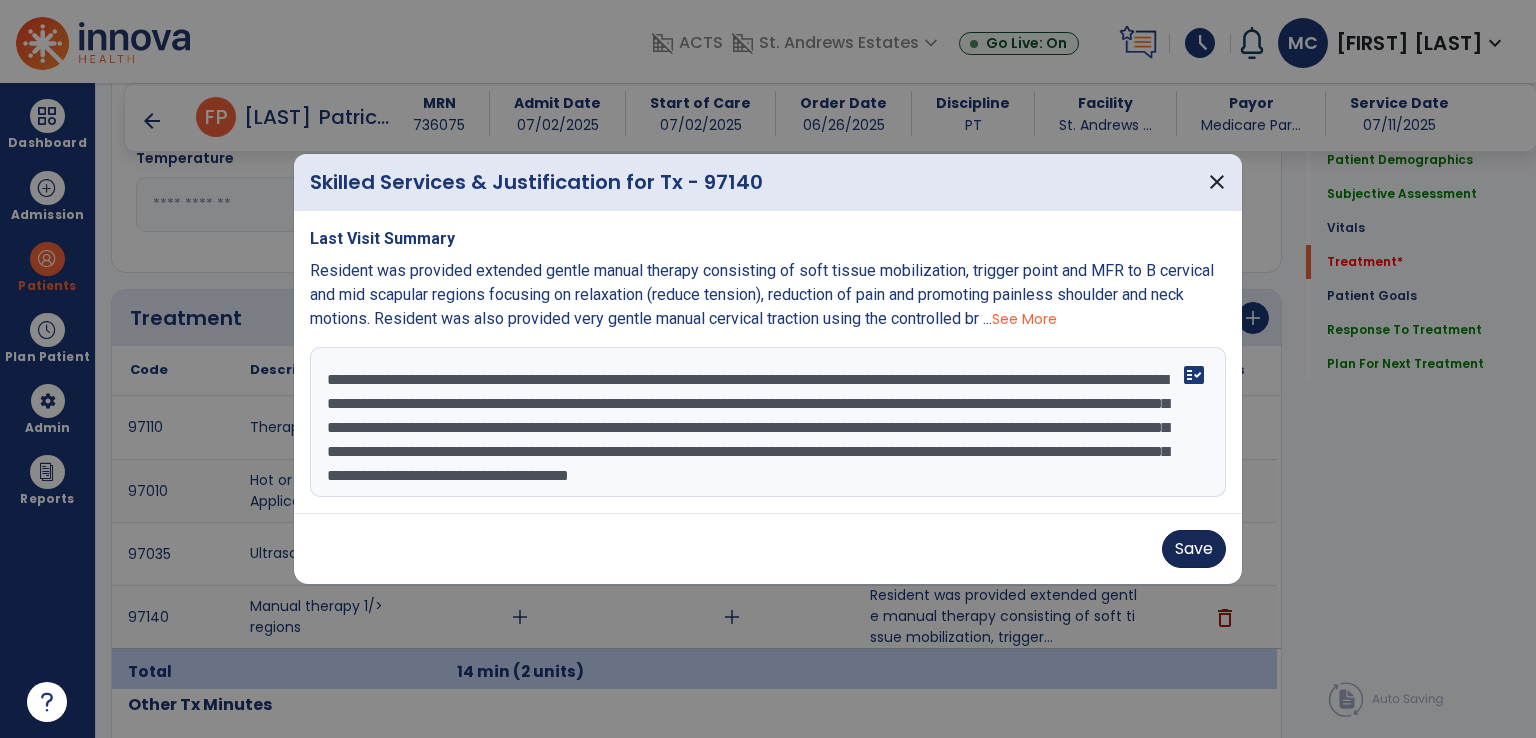 type on "**********" 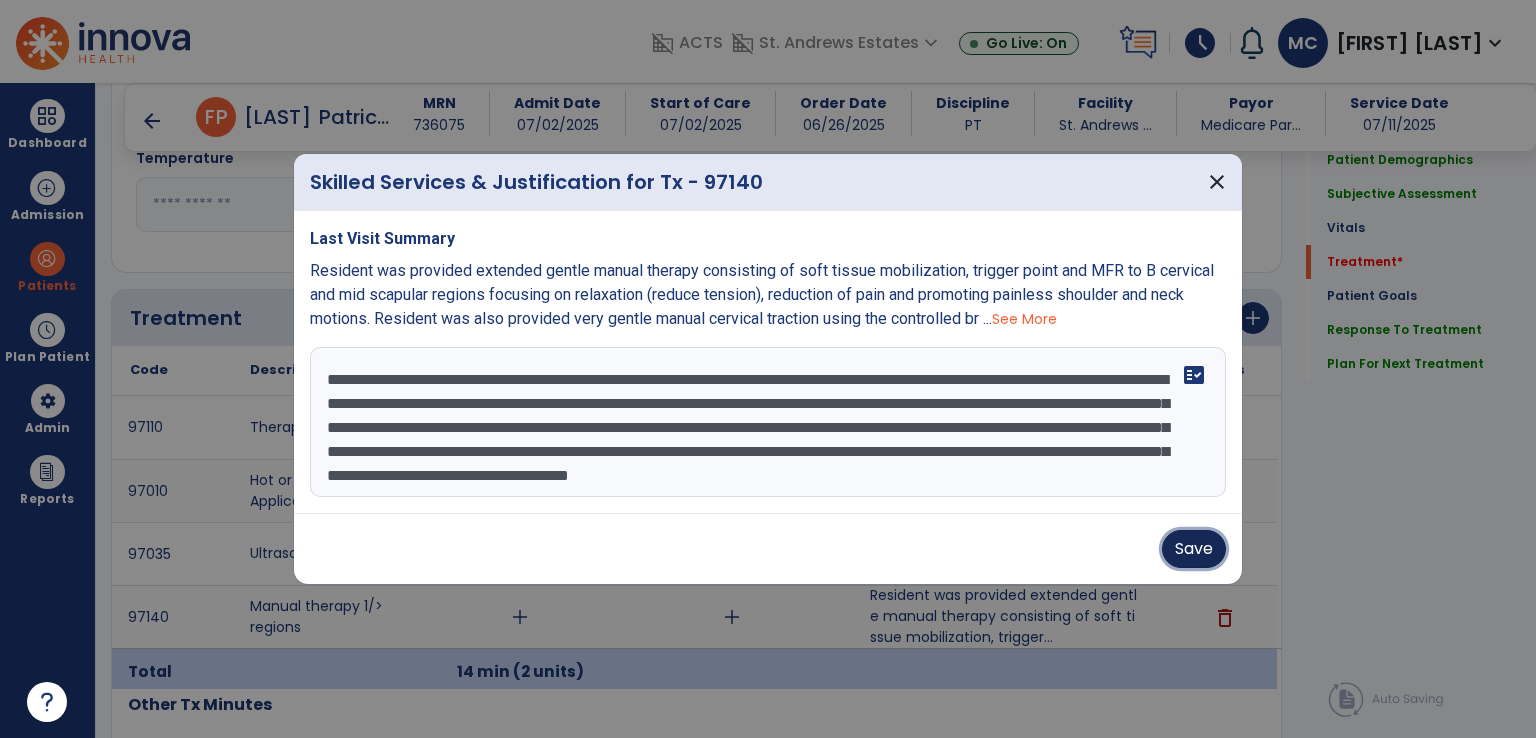click on "Save" at bounding box center (1194, 549) 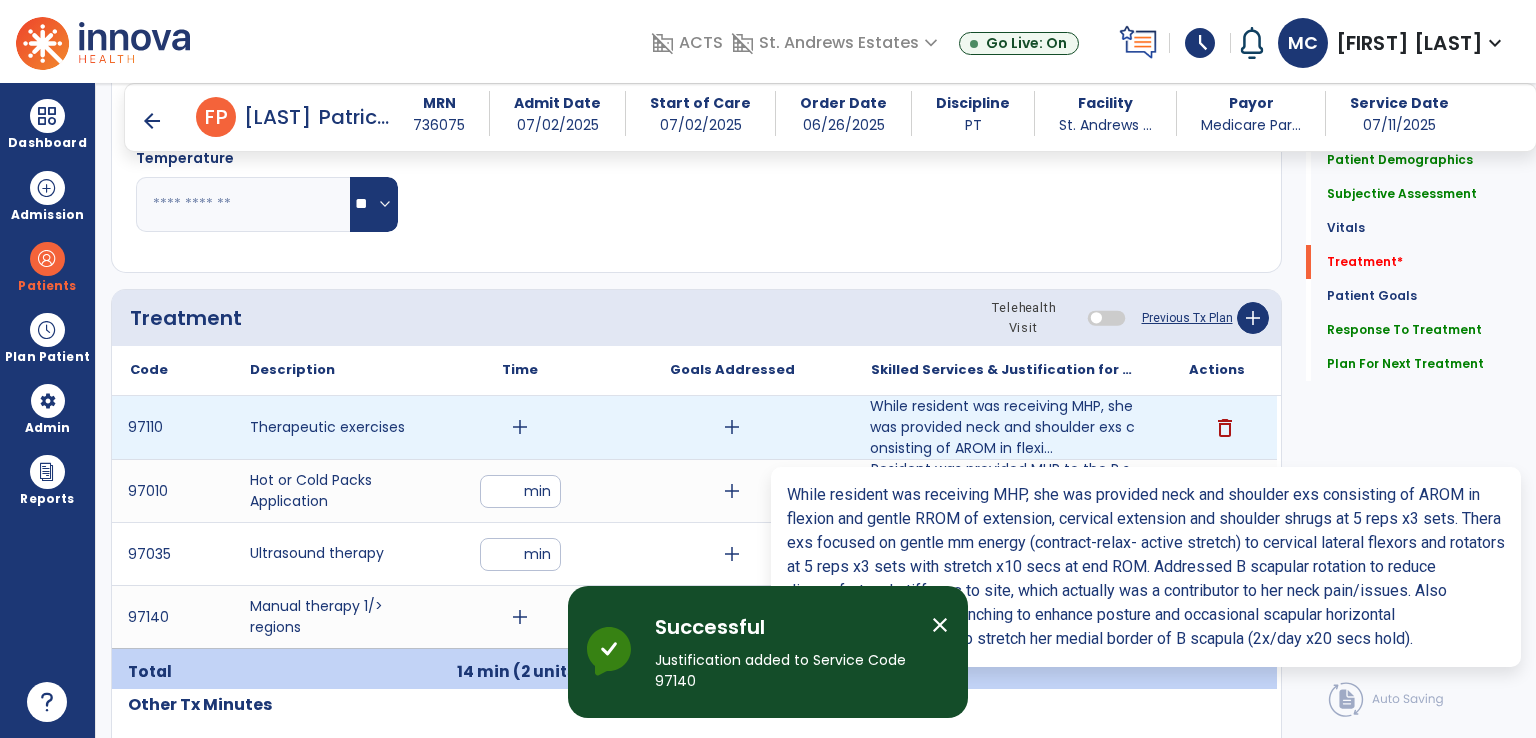 click on "While resident was receiving MHP, she was provided neck and shoulder exs consisting of AROM in flexi..." at bounding box center (1004, 427) 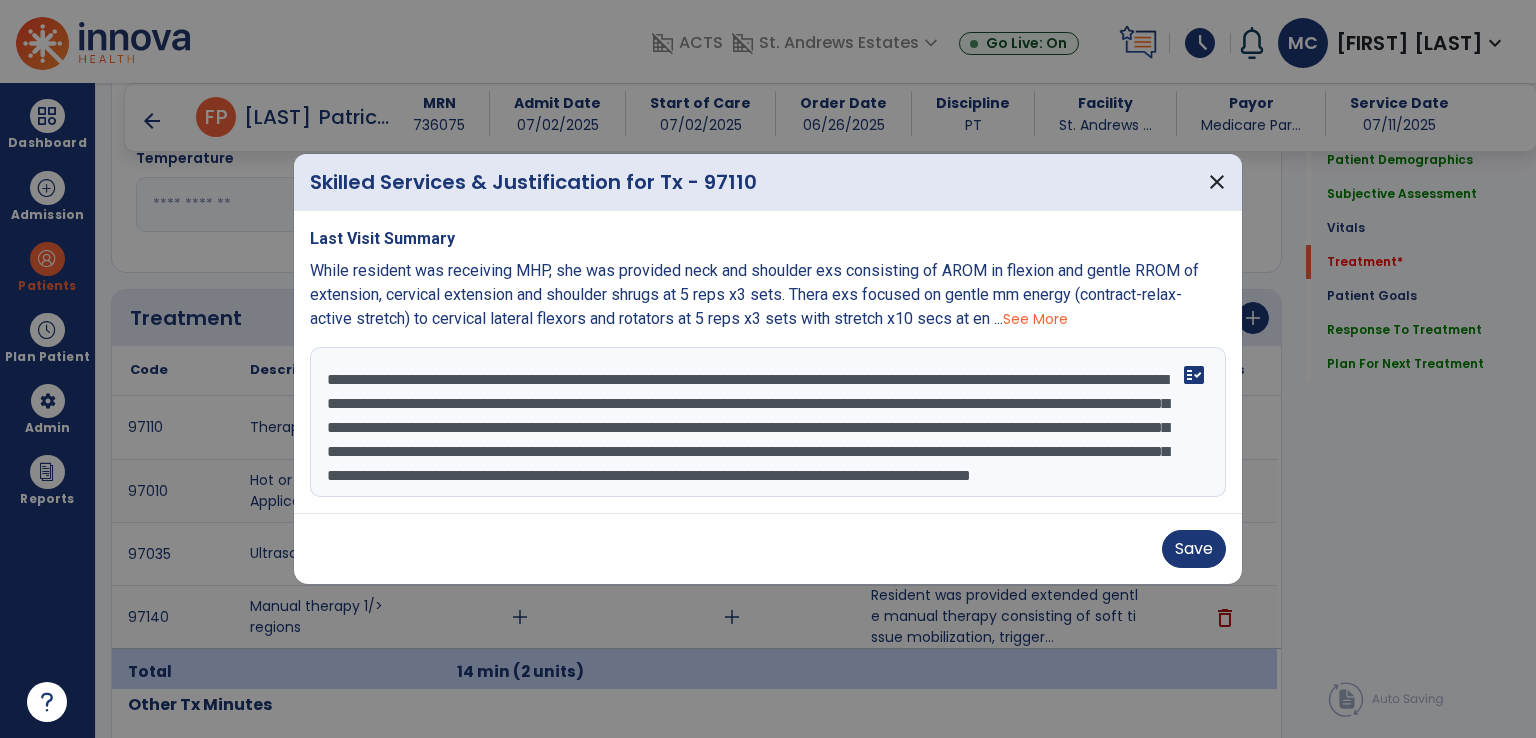 click on "**********" at bounding box center (768, 422) 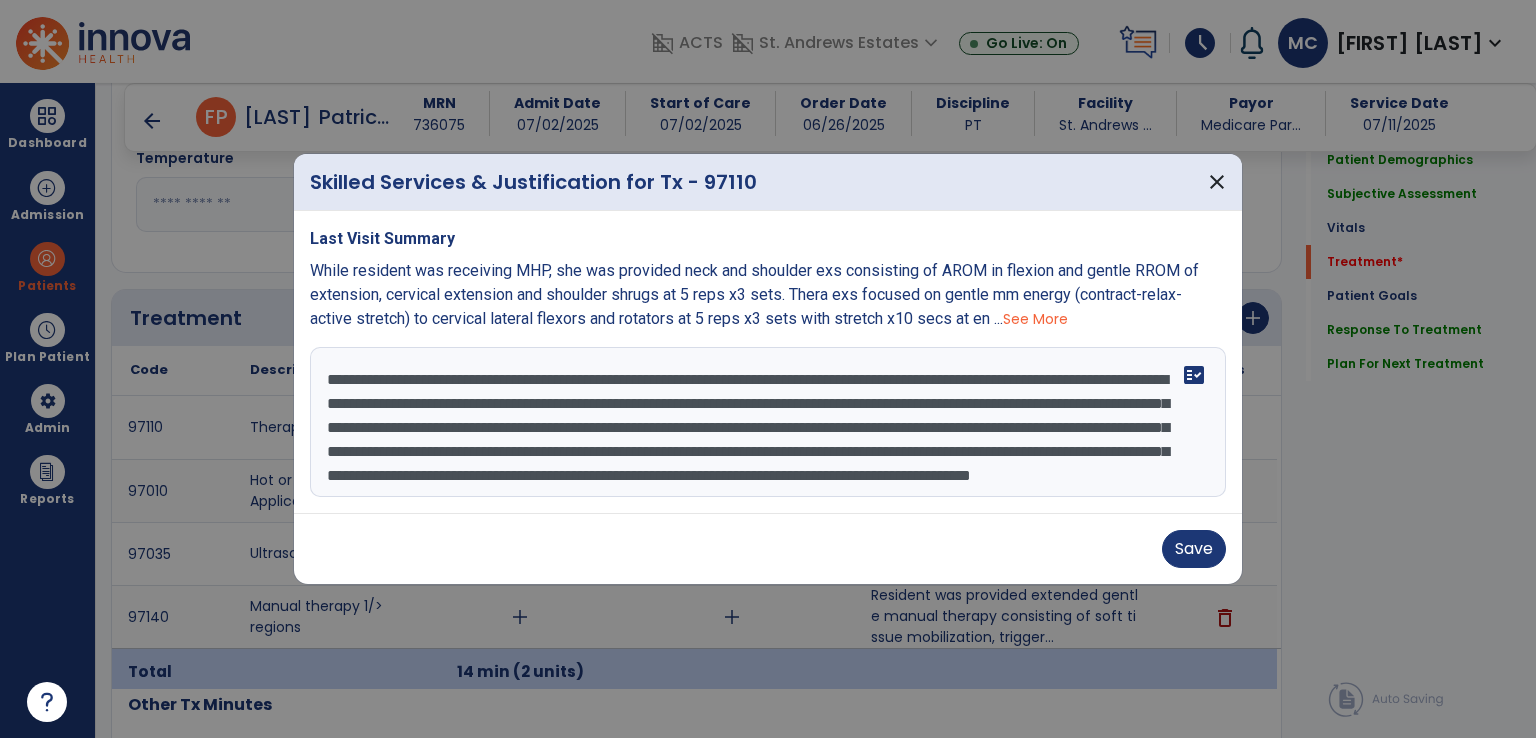 drag, startPoint x: 825, startPoint y: 404, endPoint x: 884, endPoint y: 405, distance: 59.008472 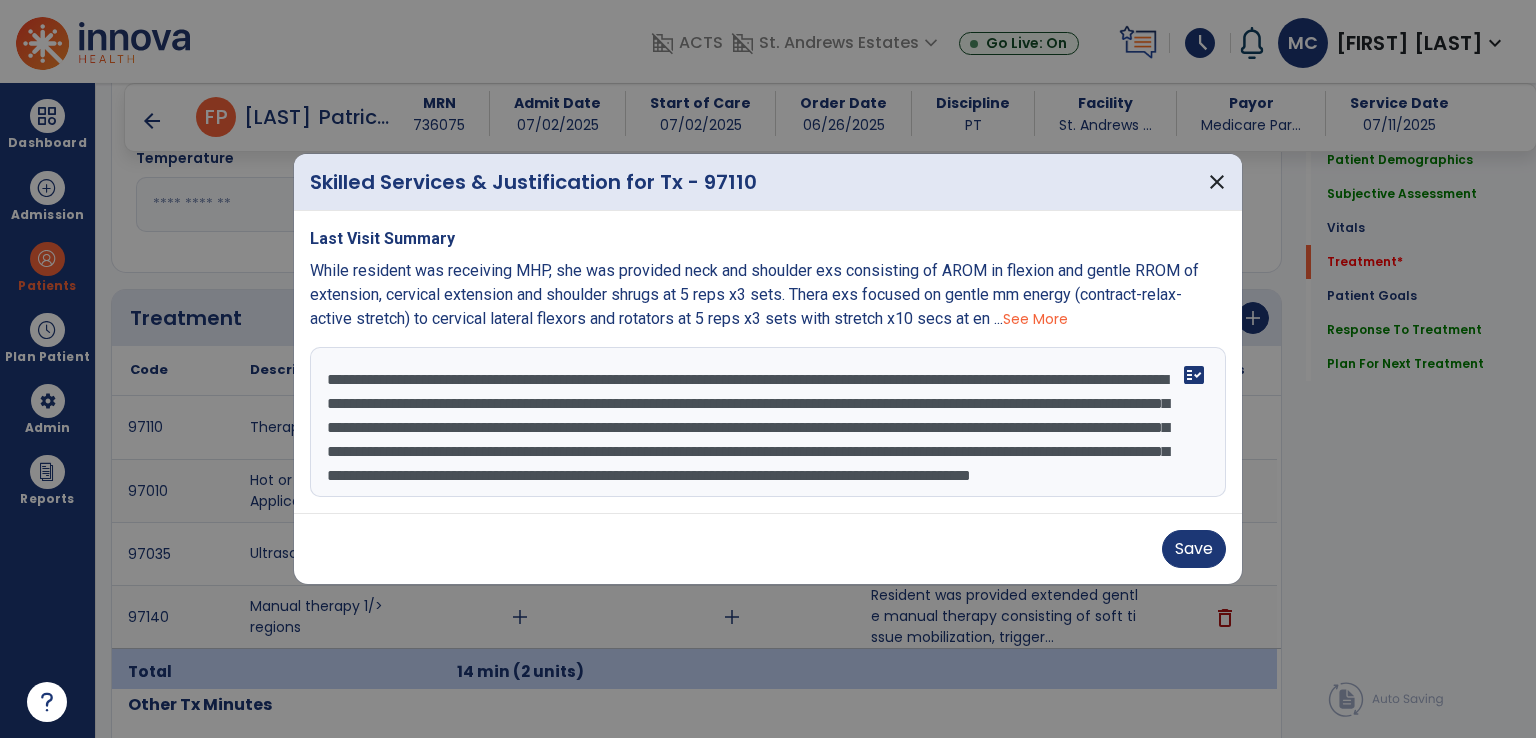 click on "**********" at bounding box center (768, 422) 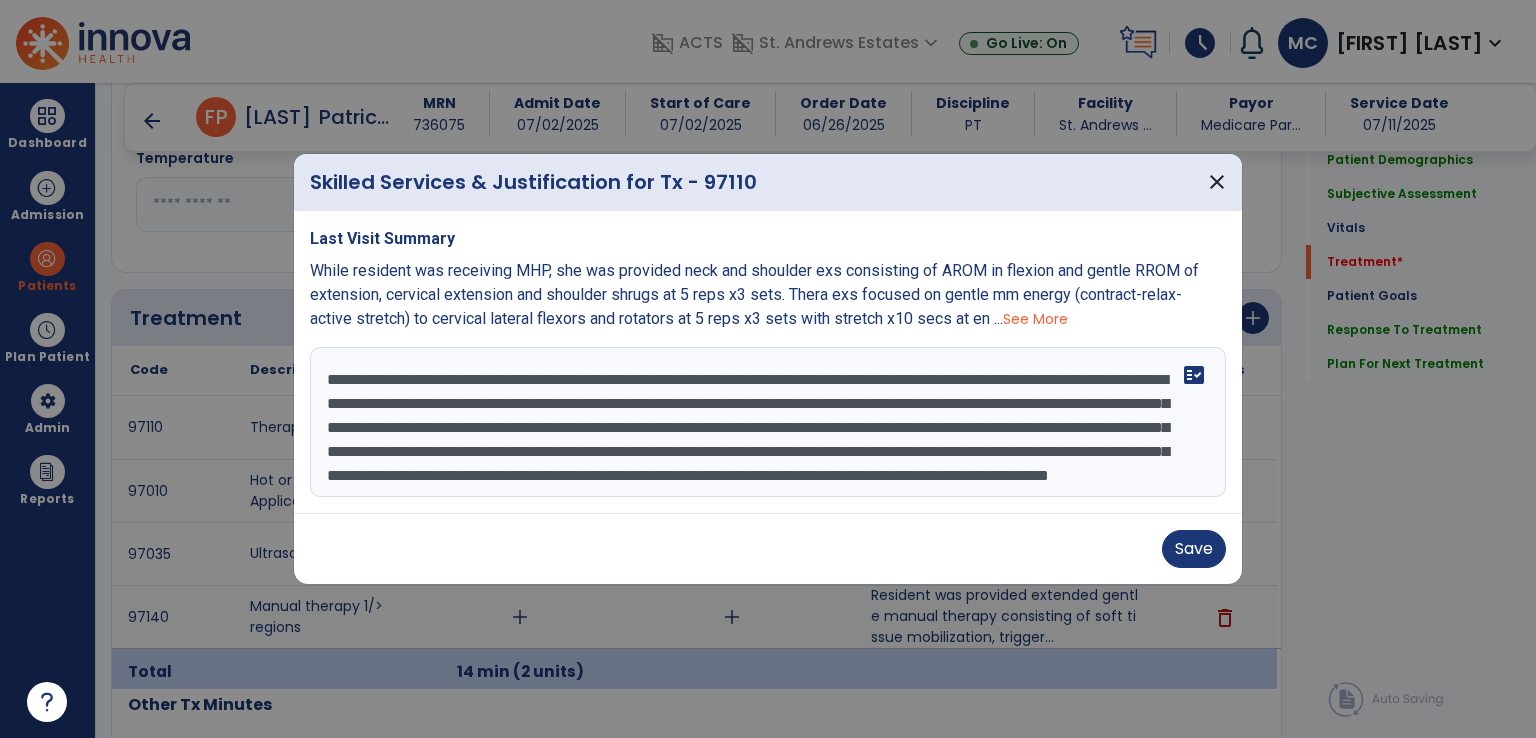 click on "**********" at bounding box center (768, 422) 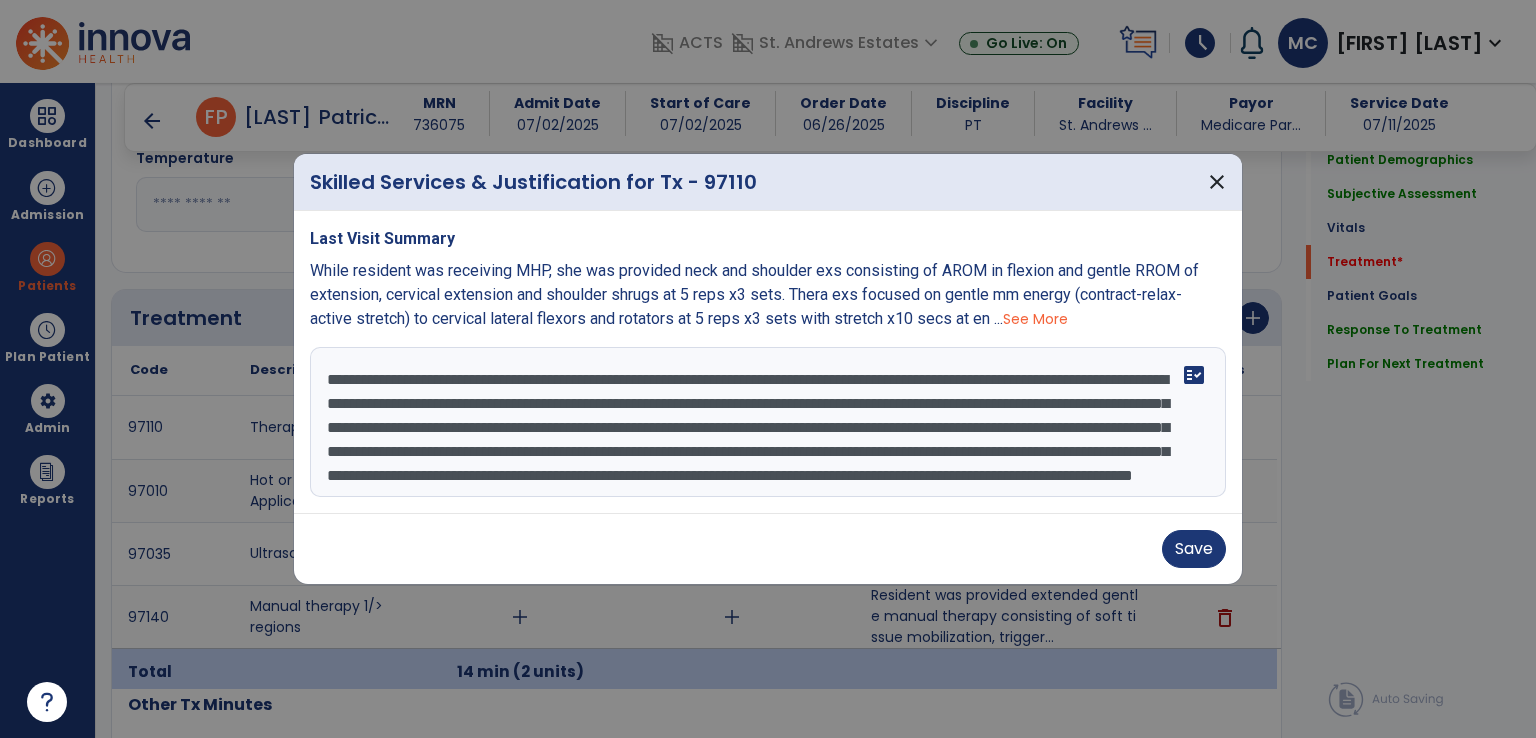 scroll, scrollTop: 32, scrollLeft: 0, axis: vertical 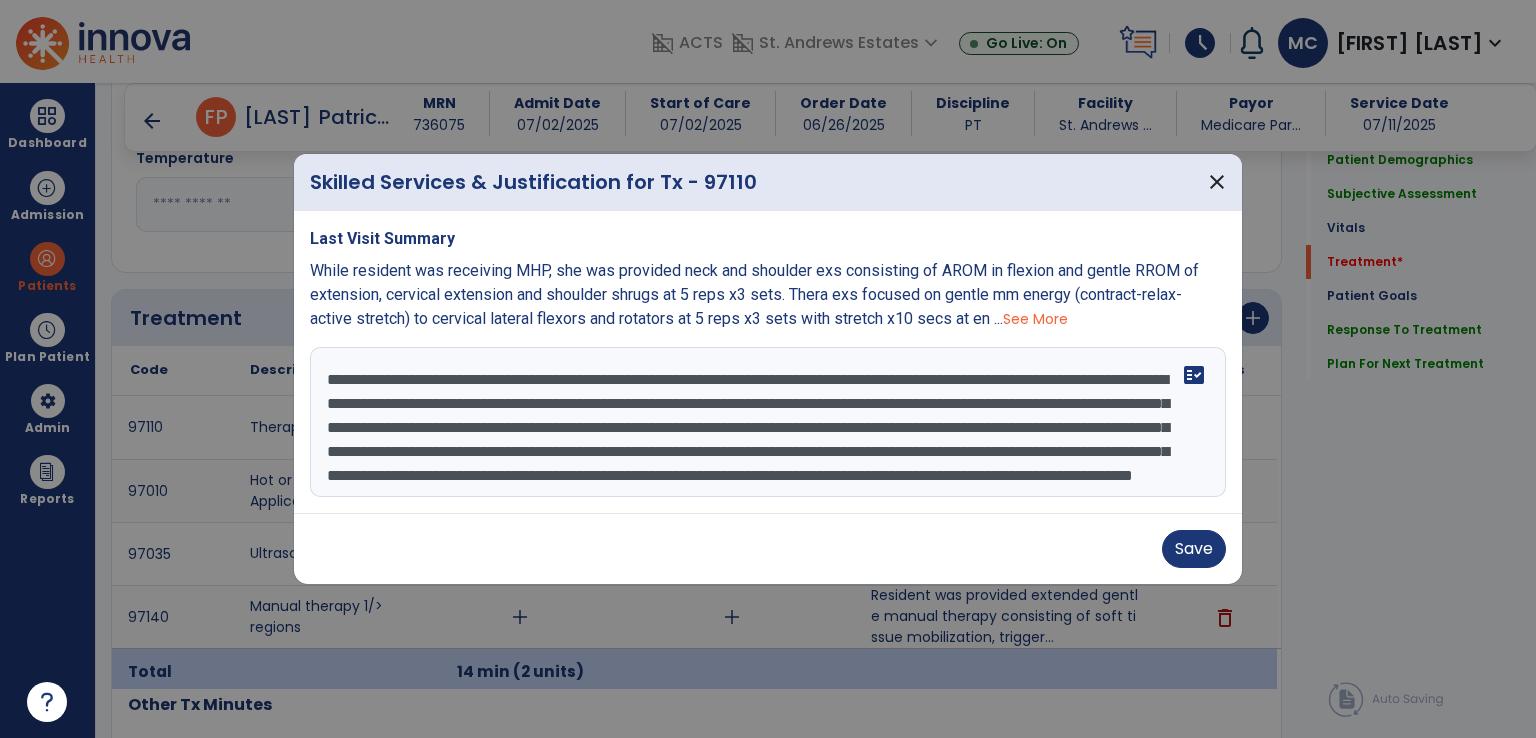 click on "**********" at bounding box center (768, 422) 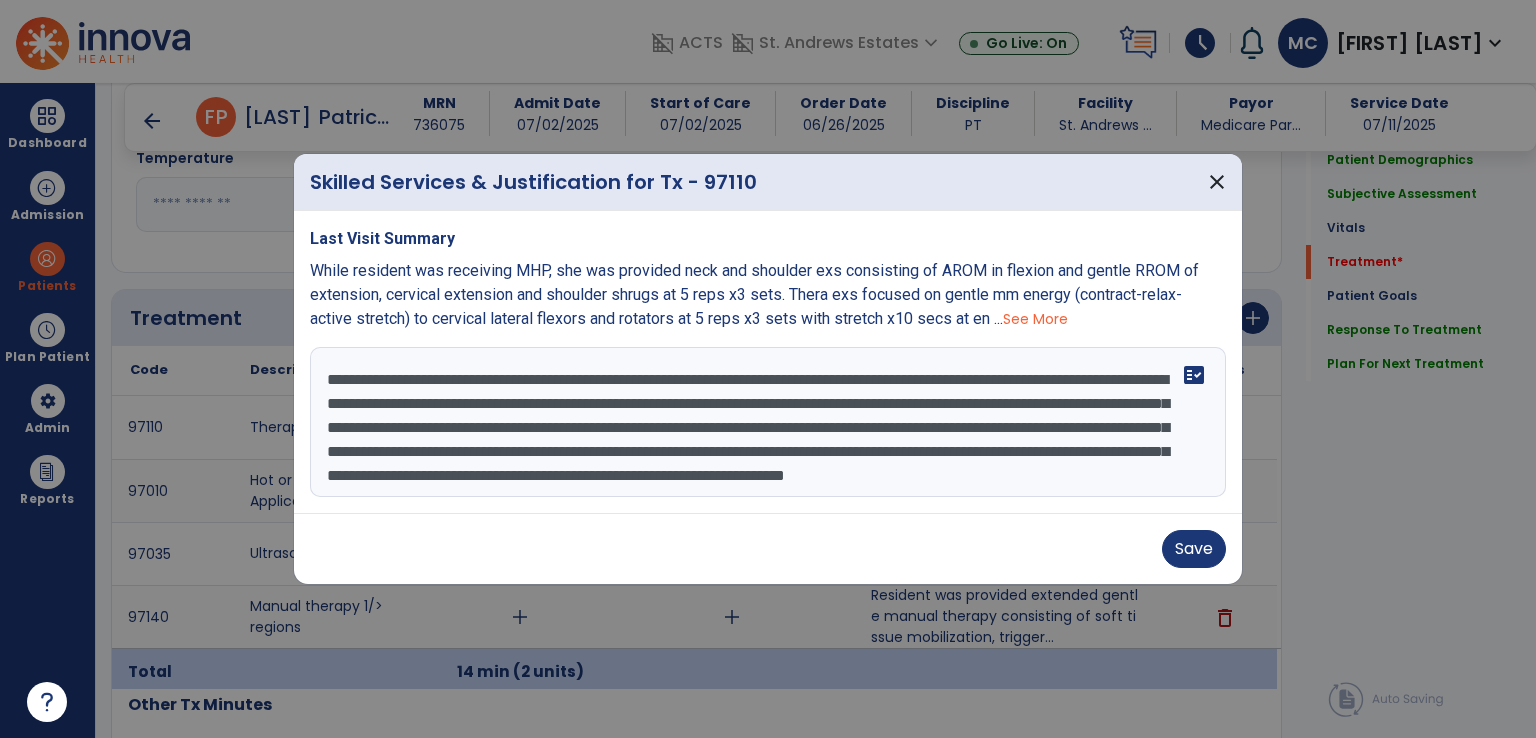 click on "**********" at bounding box center (768, 422) 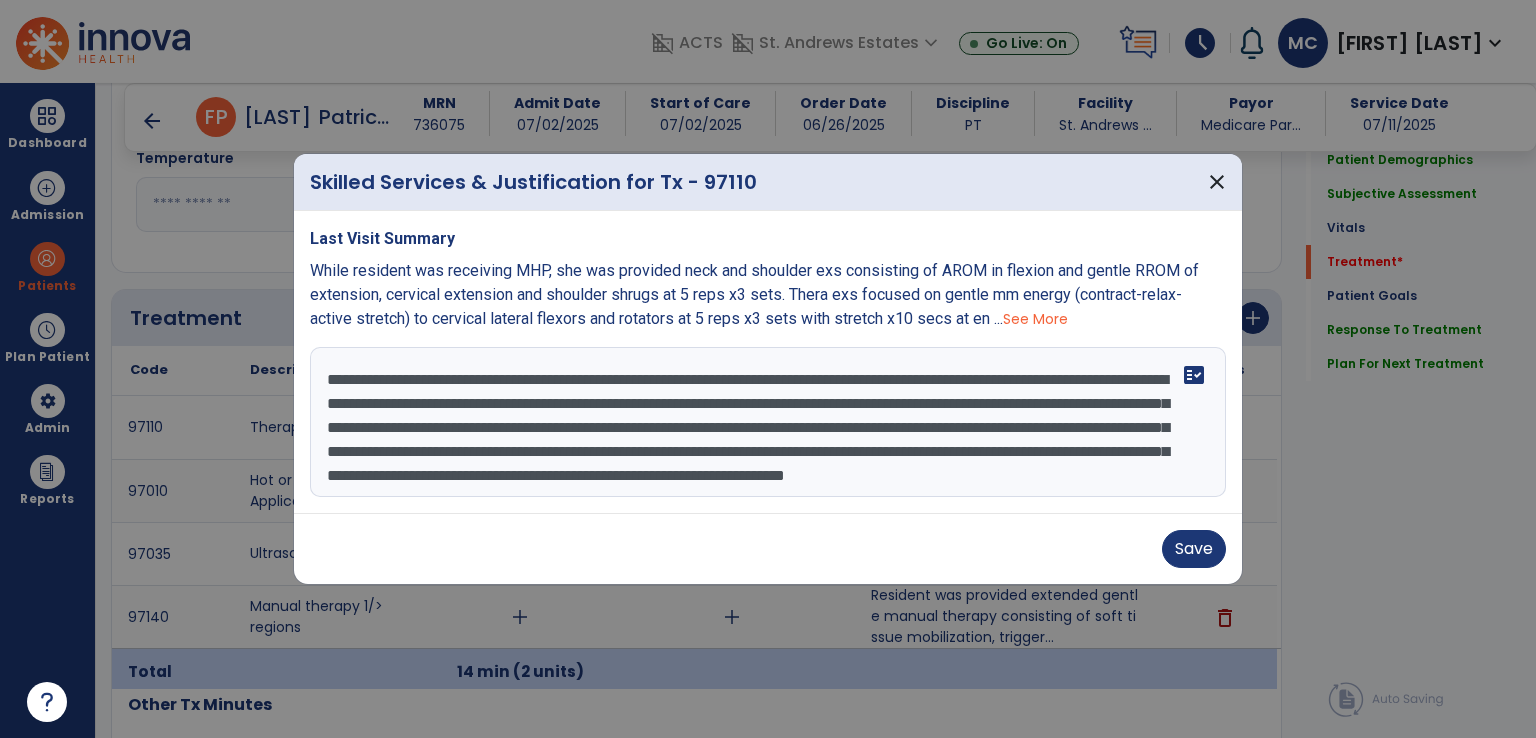 drag, startPoint x: 725, startPoint y: 401, endPoint x: 636, endPoint y: 435, distance: 95.27329 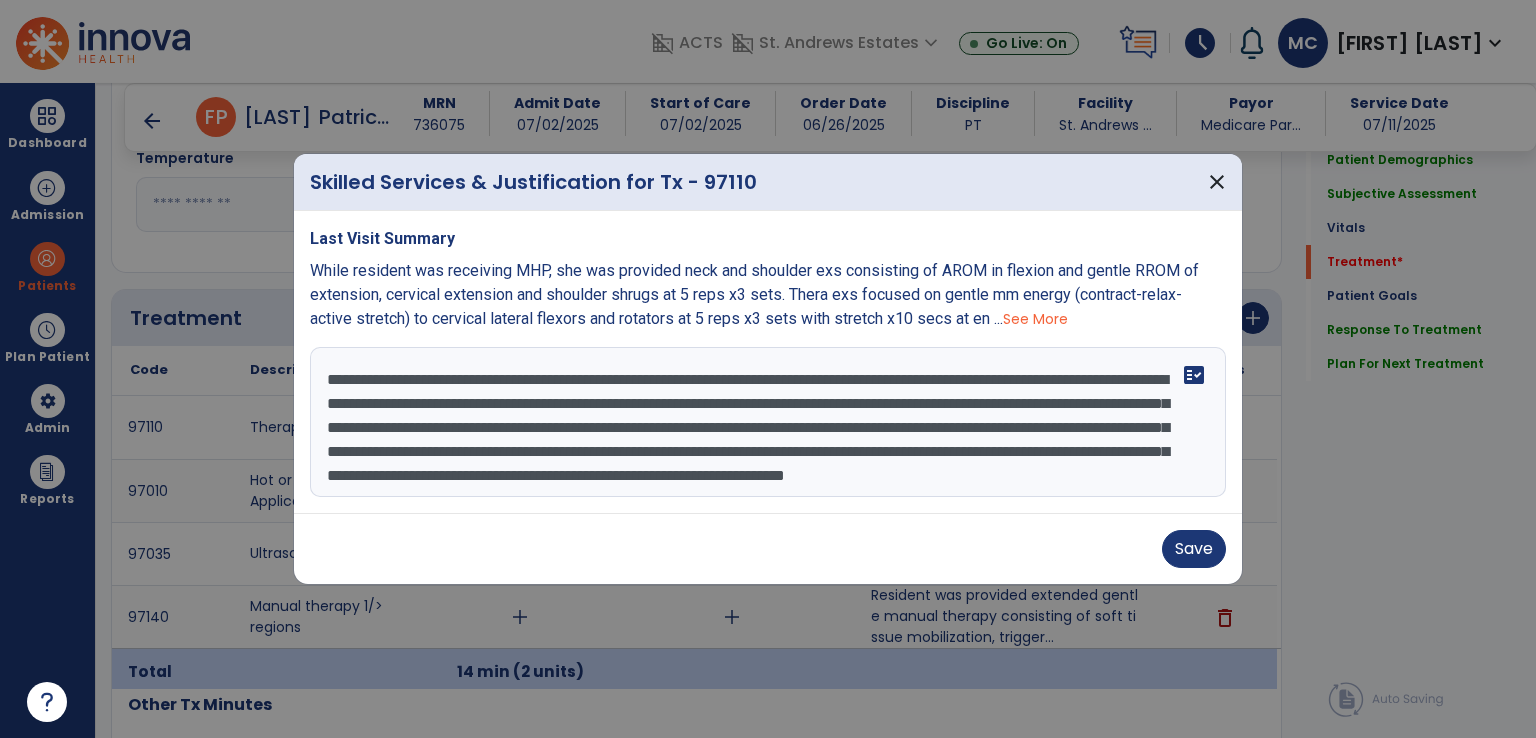 click on "**********" at bounding box center (768, 422) 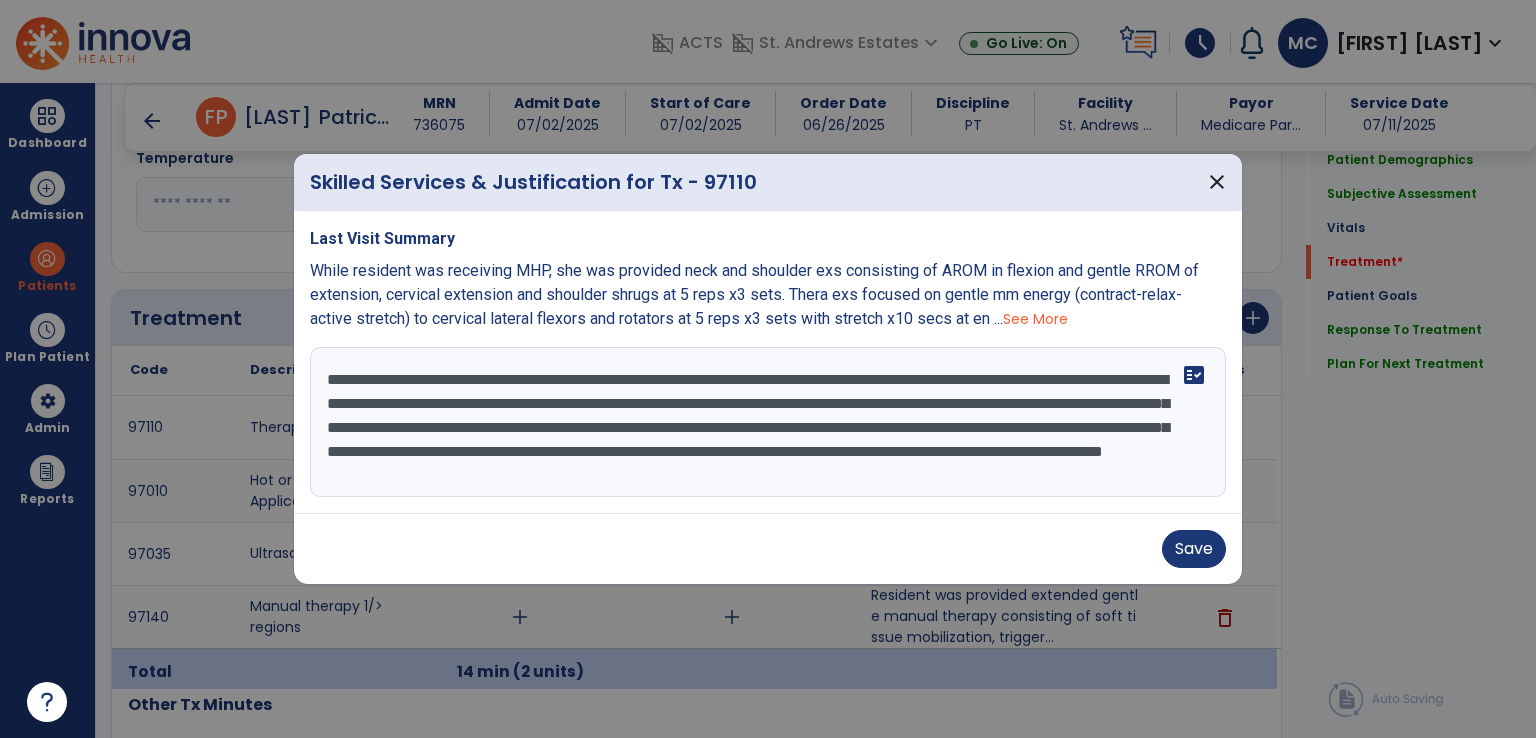scroll, scrollTop: 24, scrollLeft: 0, axis: vertical 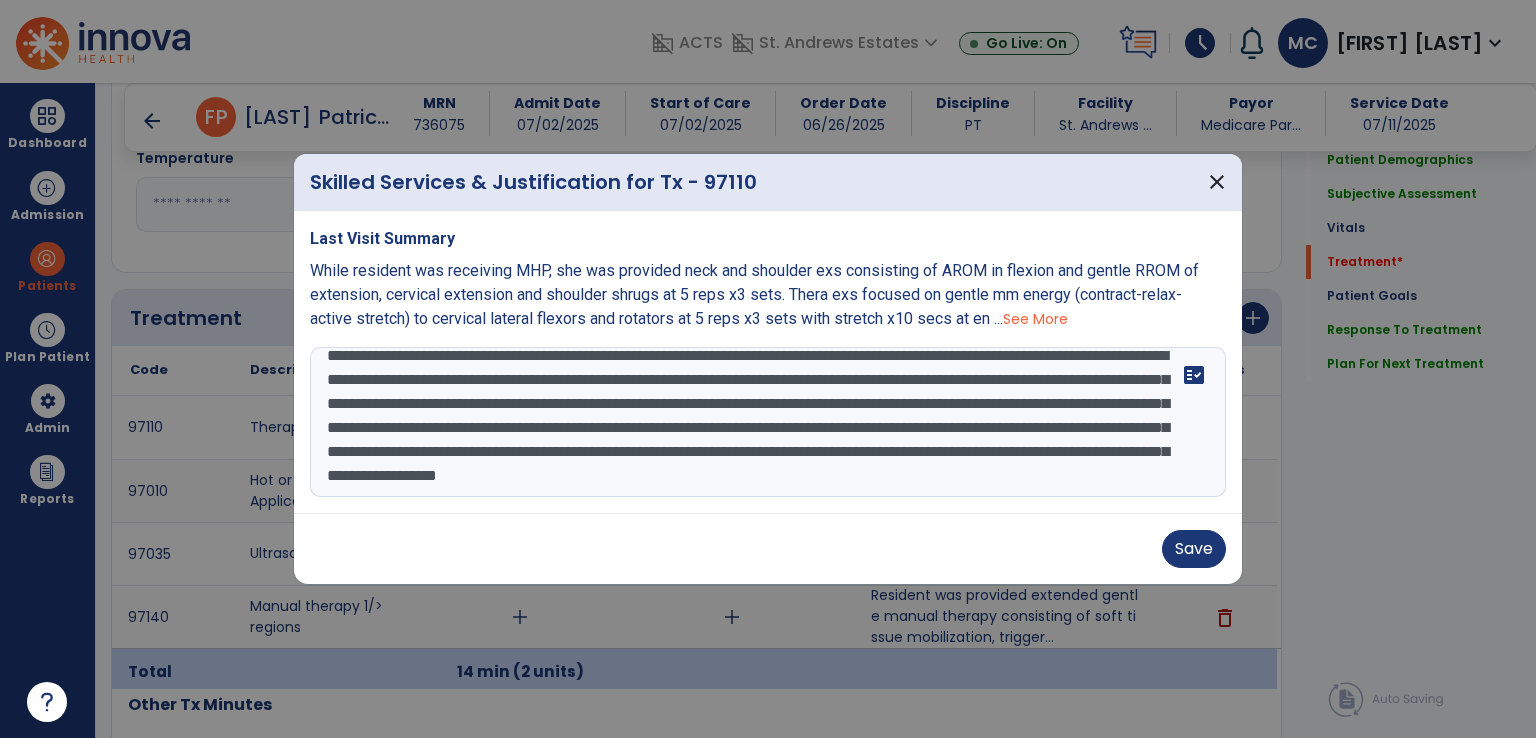 drag, startPoint x: 759, startPoint y: 473, endPoint x: 842, endPoint y: 478, distance: 83.15047 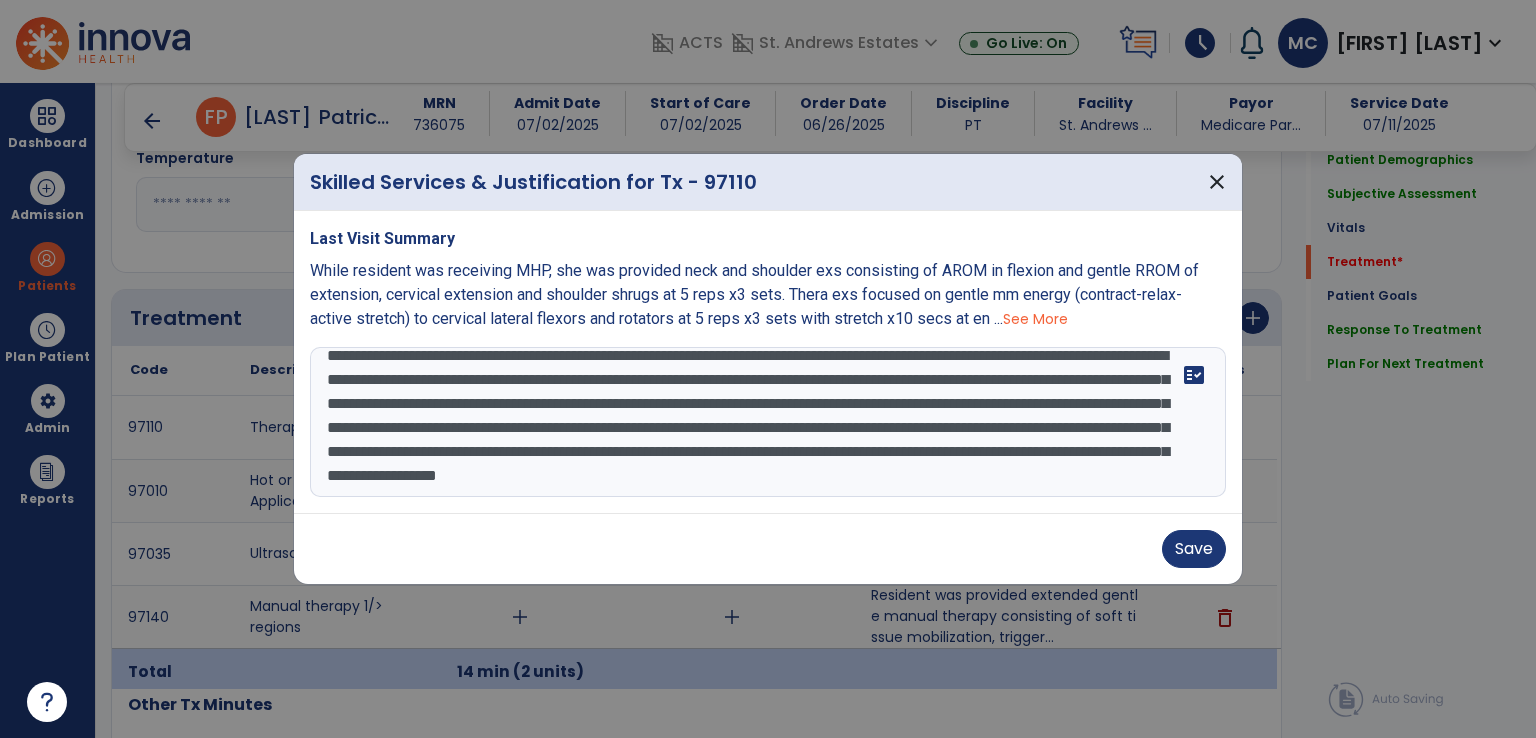 click on "**********" at bounding box center (768, 422) 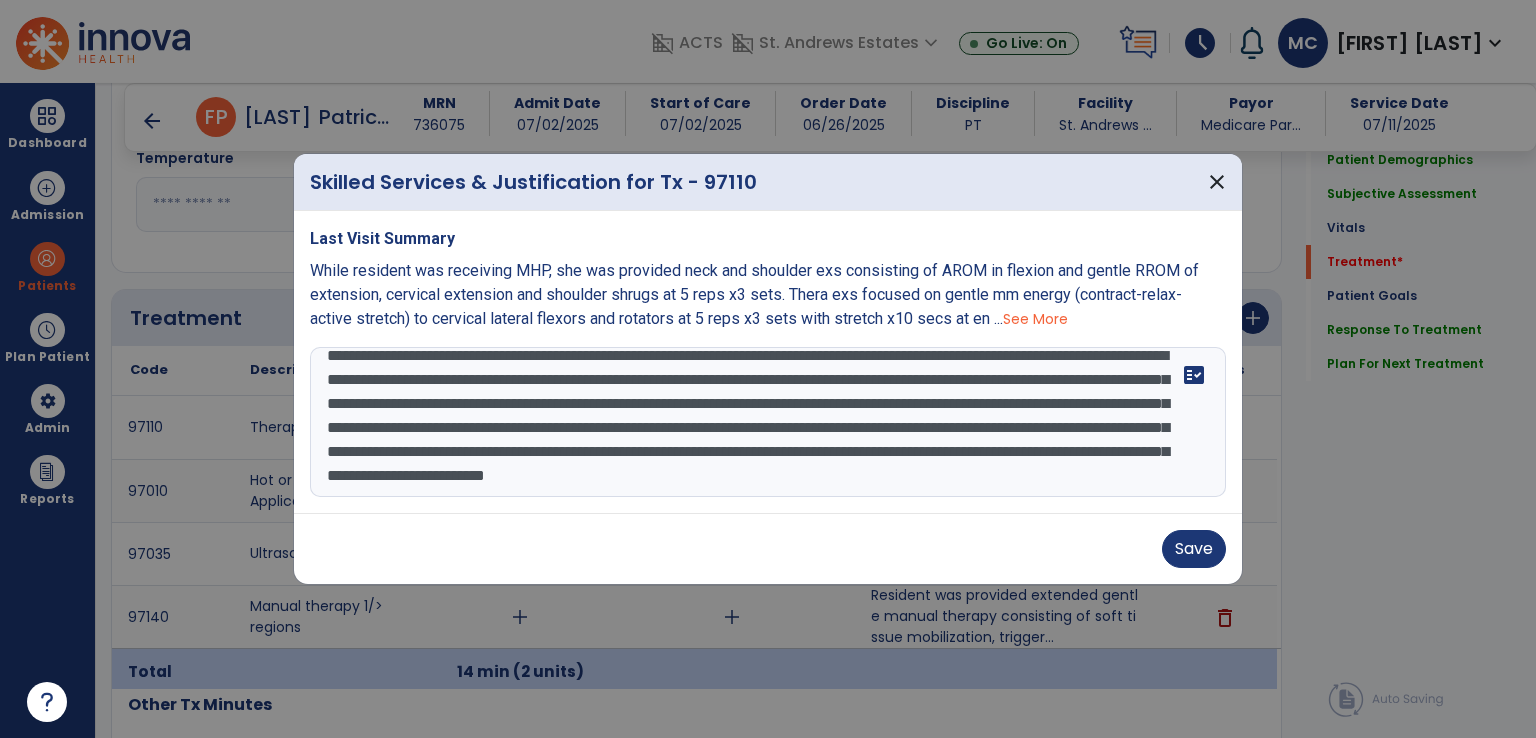 scroll, scrollTop: 72, scrollLeft: 0, axis: vertical 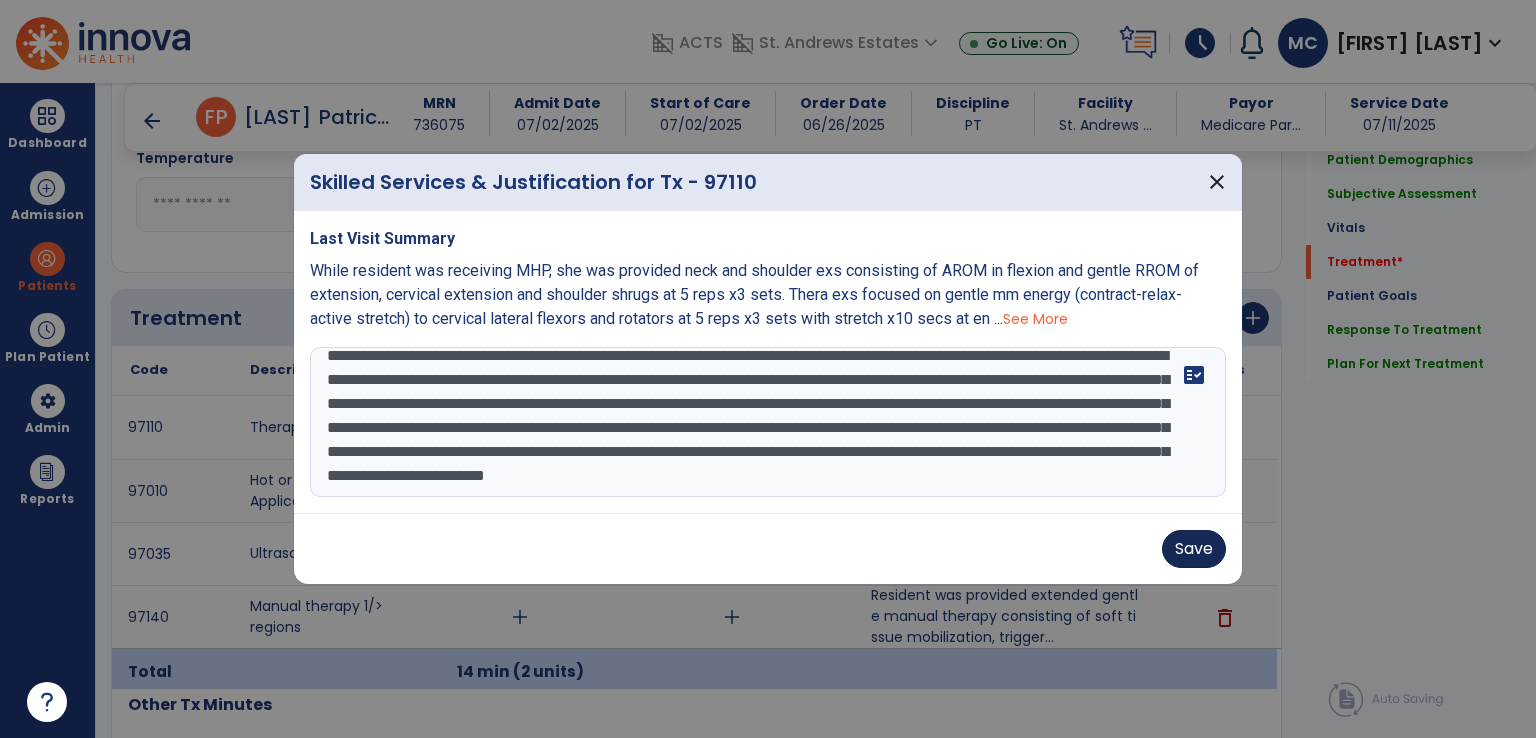 type on "**********" 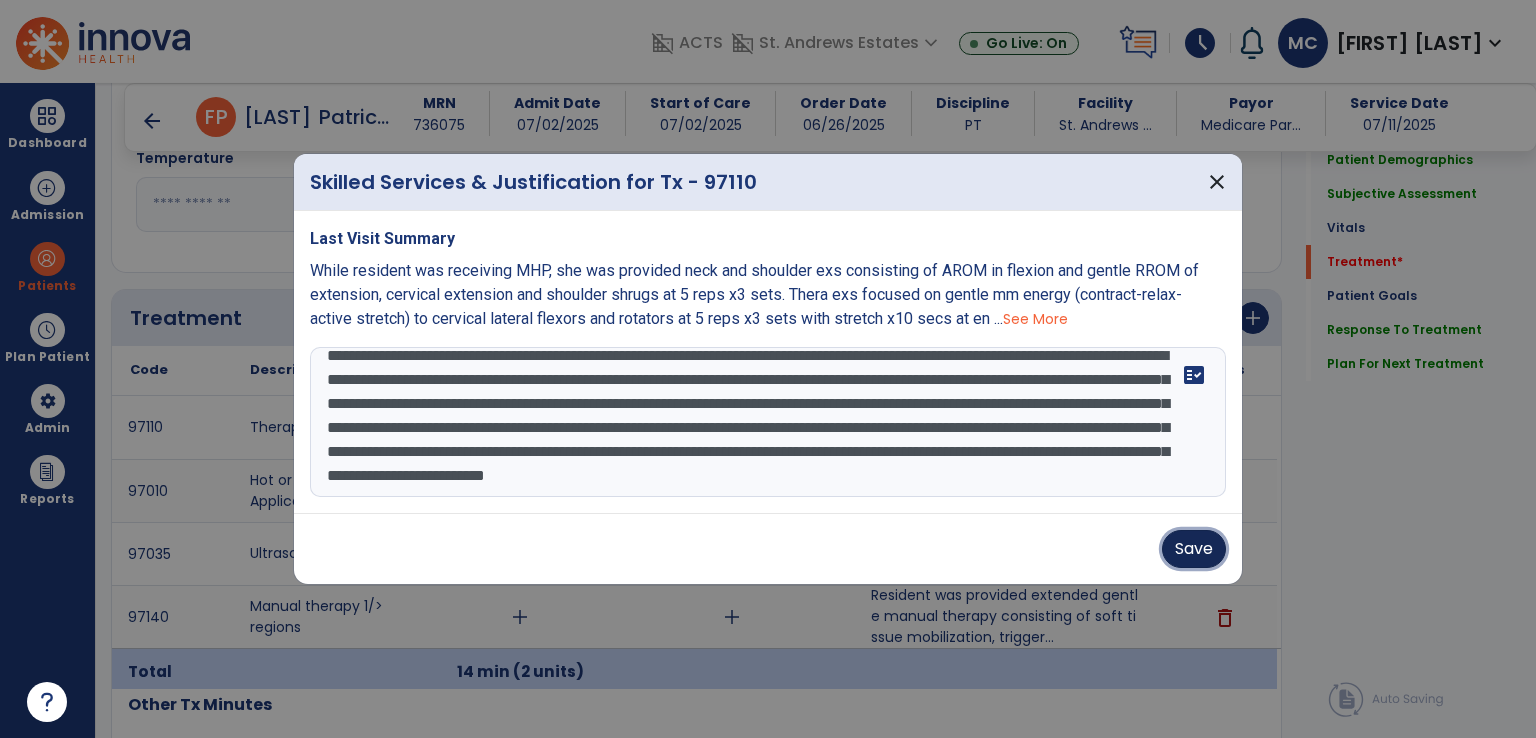 click on "Save" at bounding box center (1194, 549) 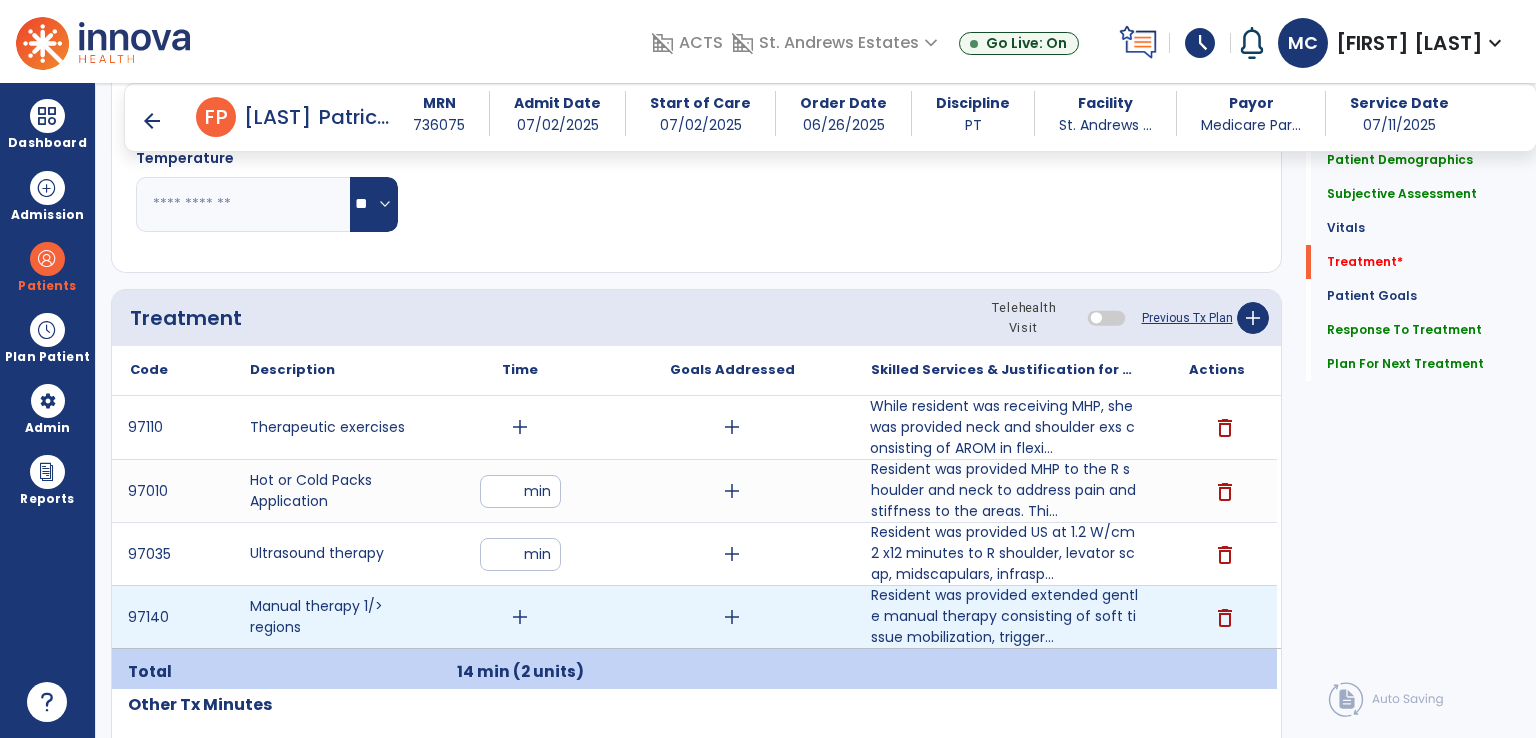 click on "add" at bounding box center [520, 617] 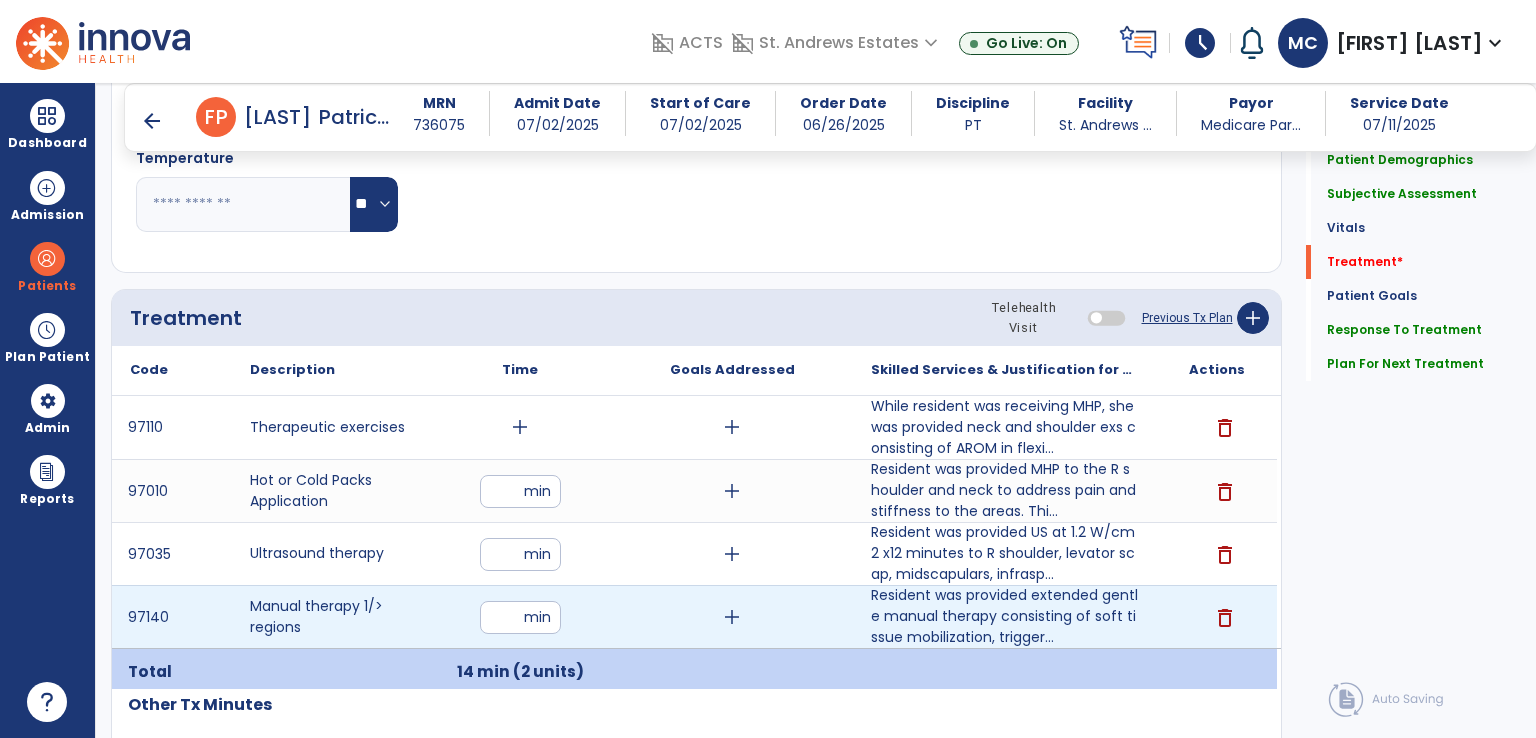 type on "**" 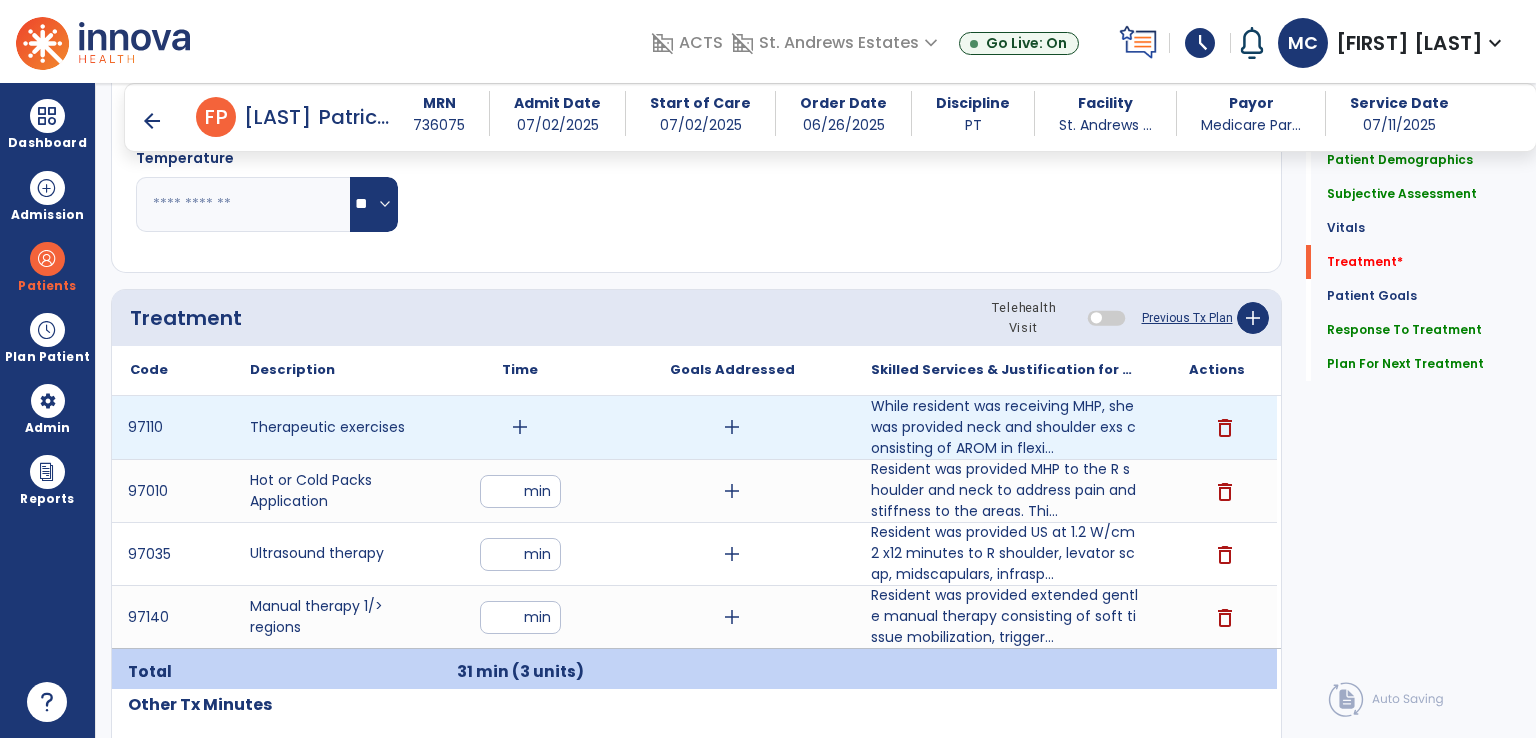 click on "add" at bounding box center (520, 427) 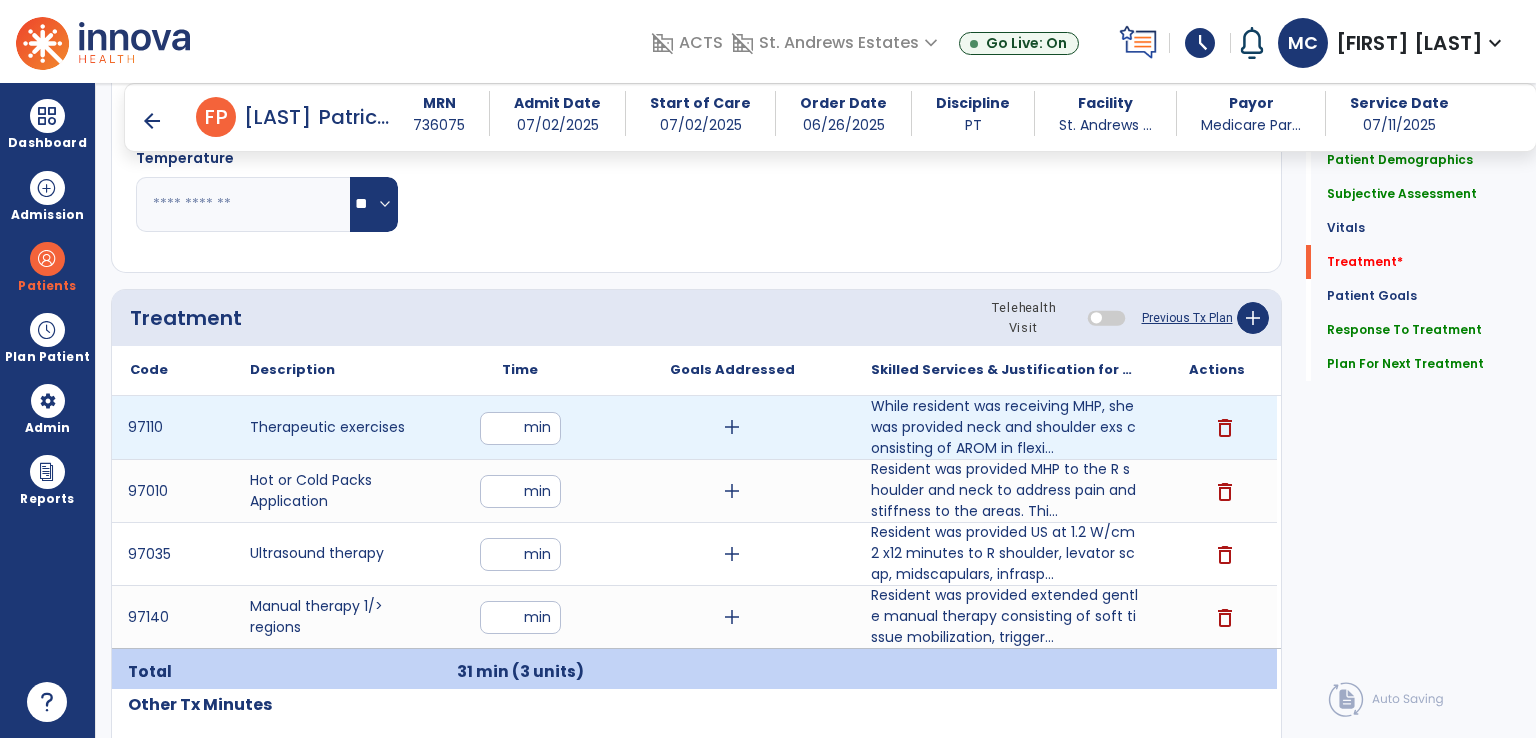 type on "**" 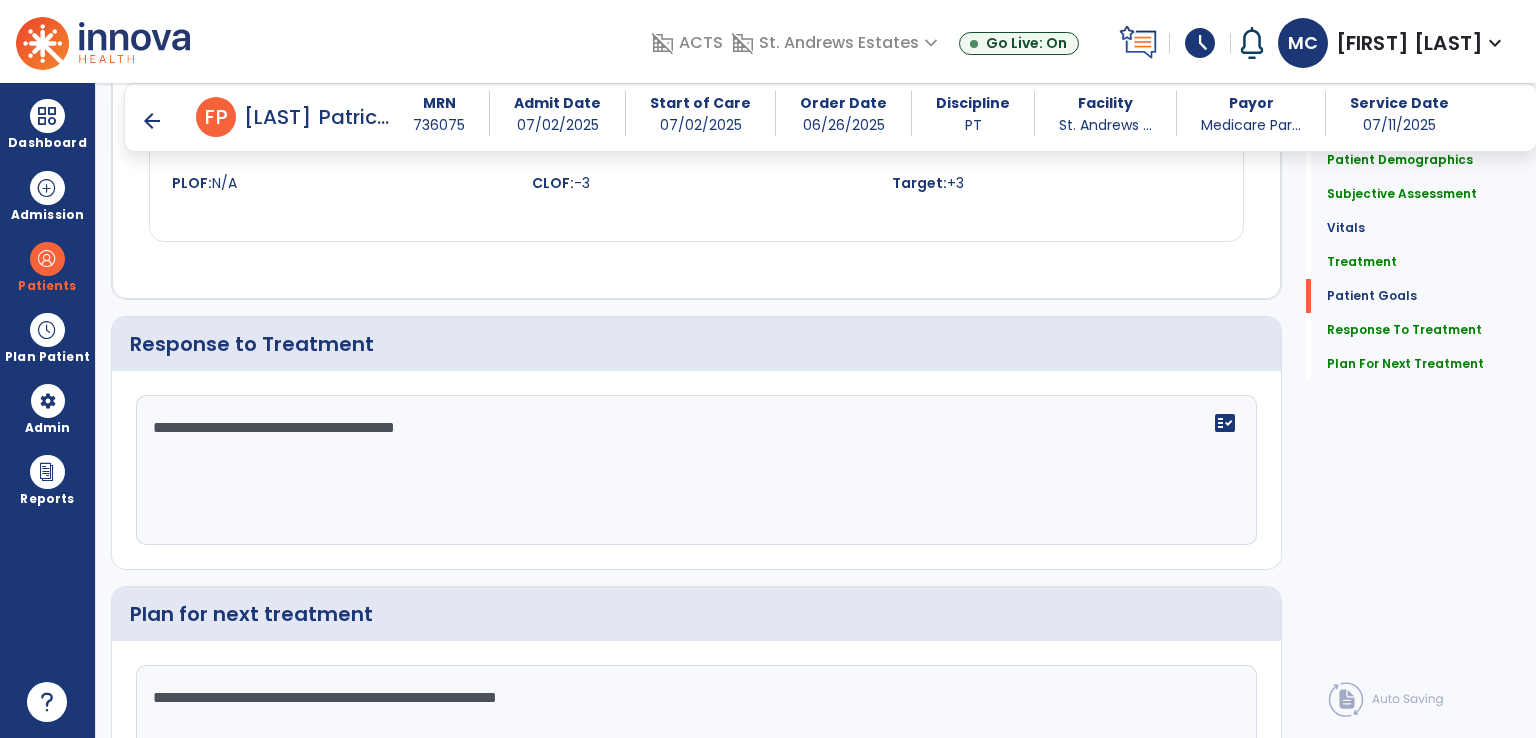 scroll, scrollTop: 2600, scrollLeft: 0, axis: vertical 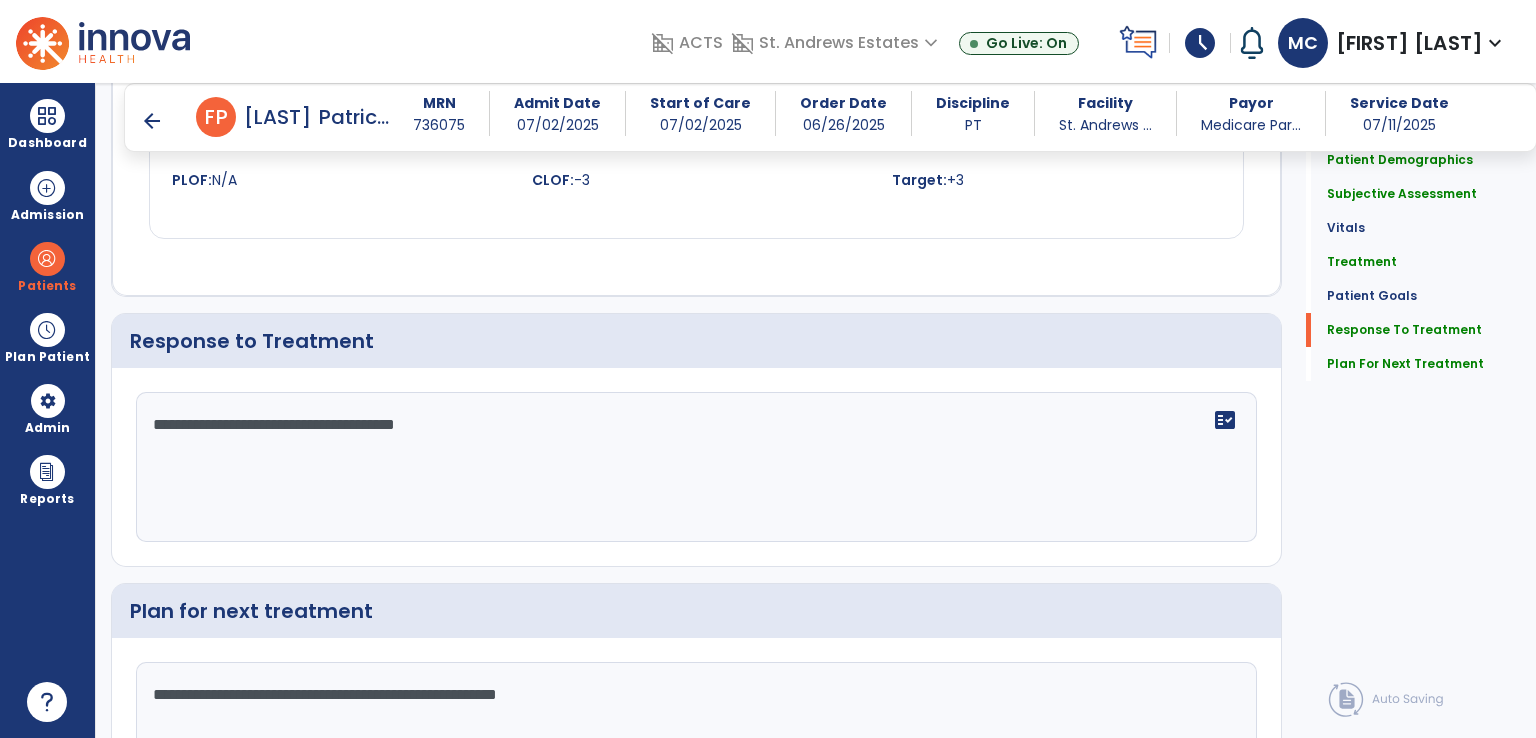 click on "**********" 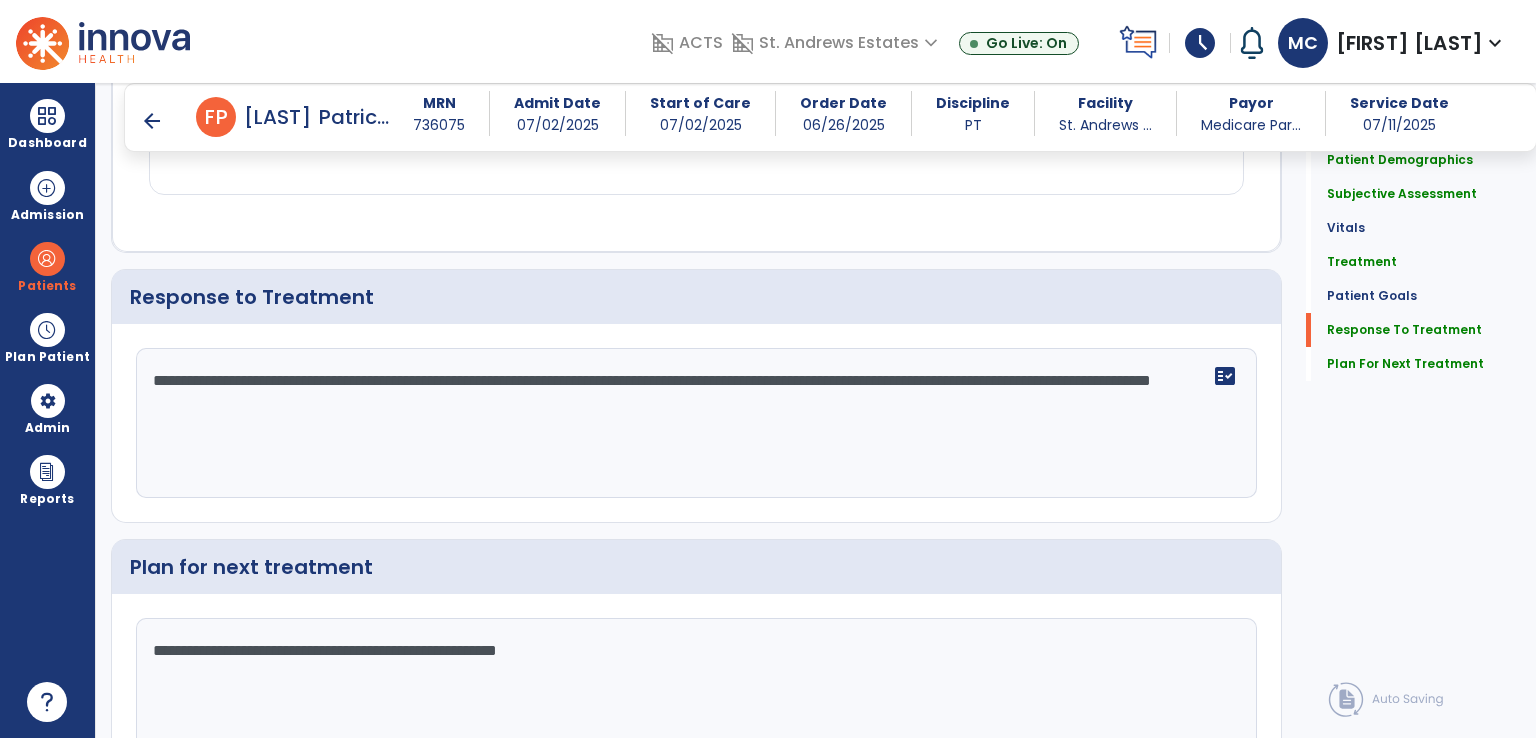 scroll, scrollTop: 2759, scrollLeft: 0, axis: vertical 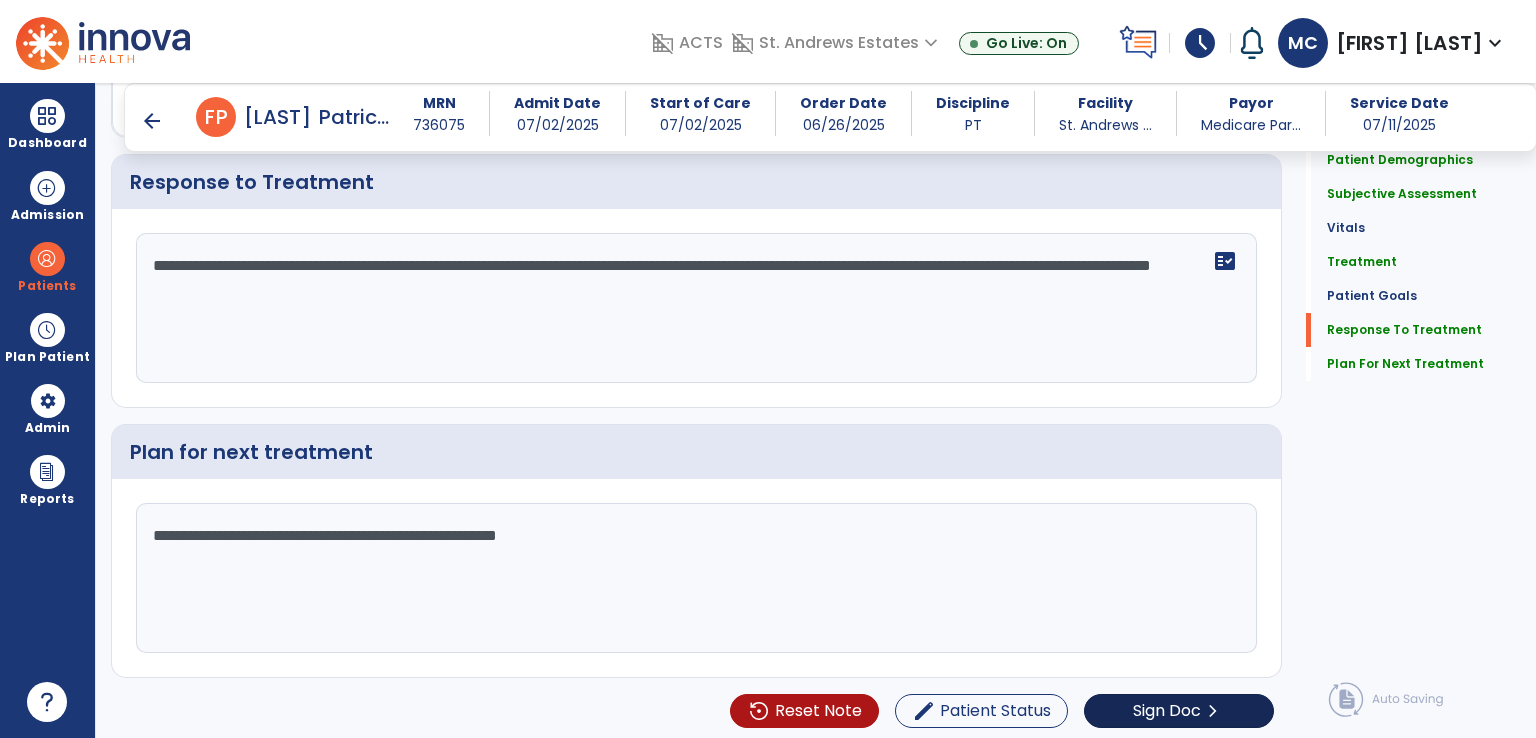 type on "**********" 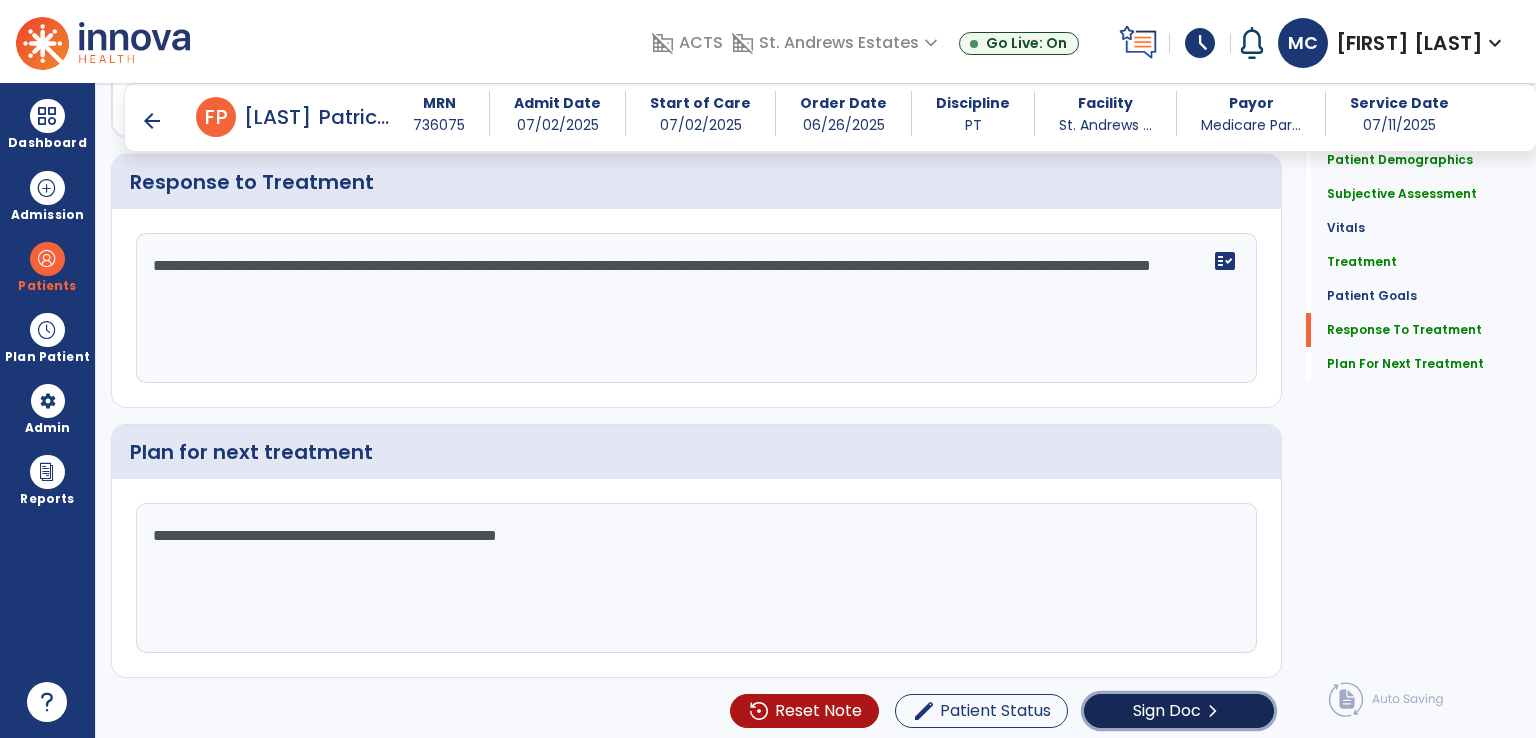 click on "Sign Doc" 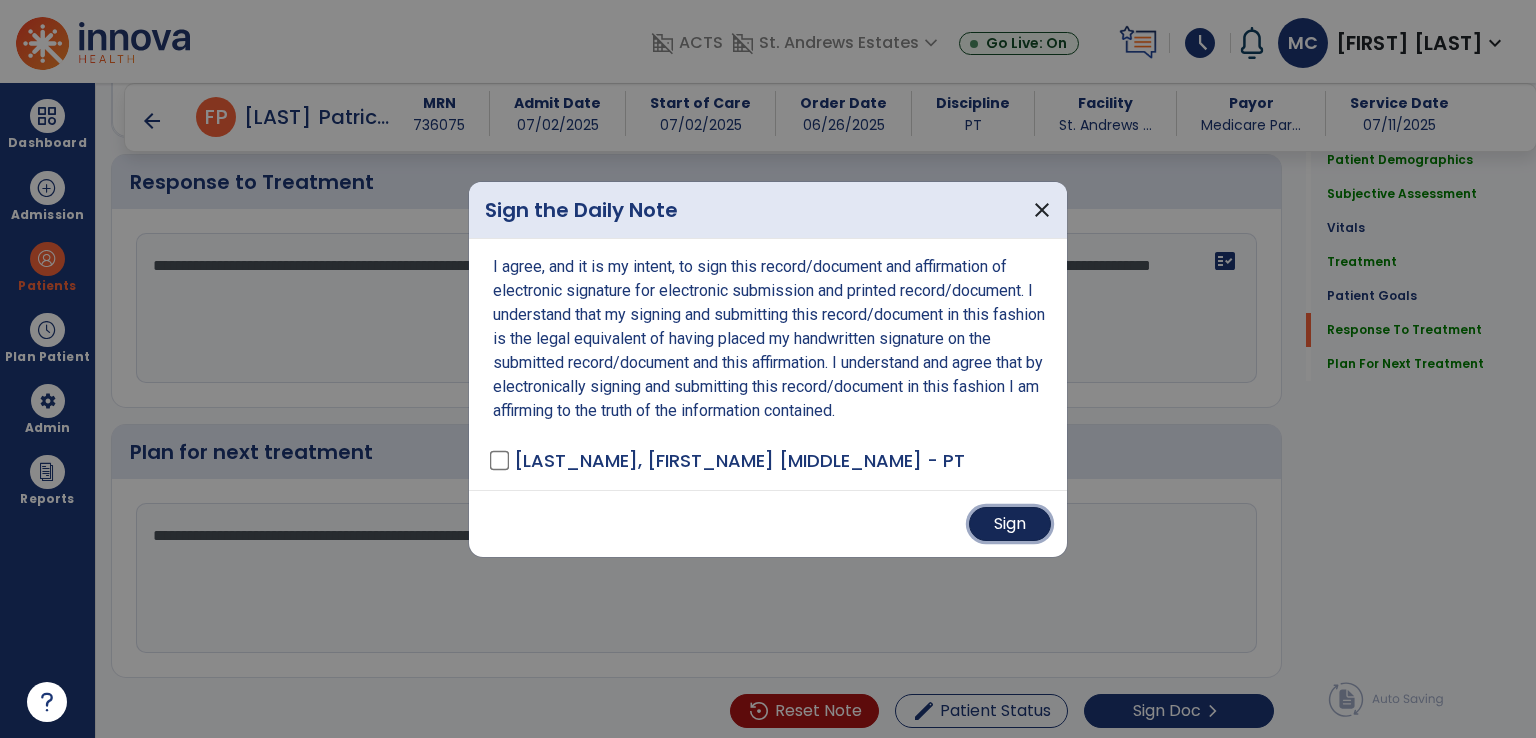 click on "Sign" at bounding box center [1010, 524] 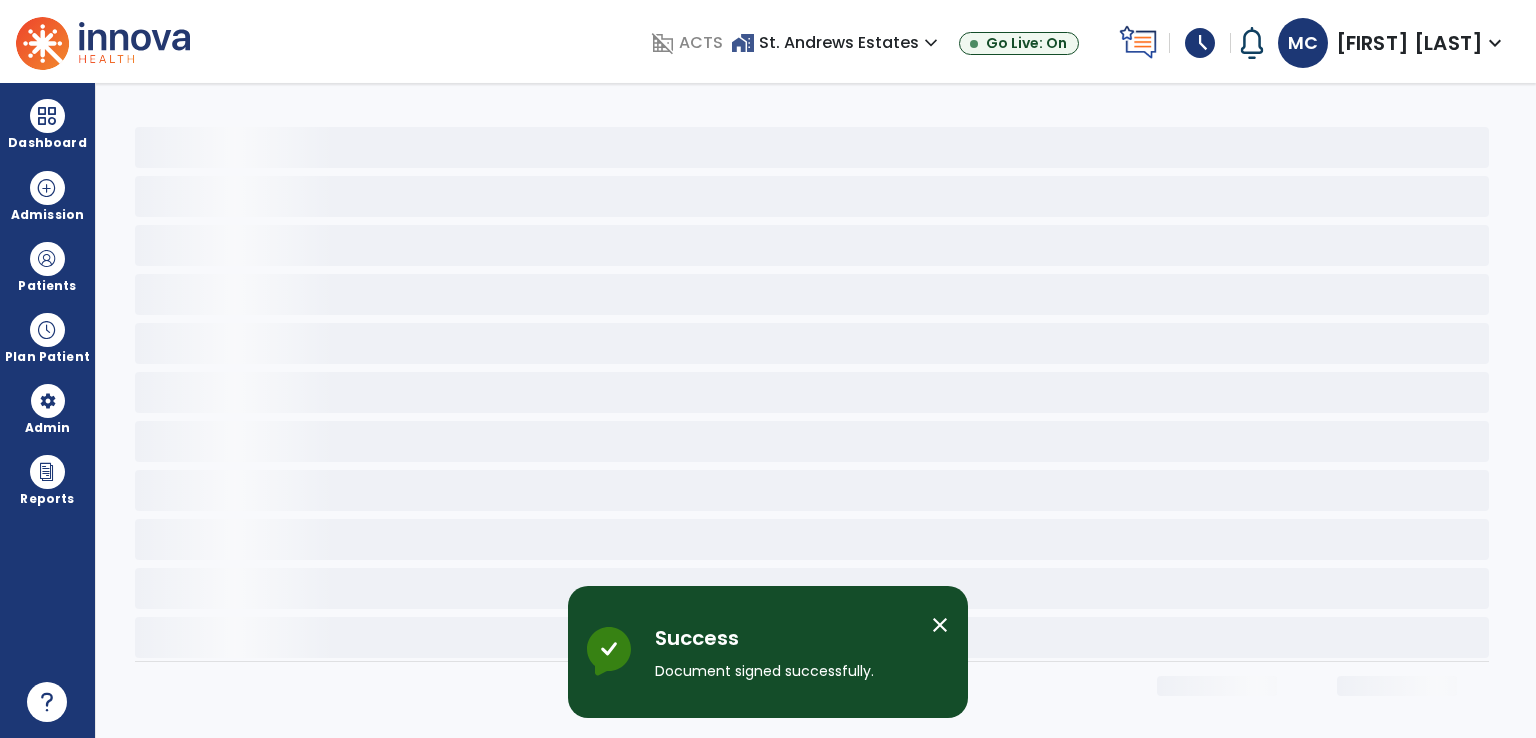 scroll, scrollTop: 0, scrollLeft: 0, axis: both 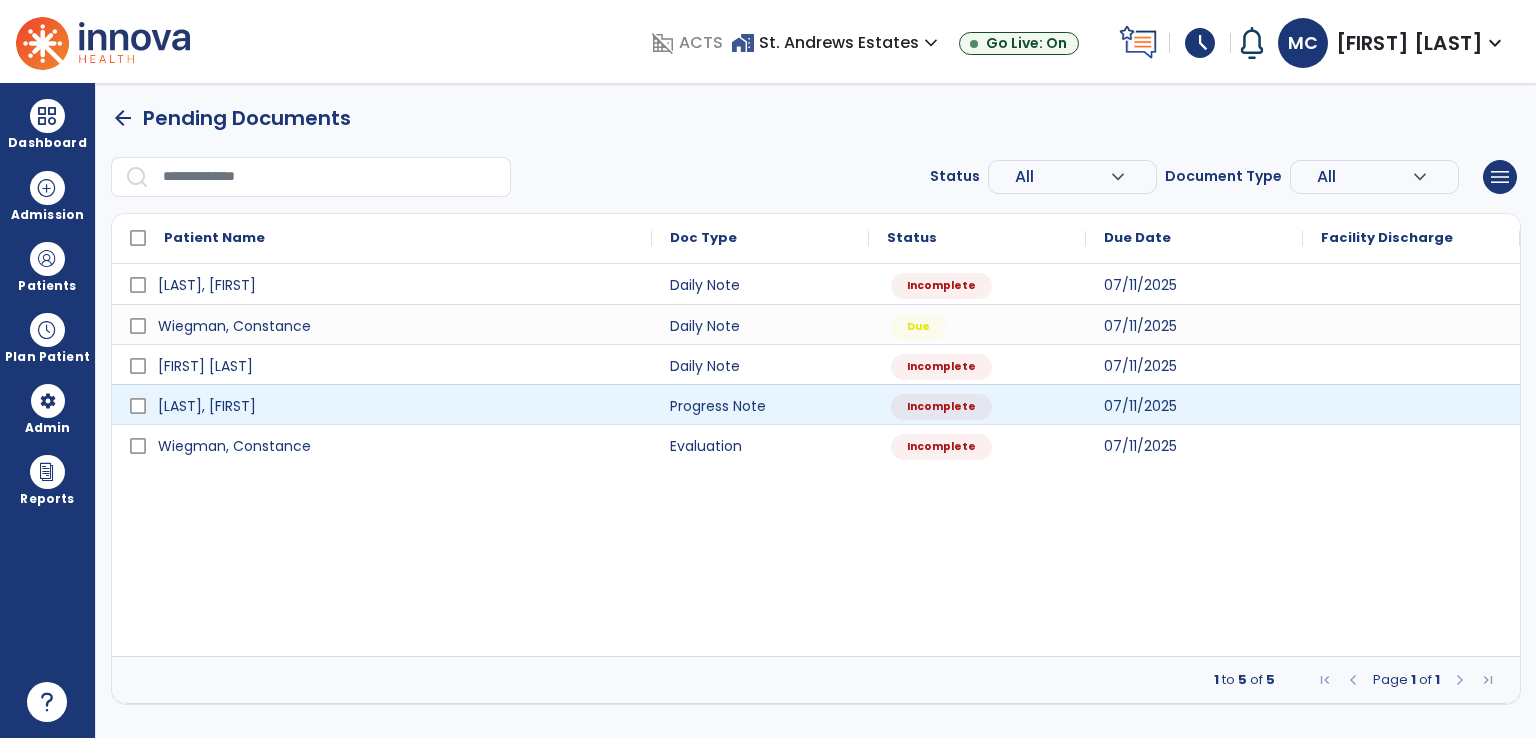 click at bounding box center (1411, 404) 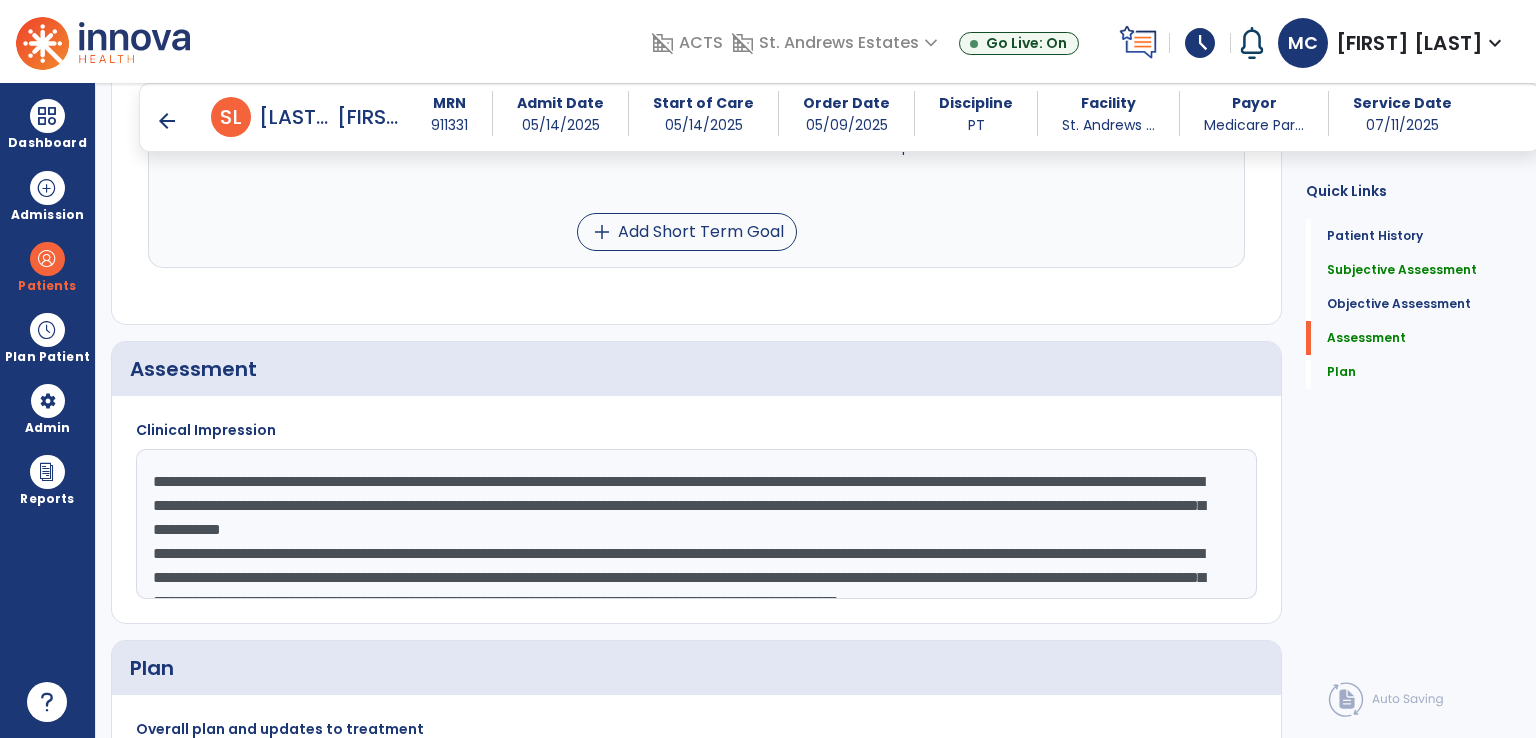 scroll, scrollTop: 2000, scrollLeft: 0, axis: vertical 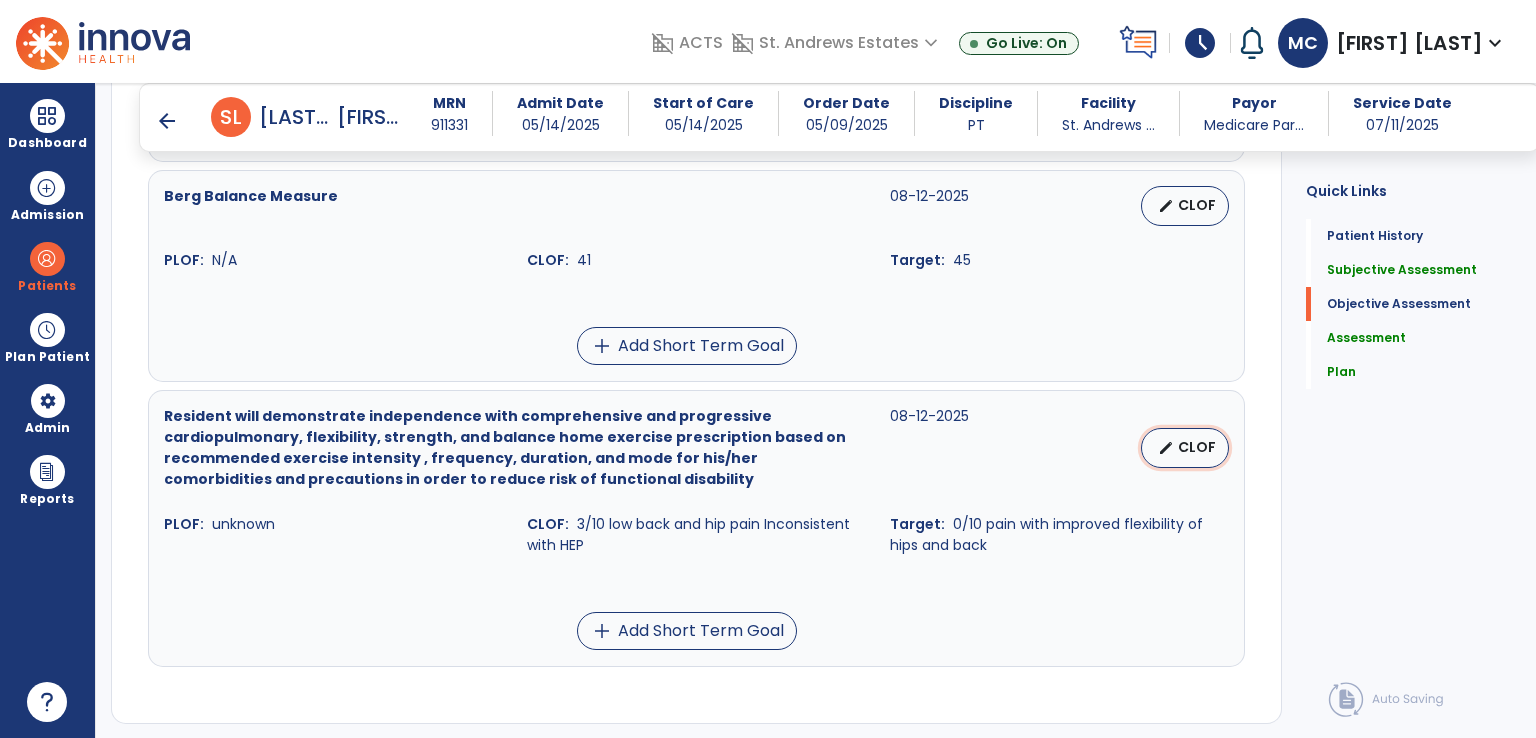 click on "edit" at bounding box center (1166, 448) 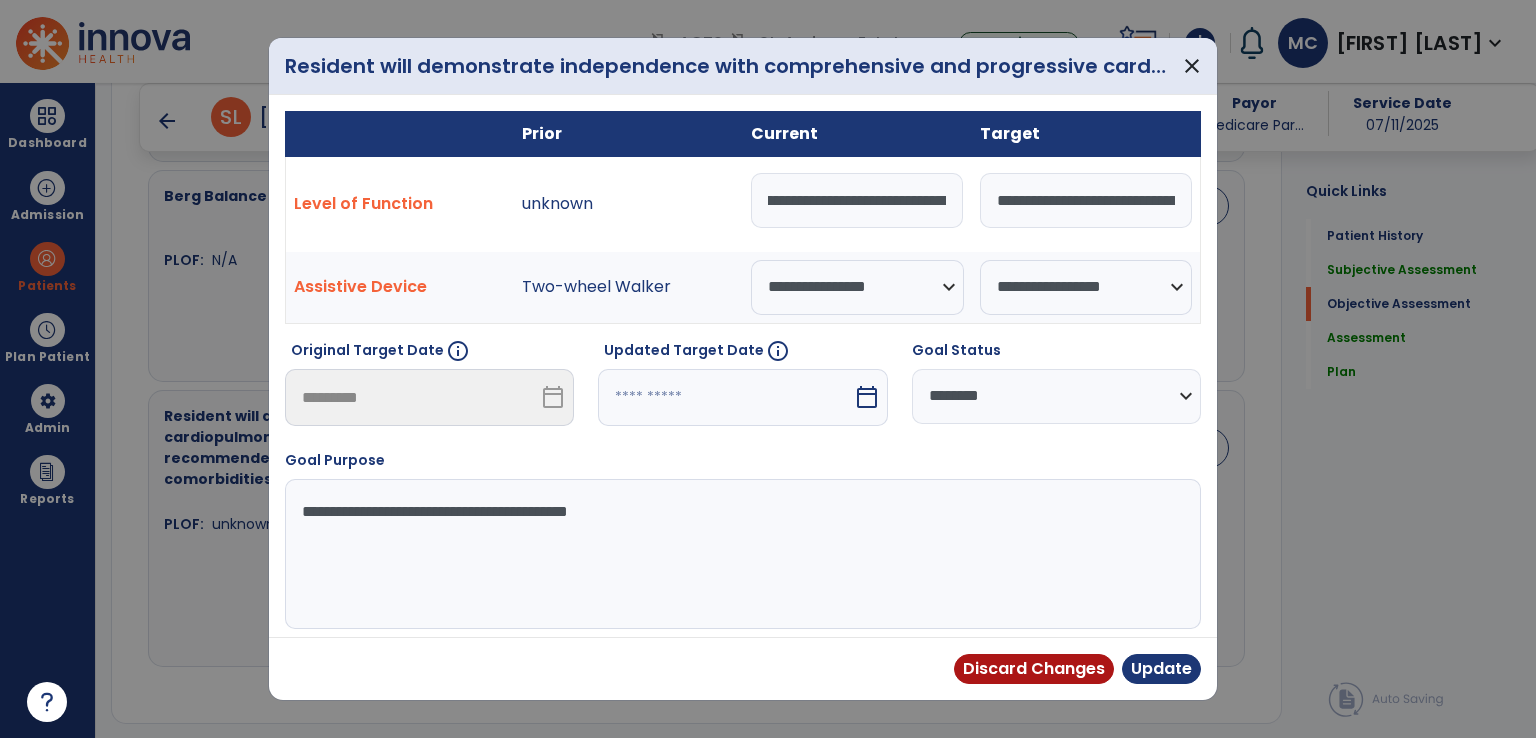 scroll, scrollTop: 0, scrollLeft: 201, axis: horizontal 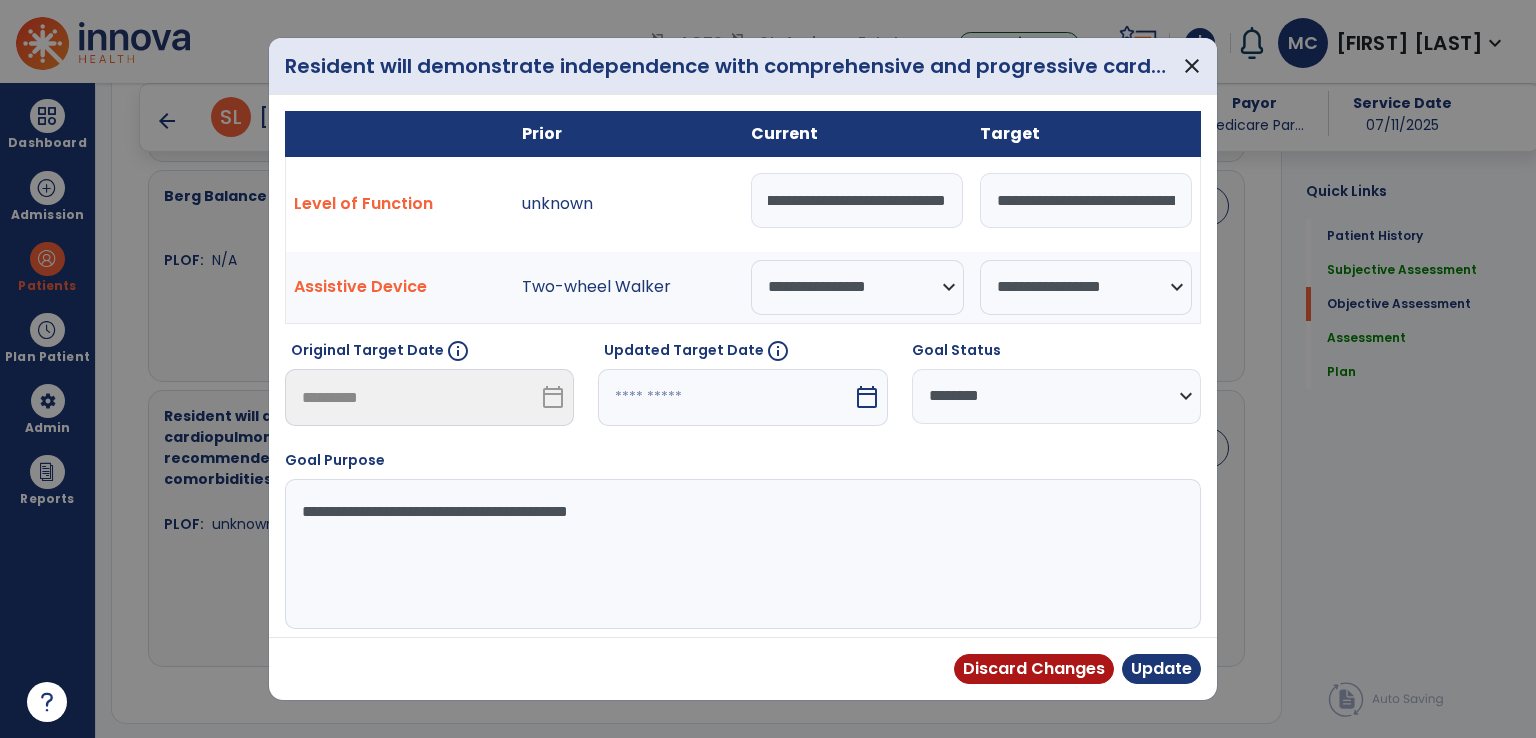 drag, startPoint x: 776, startPoint y: 202, endPoint x: 965, endPoint y: 195, distance: 189.12958 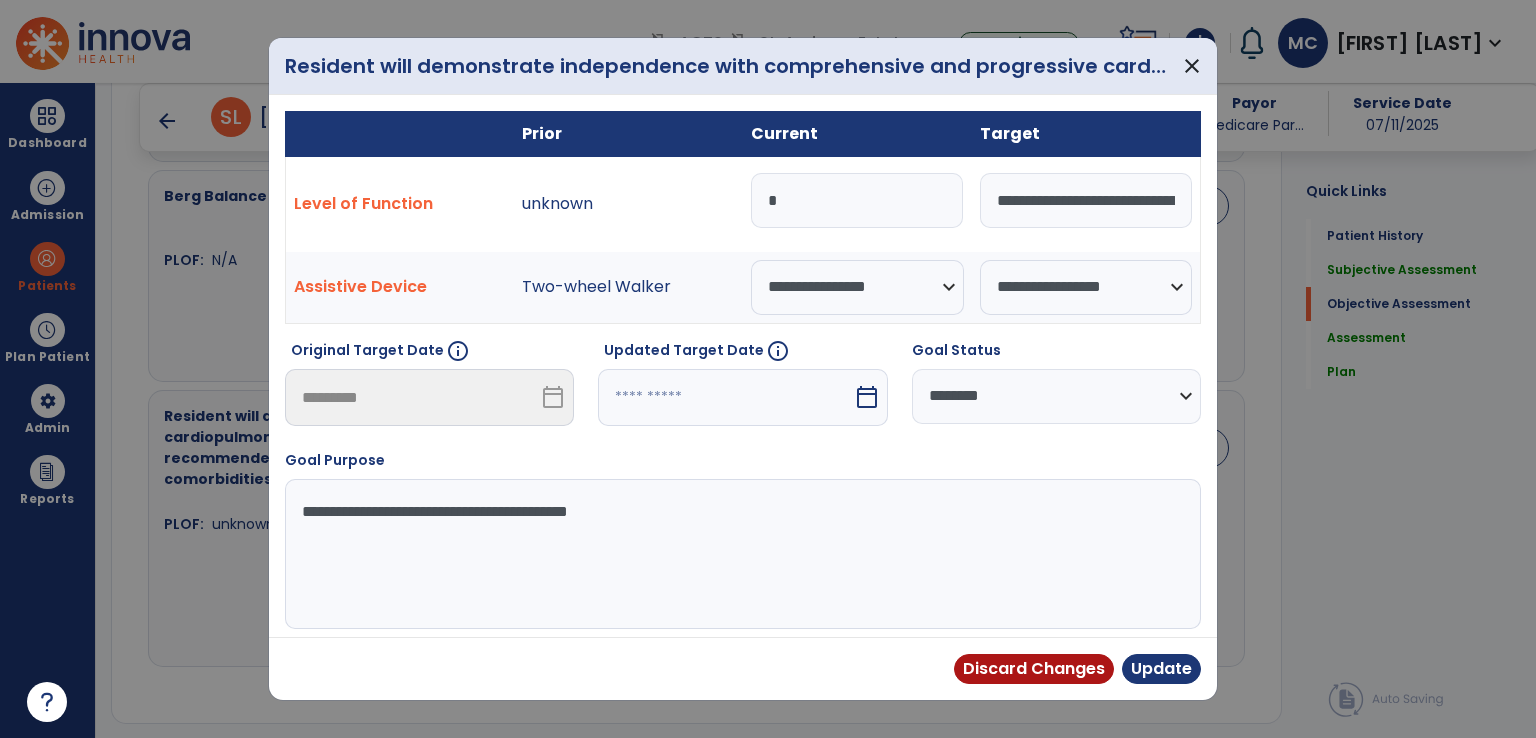 scroll, scrollTop: 0, scrollLeft: 0, axis: both 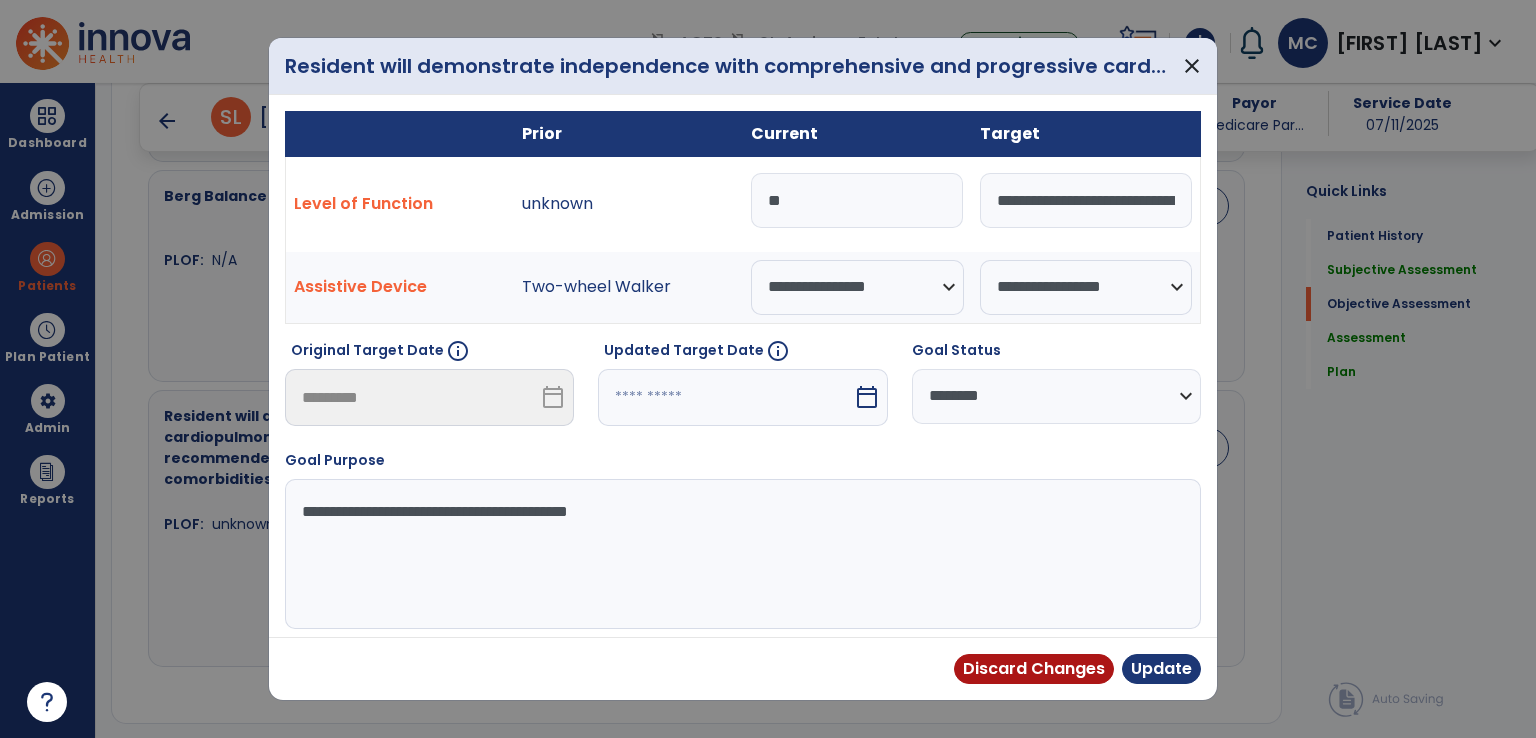 paste on "**********" 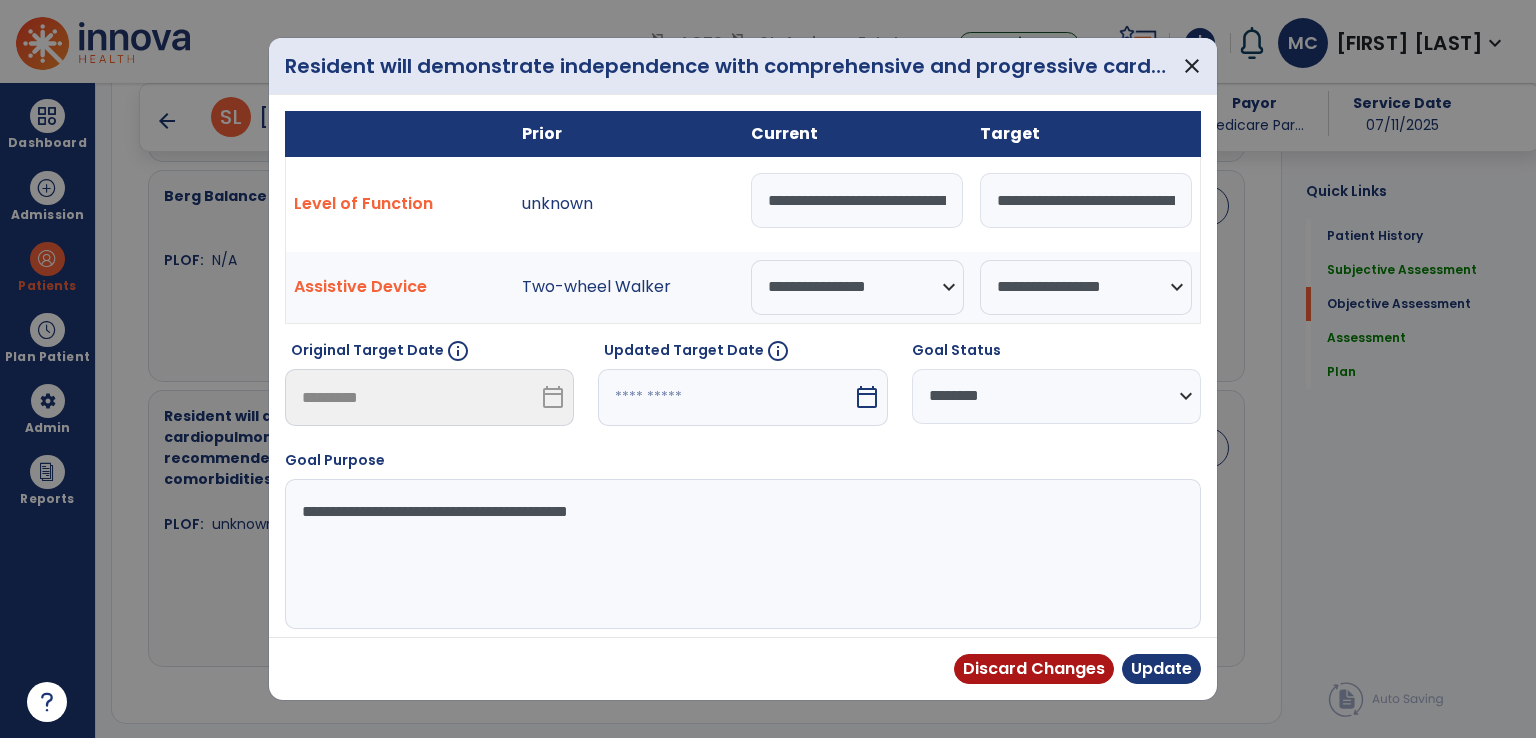 scroll, scrollTop: 0, scrollLeft: 204, axis: horizontal 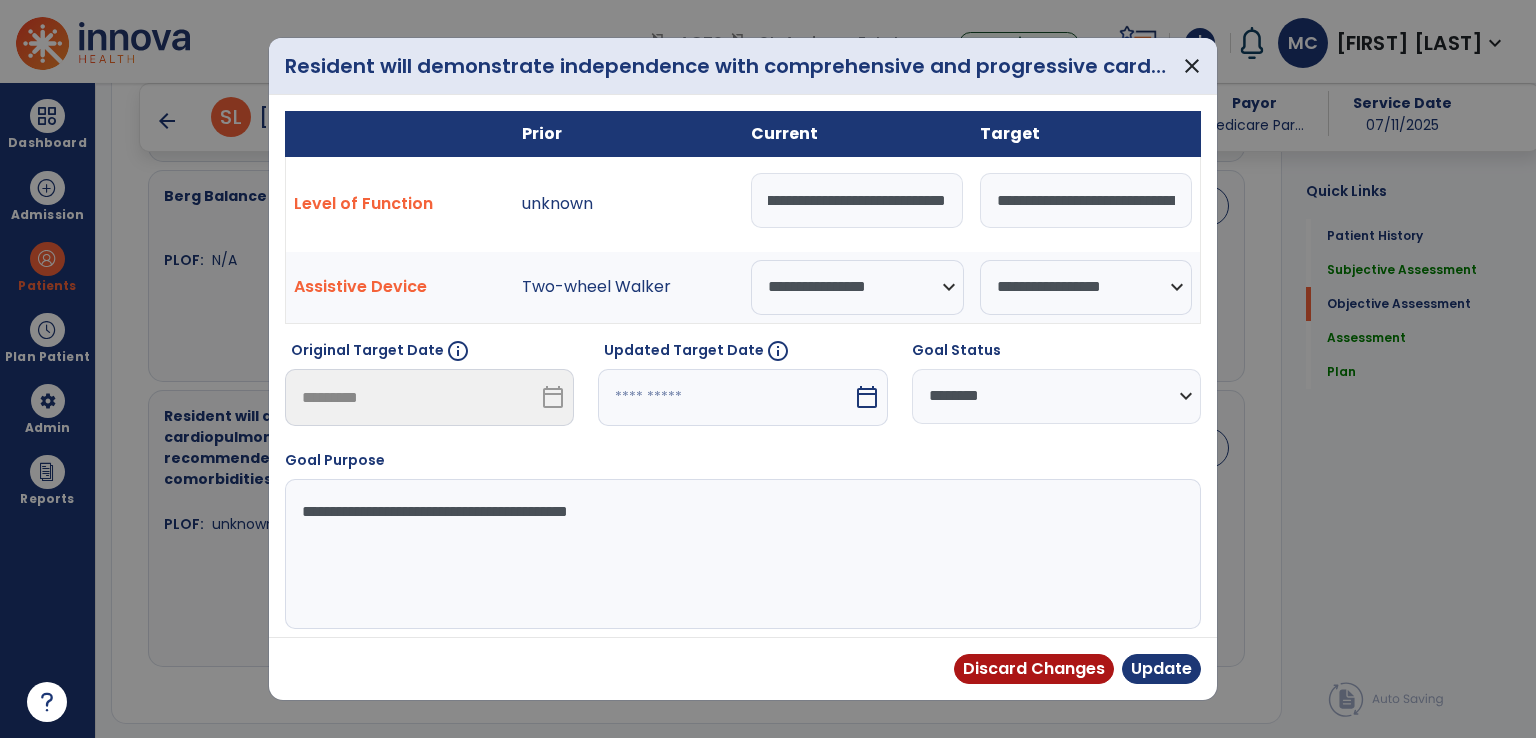 click on "**********" at bounding box center (857, 200) 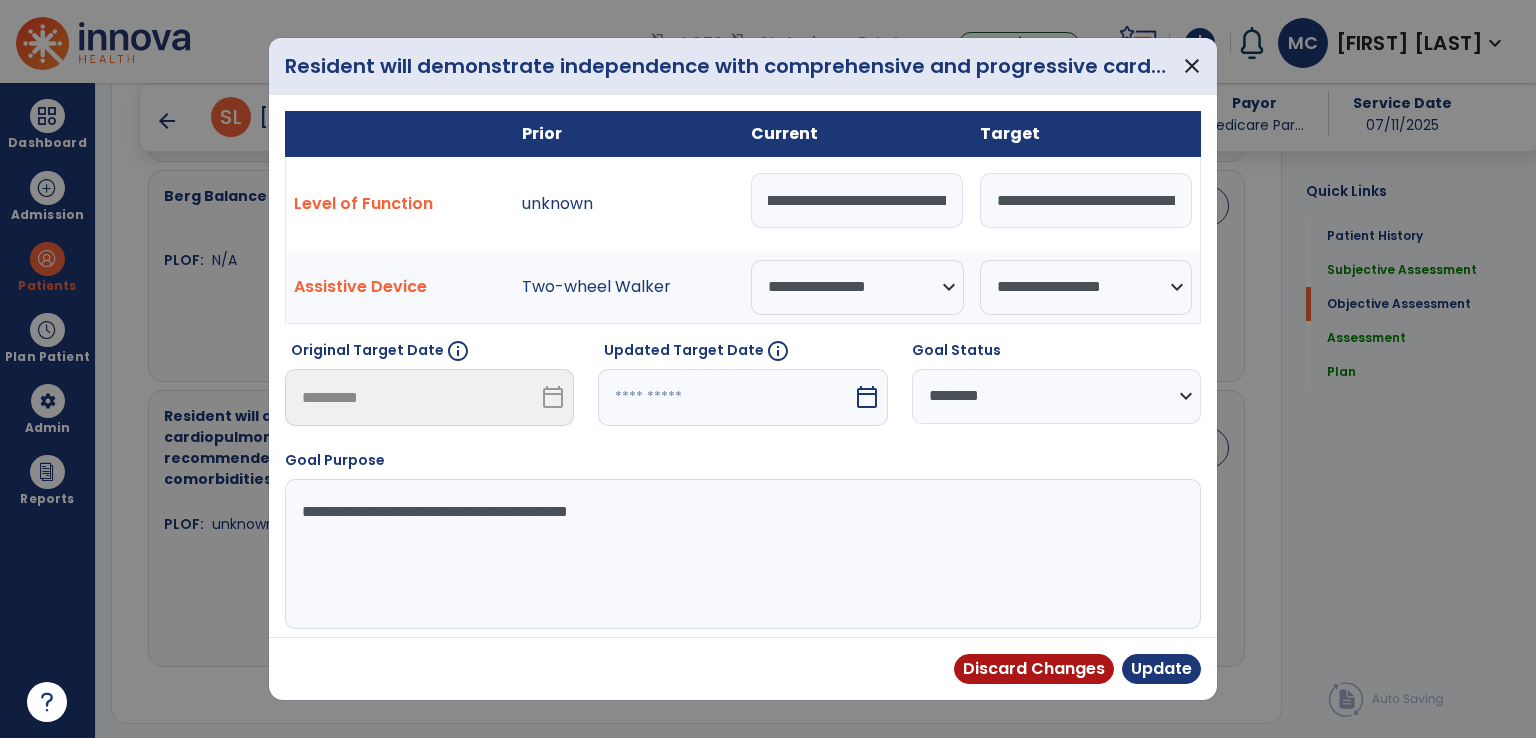 scroll, scrollTop: 0, scrollLeft: 0, axis: both 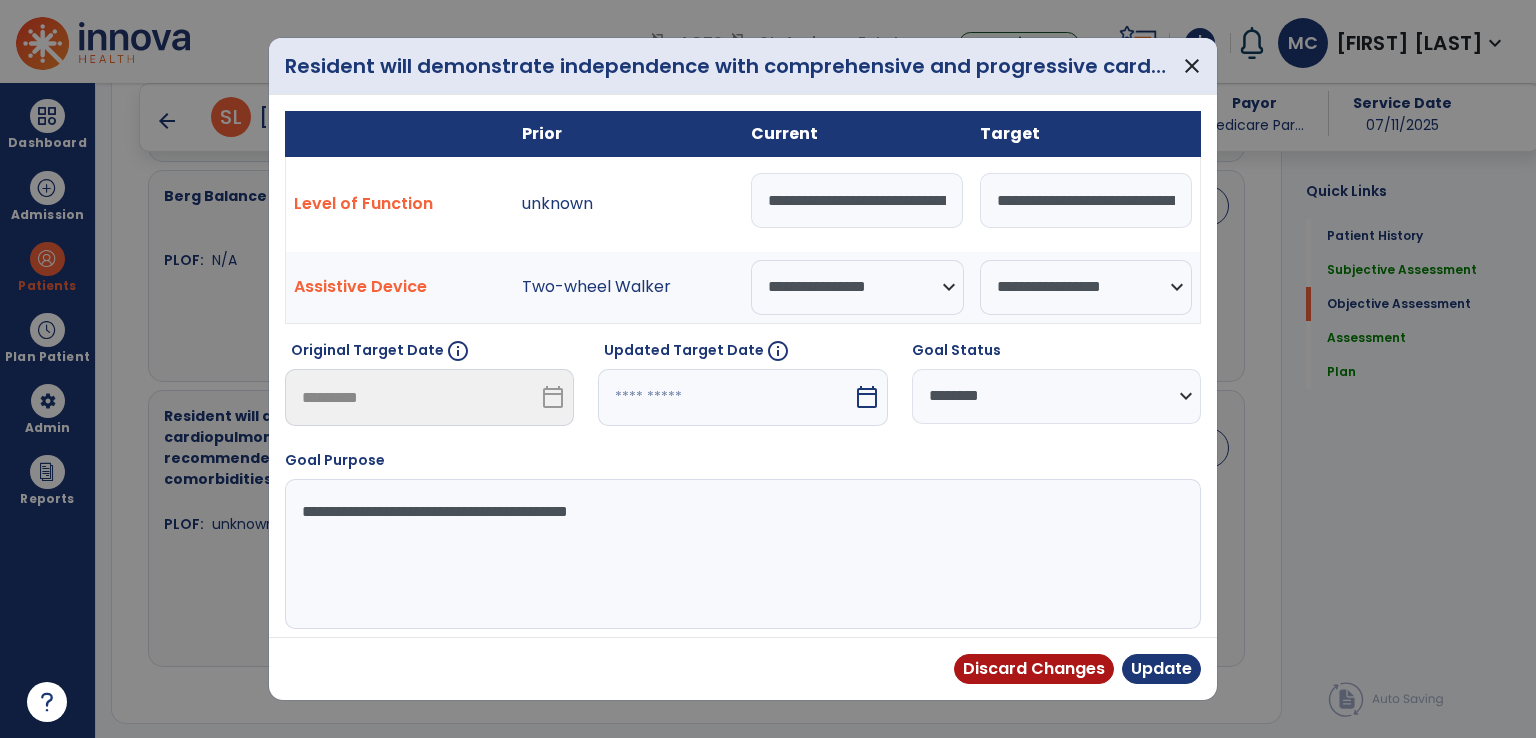 click on "**********" at bounding box center [857, 200] 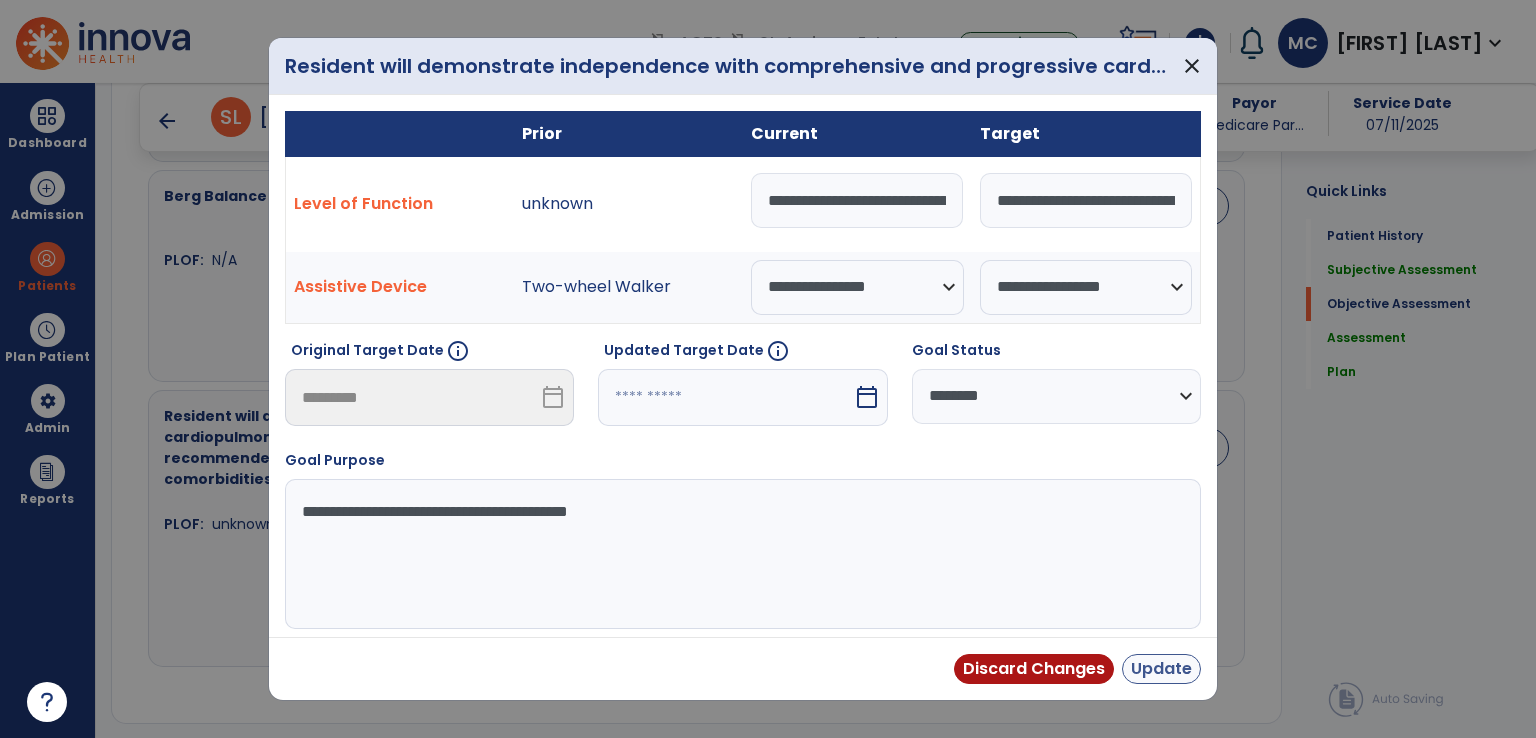 type on "**********" 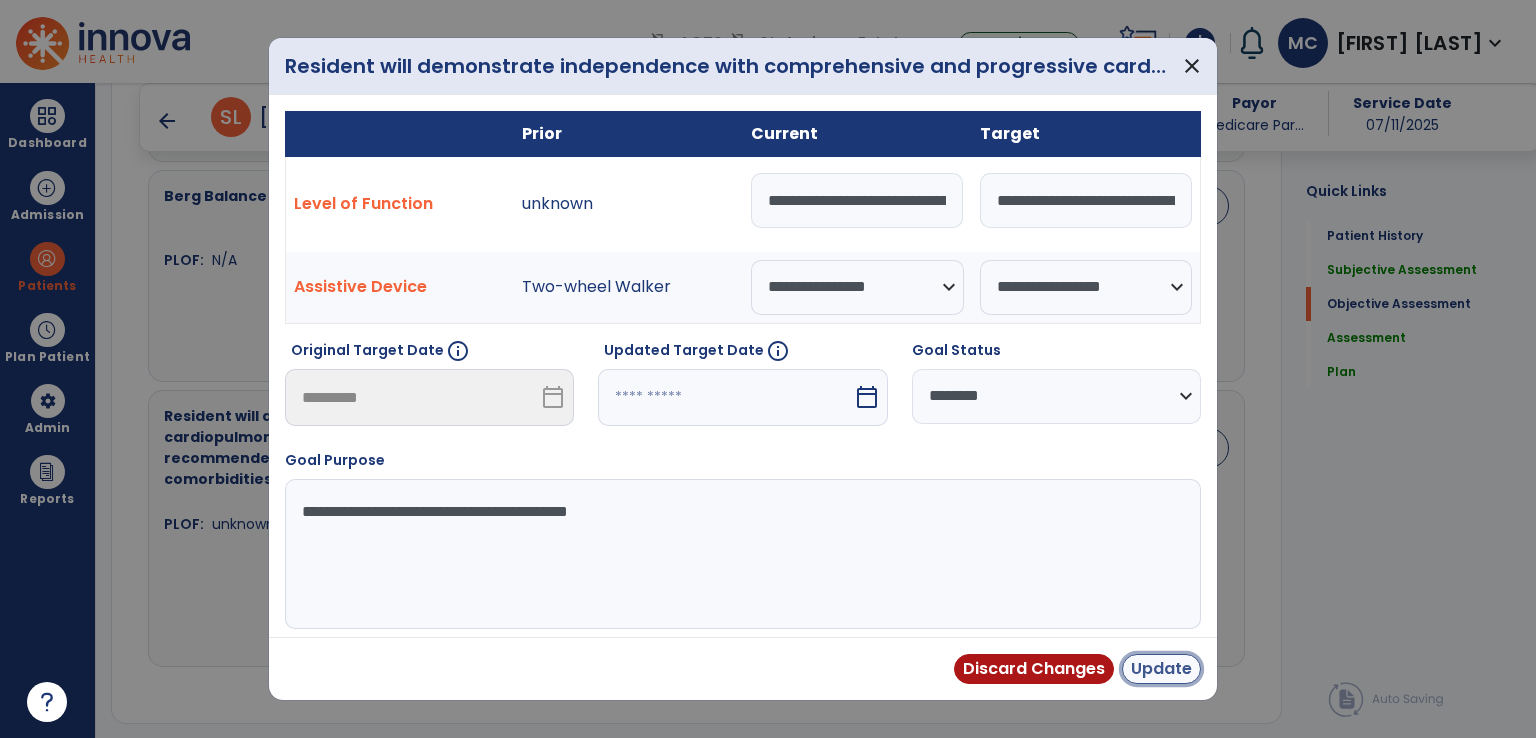 click on "Update" at bounding box center (1161, 669) 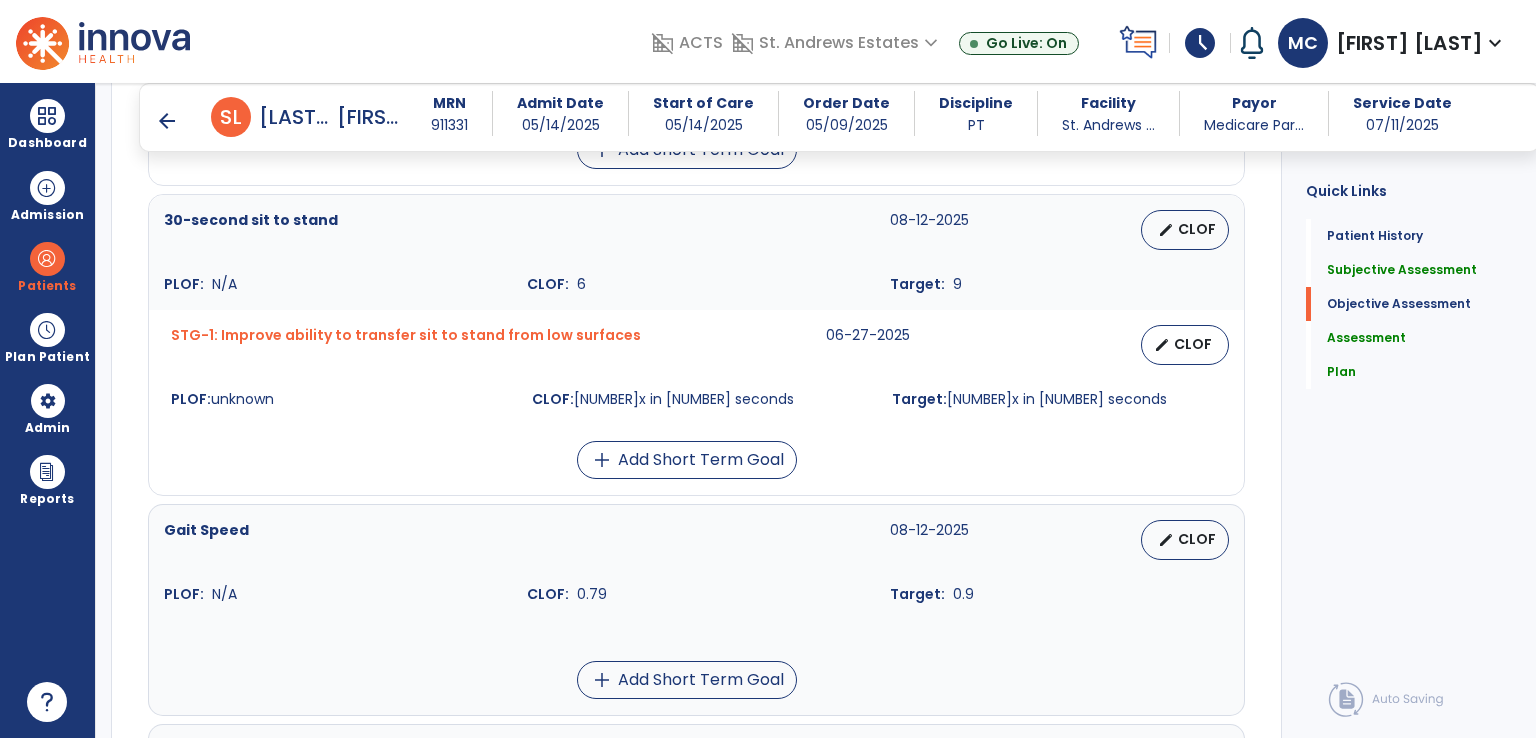 scroll, scrollTop: 1000, scrollLeft: 0, axis: vertical 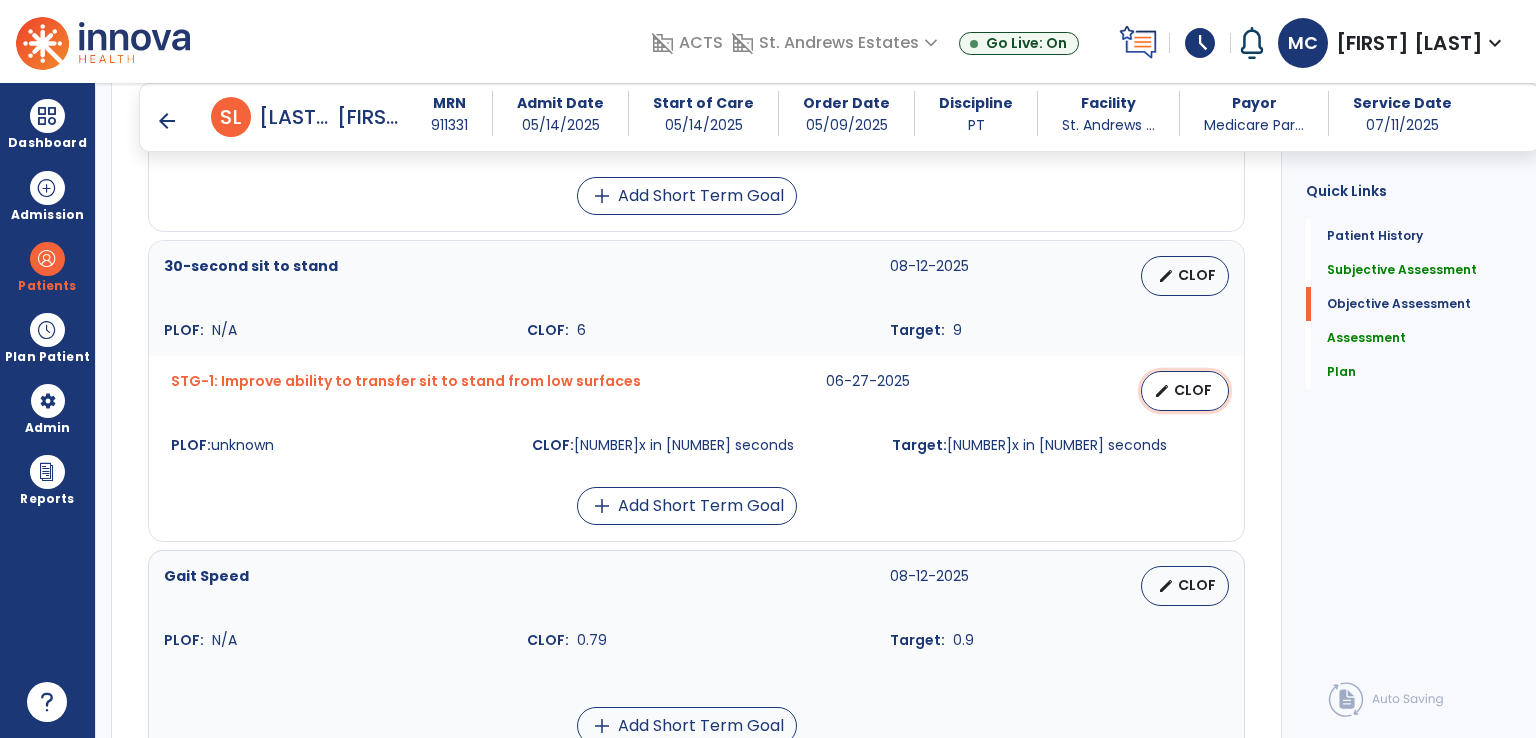 click on "CLOF" at bounding box center (1193, 390) 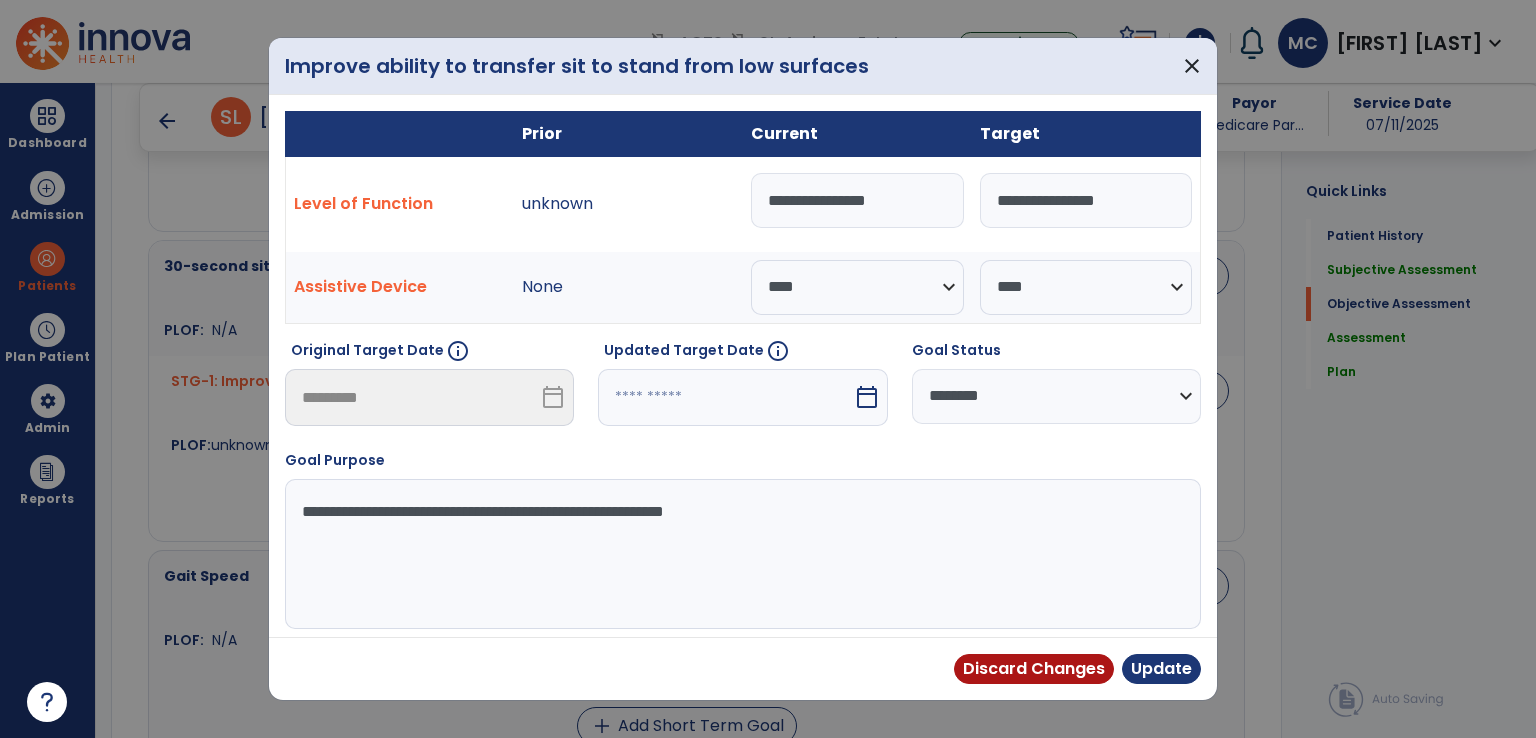 drag, startPoint x: 781, startPoint y: 201, endPoint x: 767, endPoint y: 204, distance: 14.3178215 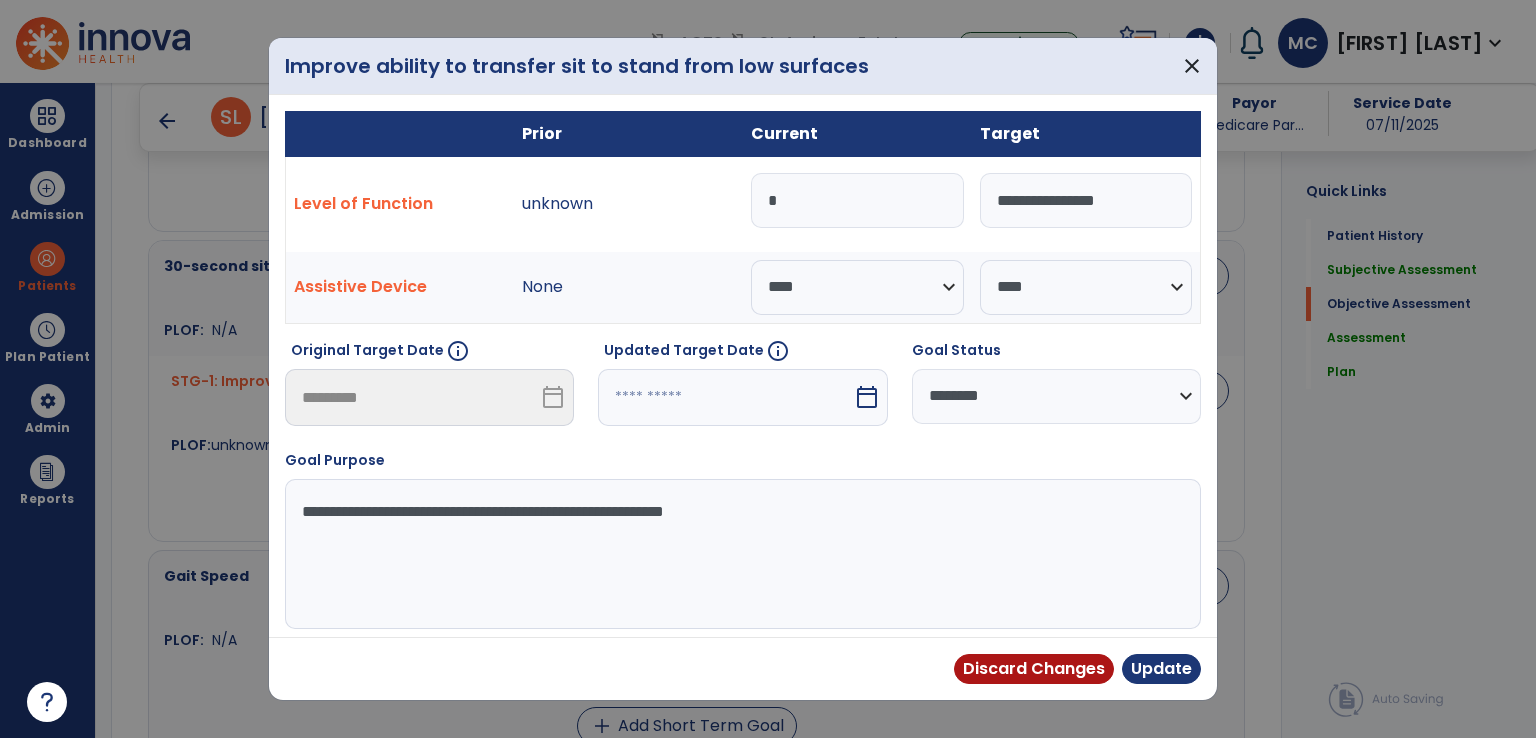 type on "*" 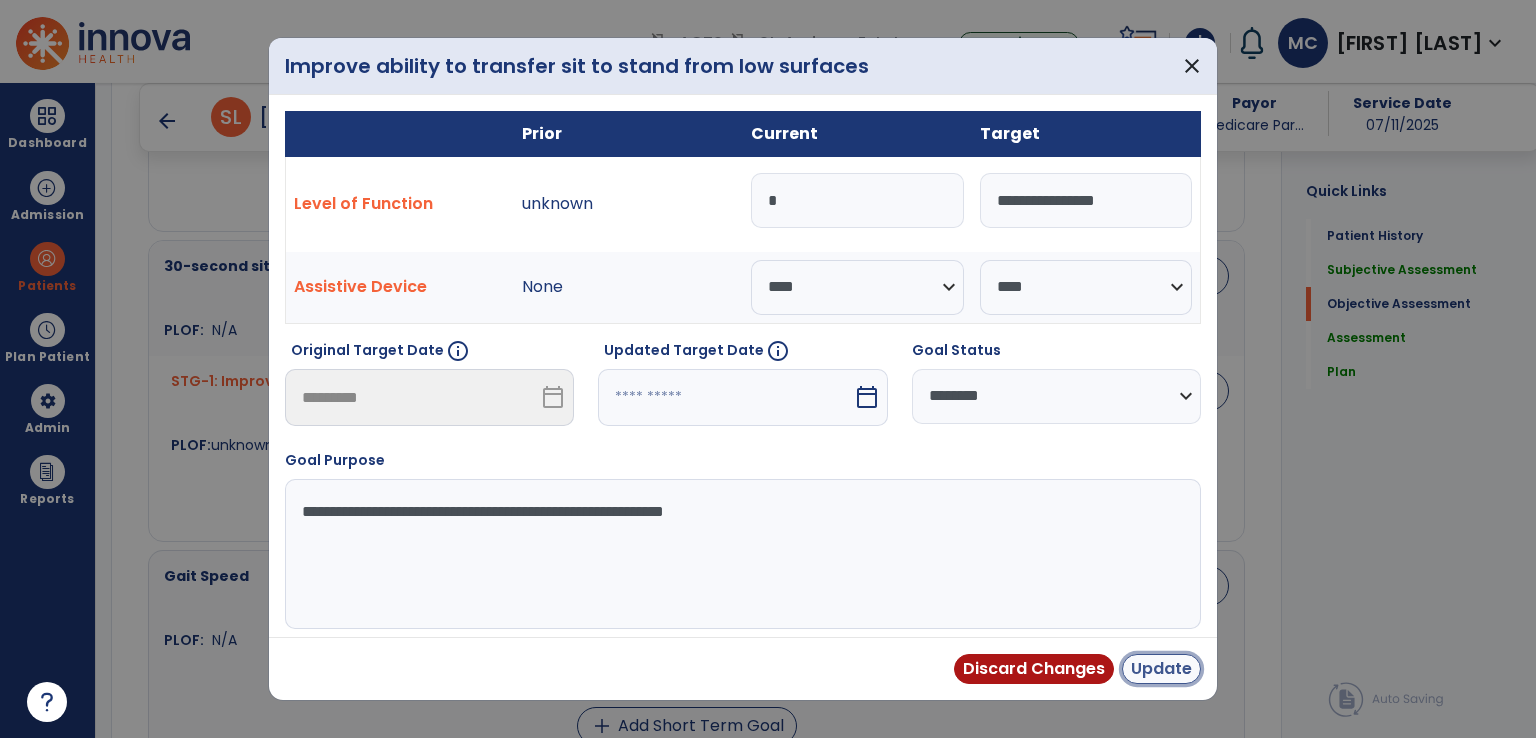 click on "Update" at bounding box center (1161, 669) 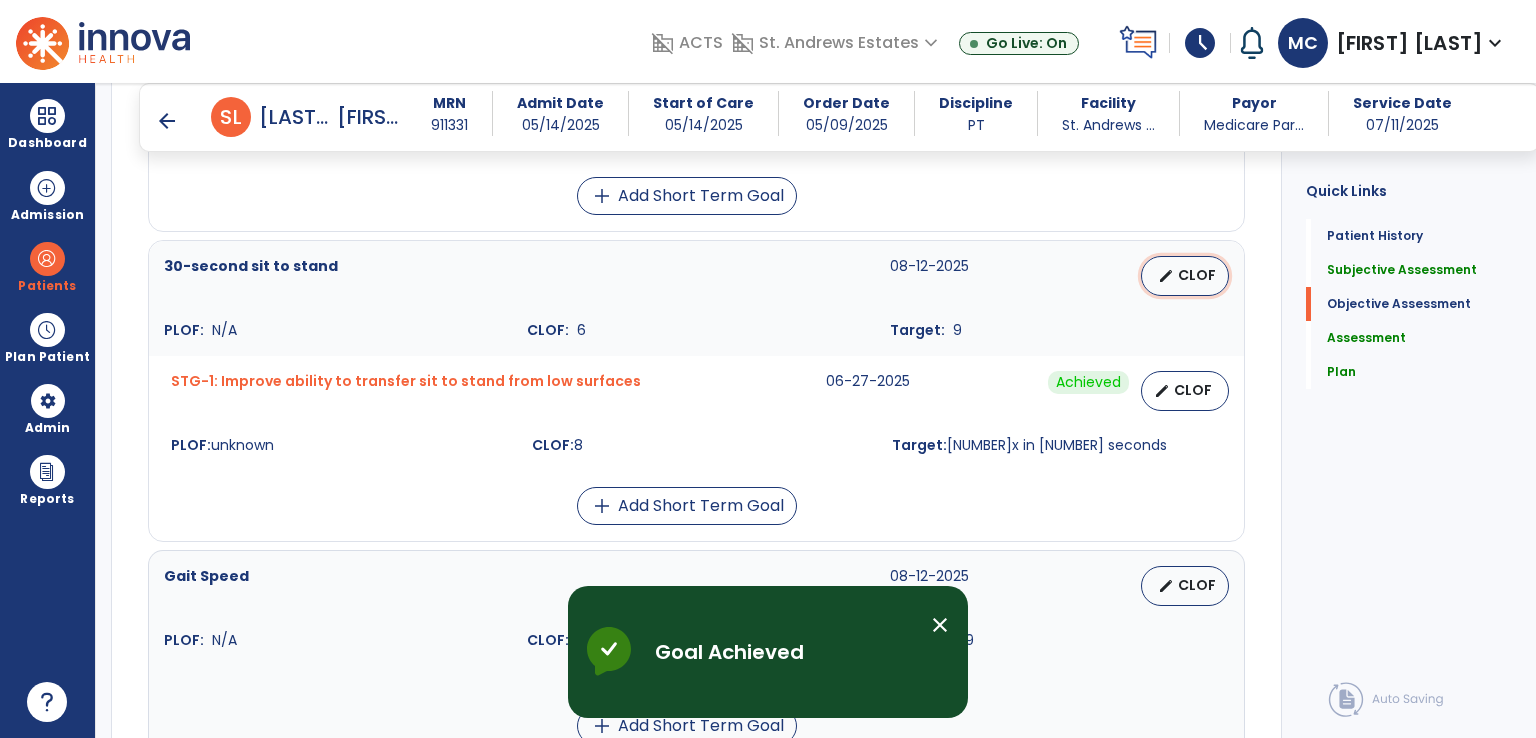 click on "CLOF" at bounding box center (1197, 275) 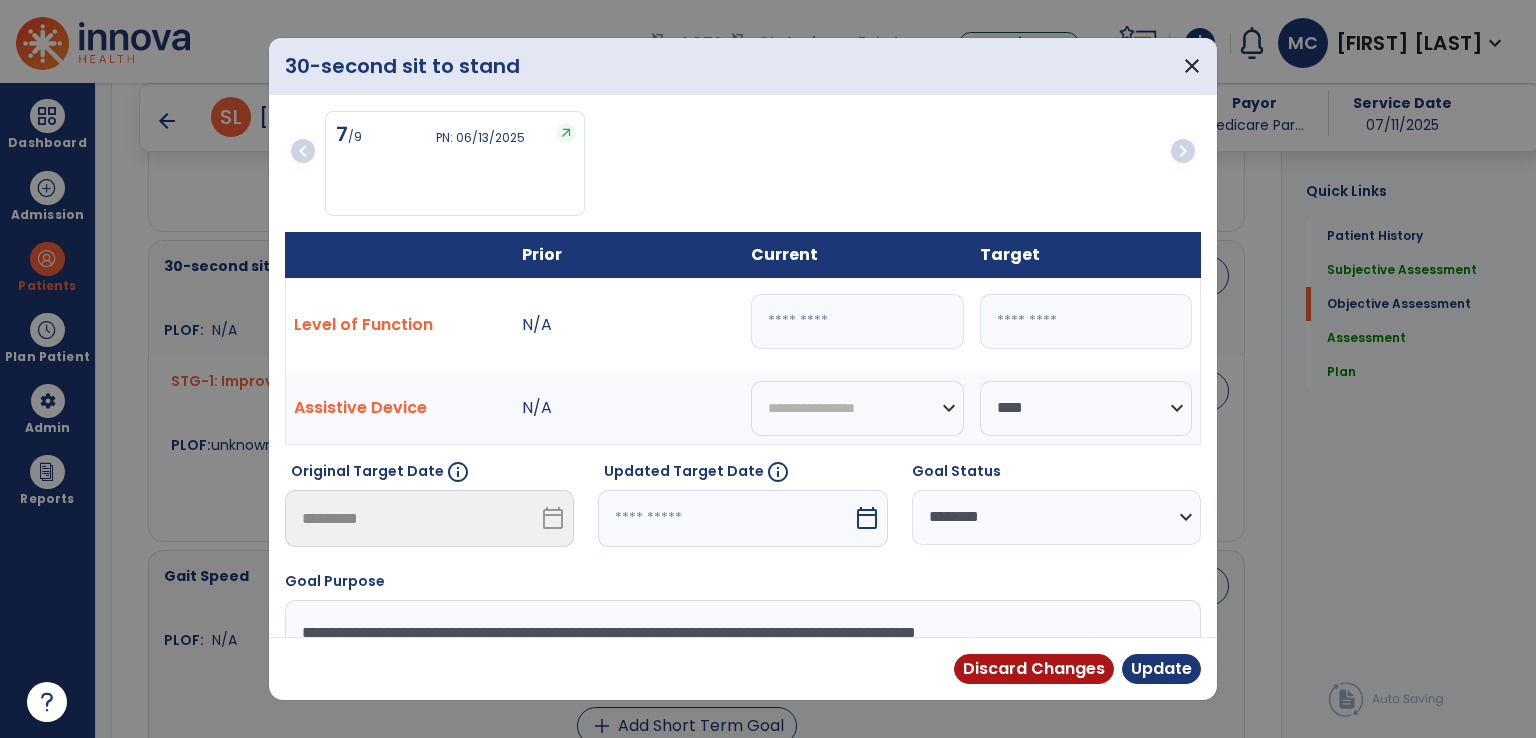 drag, startPoint x: 798, startPoint y: 317, endPoint x: 758, endPoint y: 322, distance: 40.311287 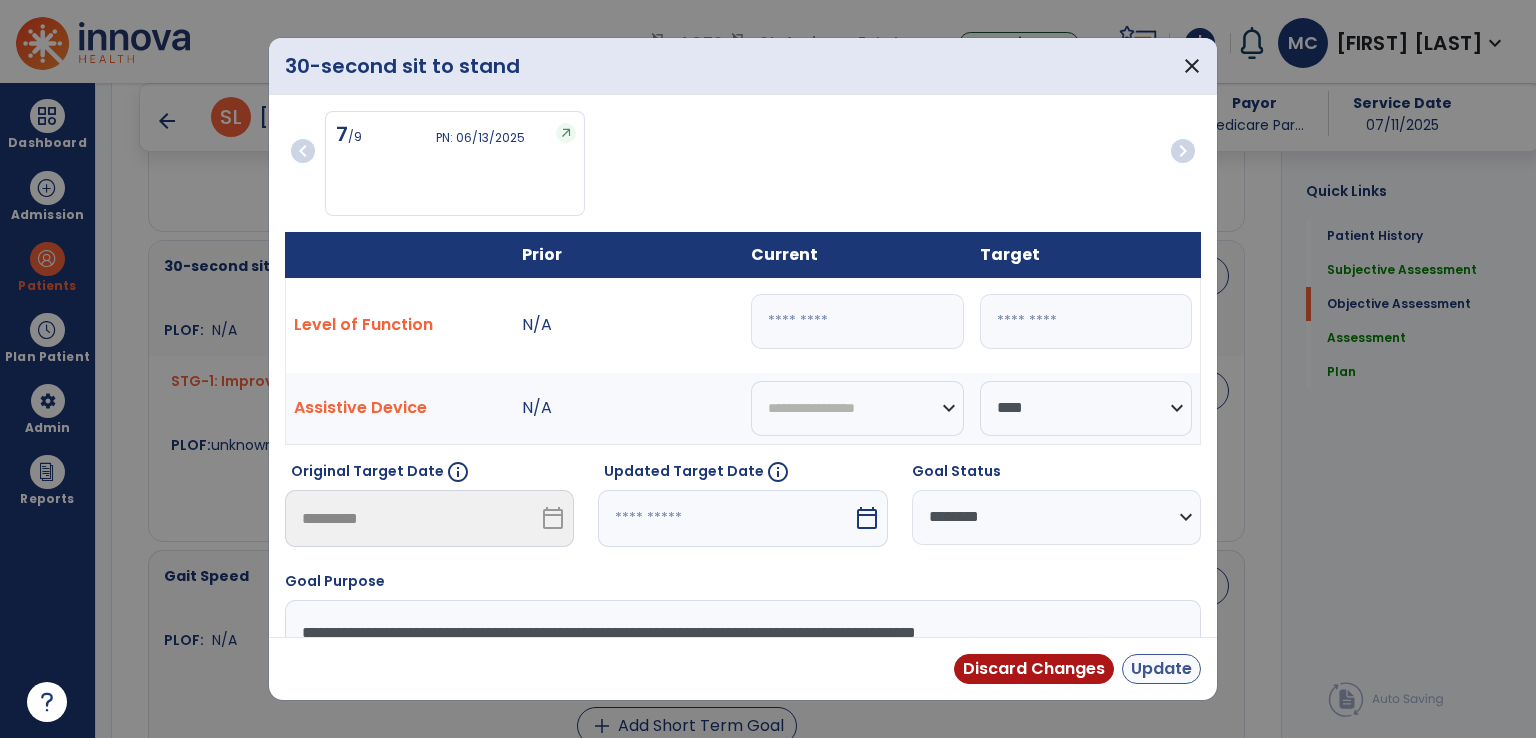 type on "*" 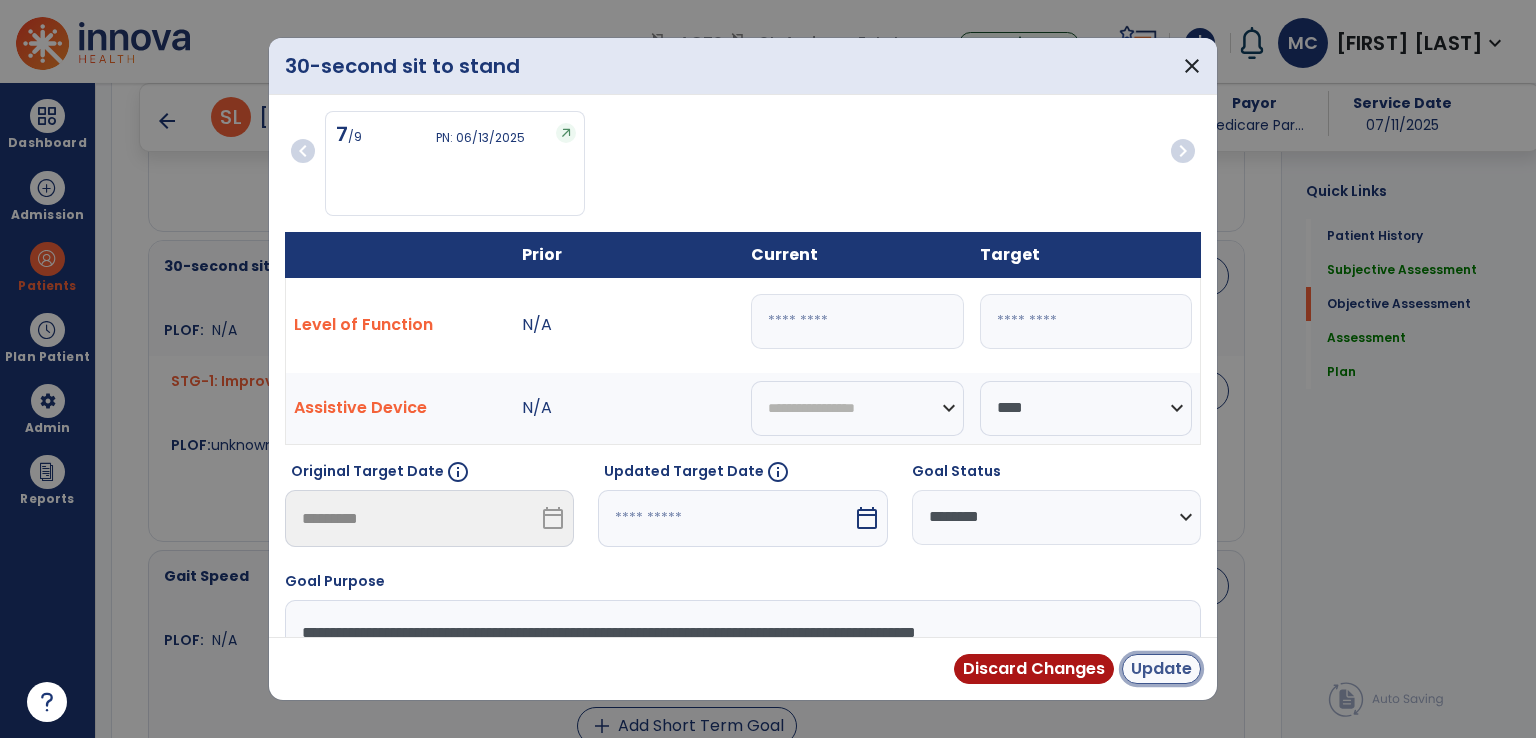 click on "Update" at bounding box center [1161, 669] 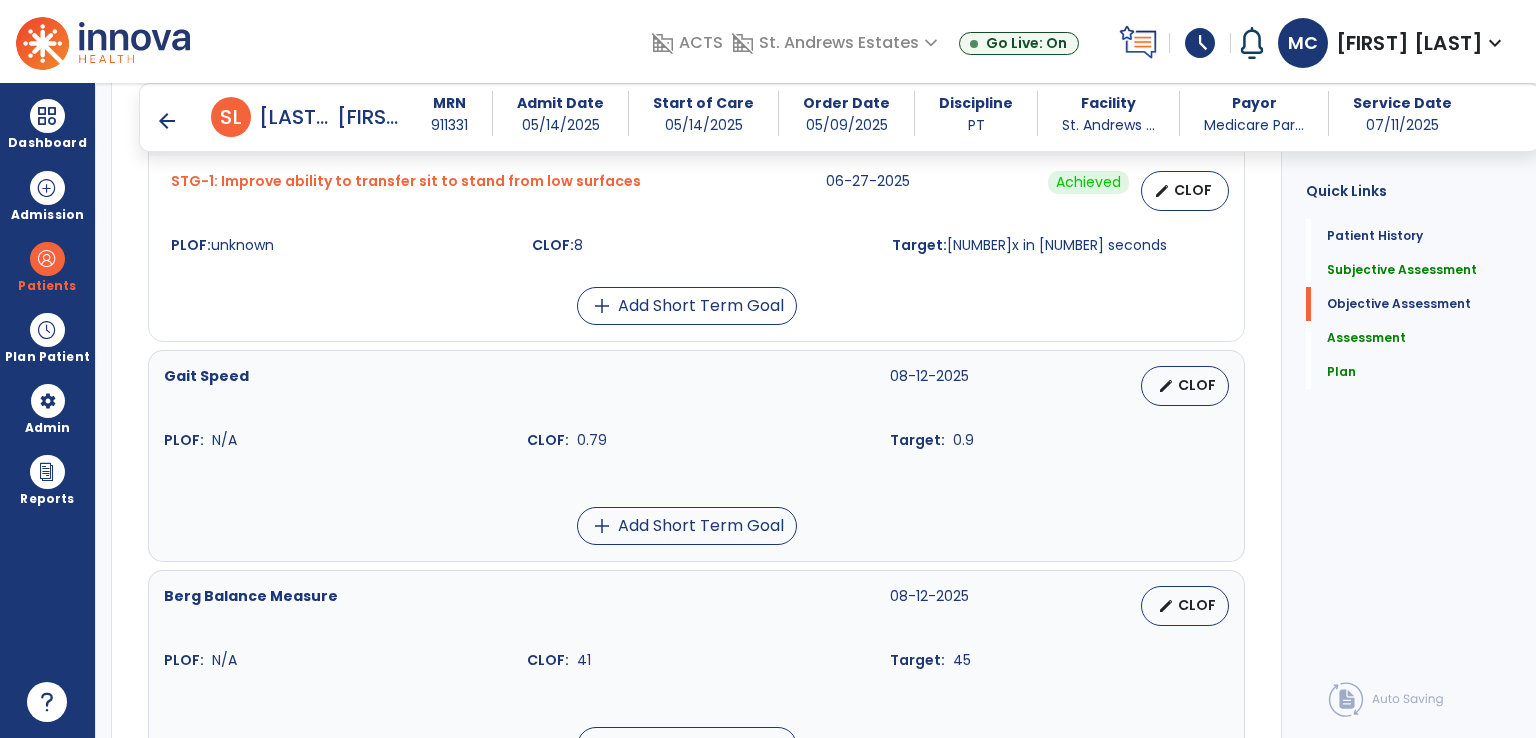 scroll, scrollTop: 1300, scrollLeft: 0, axis: vertical 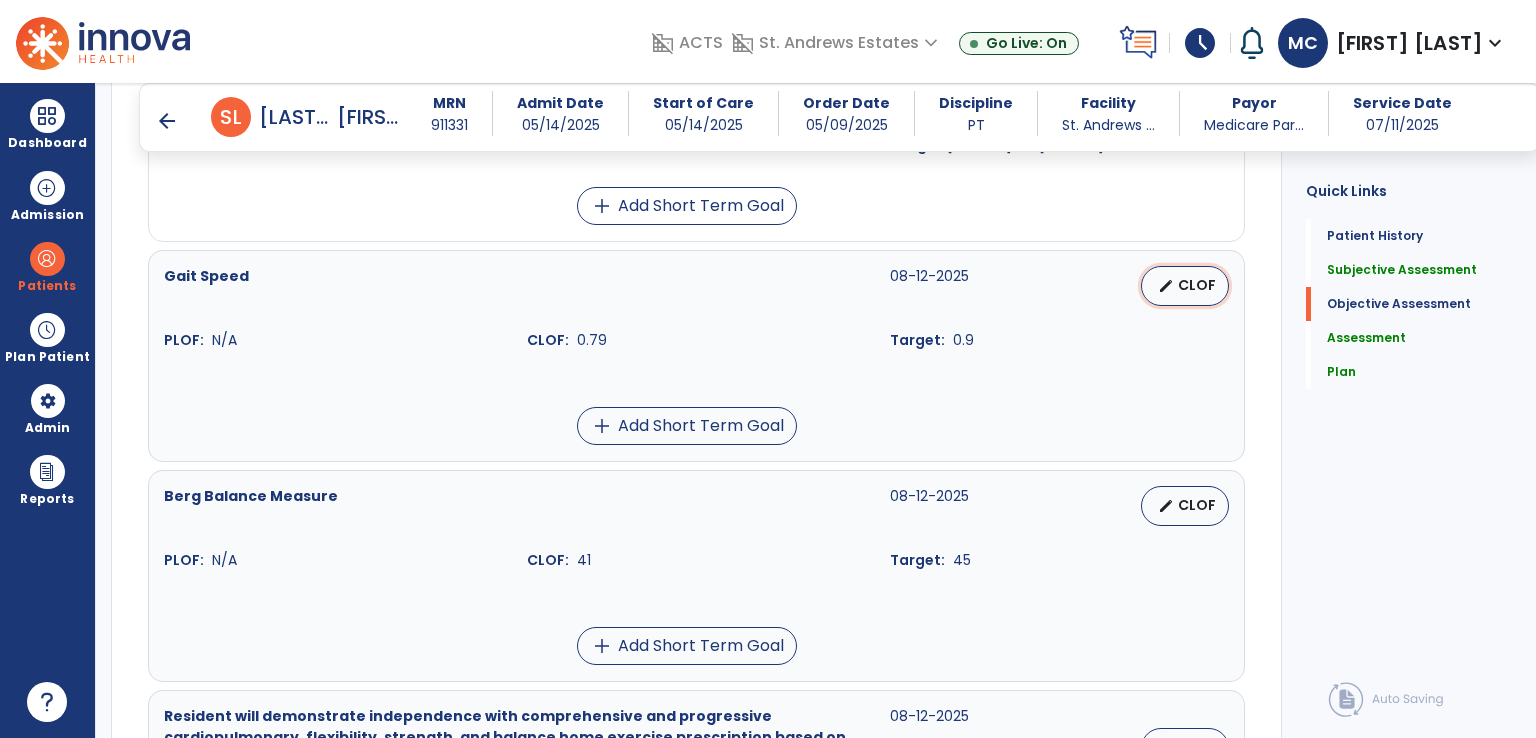 click on "CLOF" at bounding box center (1197, 285) 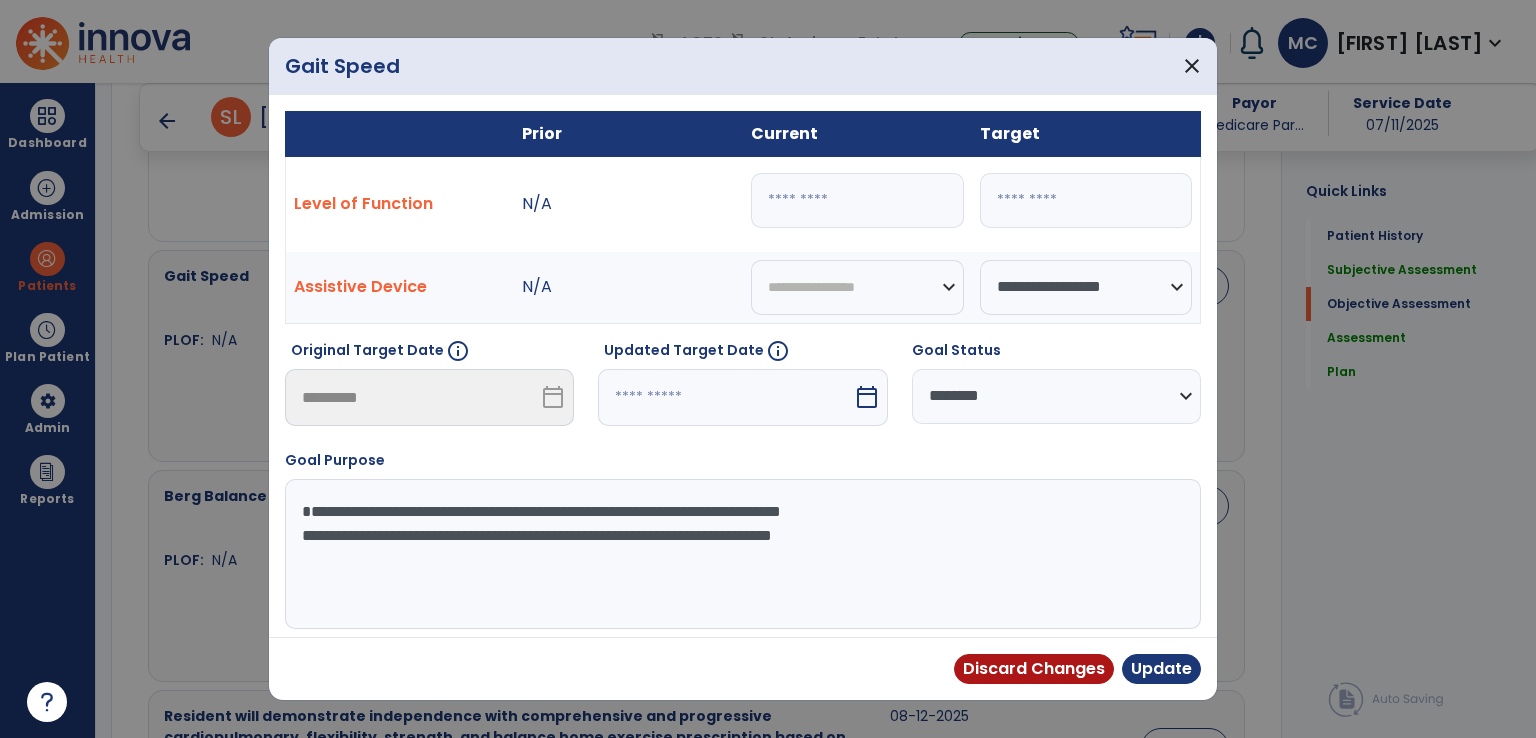click on "****" at bounding box center (857, 200) 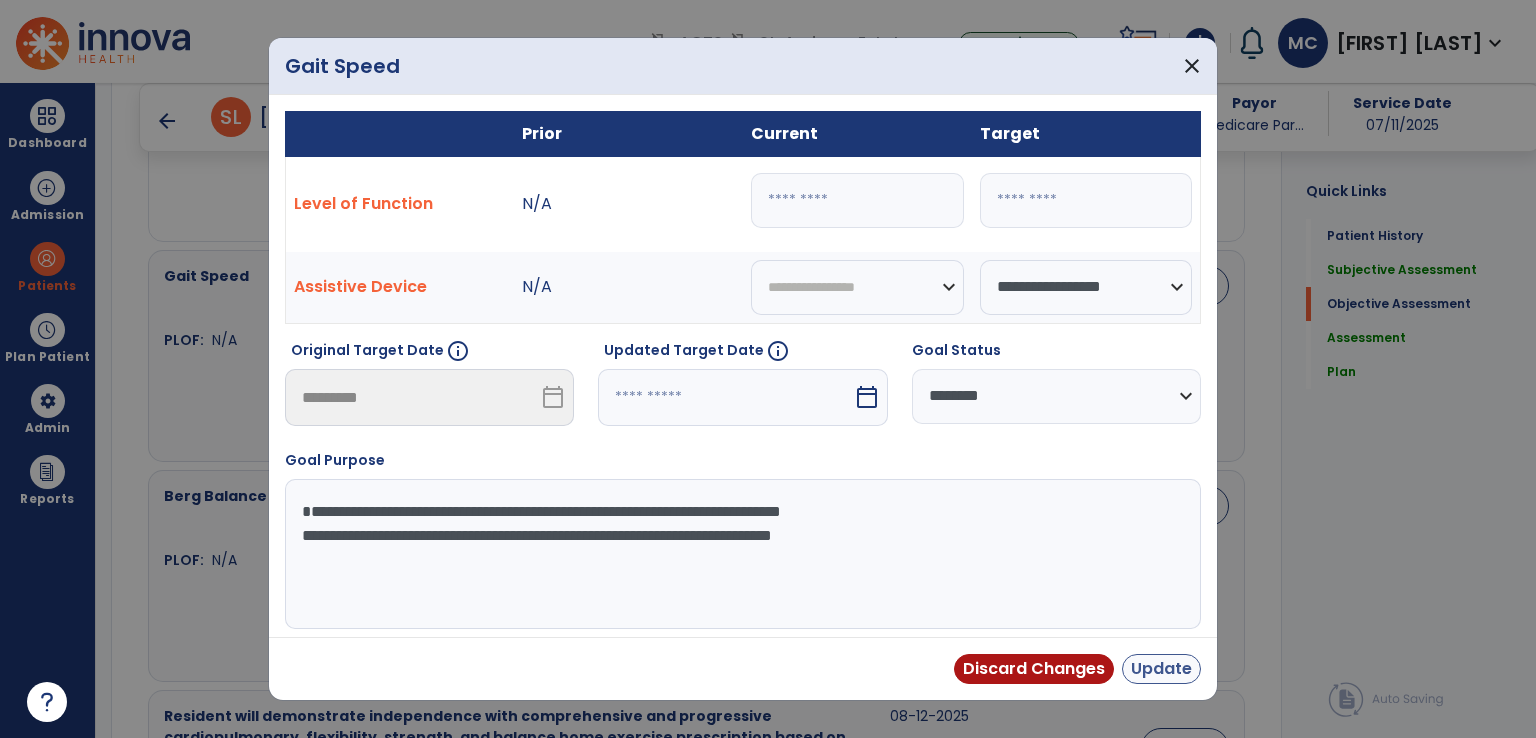 type on "****" 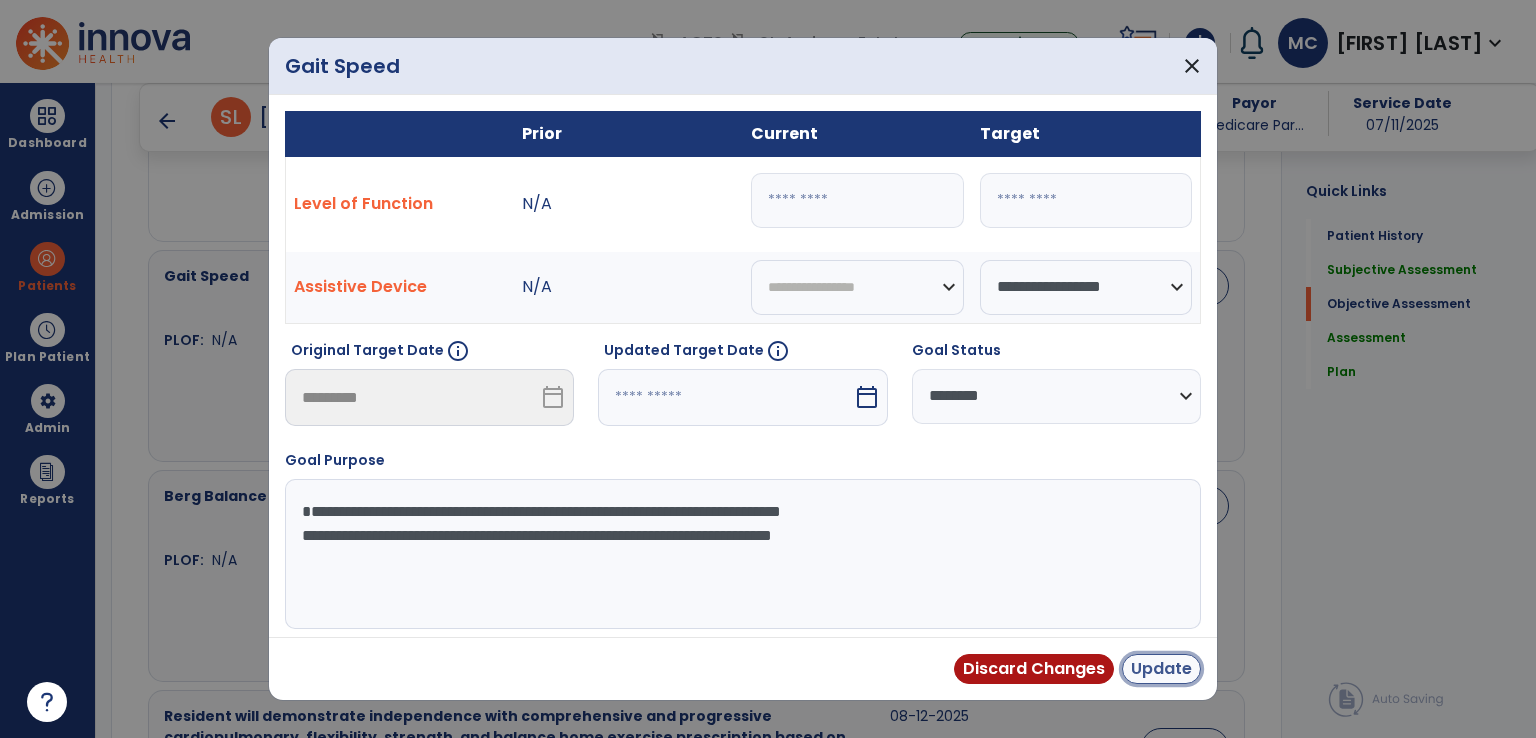 click on "Update" at bounding box center [1161, 669] 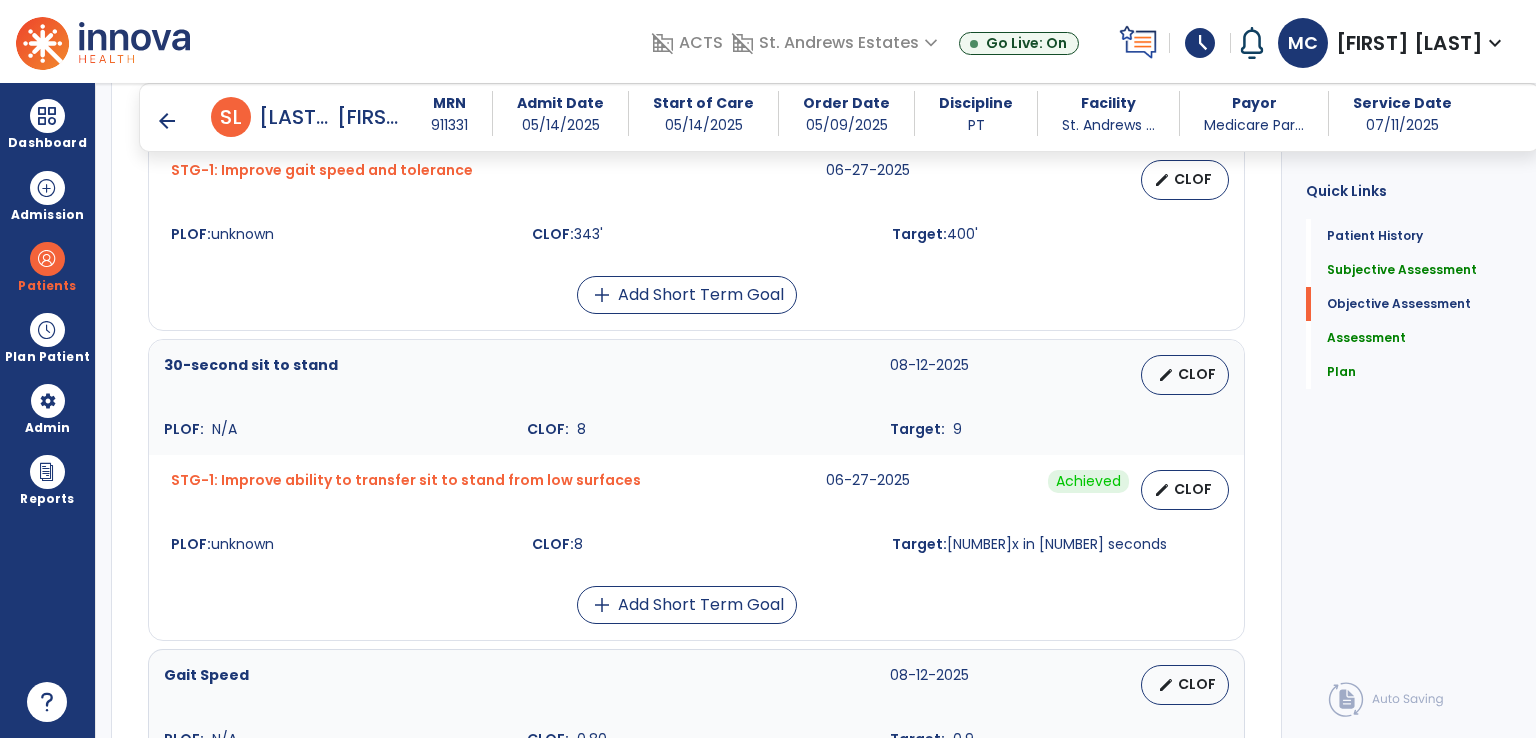 scroll, scrollTop: 900, scrollLeft: 0, axis: vertical 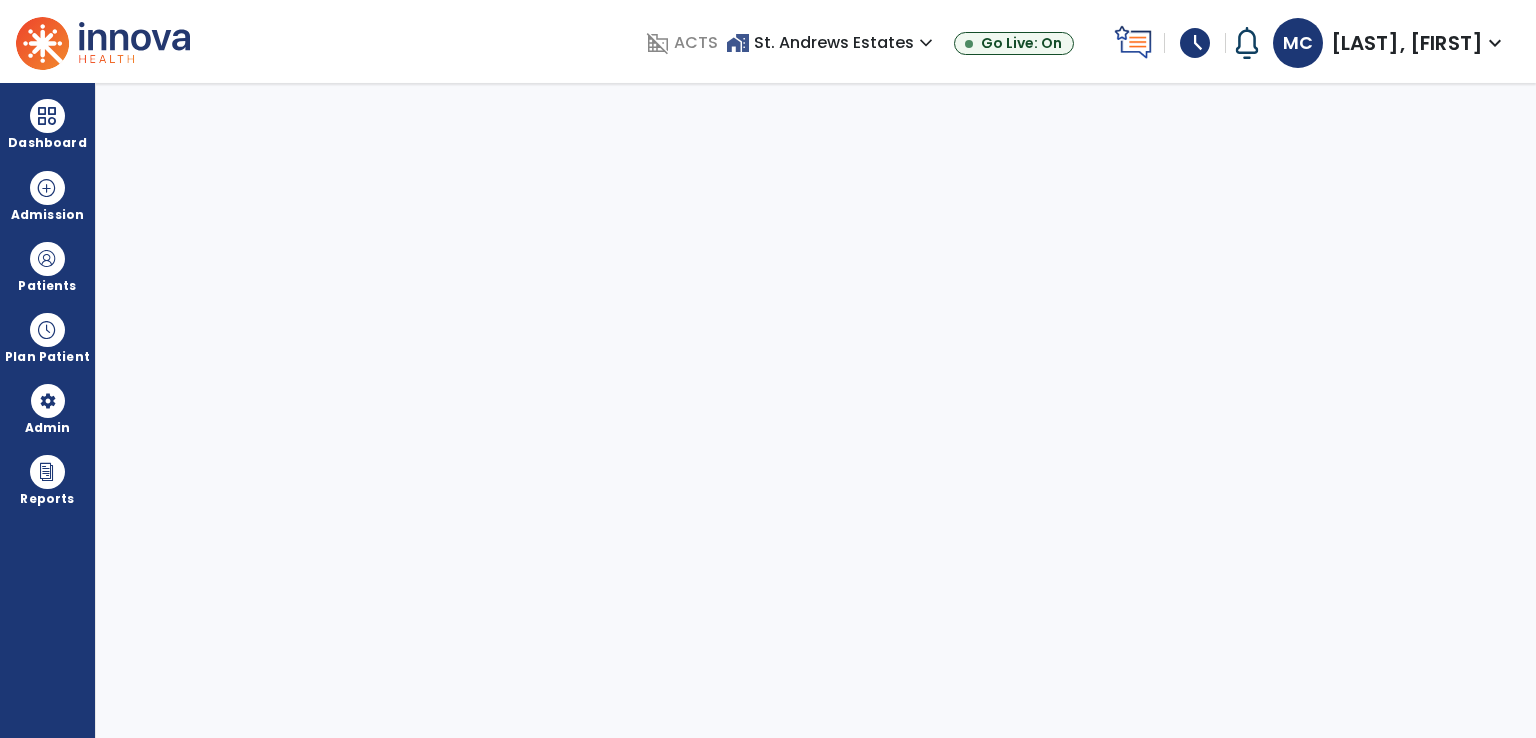 select on "****" 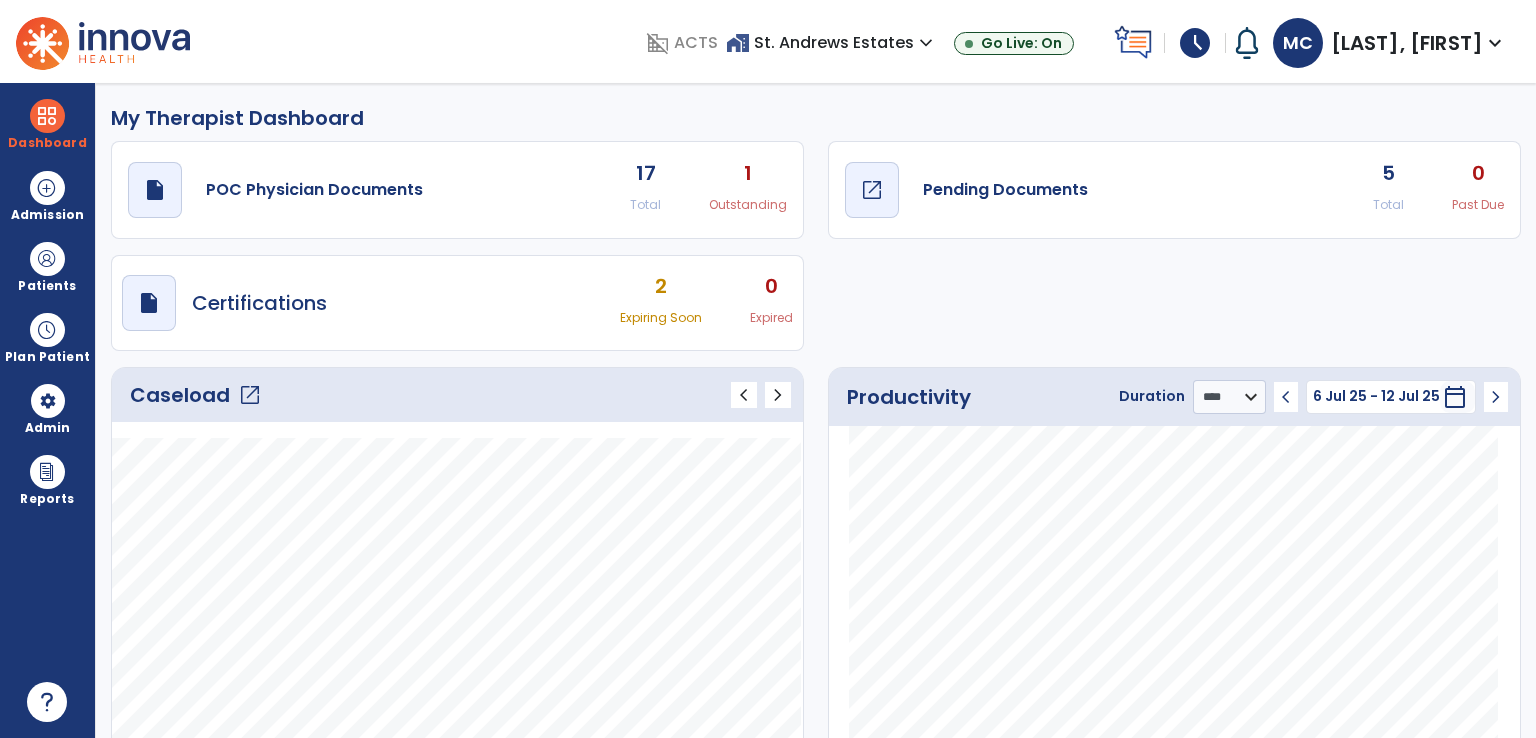 click on "draft   open_in_new  Pending Documents" 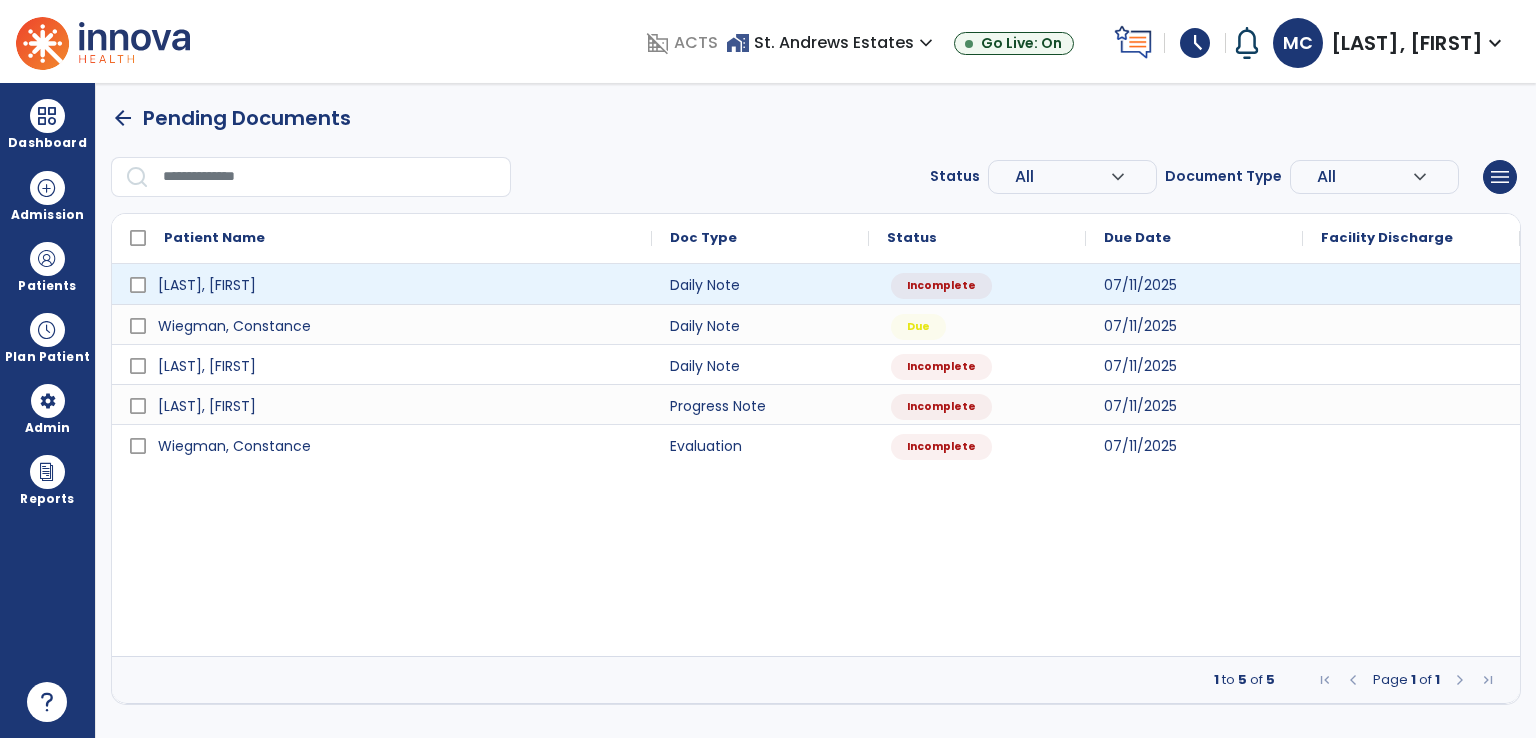 click at bounding box center (1411, 284) 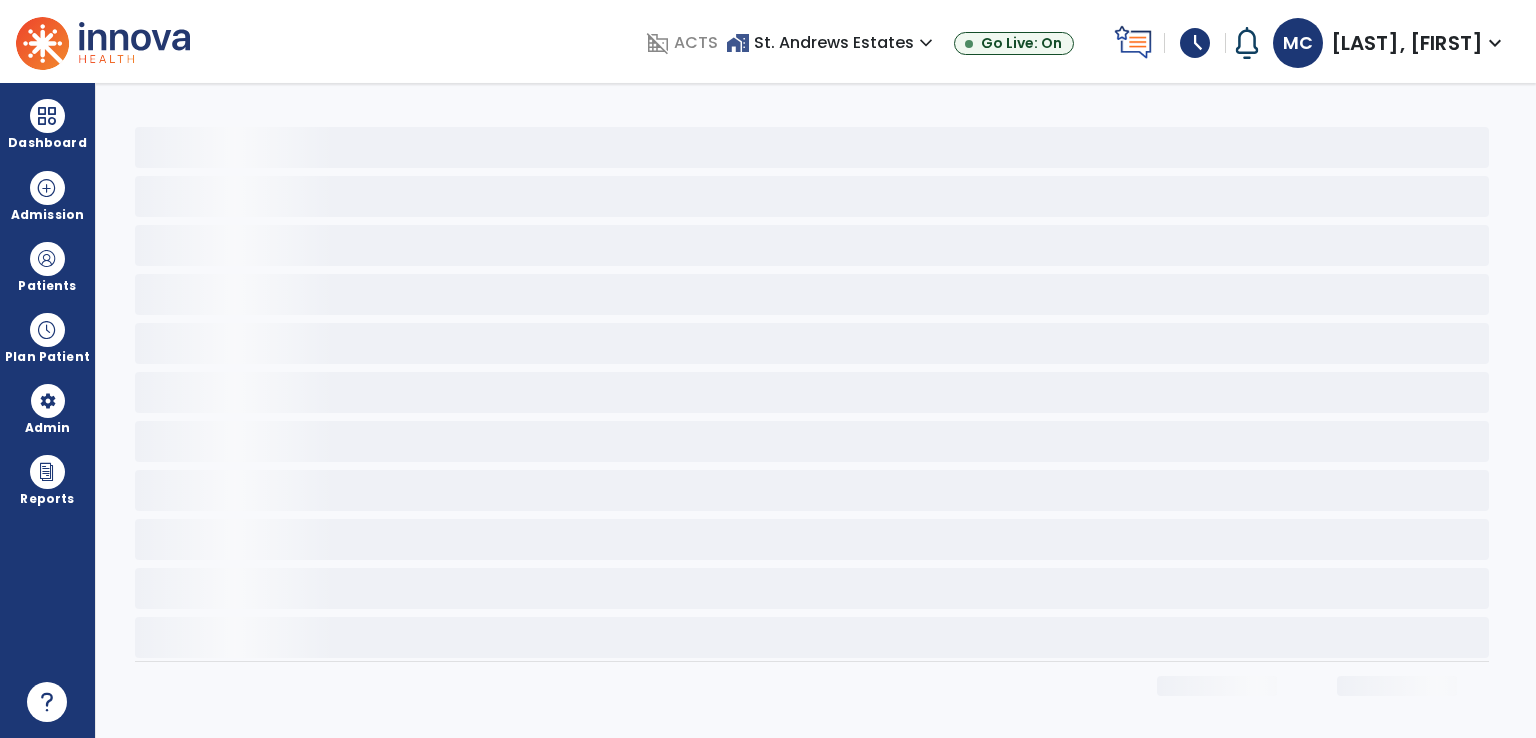 select on "*" 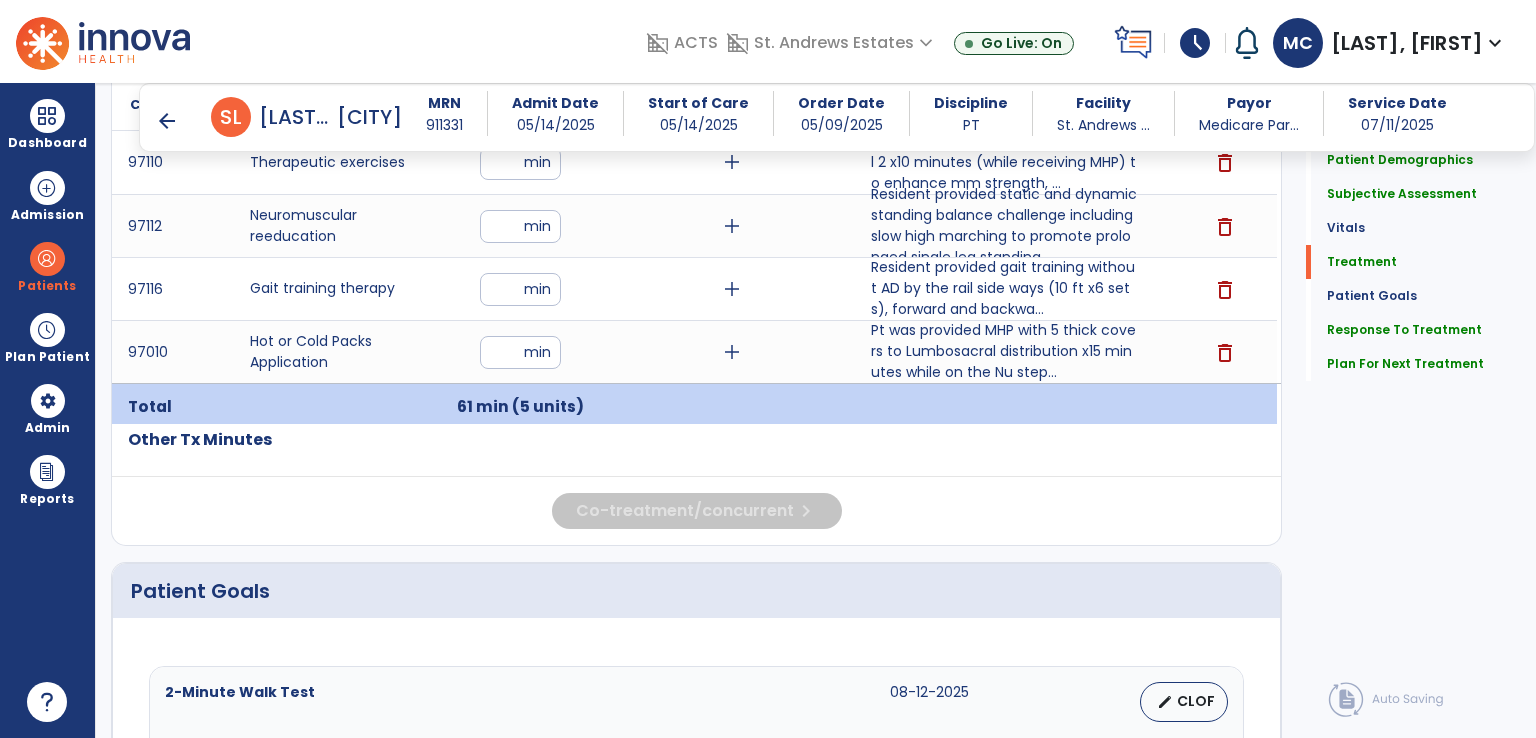 scroll, scrollTop: 1300, scrollLeft: 0, axis: vertical 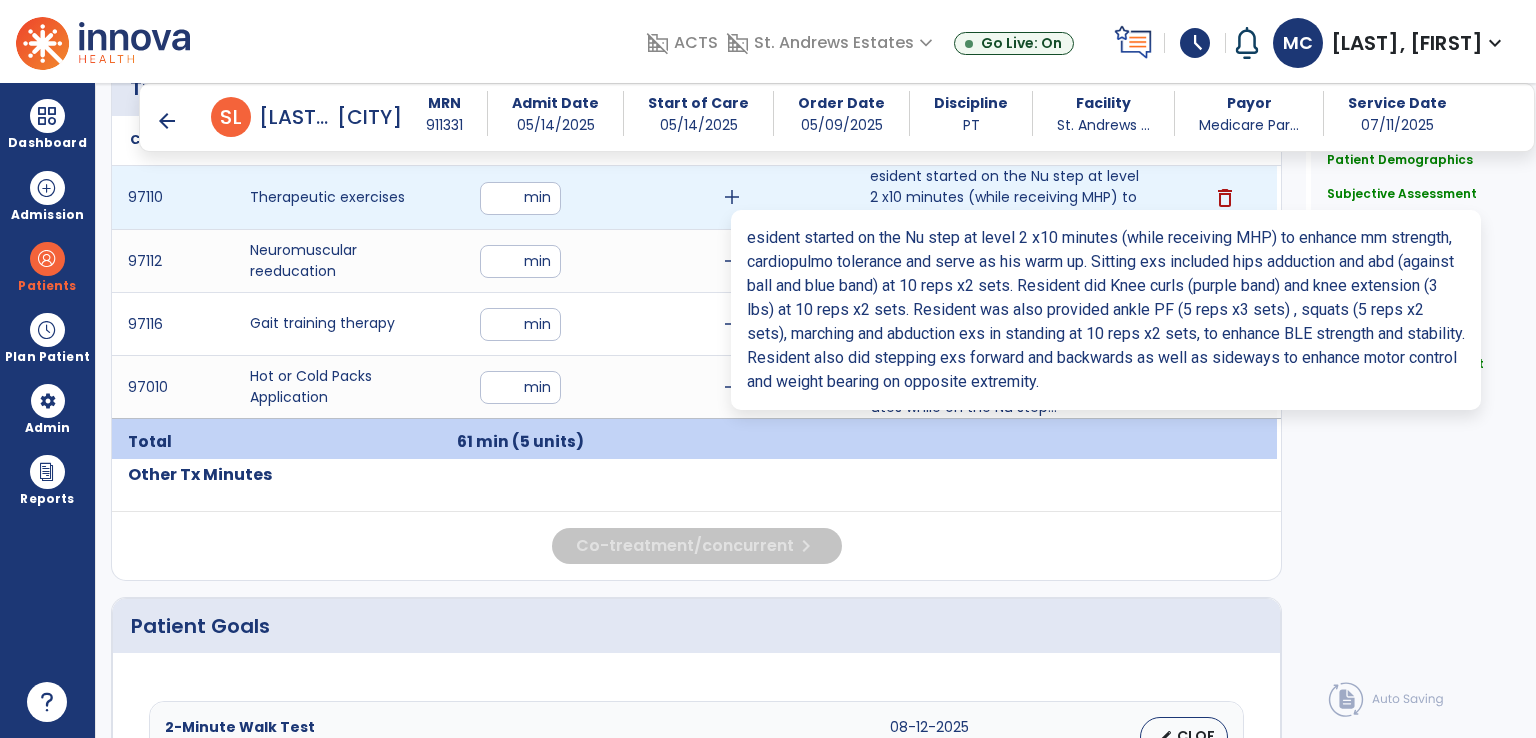 click on "esident started on the Nu step at level 2 x10 minutes (while receiving MHP) to enhance mm strength, ..." at bounding box center [1004, 197] 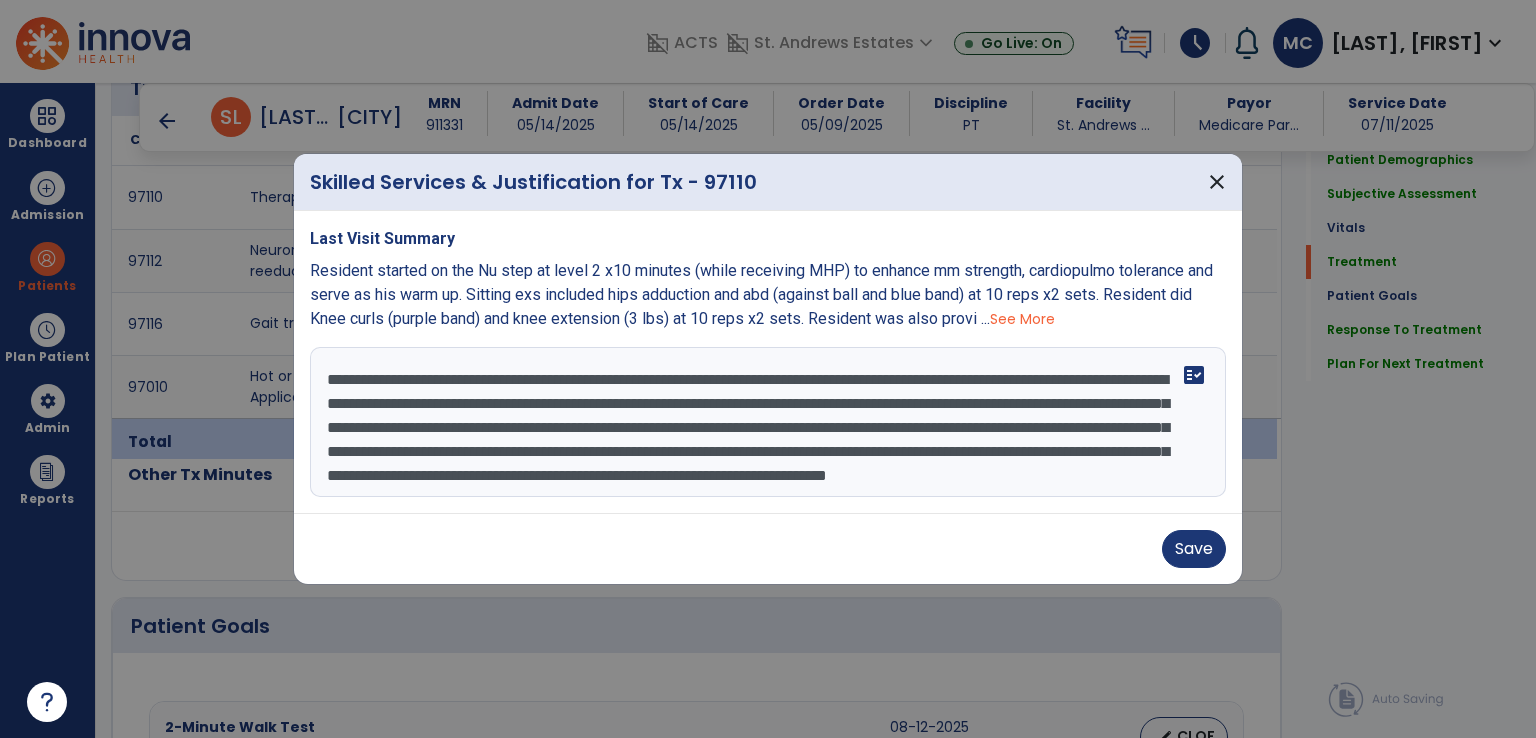 scroll, scrollTop: 48, scrollLeft: 0, axis: vertical 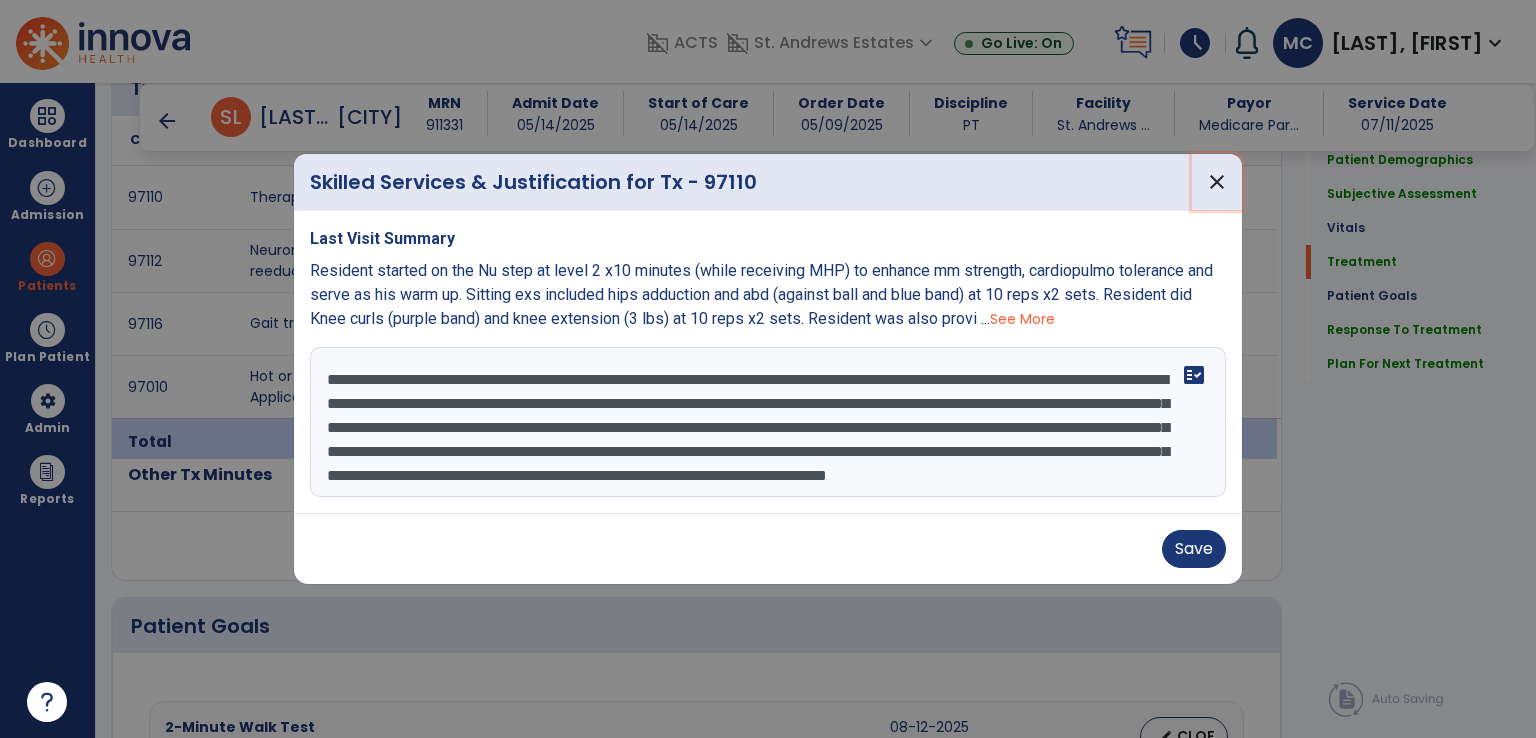click on "close" at bounding box center (1217, 182) 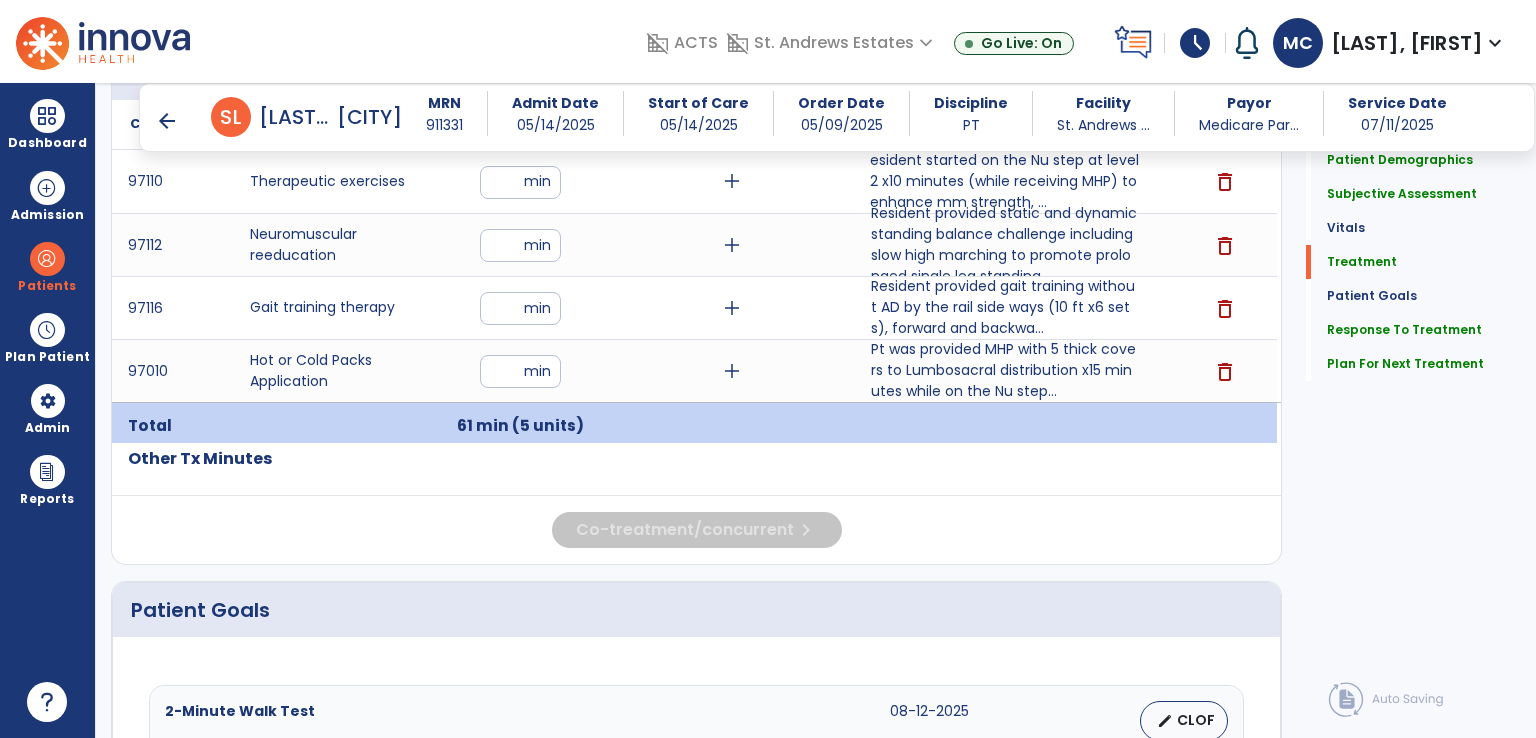 scroll, scrollTop: 1300, scrollLeft: 0, axis: vertical 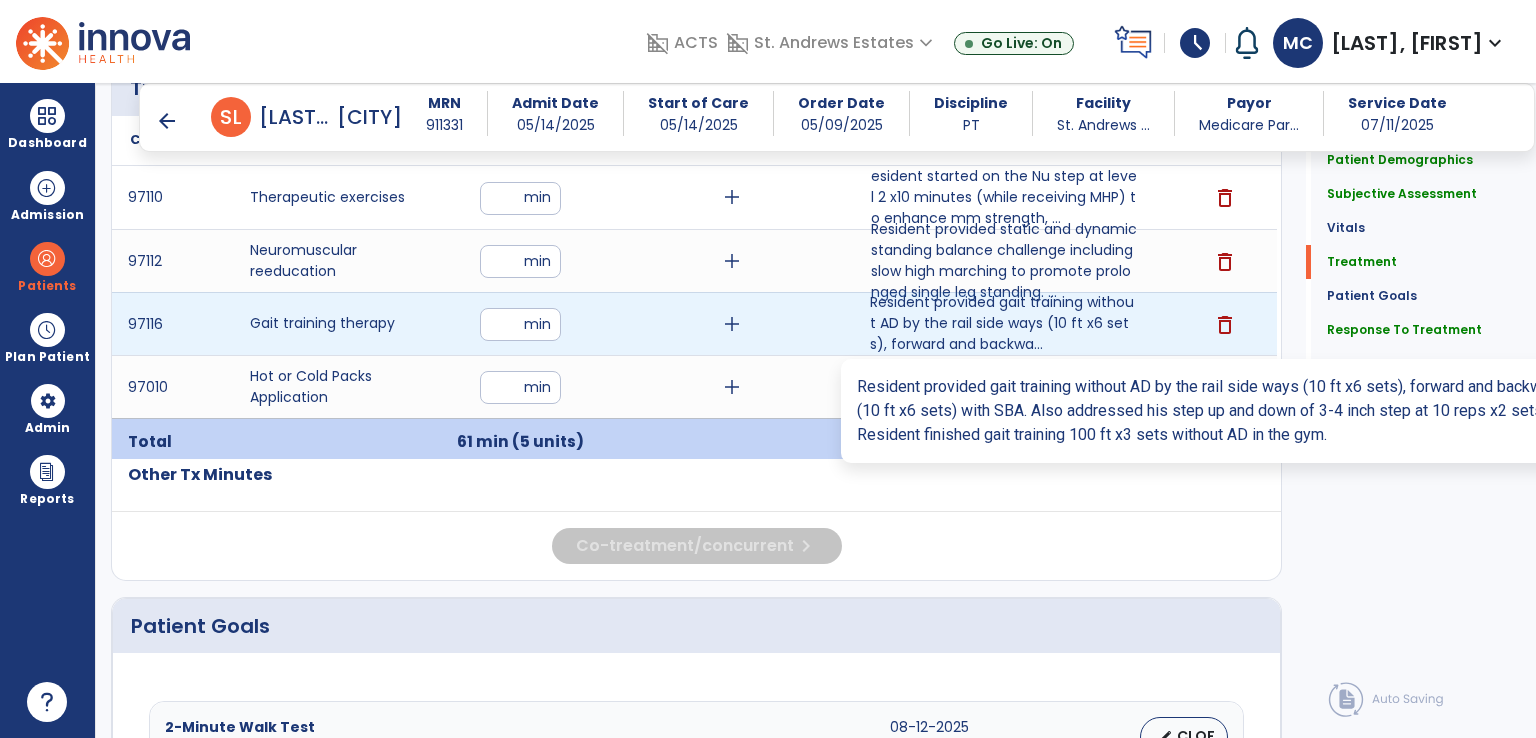 click on "Resident provided gait training without AD by the rail side ways (10 ft x6 sets), forward and backwa..." at bounding box center [1004, 323] 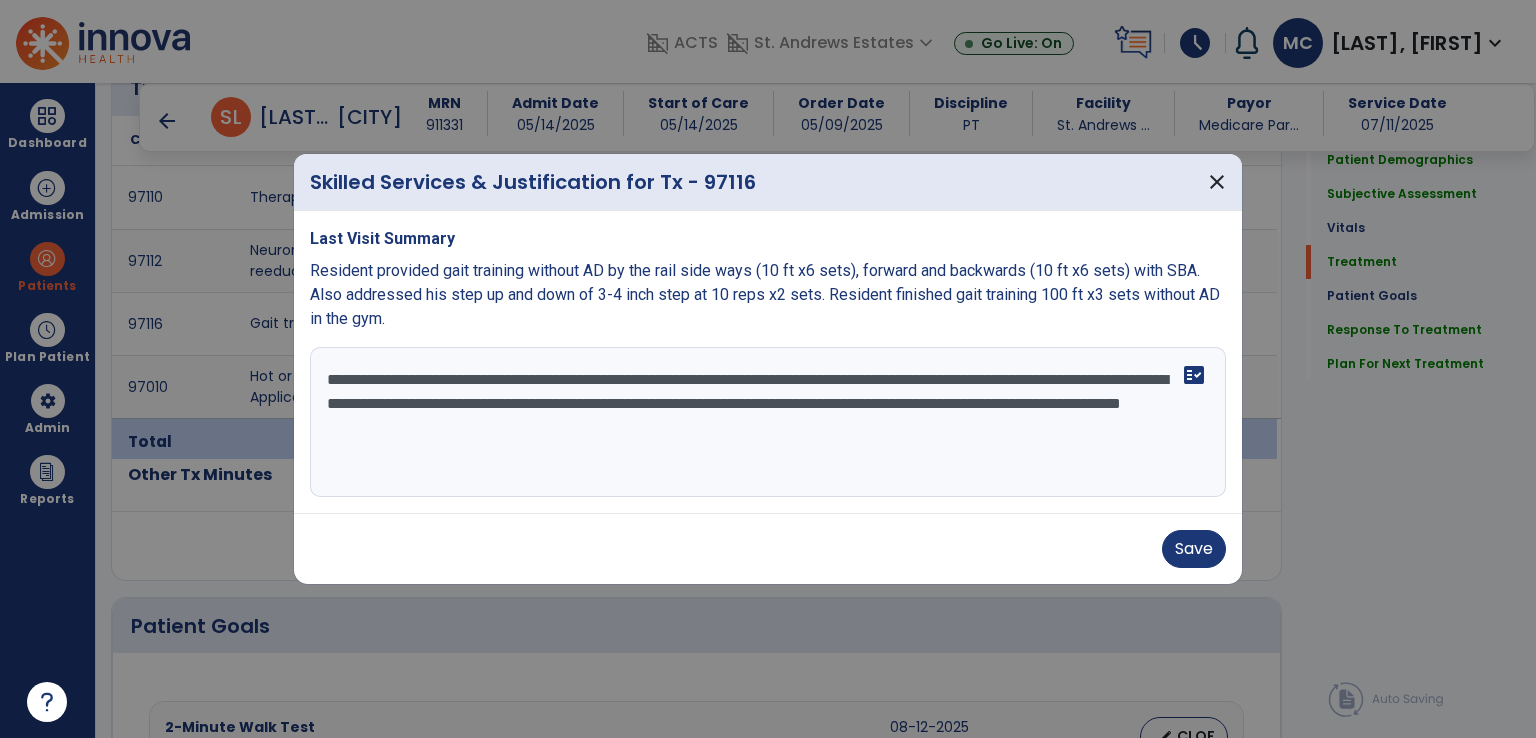 drag, startPoint x: 324, startPoint y: 376, endPoint x: 527, endPoint y: 409, distance: 205.66478 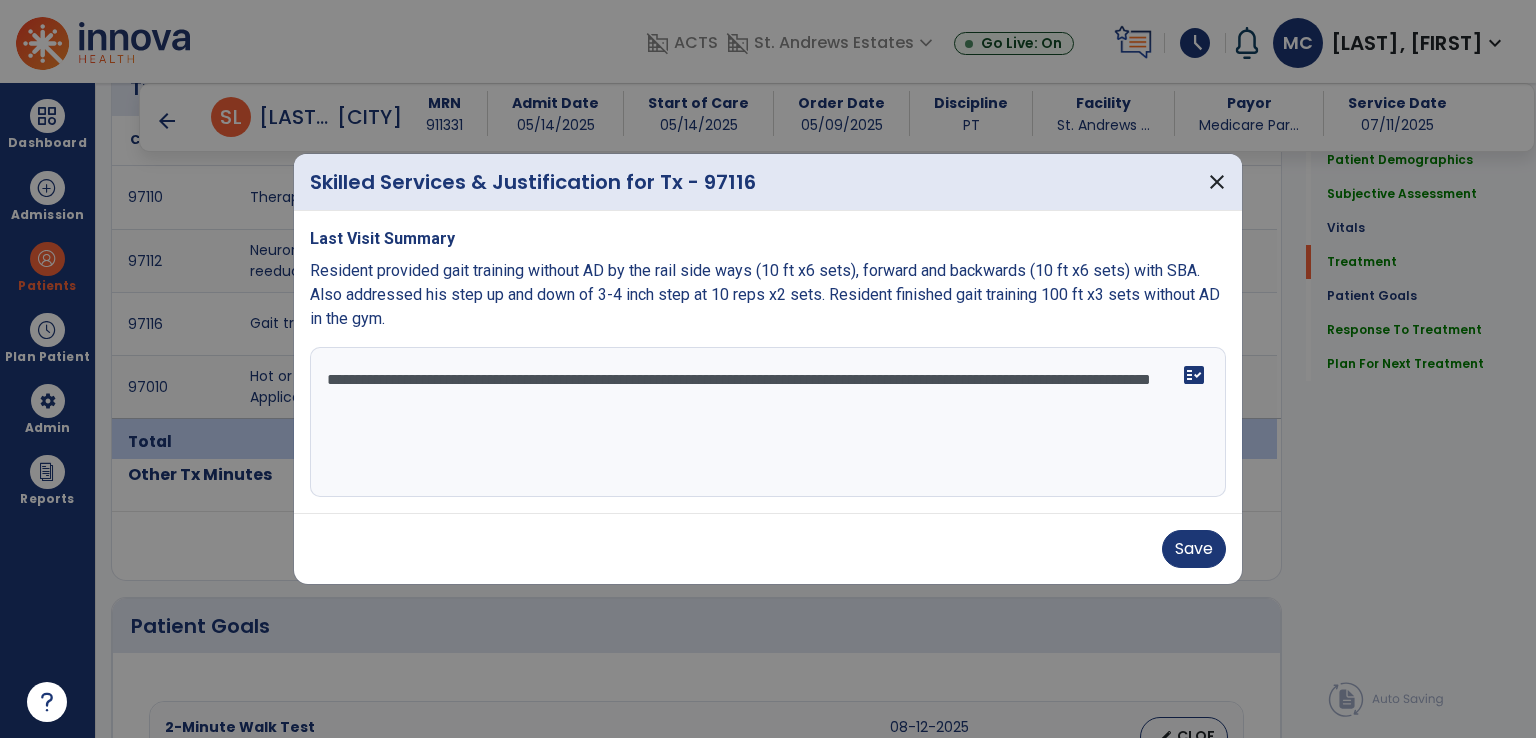click on "**********" at bounding box center [768, 422] 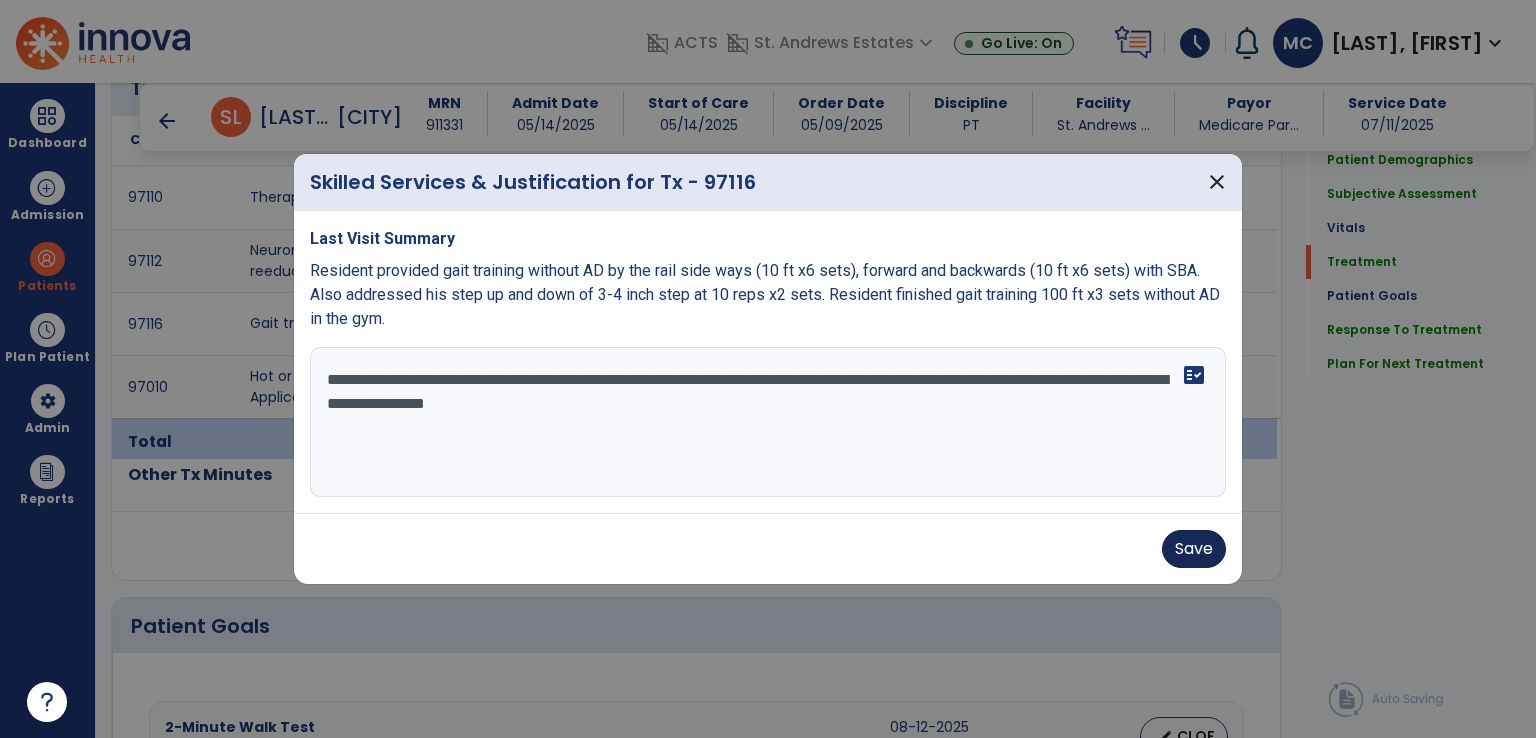 type on "**********" 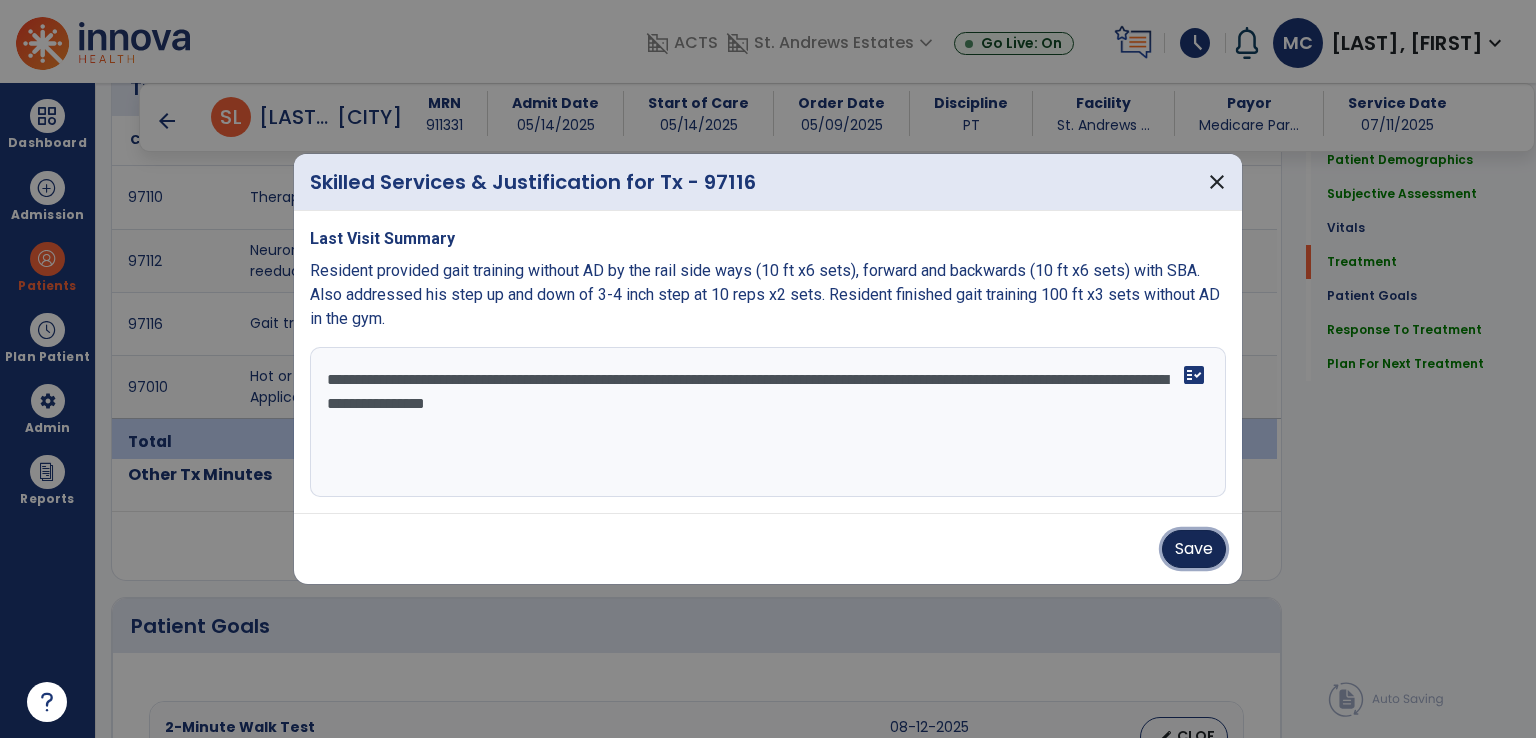 click on "Save" at bounding box center [1194, 549] 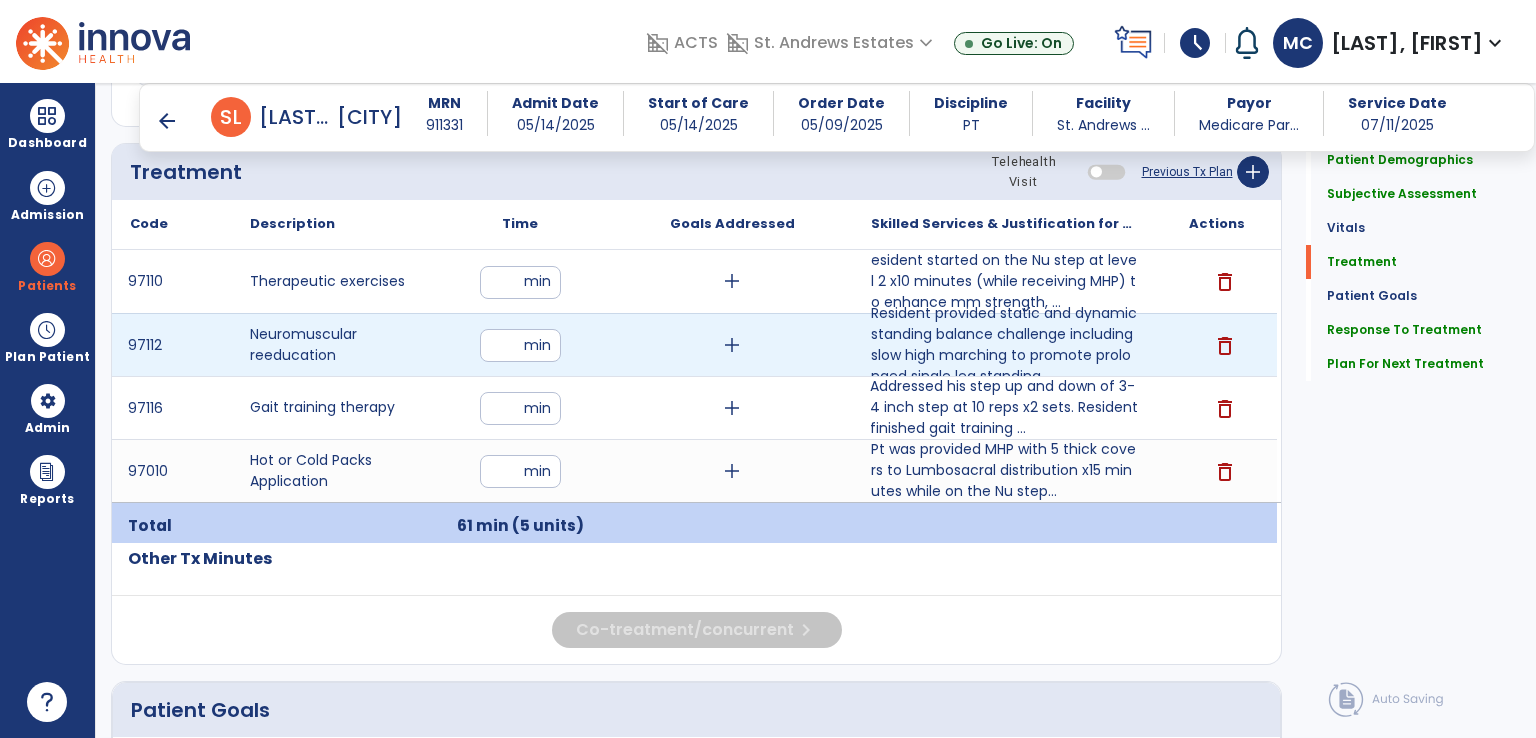 scroll, scrollTop: 1192, scrollLeft: 0, axis: vertical 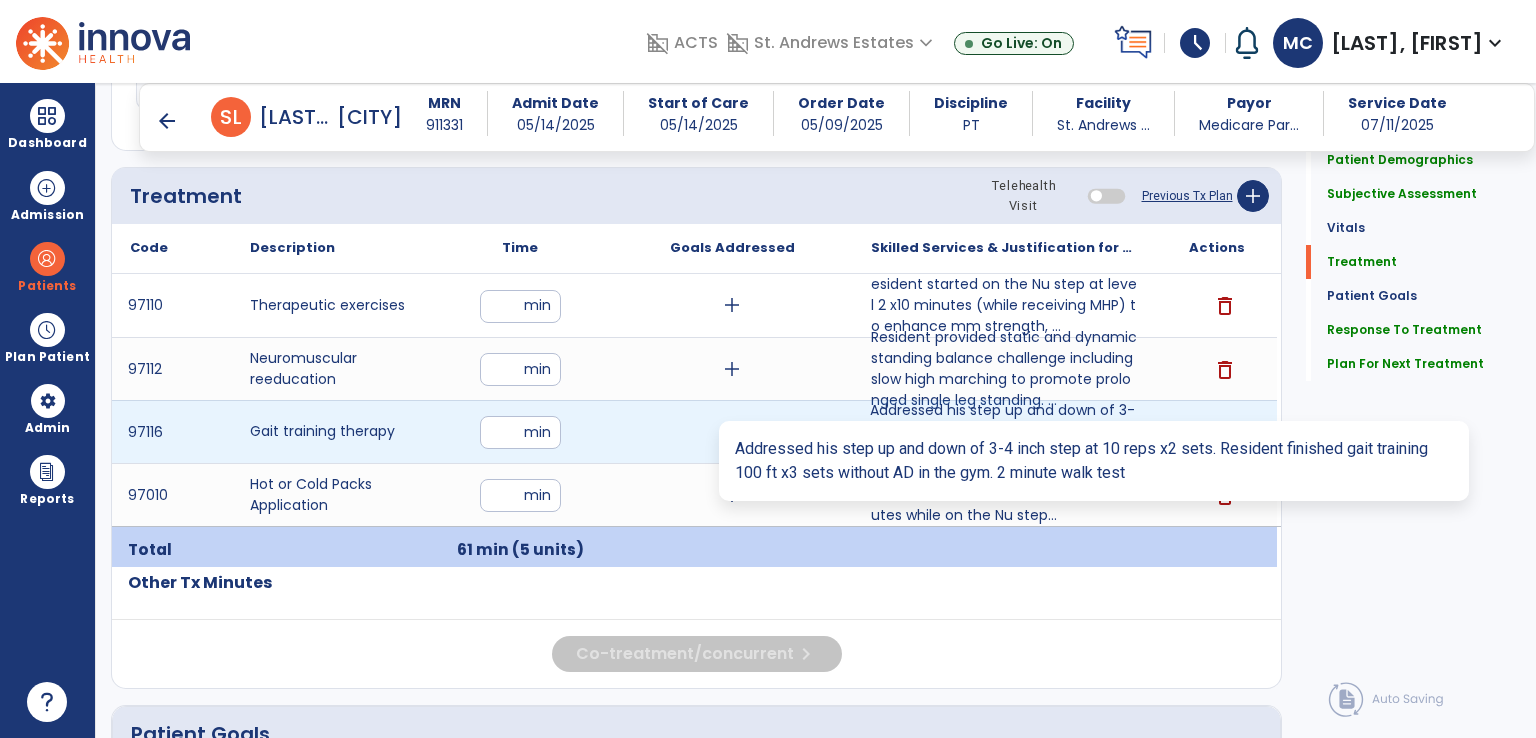 click on "Addressed his step up and down of 3-4 inch step at 10 reps x2 sets. Resident finished gait training ..." at bounding box center (1004, 431) 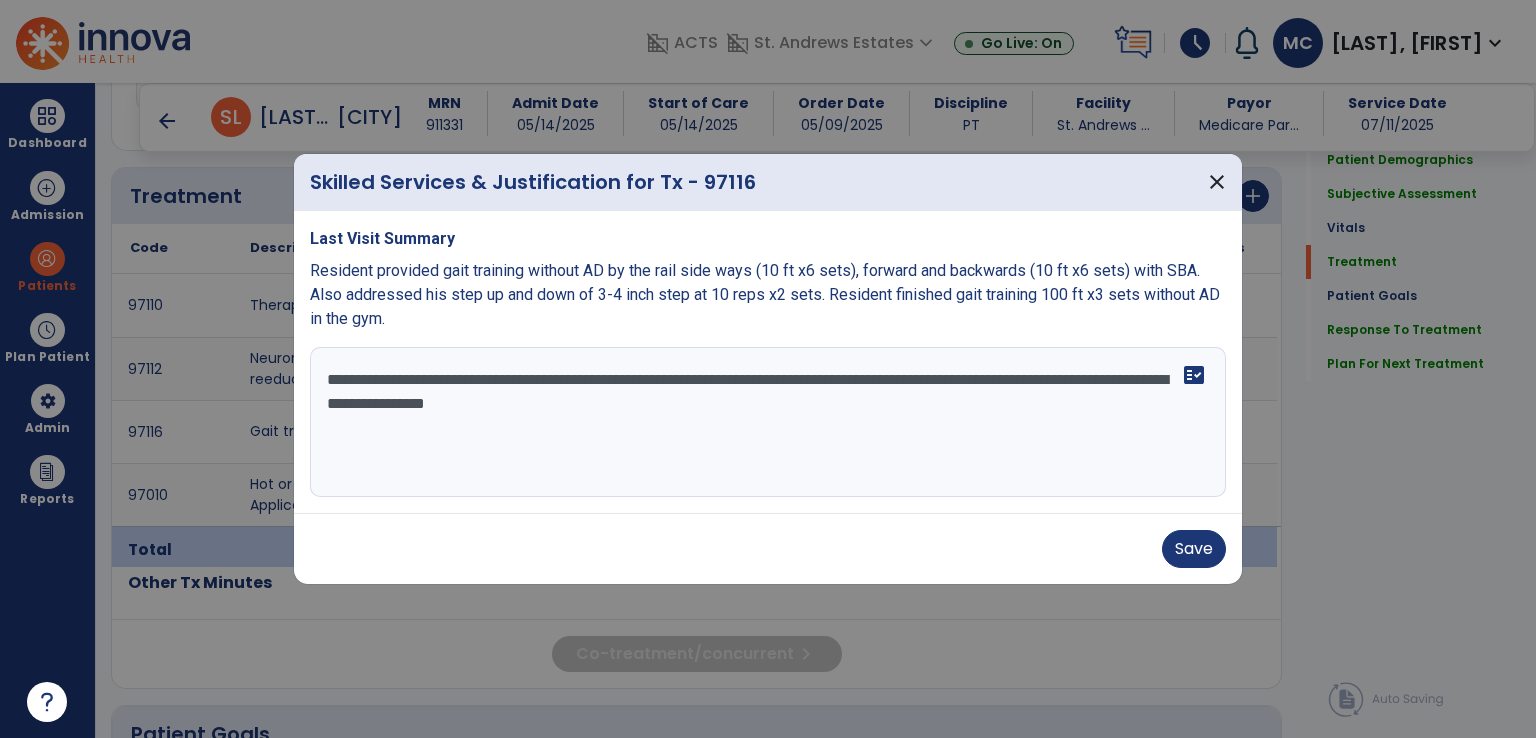 click on "**********" at bounding box center [768, 422] 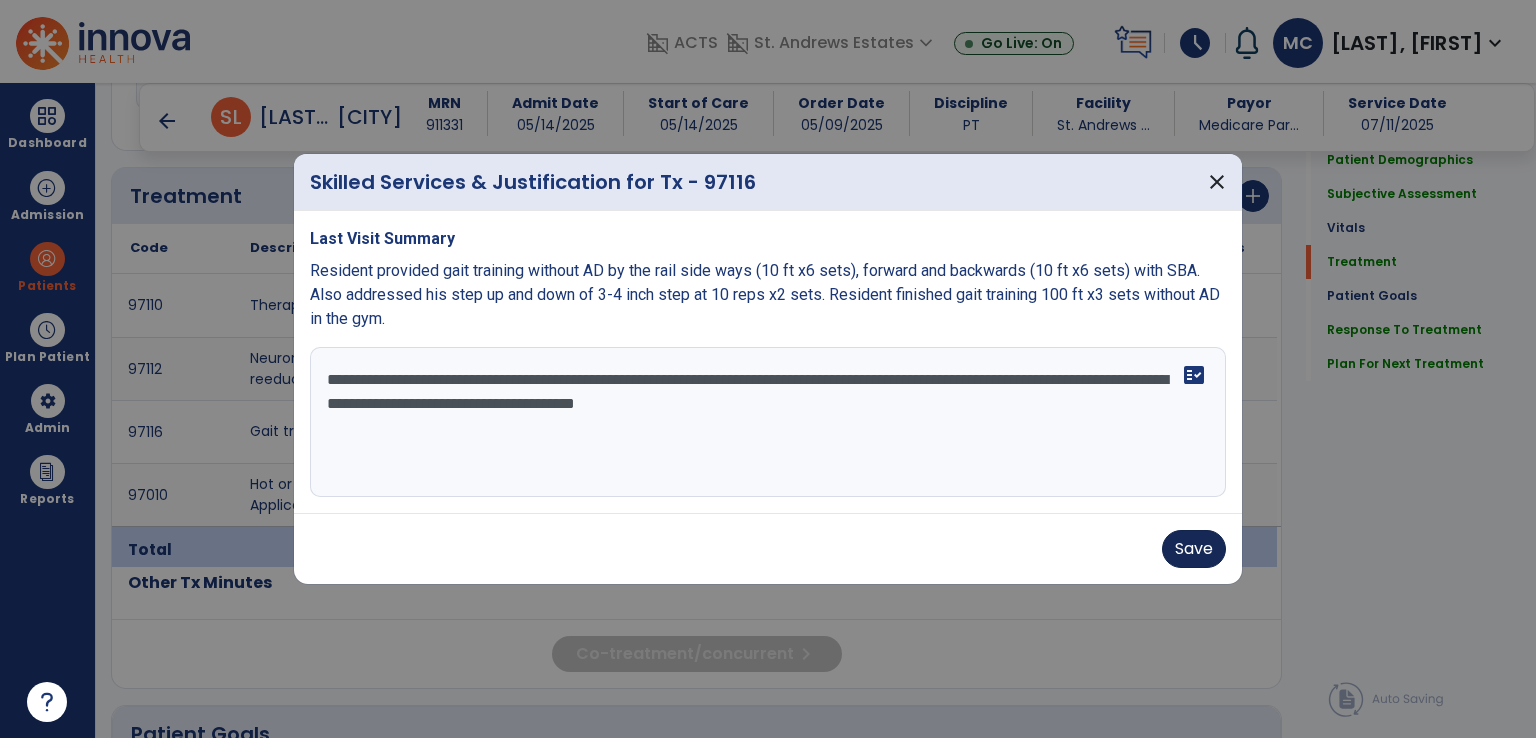 type on "**********" 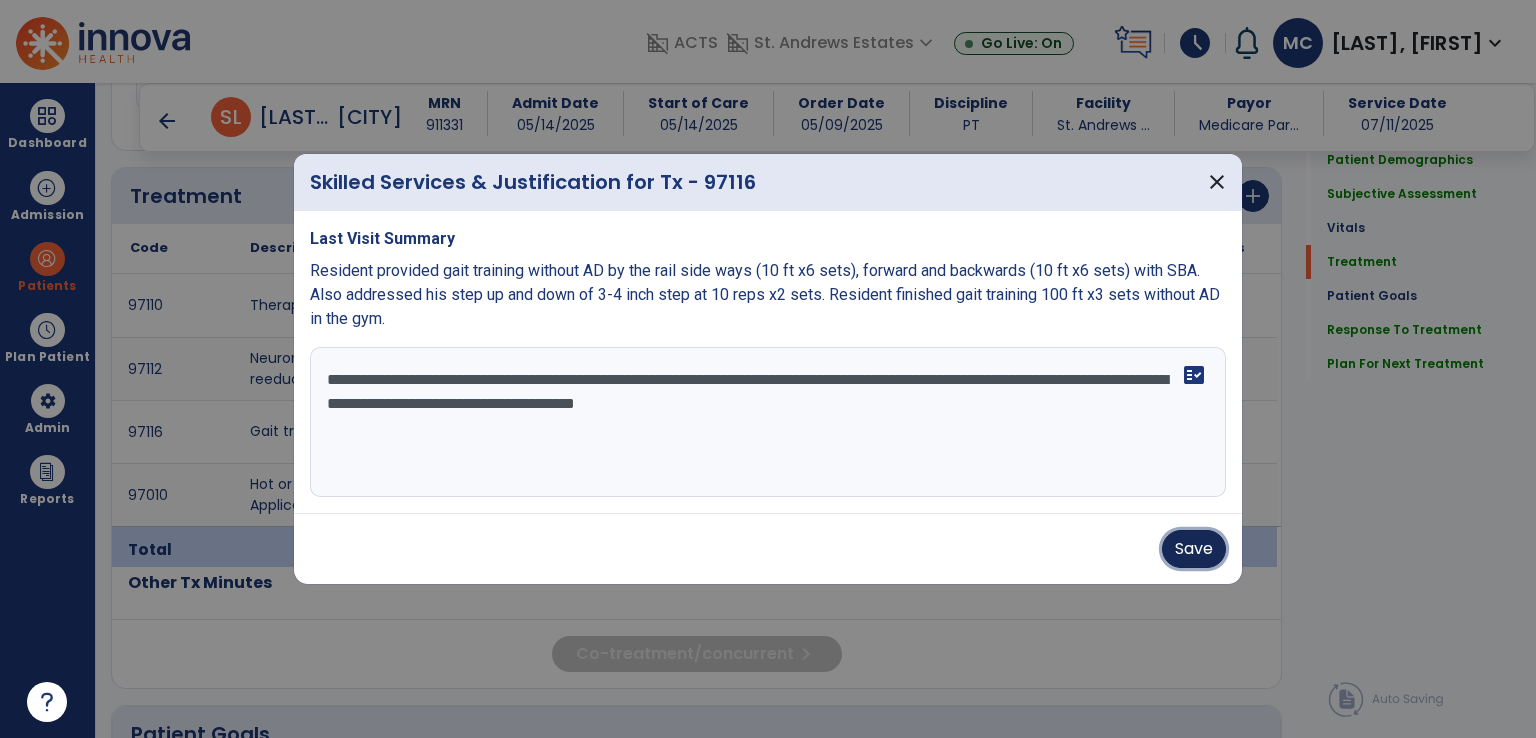 drag, startPoint x: 1201, startPoint y: 545, endPoint x: 1164, endPoint y: 541, distance: 37.215588 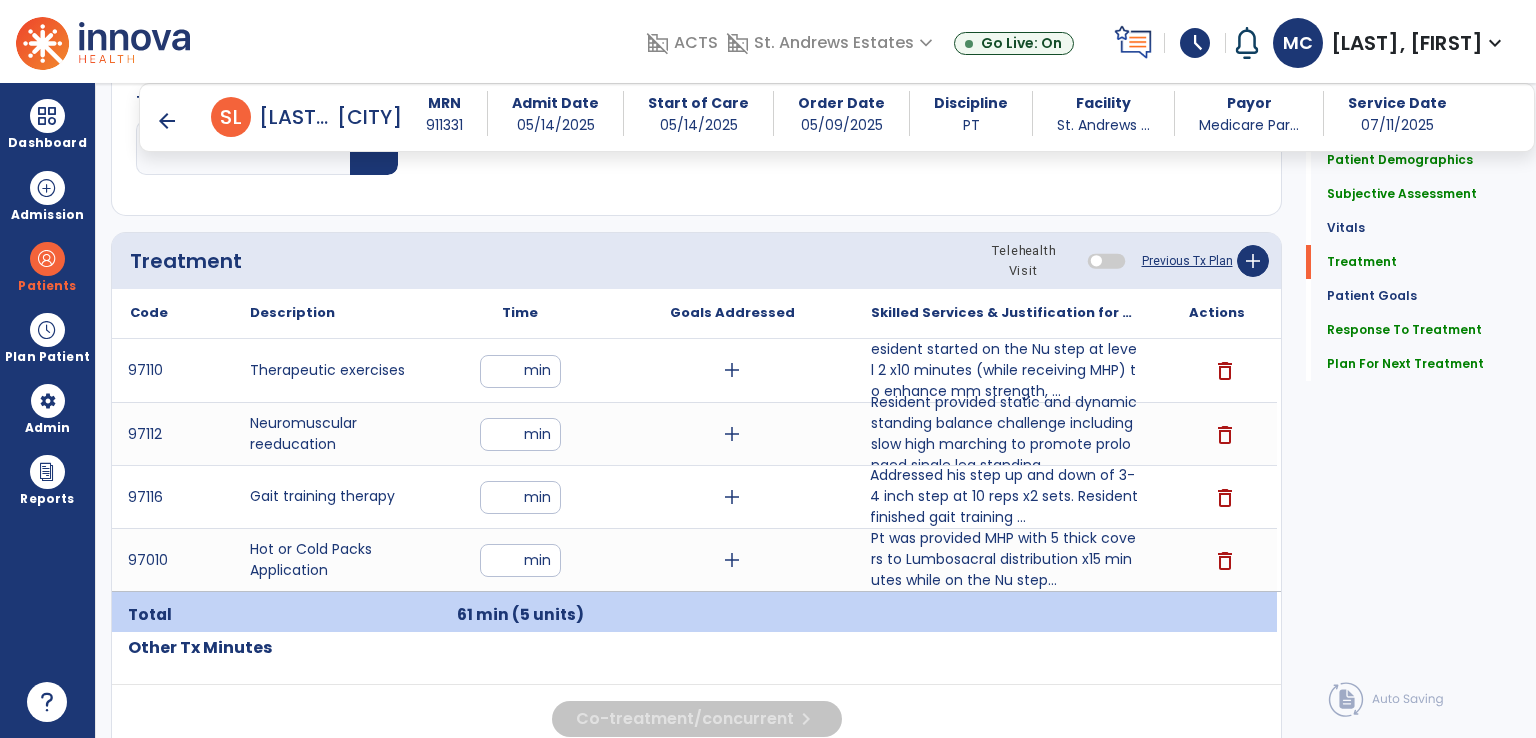 scroll, scrollTop: 1092, scrollLeft: 0, axis: vertical 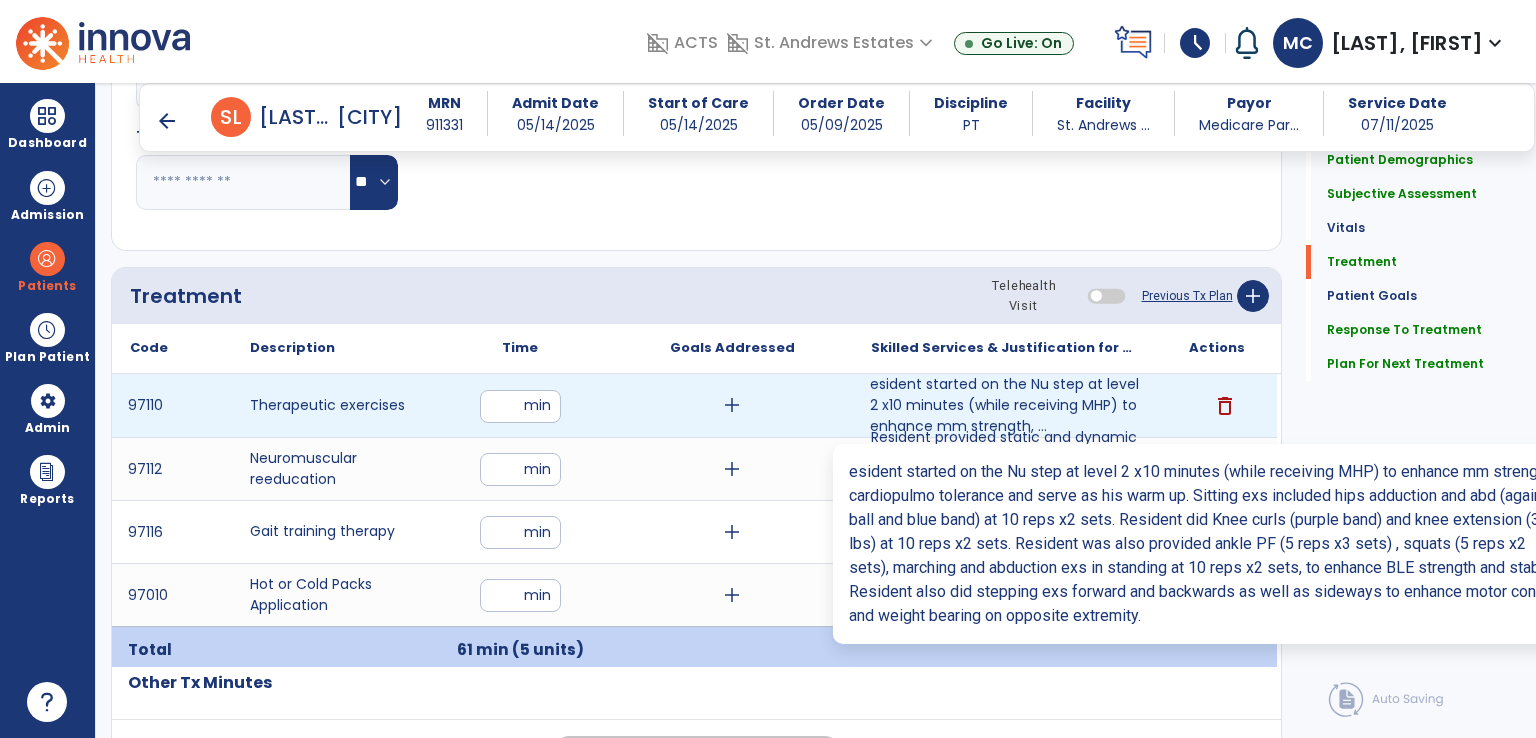 click on "esident started on the Nu step at level 2 x10 minutes (while receiving MHP) to enhance mm strength, ..." at bounding box center (1004, 405) 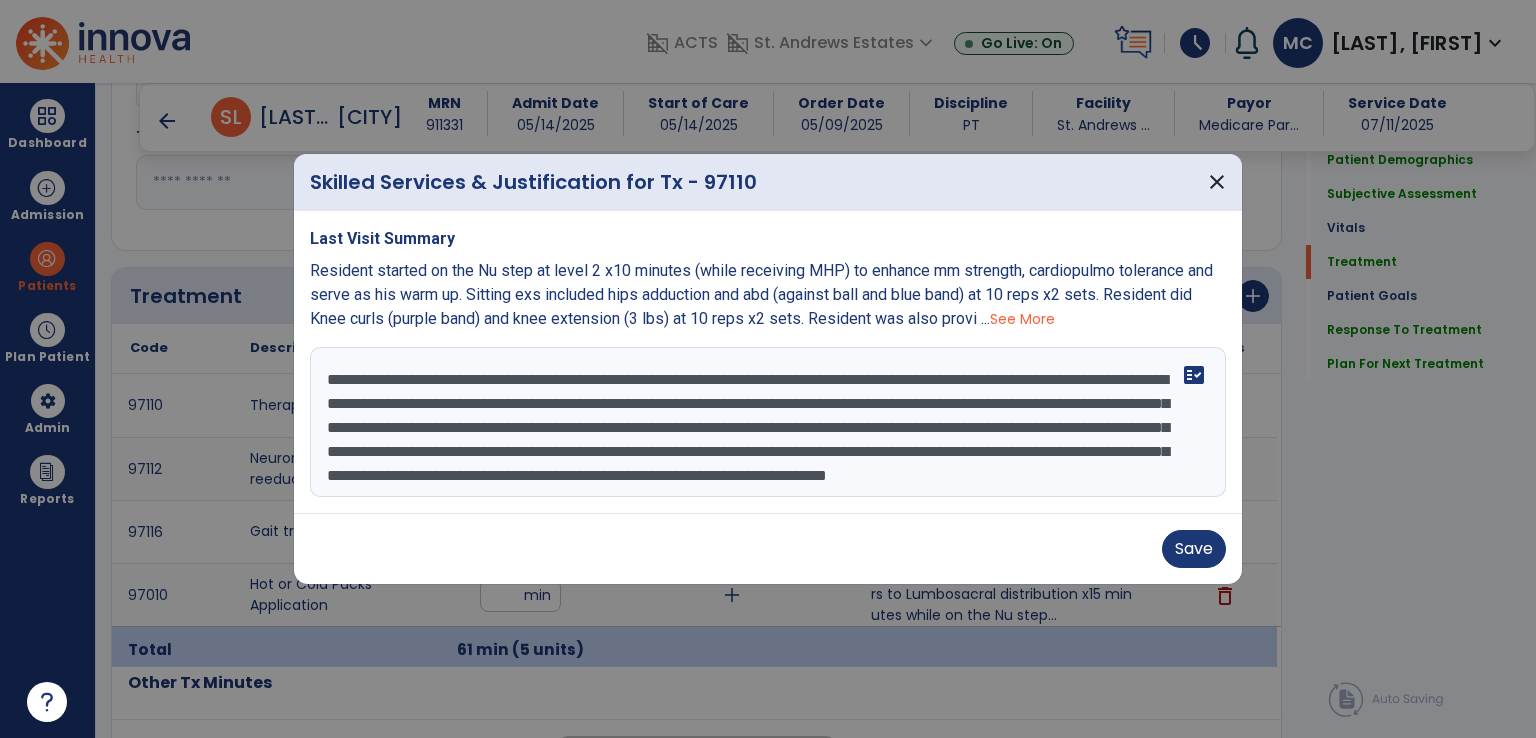 scroll, scrollTop: 32, scrollLeft: 0, axis: vertical 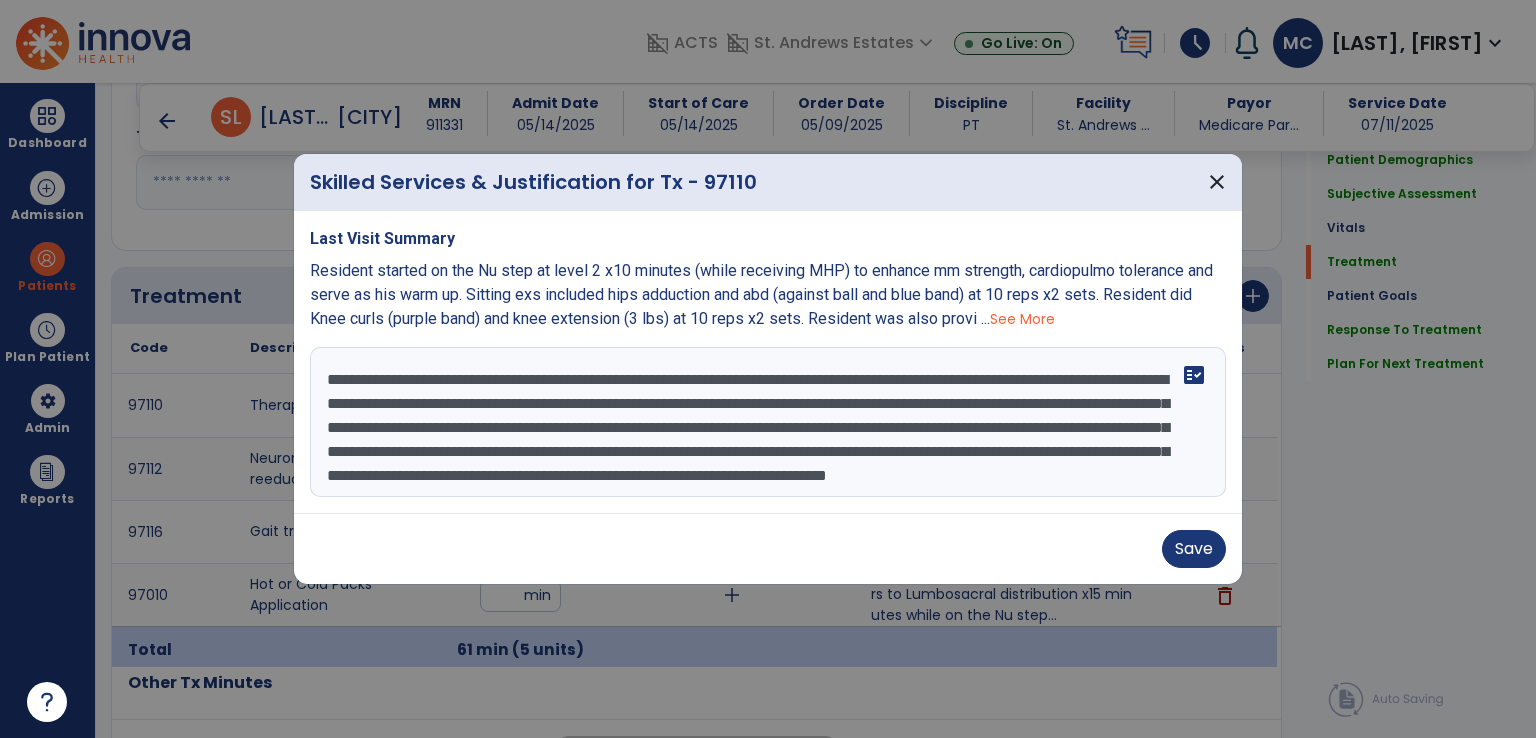 drag, startPoint x: 1020, startPoint y: 427, endPoint x: 1024, endPoint y: 476, distance: 49.162994 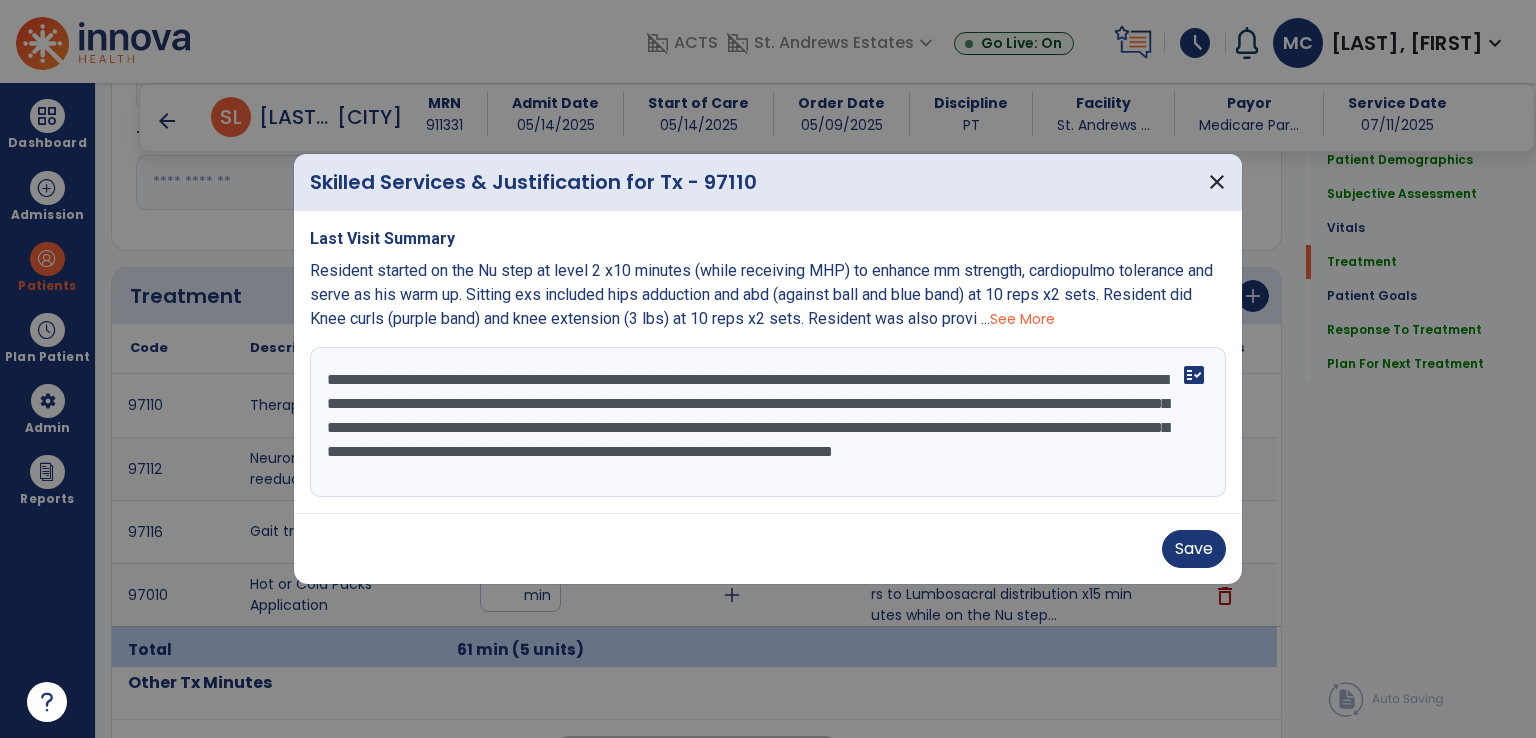scroll, scrollTop: 0, scrollLeft: 0, axis: both 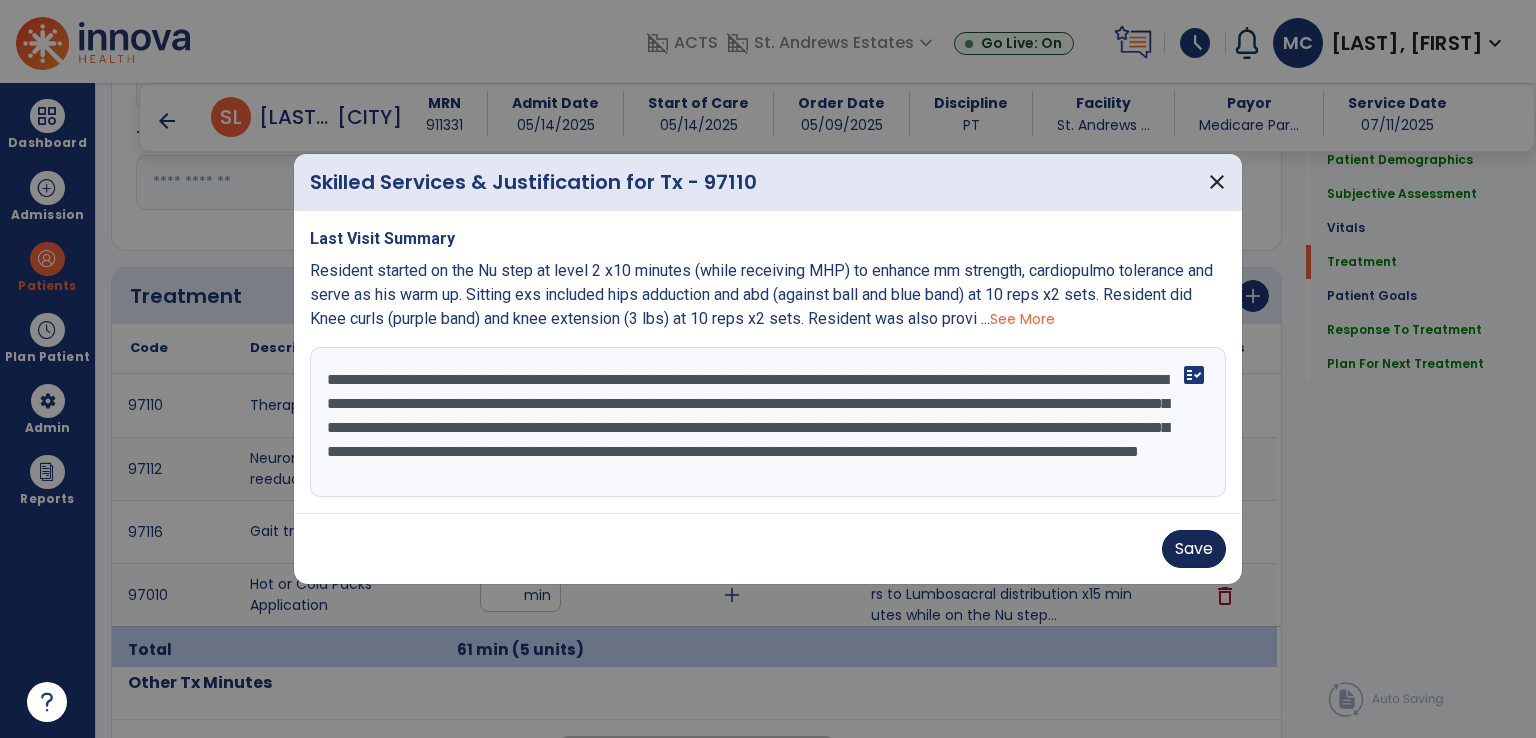 type on "**********" 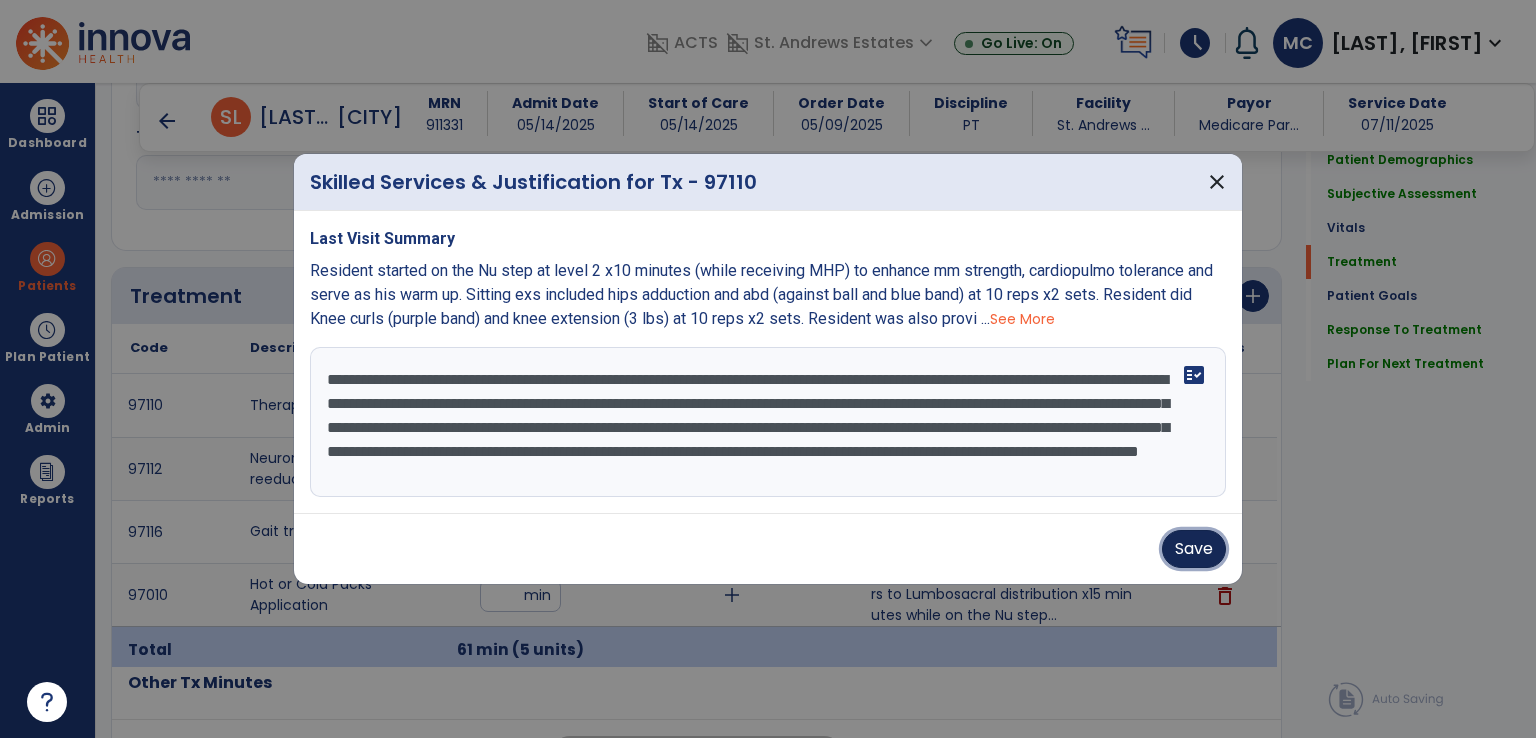 click on "Save" at bounding box center (1194, 549) 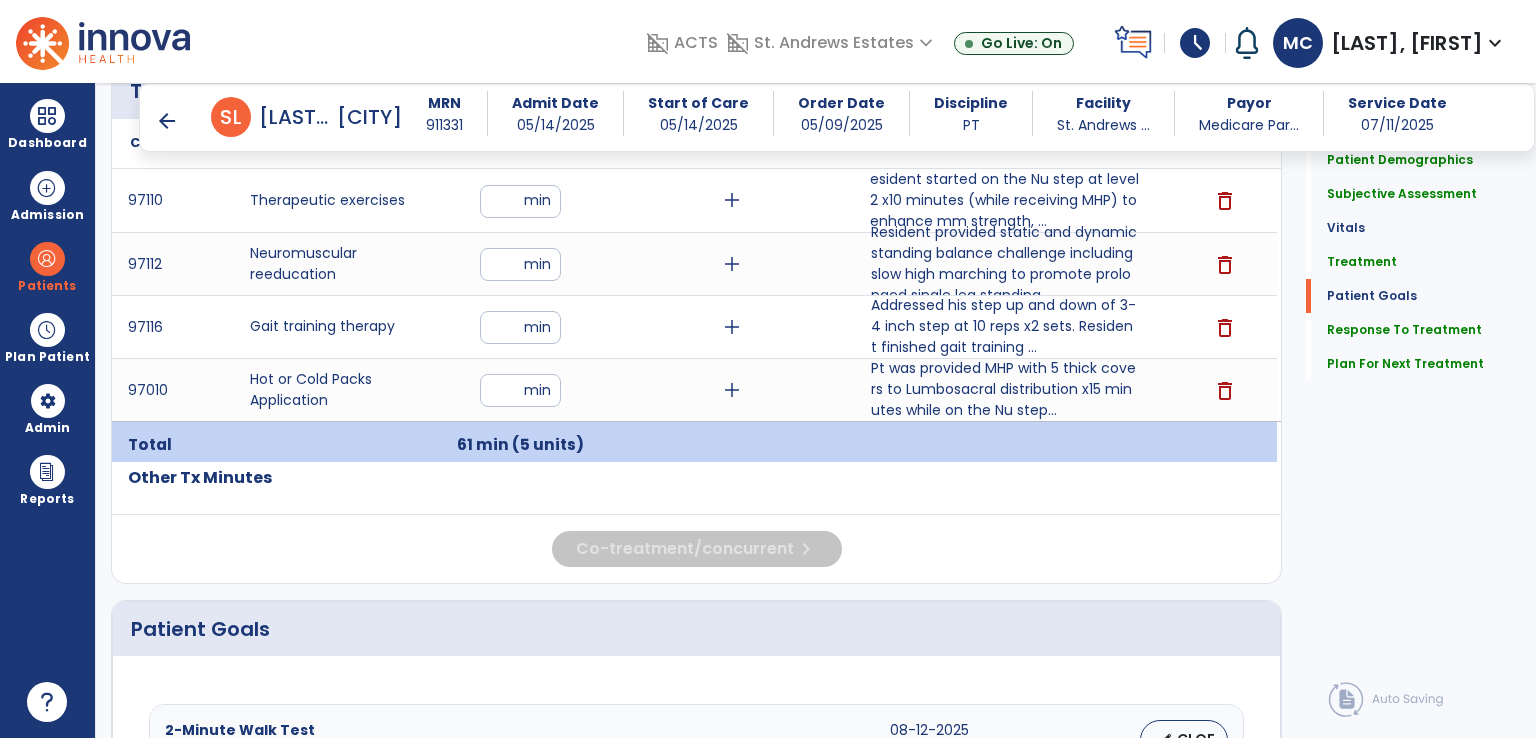 scroll, scrollTop: 1292, scrollLeft: 0, axis: vertical 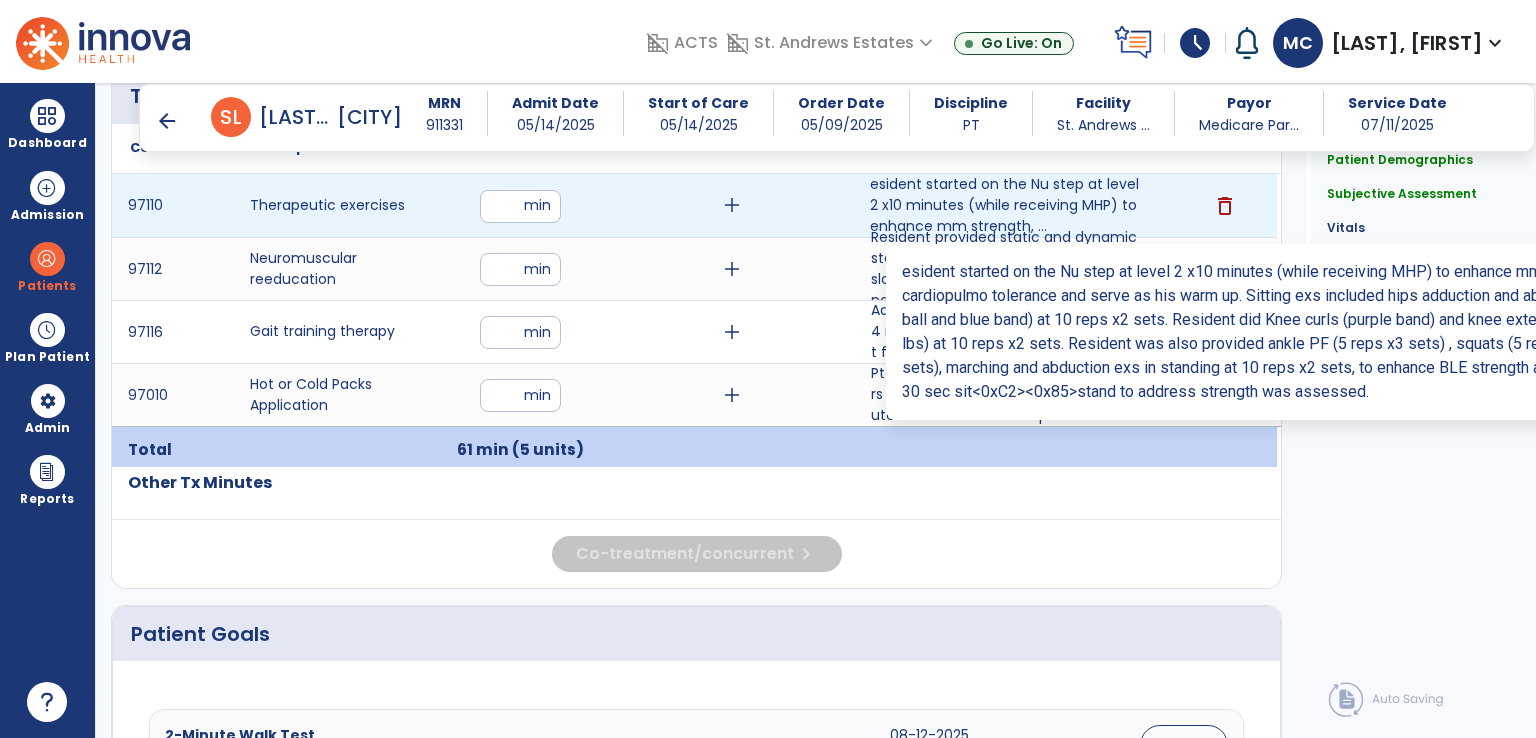click on "esident started on the Nu step at level 2 x10 minutes (while receiving MHP) to enhance mm strength, ..." at bounding box center (1004, 205) 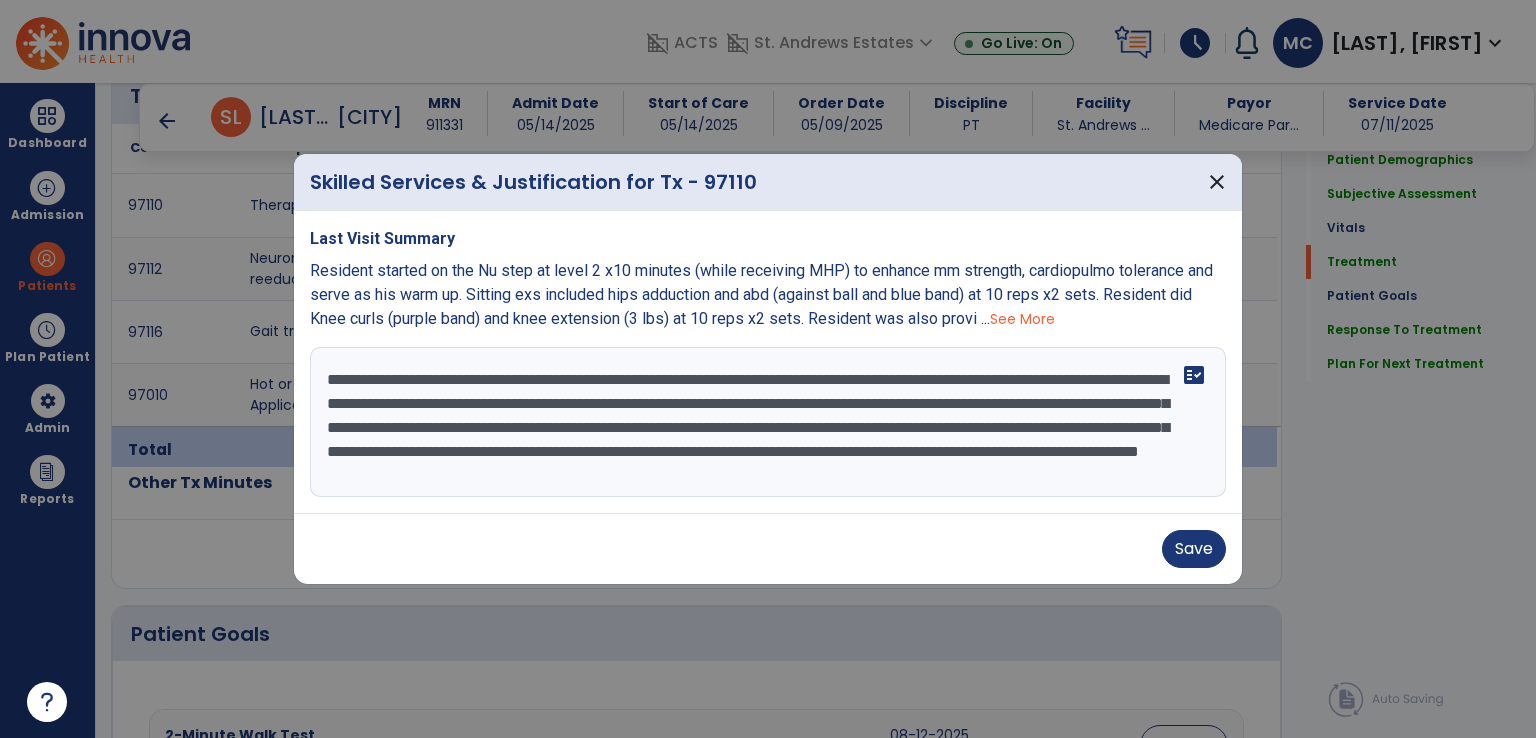 scroll, scrollTop: 18, scrollLeft: 0, axis: vertical 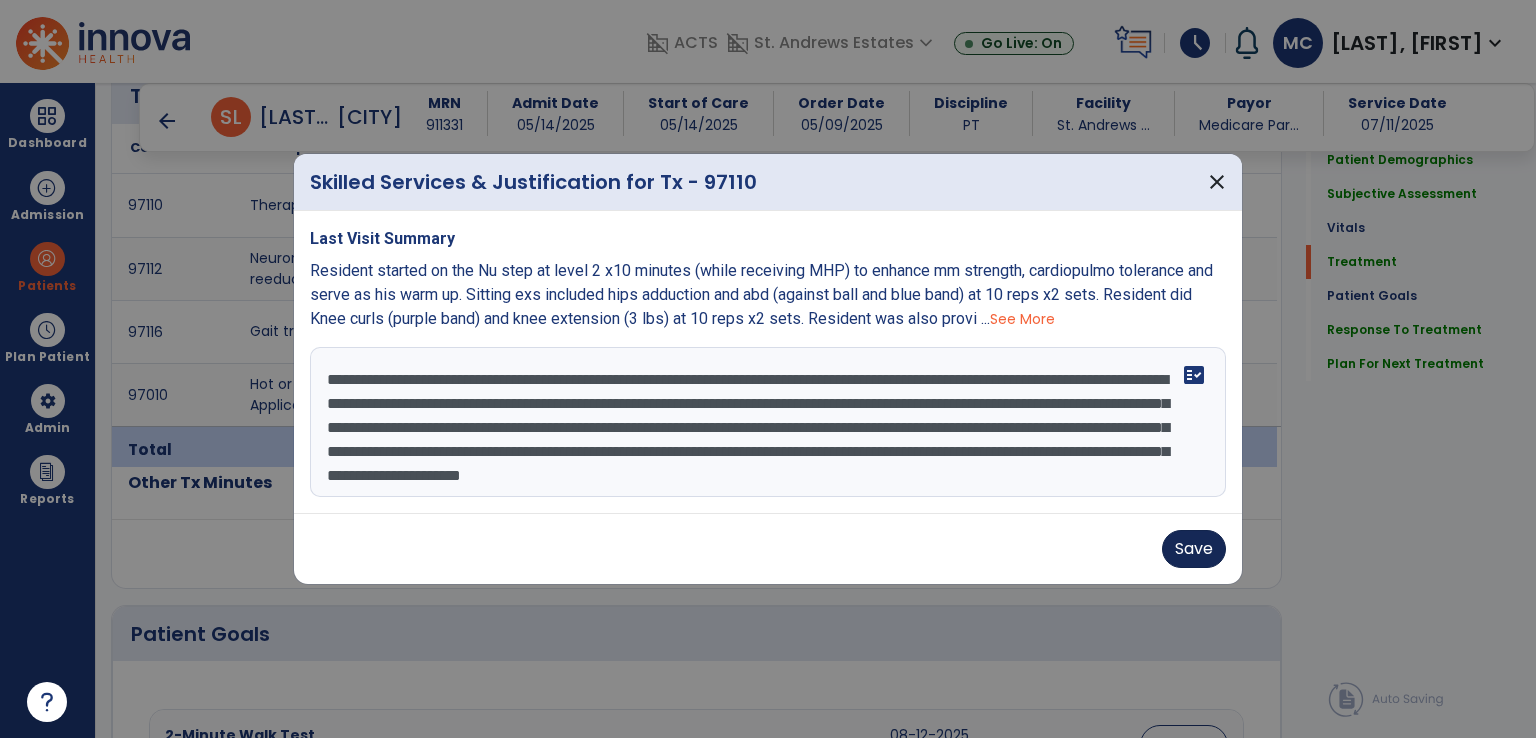 type on "**********" 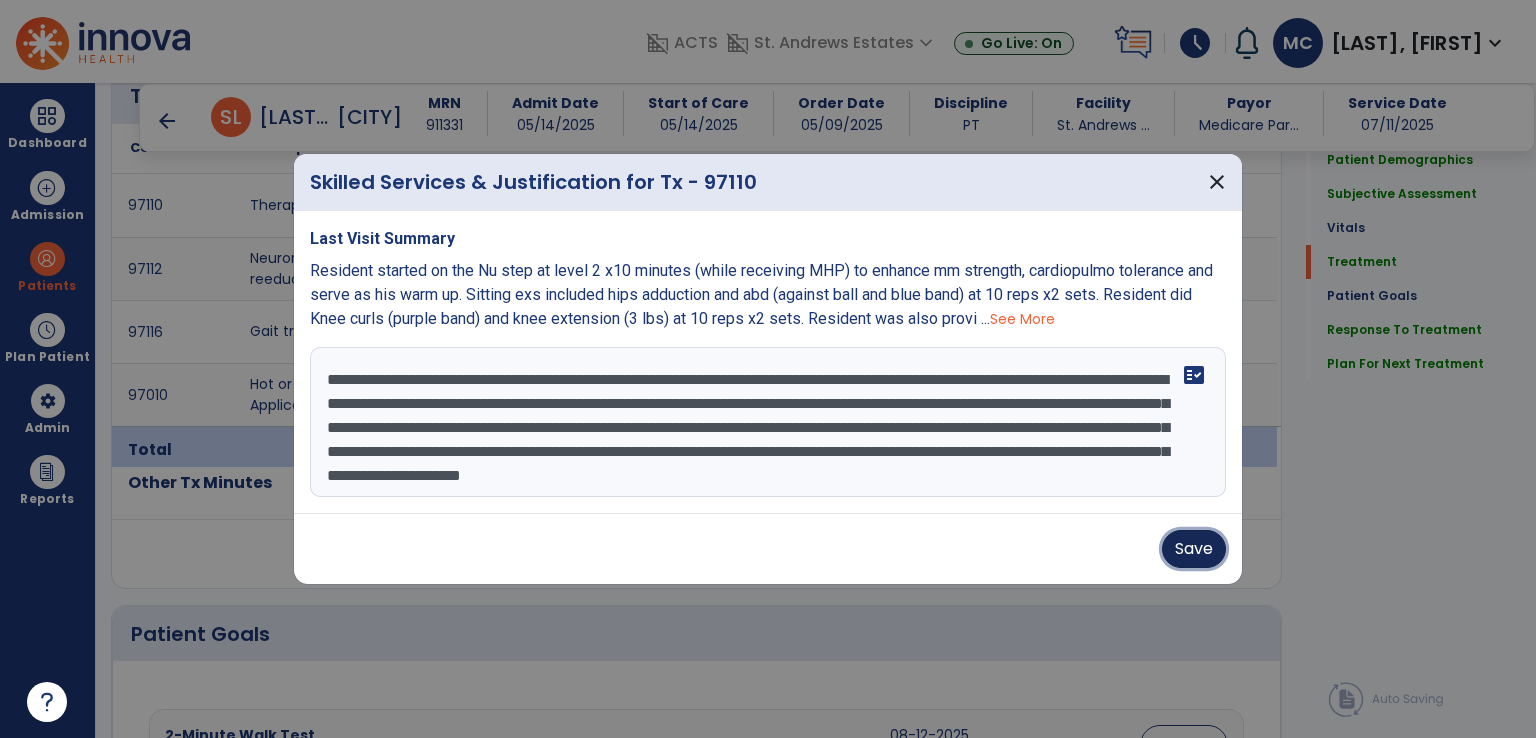 drag, startPoint x: 1224, startPoint y: 543, endPoint x: 1164, endPoint y: 545, distance: 60.033325 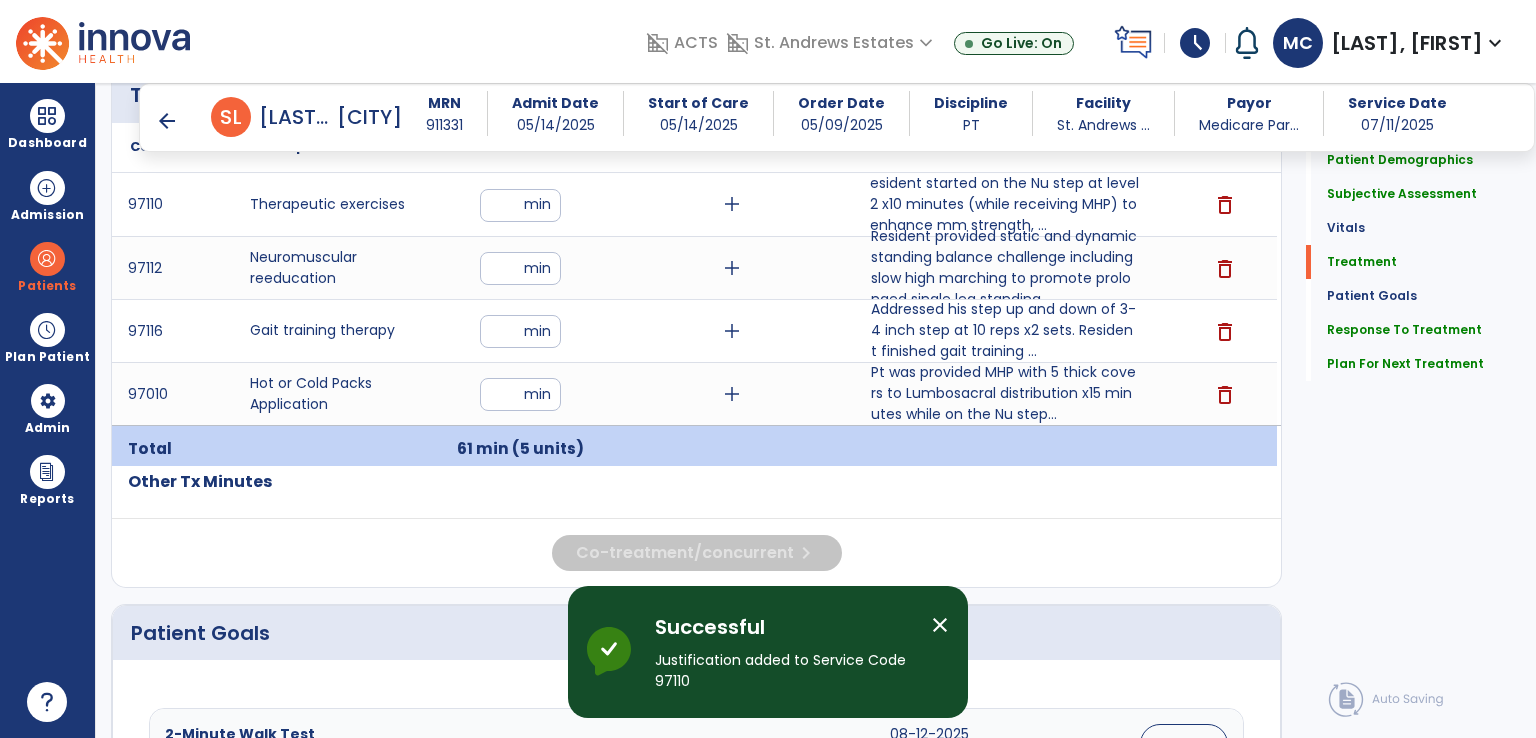 scroll, scrollTop: 1292, scrollLeft: 0, axis: vertical 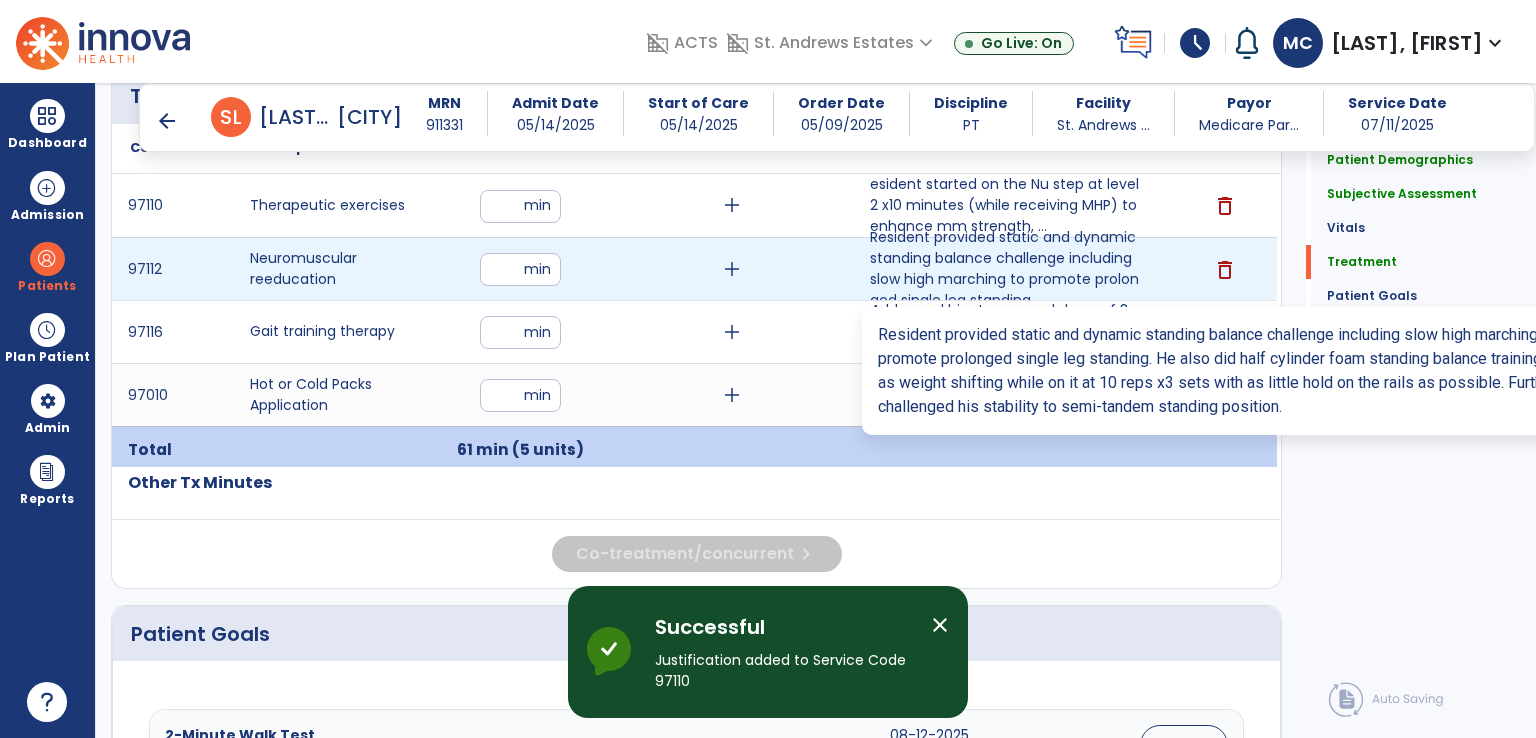 click on "Resident provided static and dynamic standing balance challenge including slow high marching to prom..." at bounding box center [1004, 269] 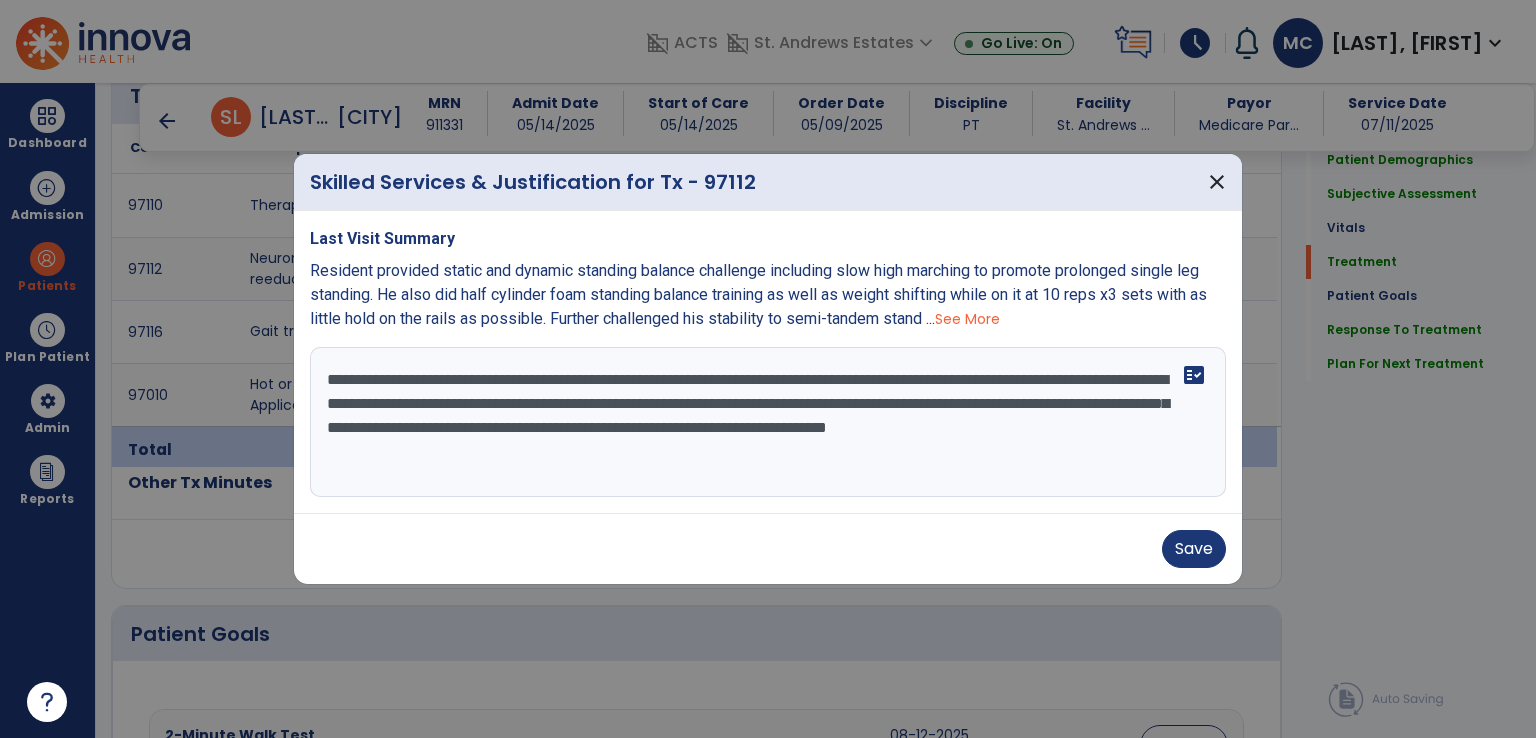 drag, startPoint x: 646, startPoint y: 401, endPoint x: 711, endPoint y: 469, distance: 94.06912 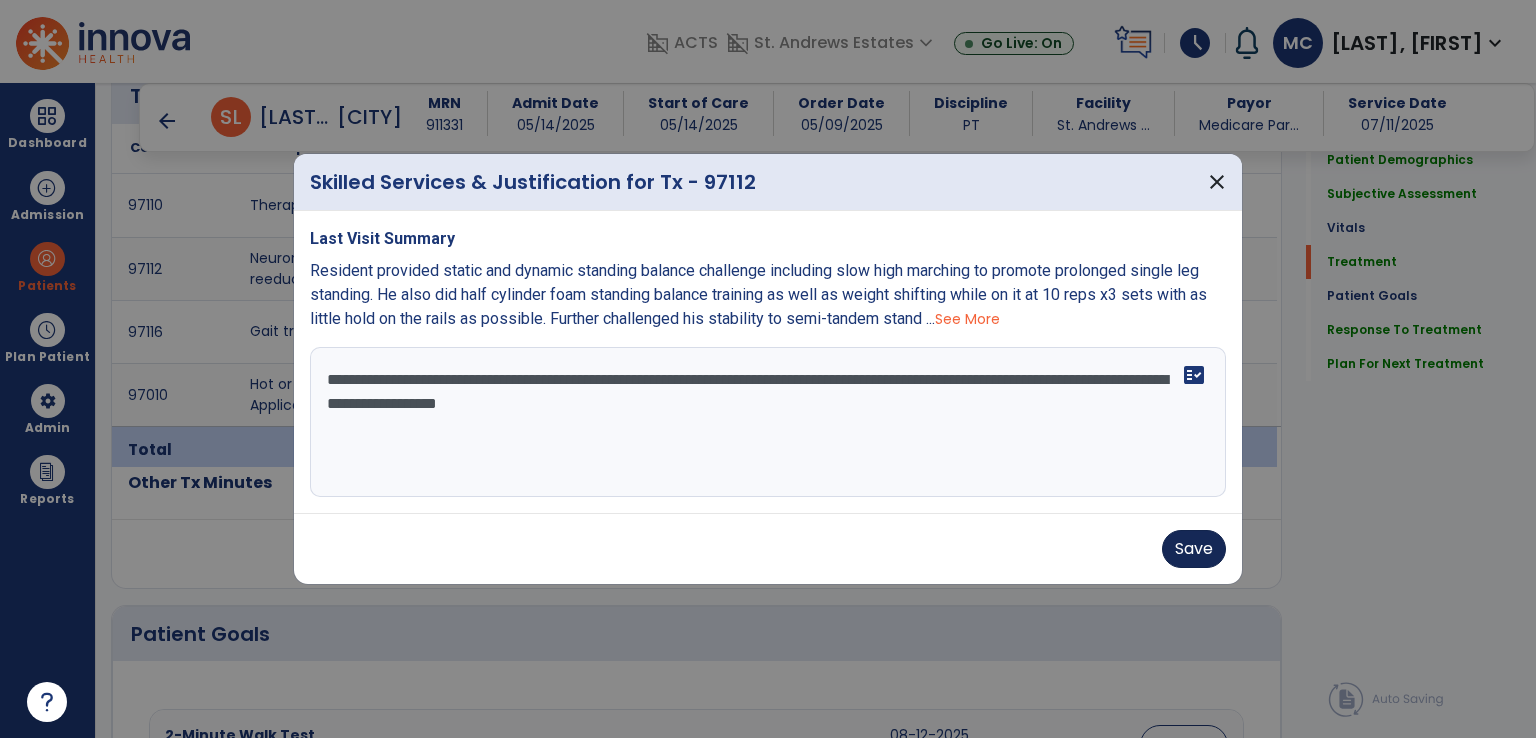 type on "**********" 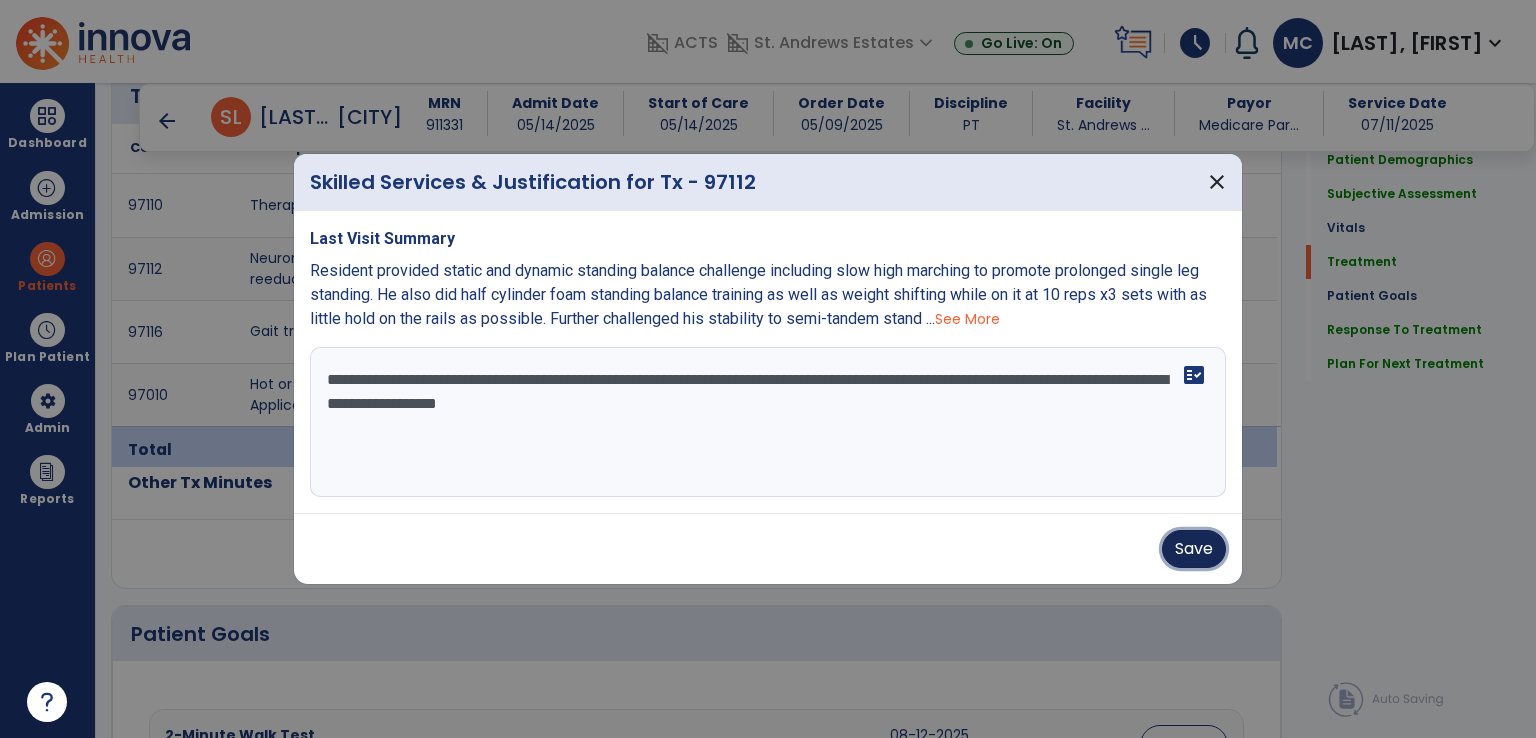 click on "Save" at bounding box center (1194, 549) 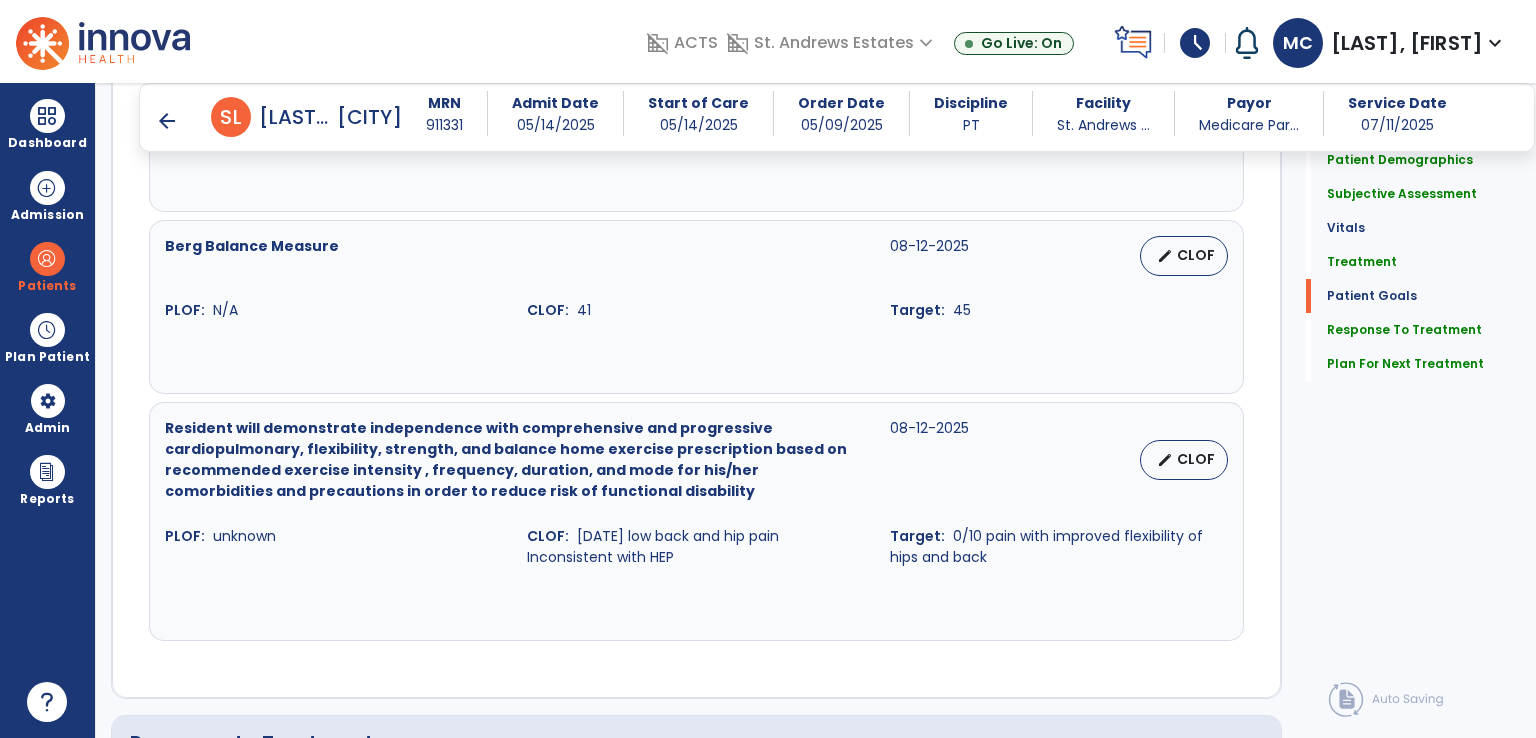 scroll, scrollTop: 2468, scrollLeft: 0, axis: vertical 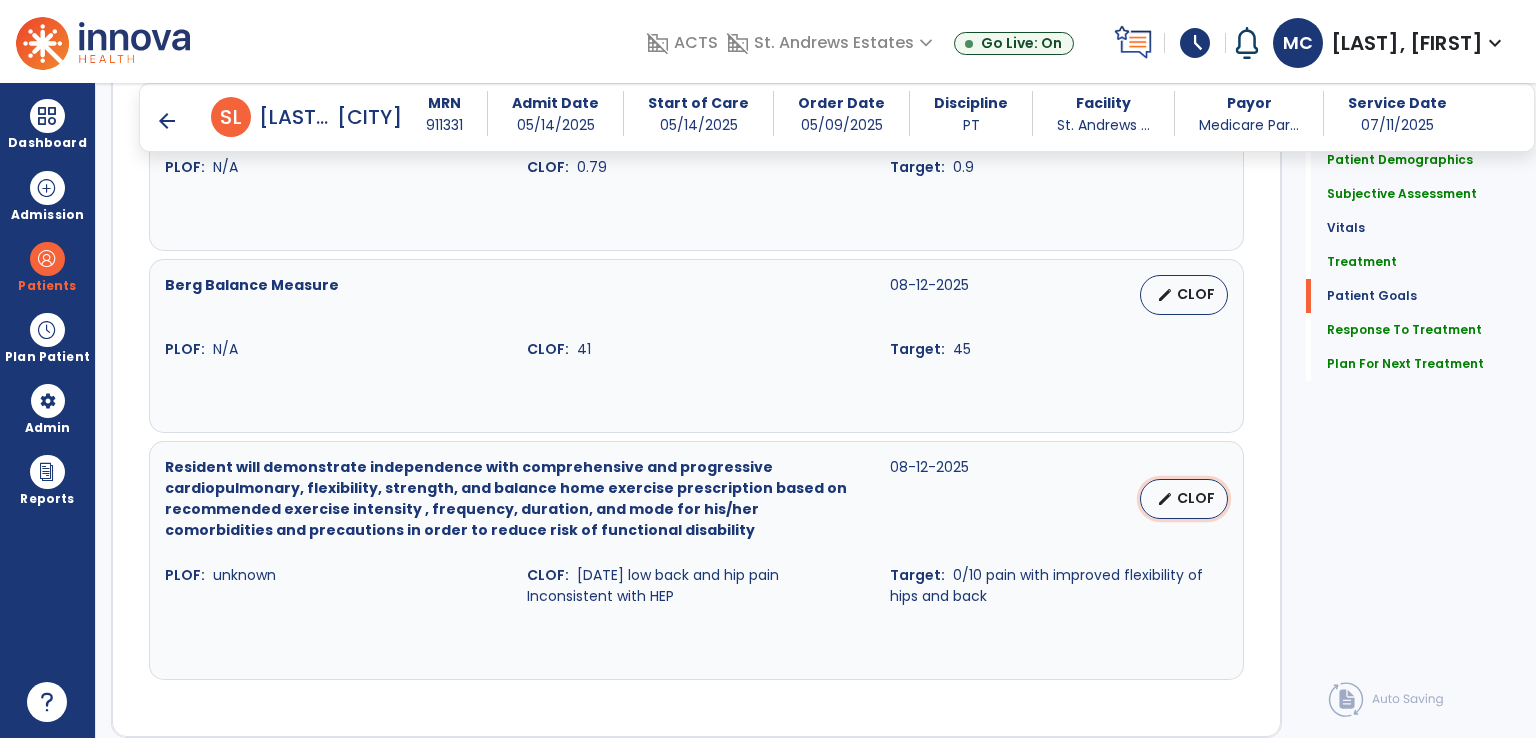 click on "CLOF" at bounding box center [1196, 498] 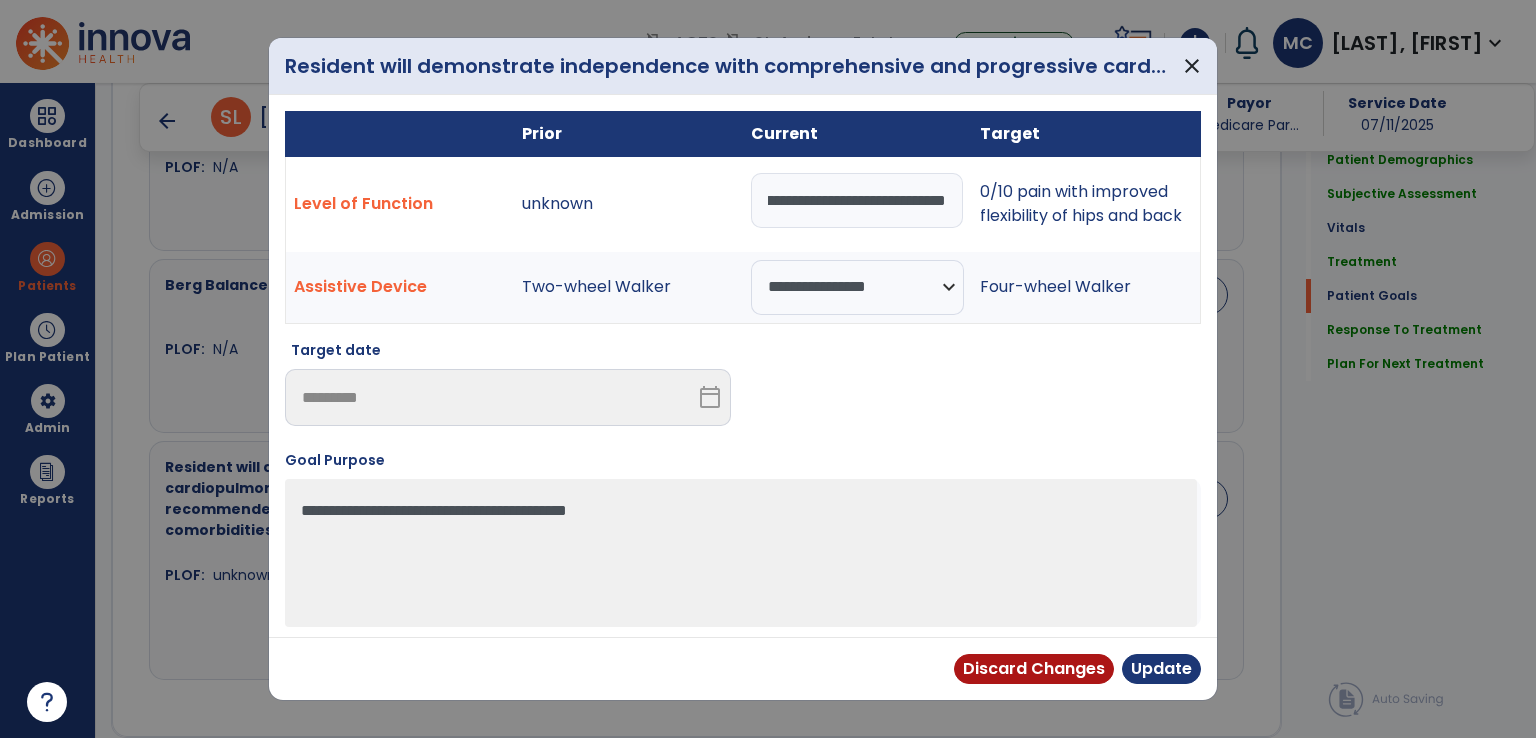 scroll, scrollTop: 0, scrollLeft: 201, axis: horizontal 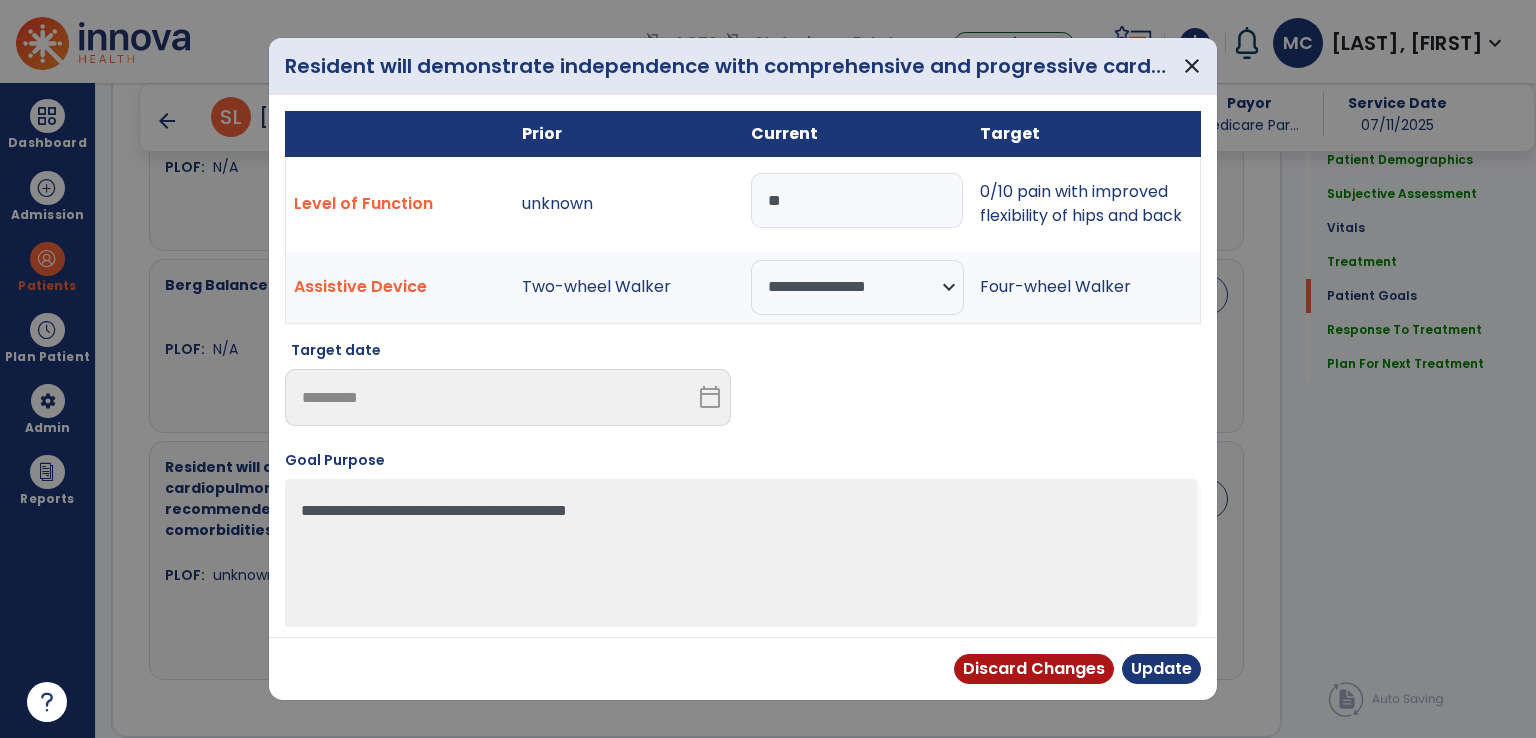 paste on "**********" 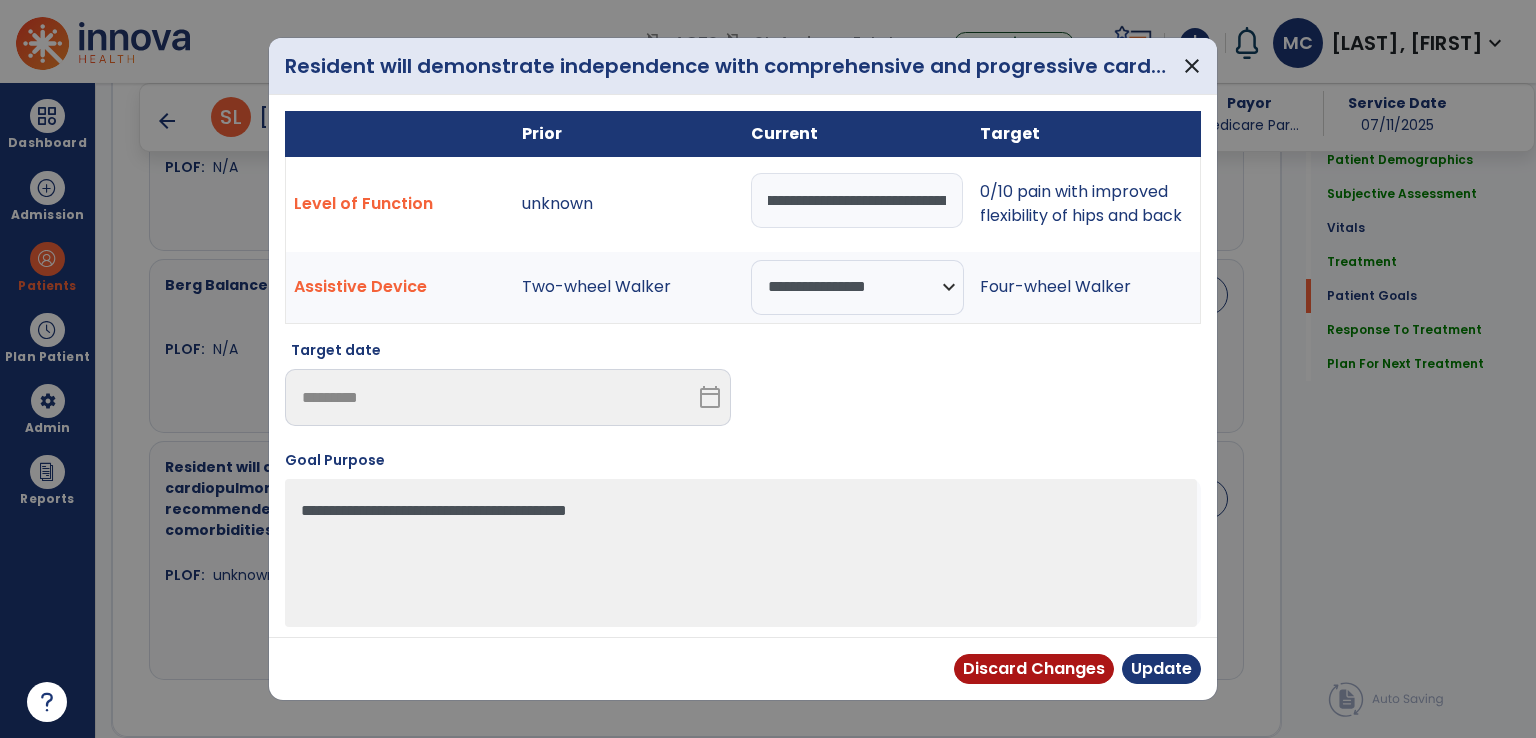 scroll, scrollTop: 0, scrollLeft: 56, axis: horizontal 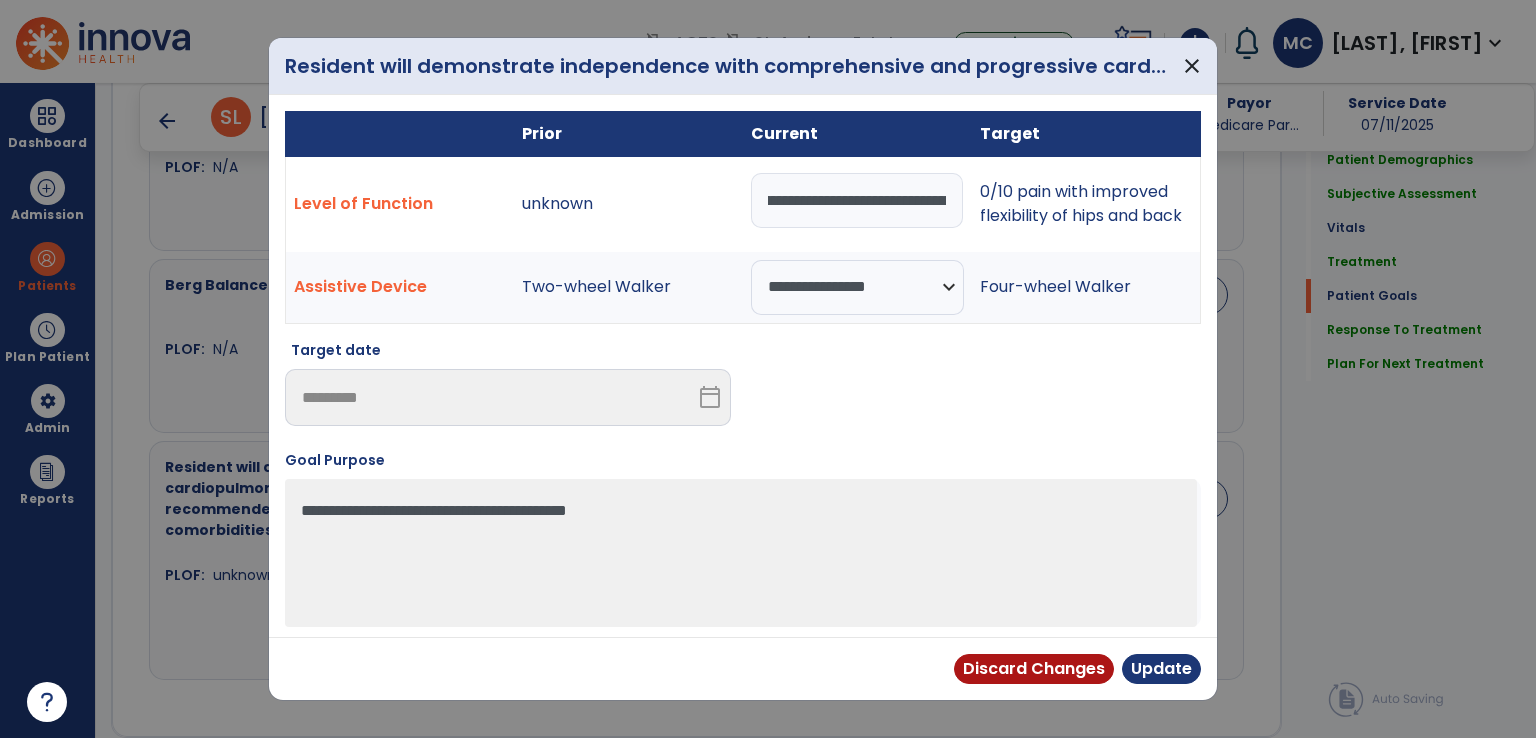 click on "**********" at bounding box center (857, 200) 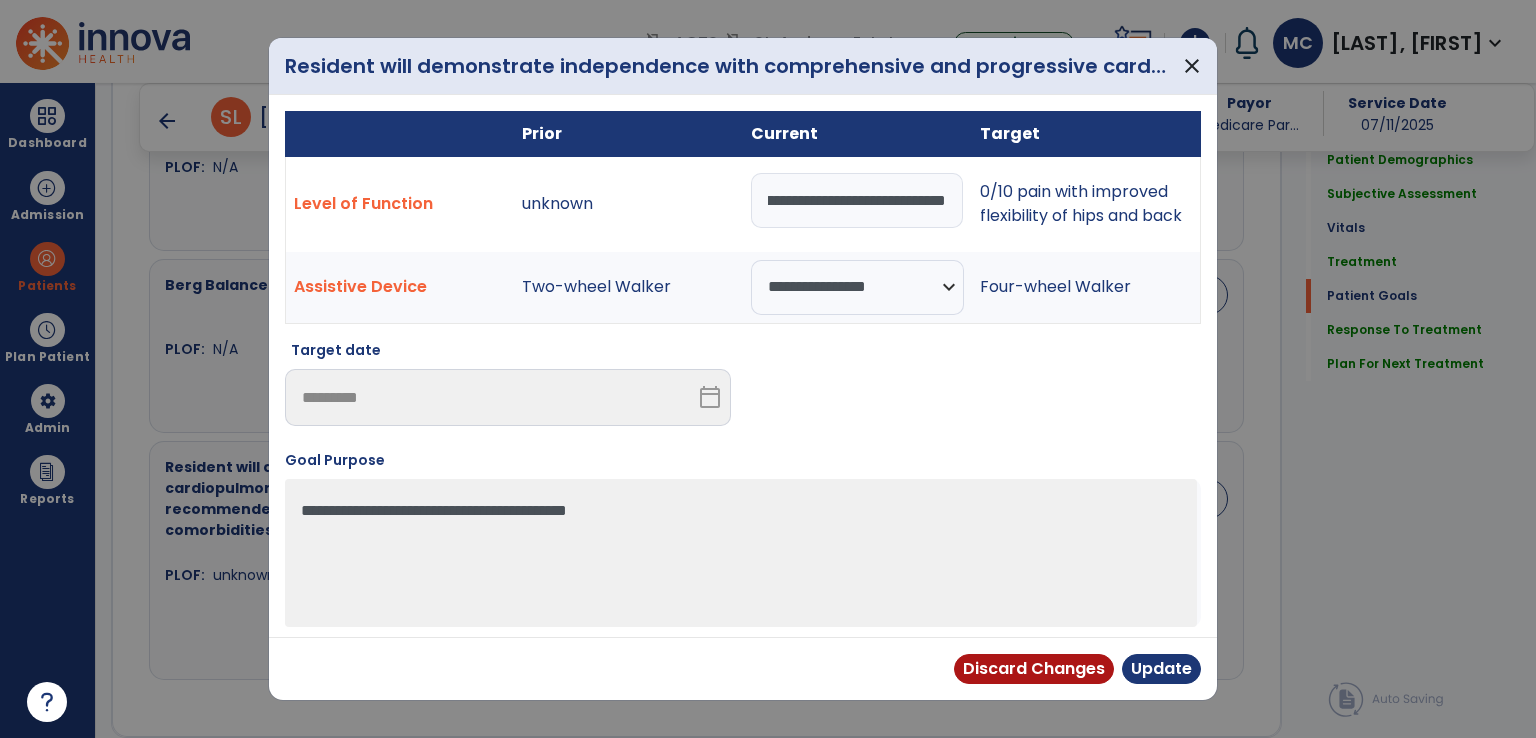 scroll, scrollTop: 0, scrollLeft: 213, axis: horizontal 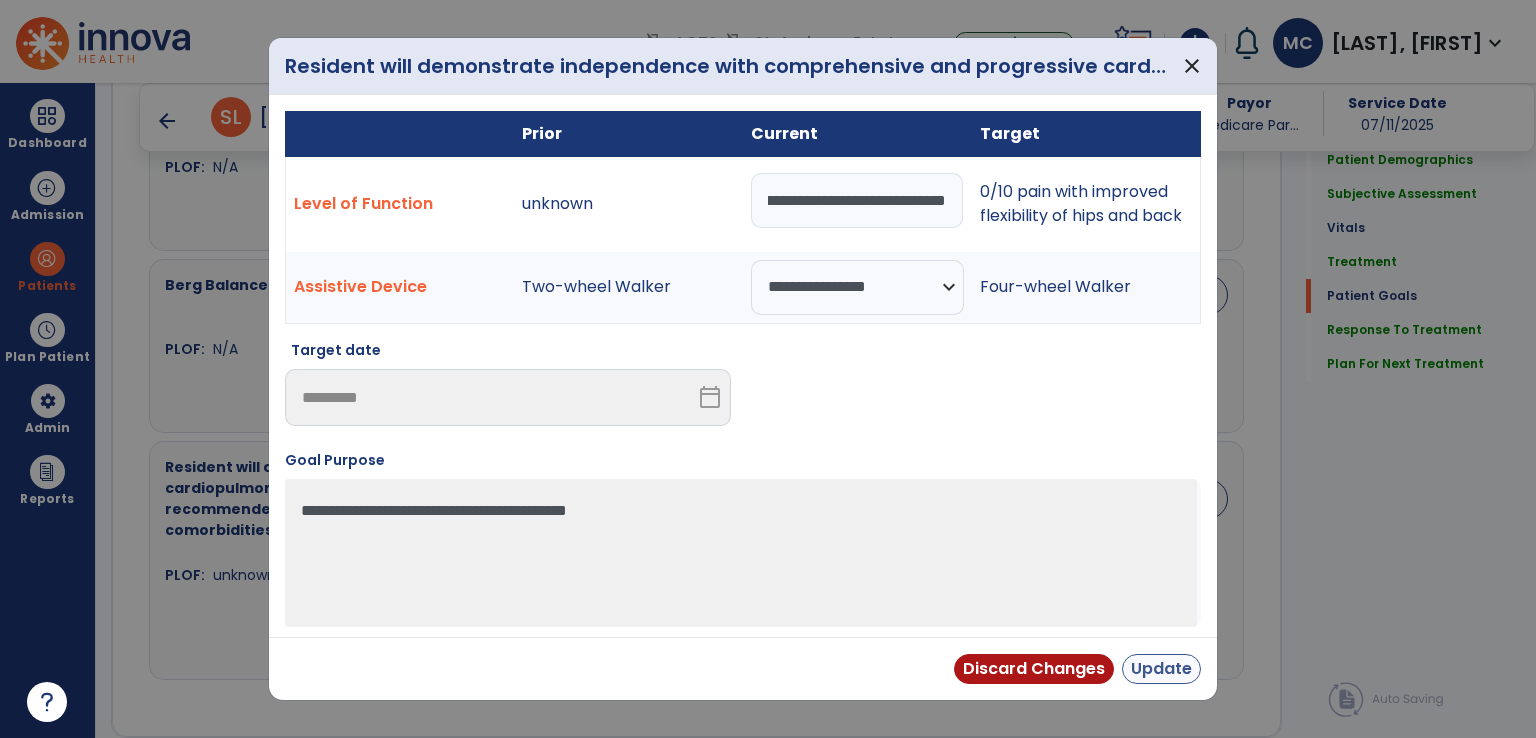 type on "**********" 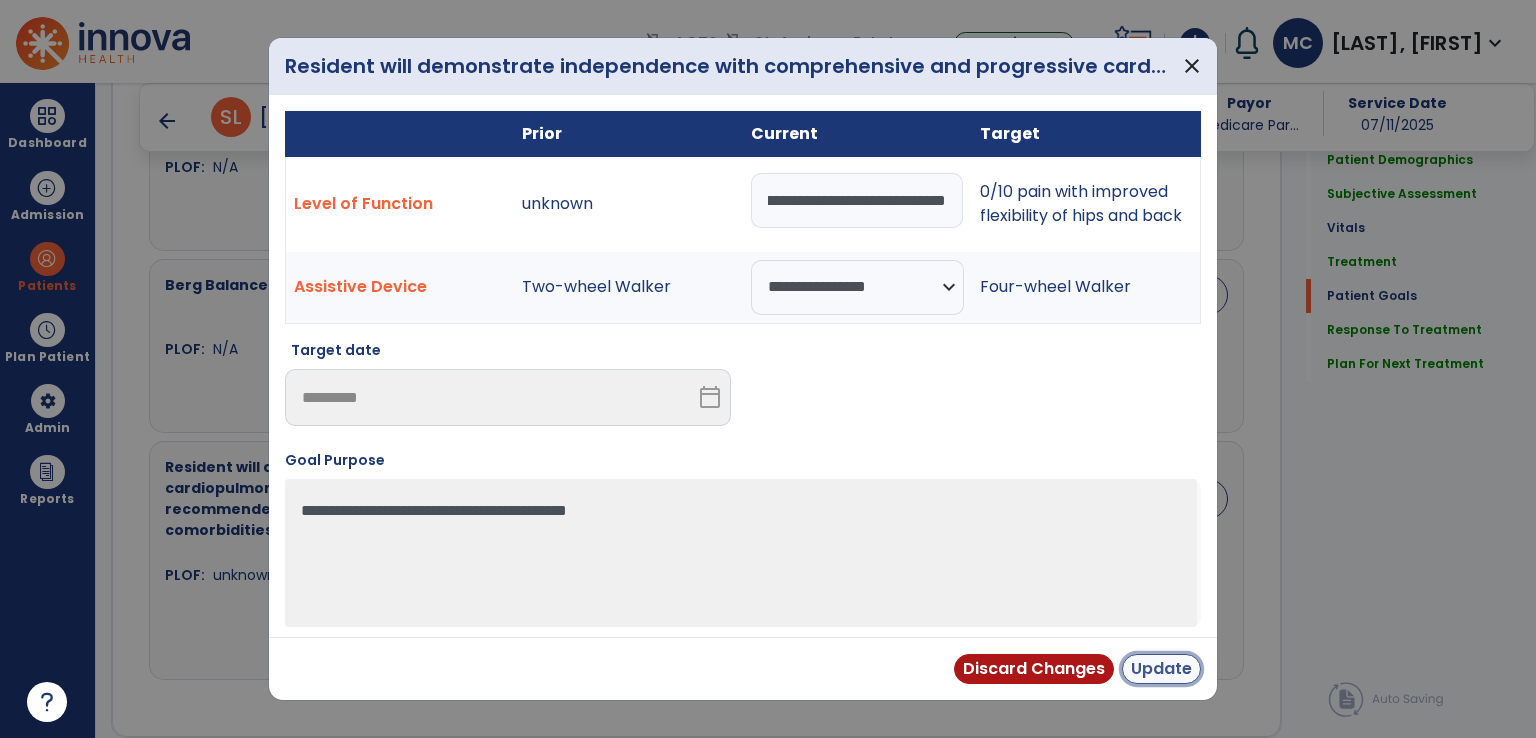 scroll, scrollTop: 0, scrollLeft: 0, axis: both 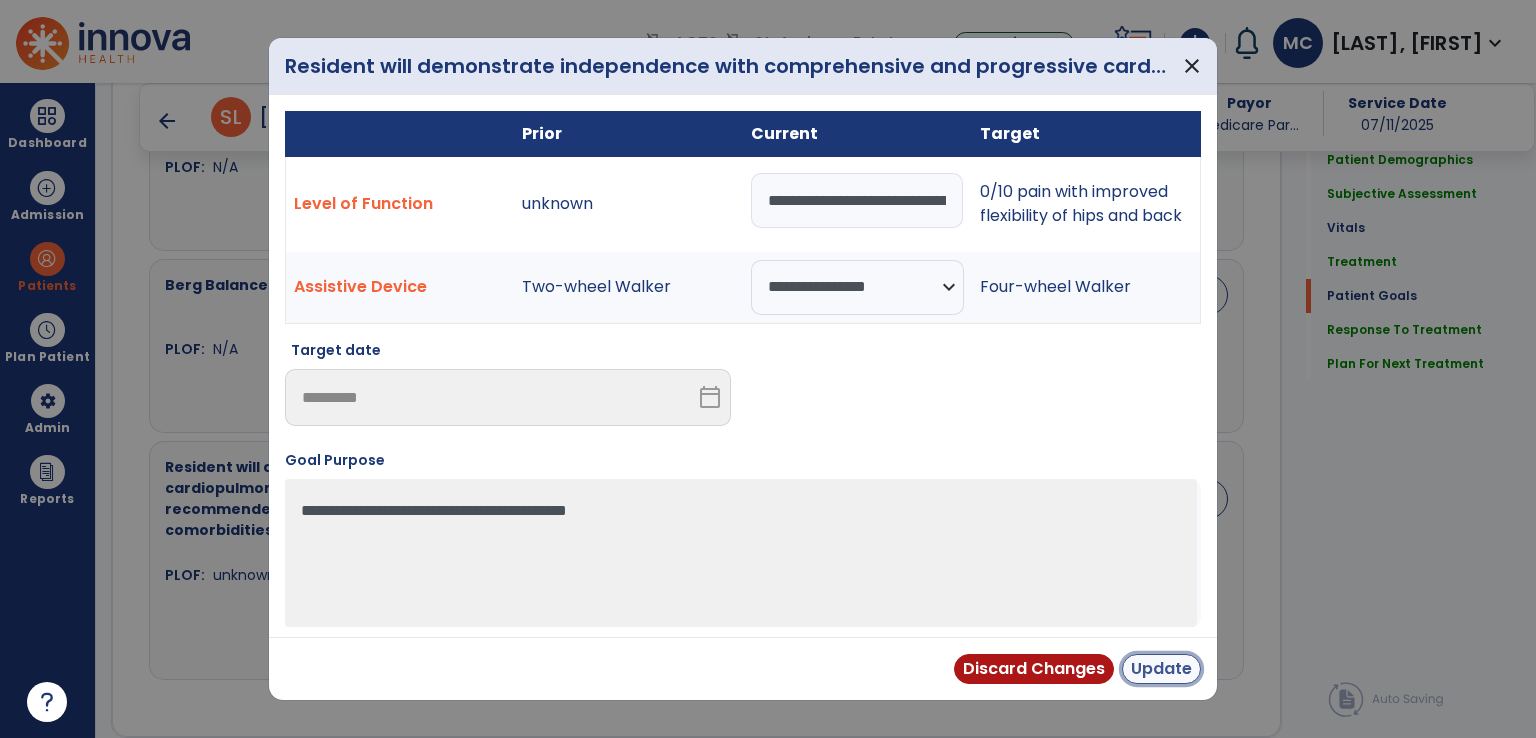 click on "Update" at bounding box center [1161, 669] 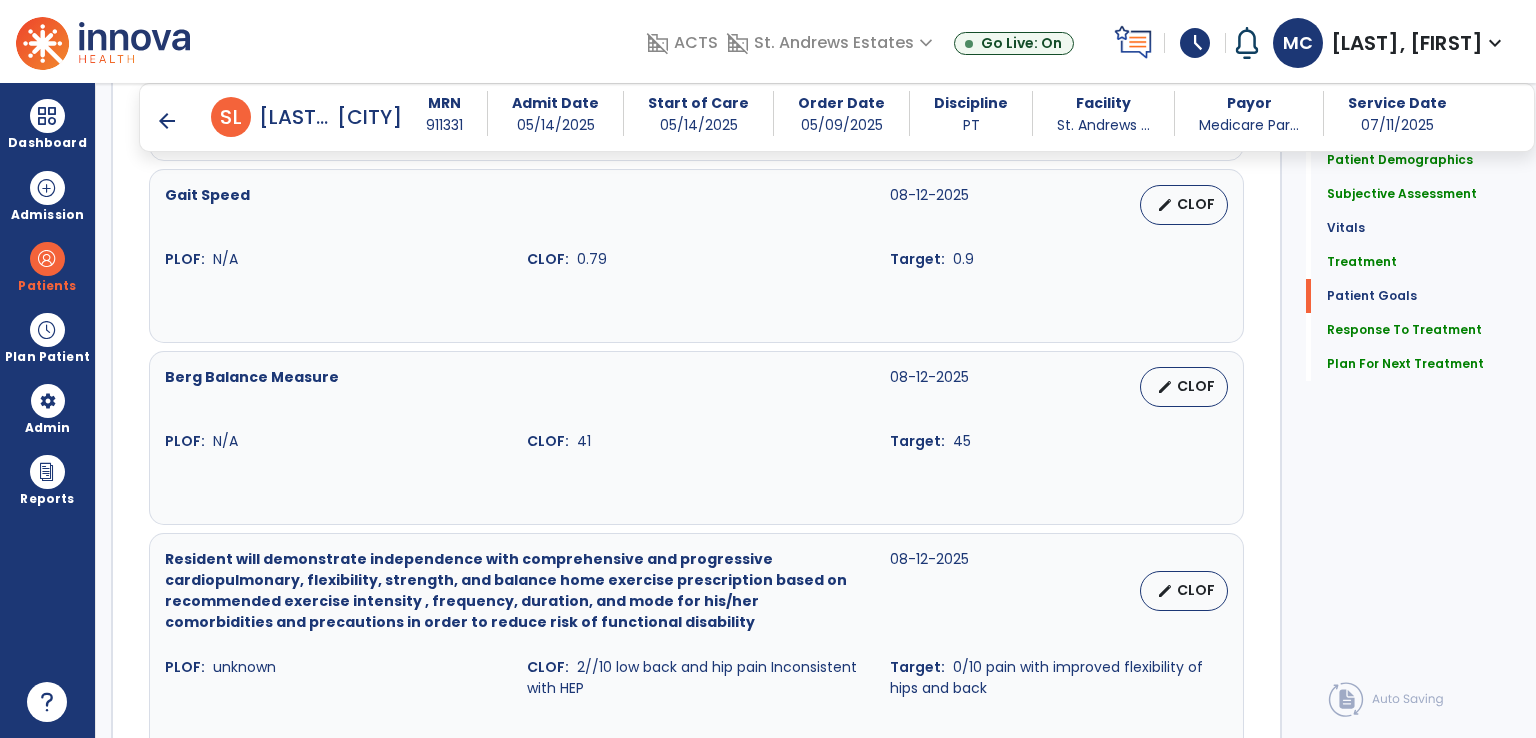 scroll, scrollTop: 2468, scrollLeft: 0, axis: vertical 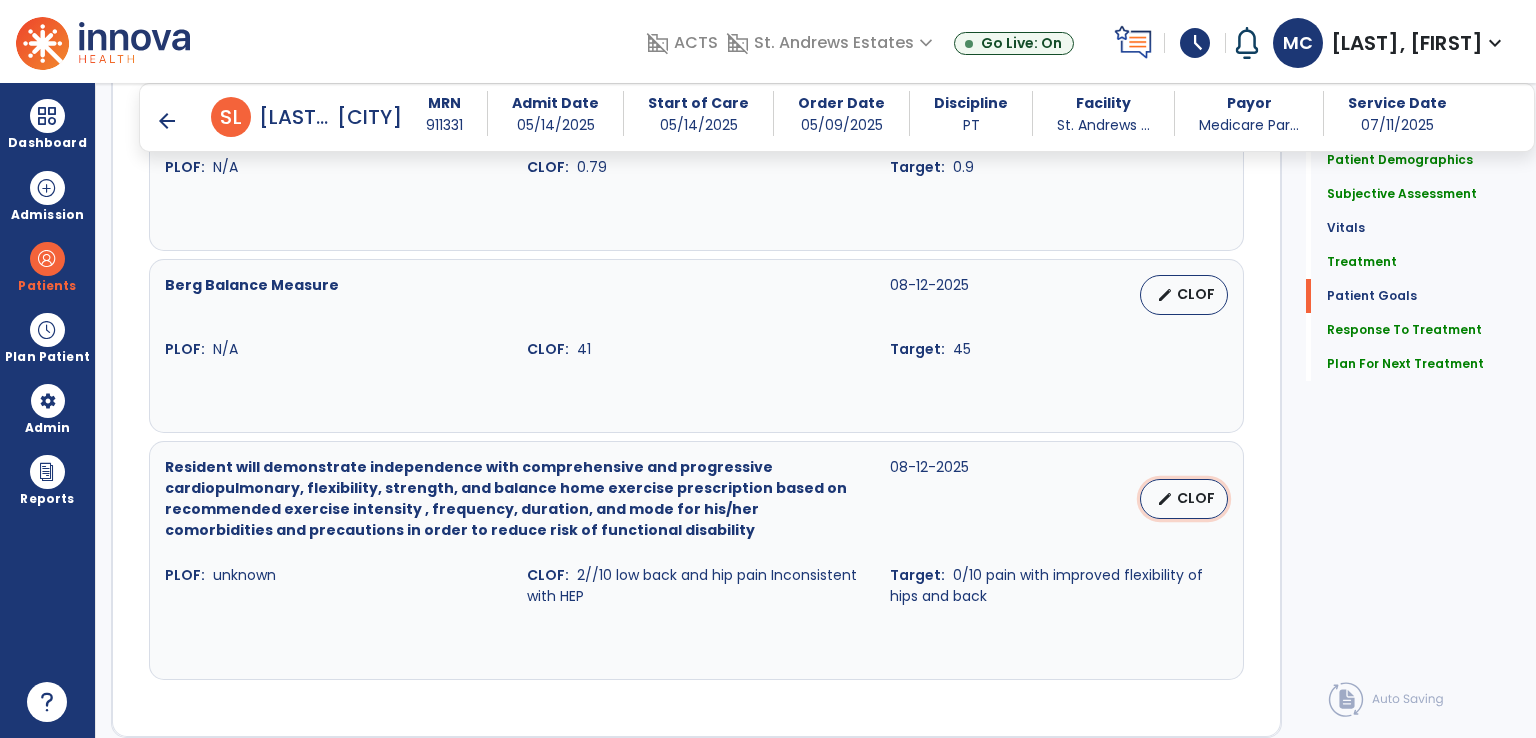 click on "CLOF" at bounding box center (1196, 498) 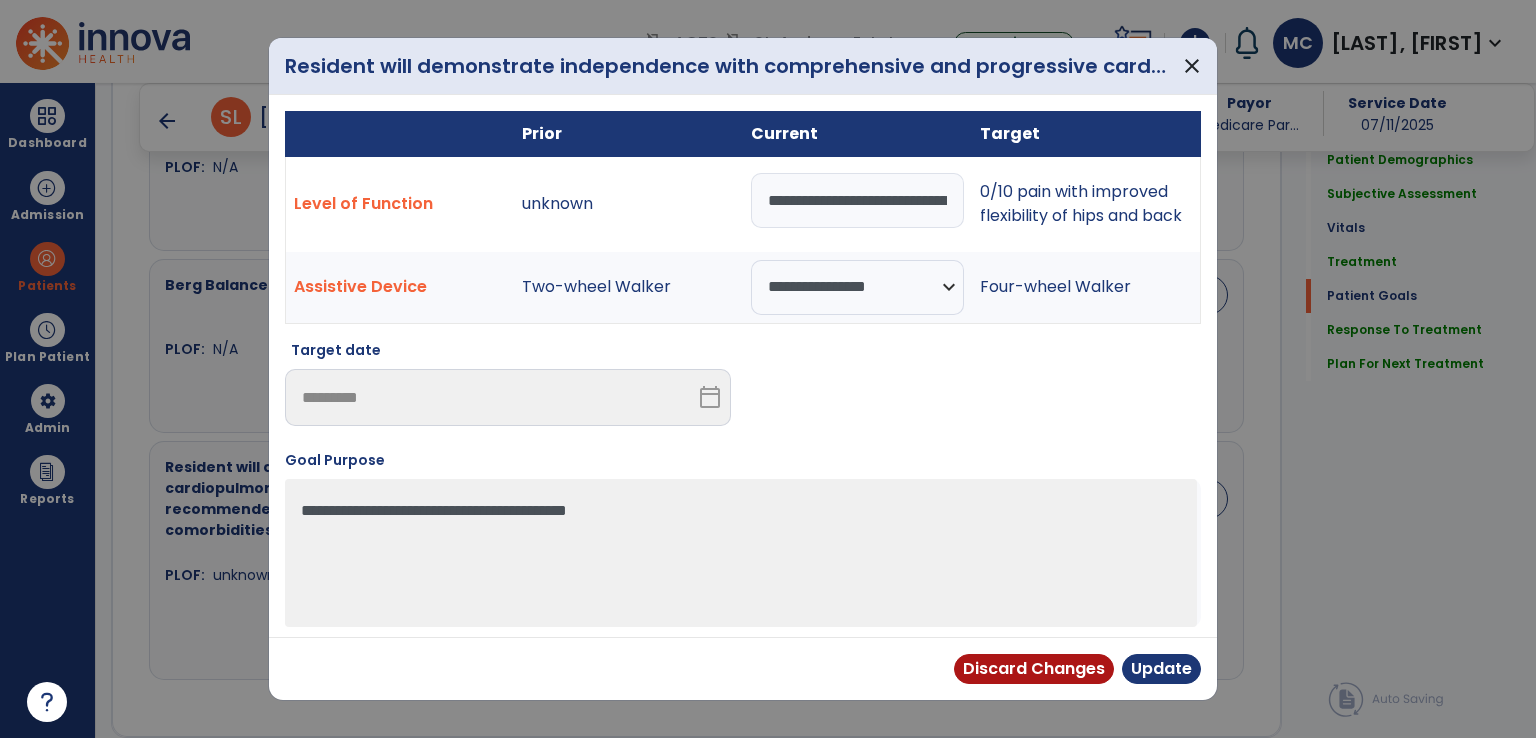 click on "**********" at bounding box center [857, 200] 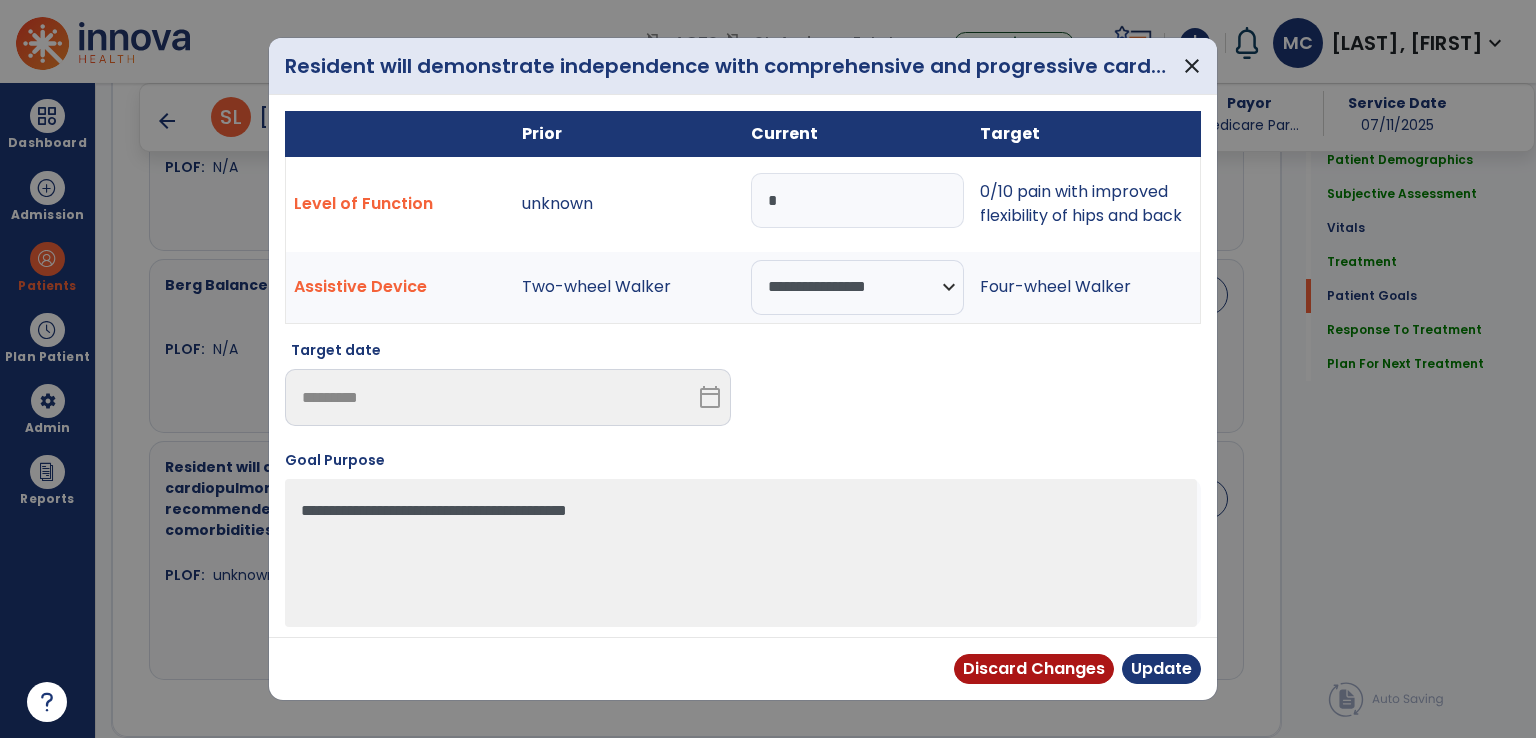 paste on "**********" 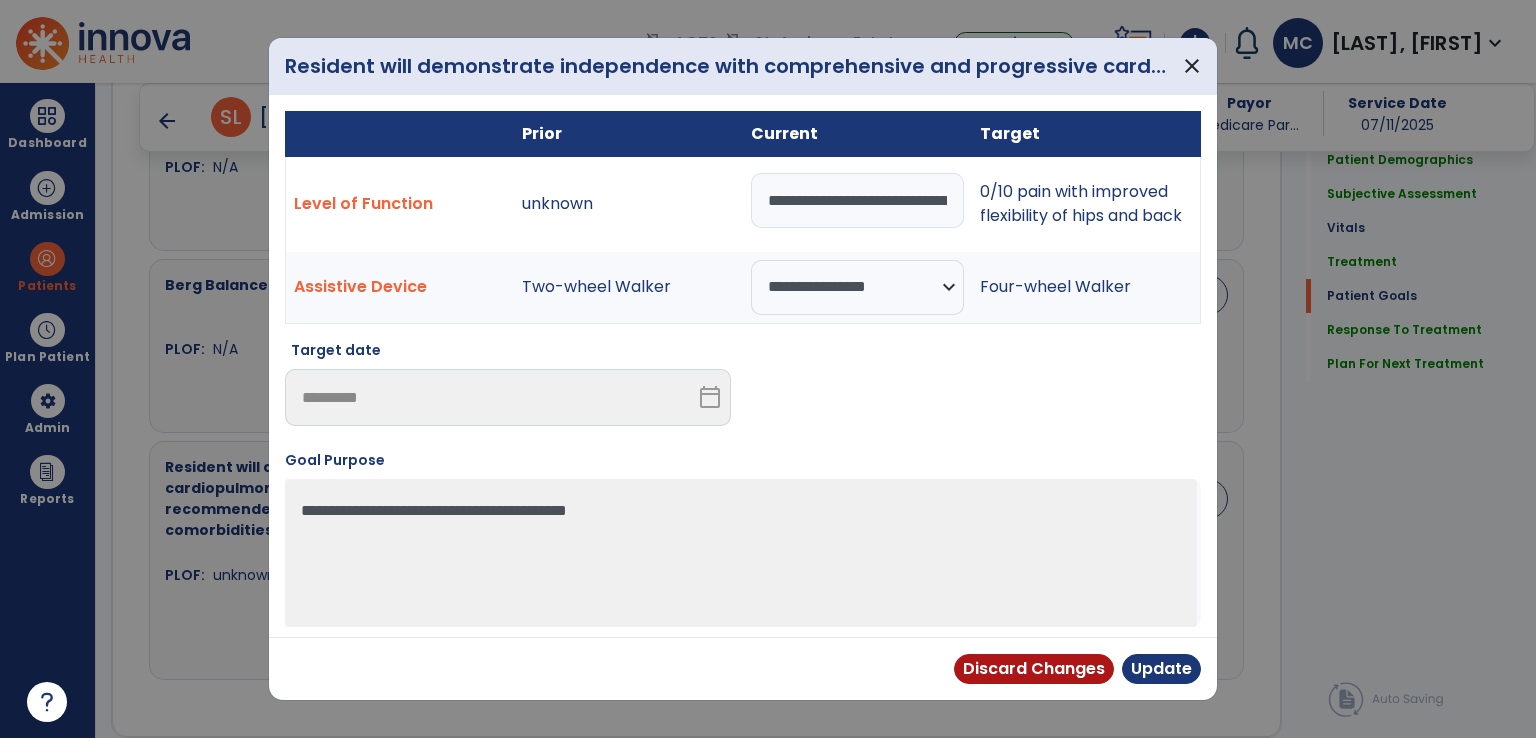 scroll, scrollTop: 0, scrollLeft: 197, axis: horizontal 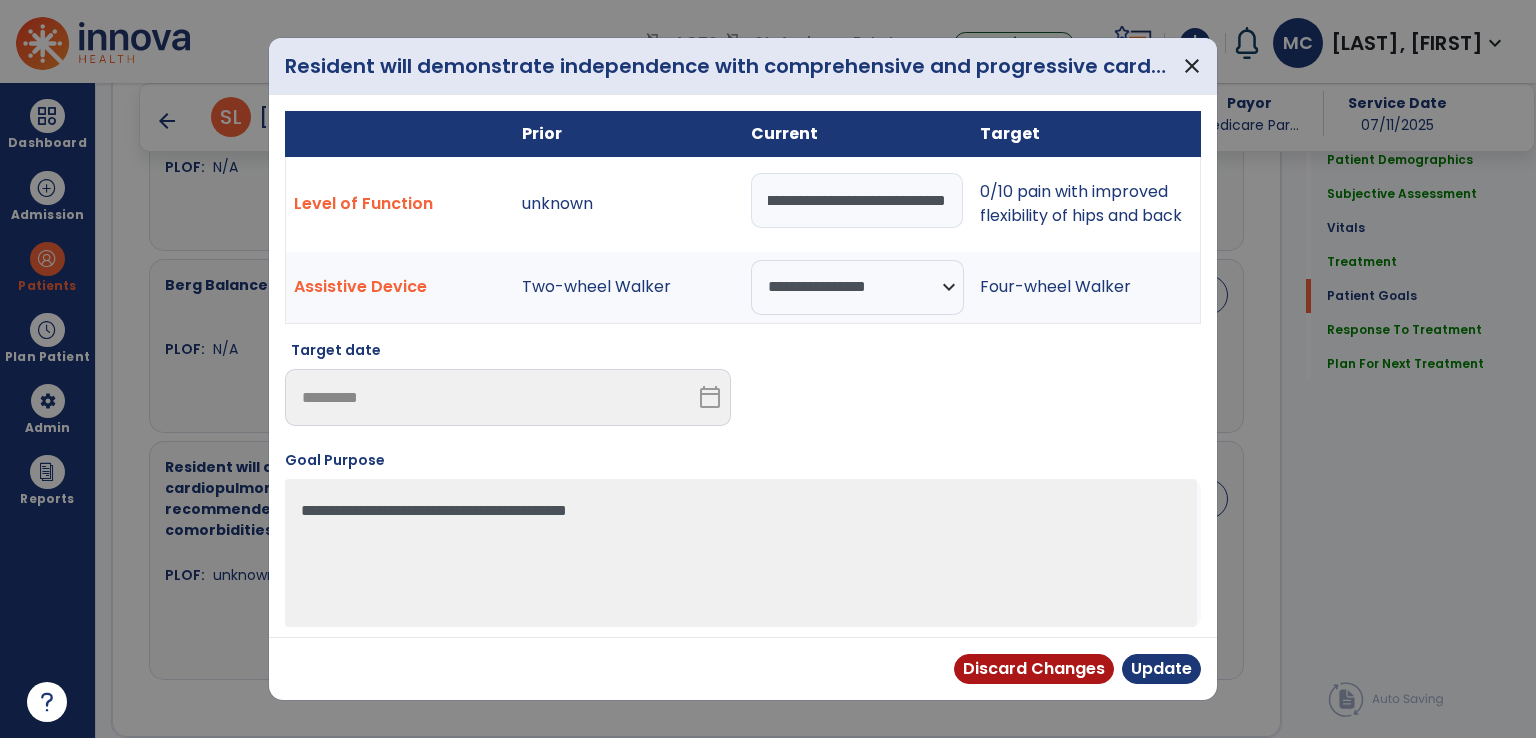 click on "**********" at bounding box center (857, 200) 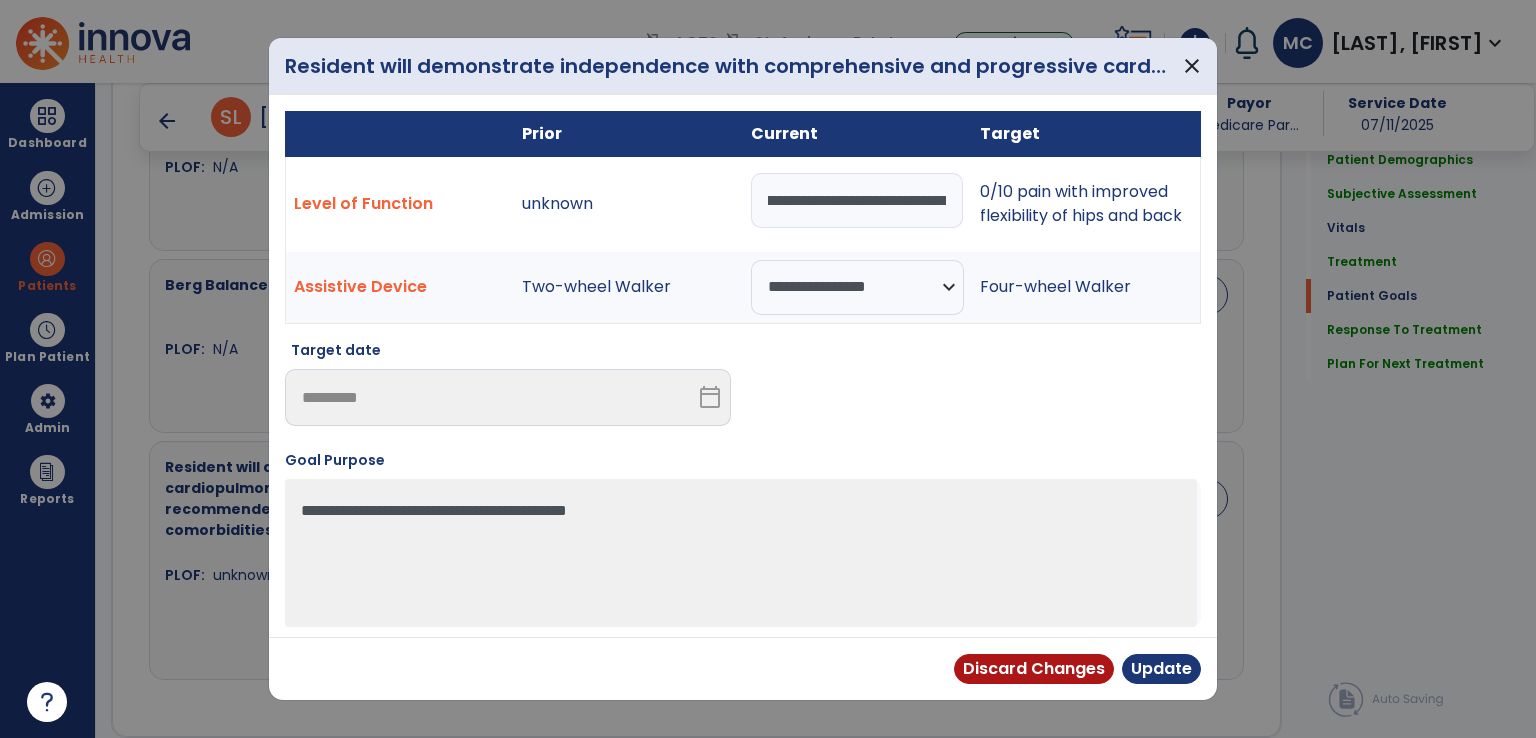 scroll, scrollTop: 0, scrollLeft: 0, axis: both 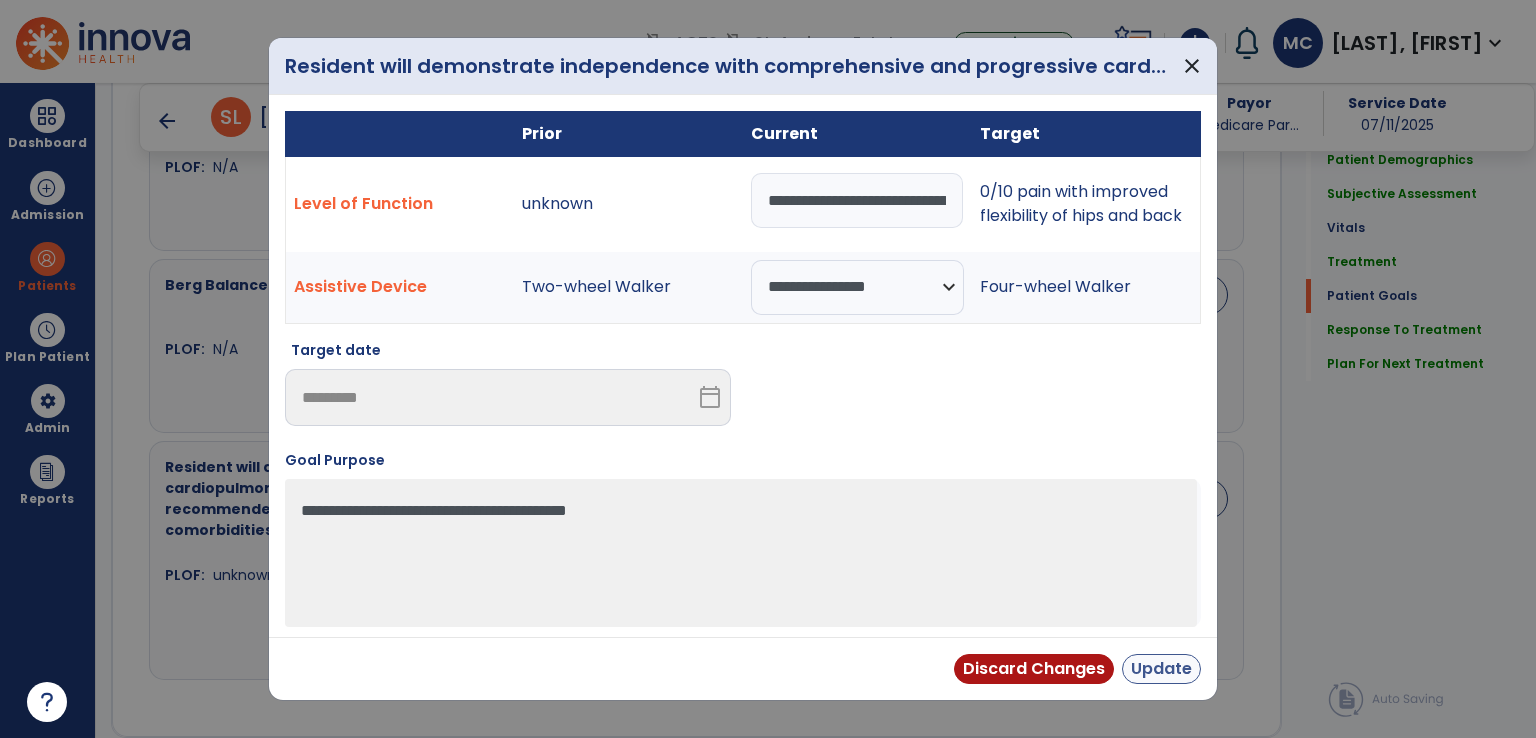 type on "**********" 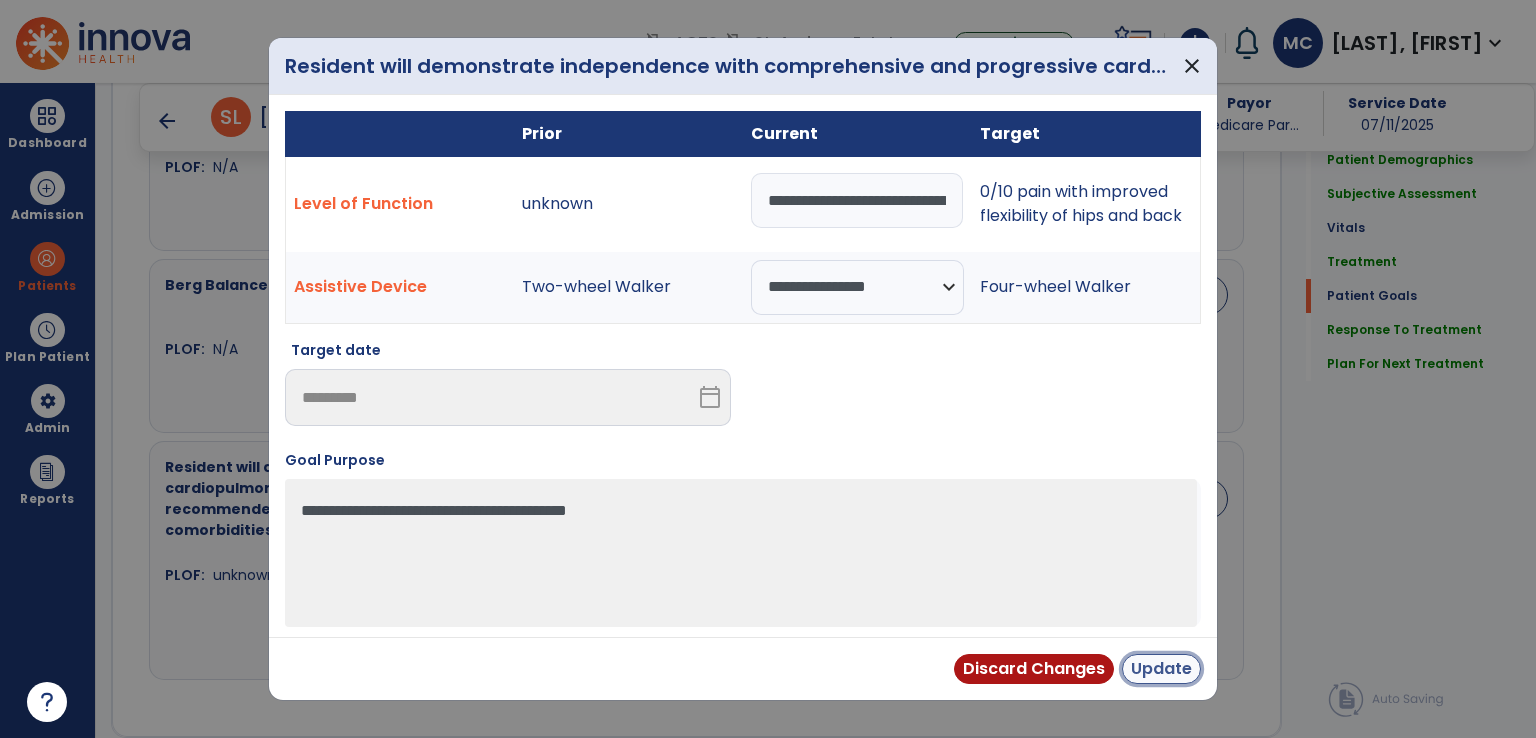 click on "Update" at bounding box center [1161, 669] 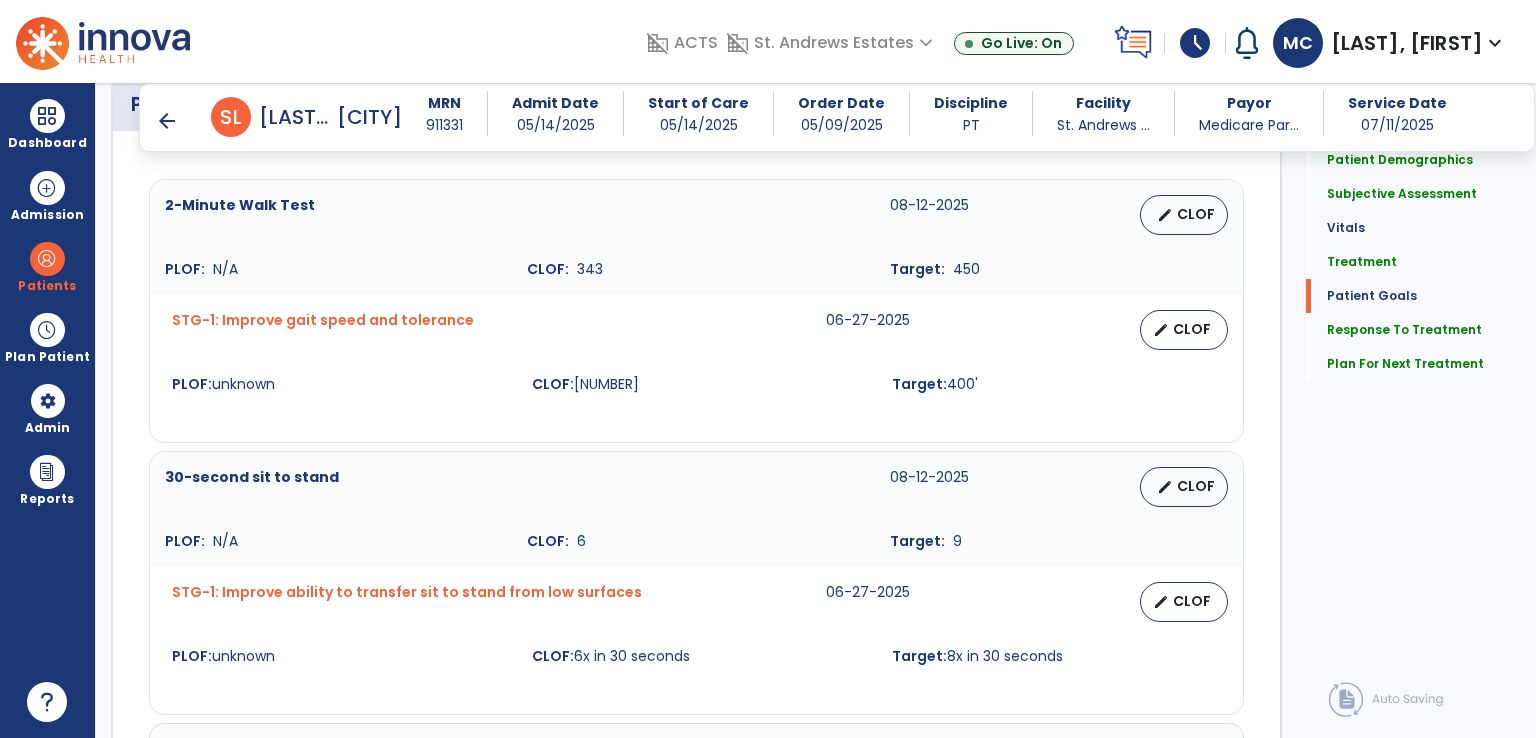 scroll, scrollTop: 1868, scrollLeft: 0, axis: vertical 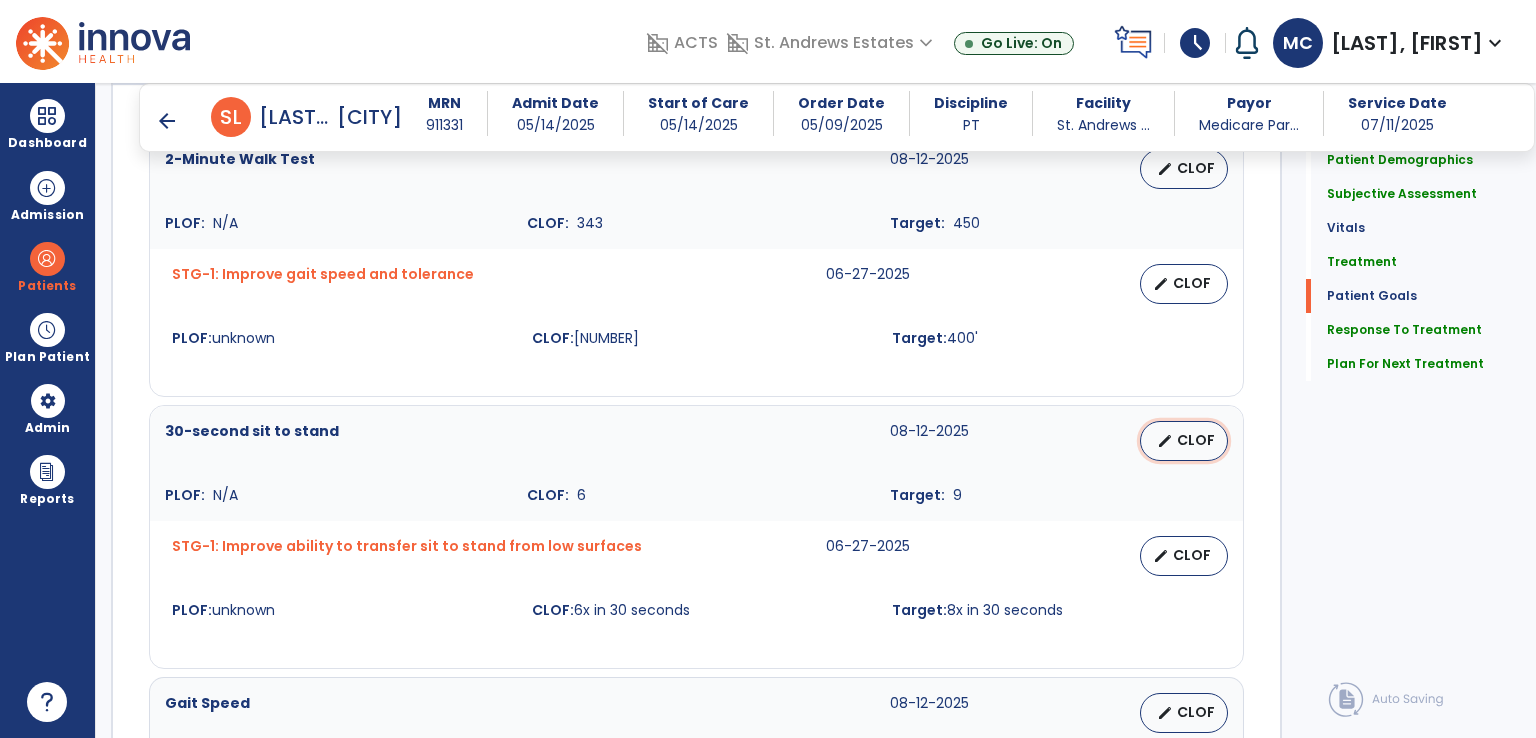 click on "CLOF" at bounding box center (1196, 440) 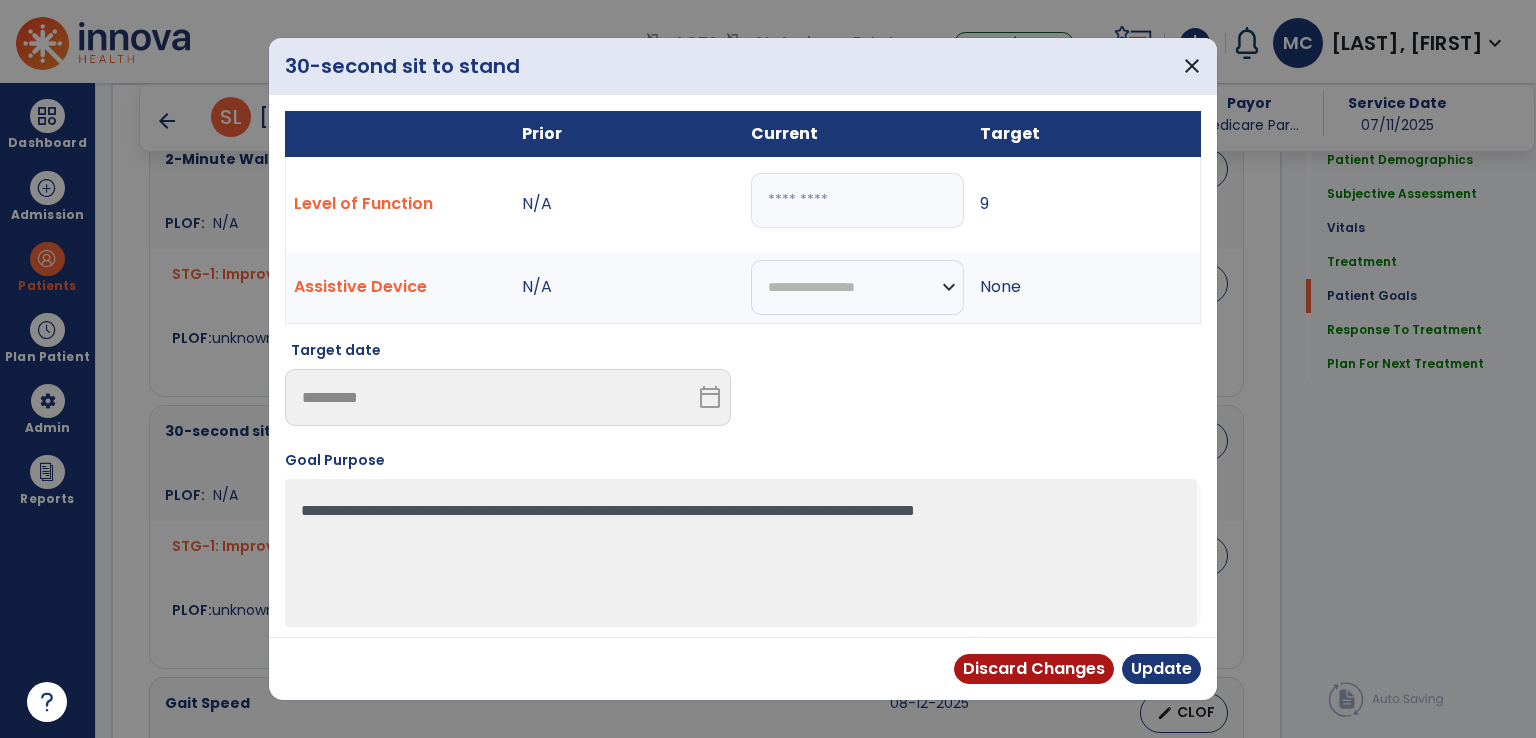 click on "*" at bounding box center (857, 200) 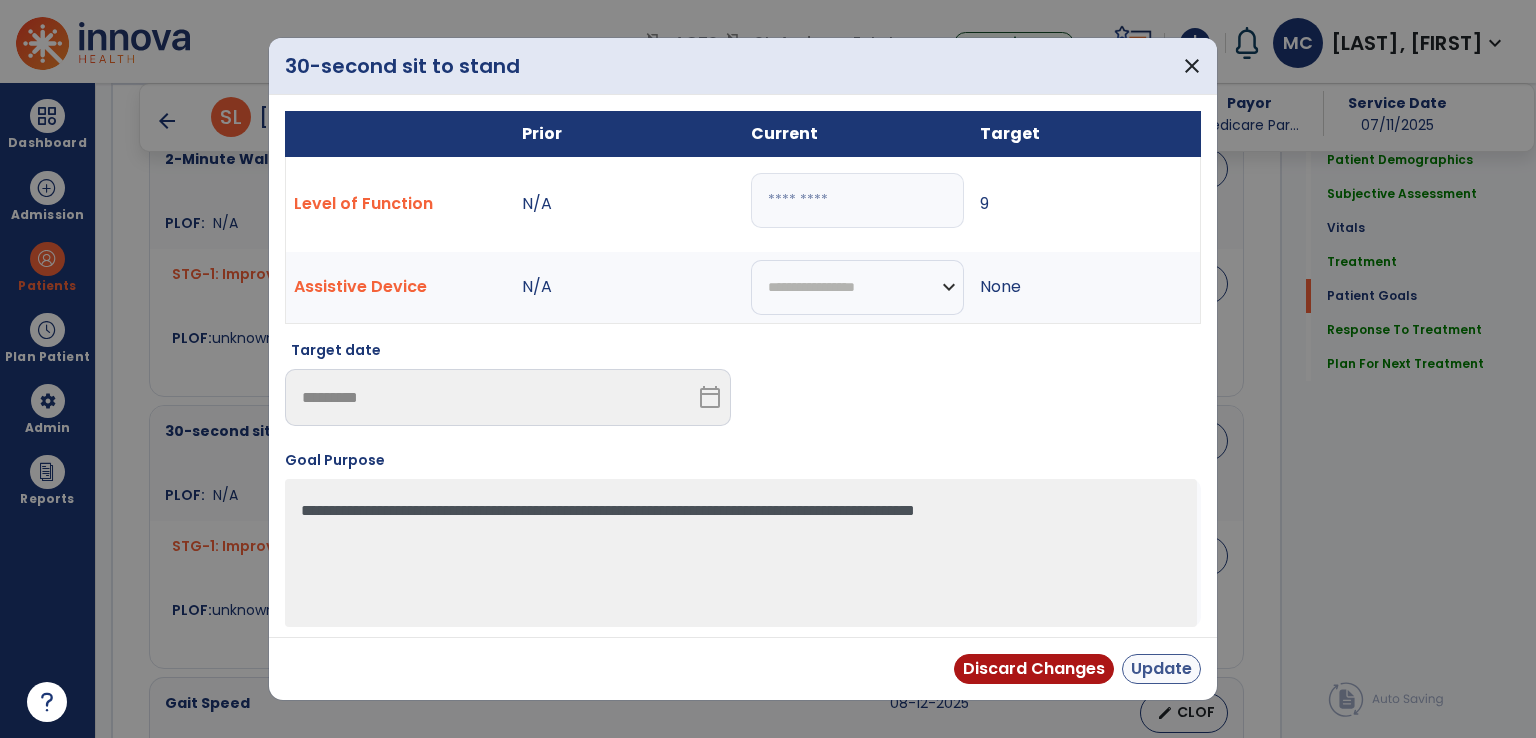 type on "*" 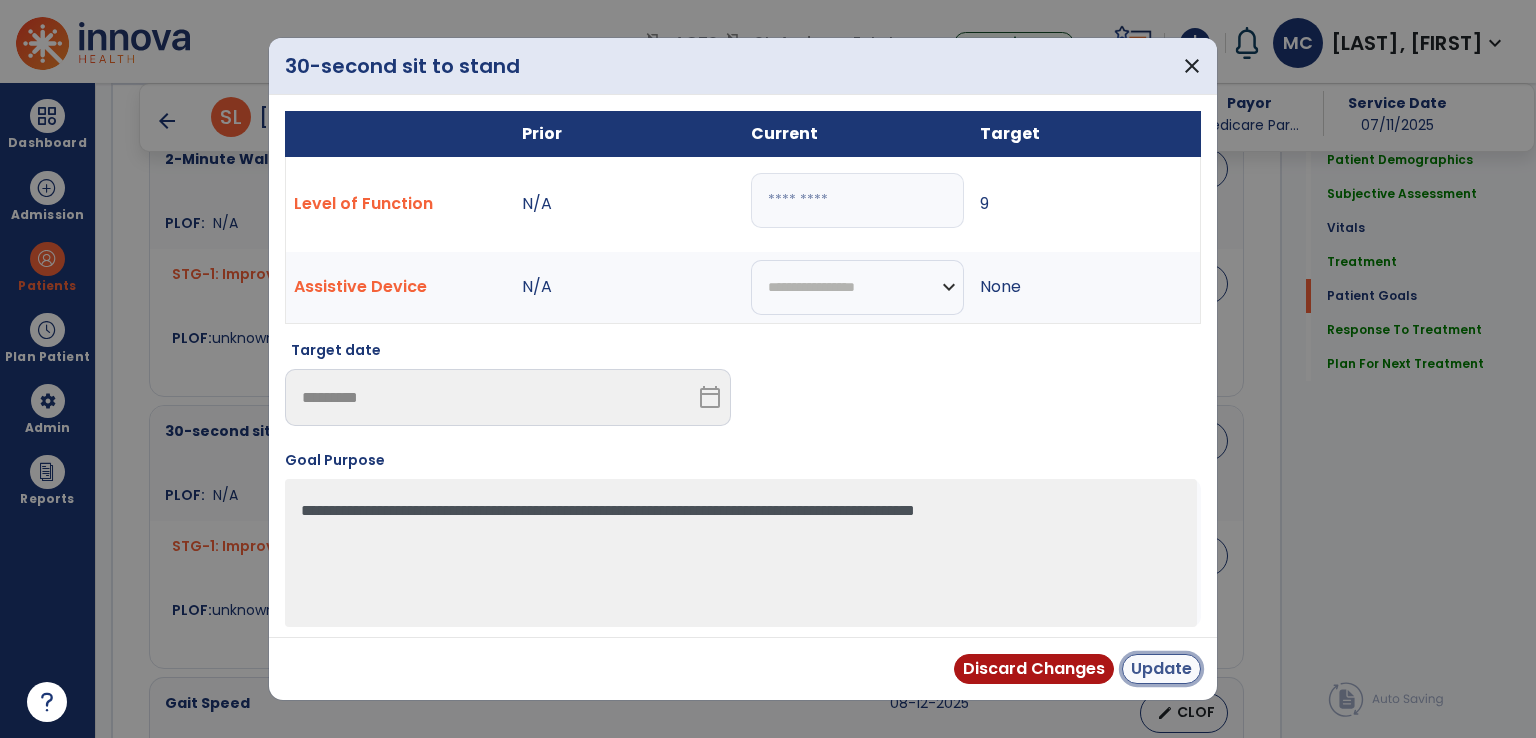 click on "Update" at bounding box center (1161, 669) 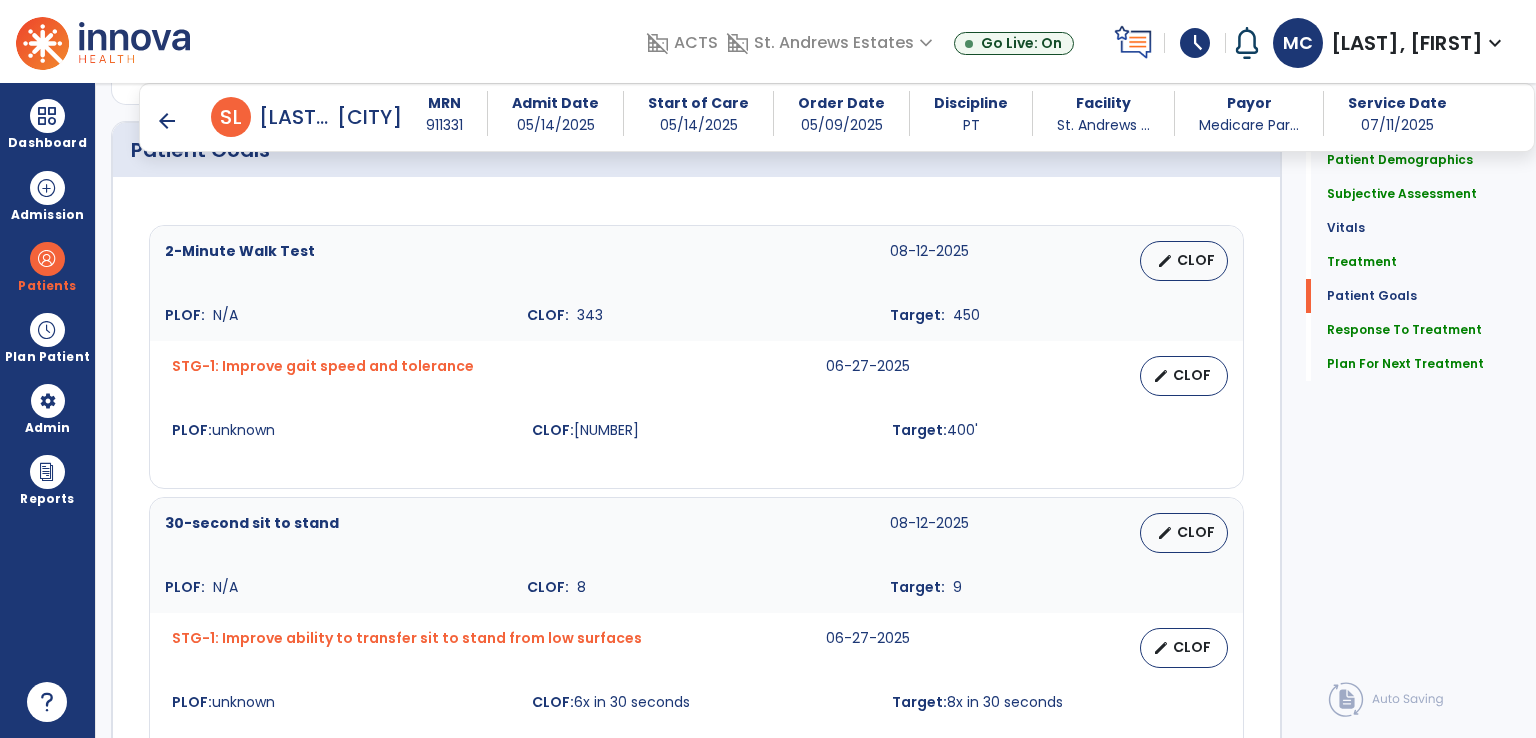 scroll, scrollTop: 1868, scrollLeft: 0, axis: vertical 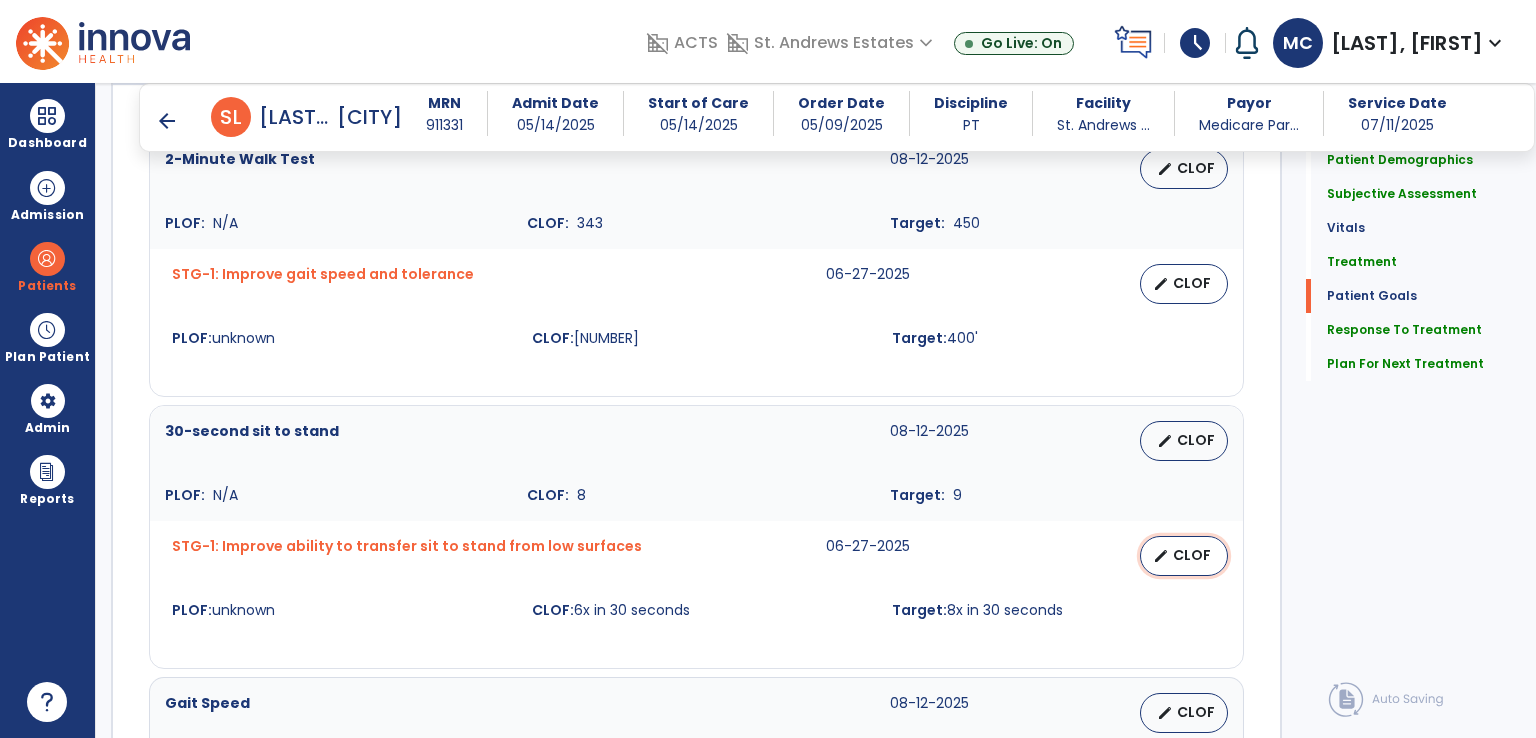 click on "edit   CLOF" at bounding box center [1184, 556] 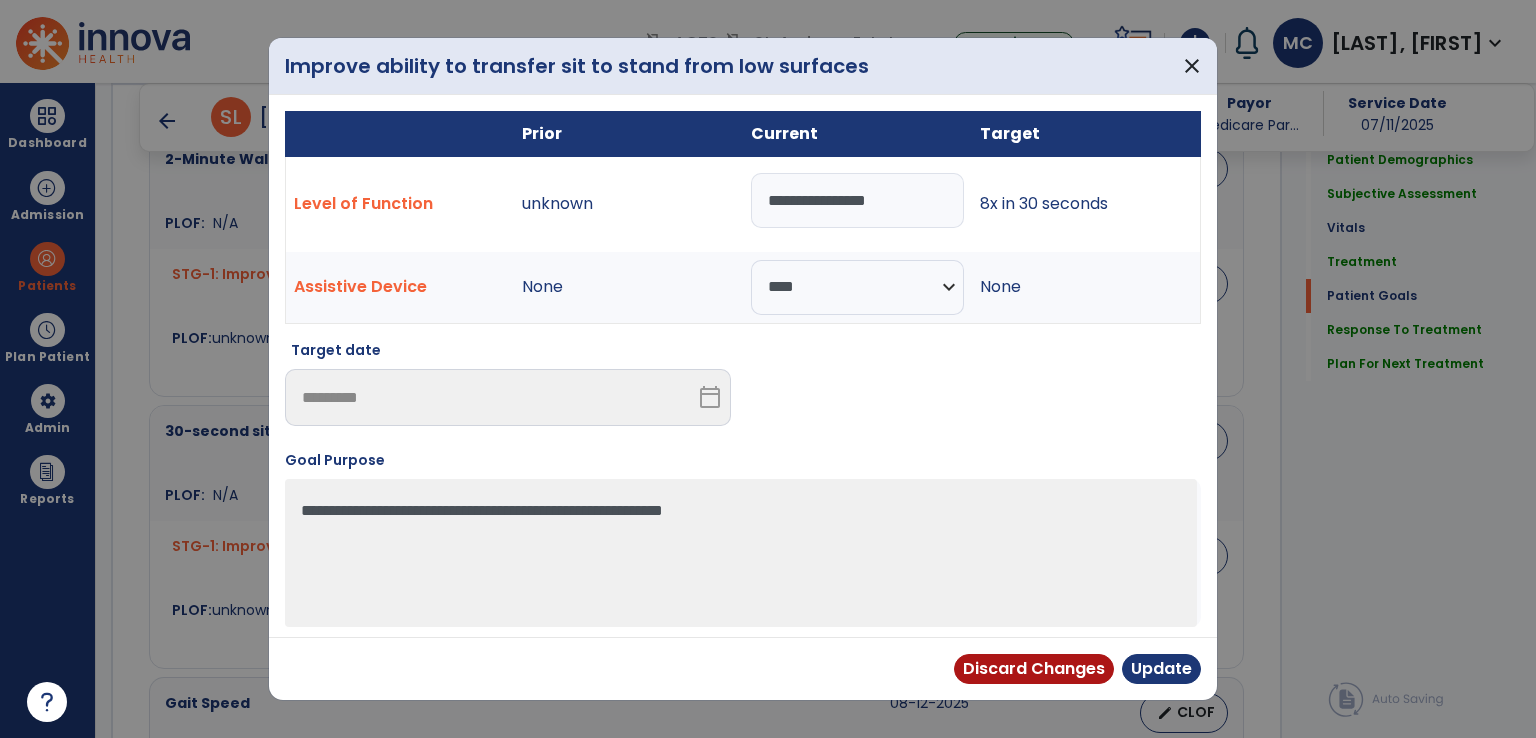 drag, startPoint x: 764, startPoint y: 203, endPoint x: 908, endPoint y: 198, distance: 144.08678 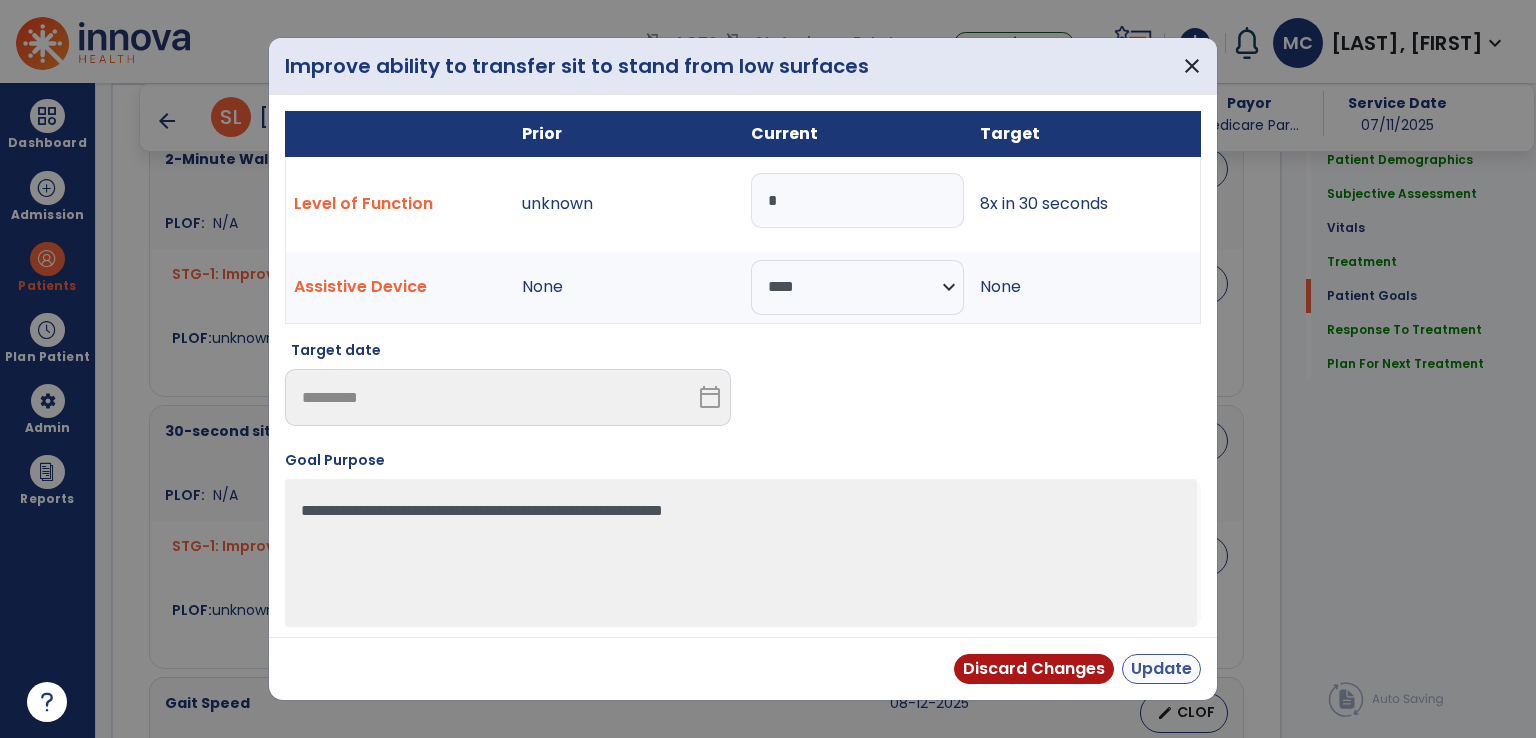 type on "*" 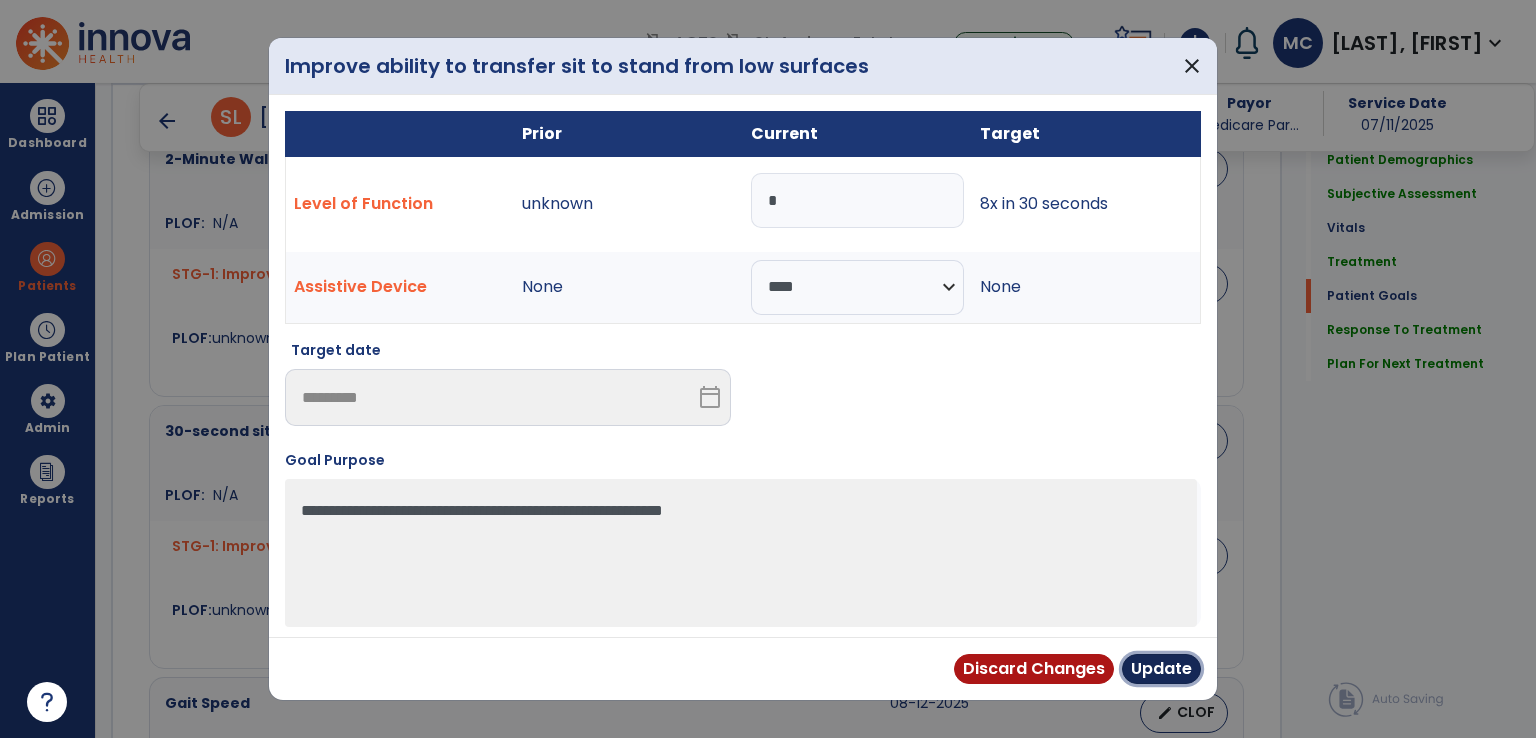 click on "Update" at bounding box center (1161, 669) 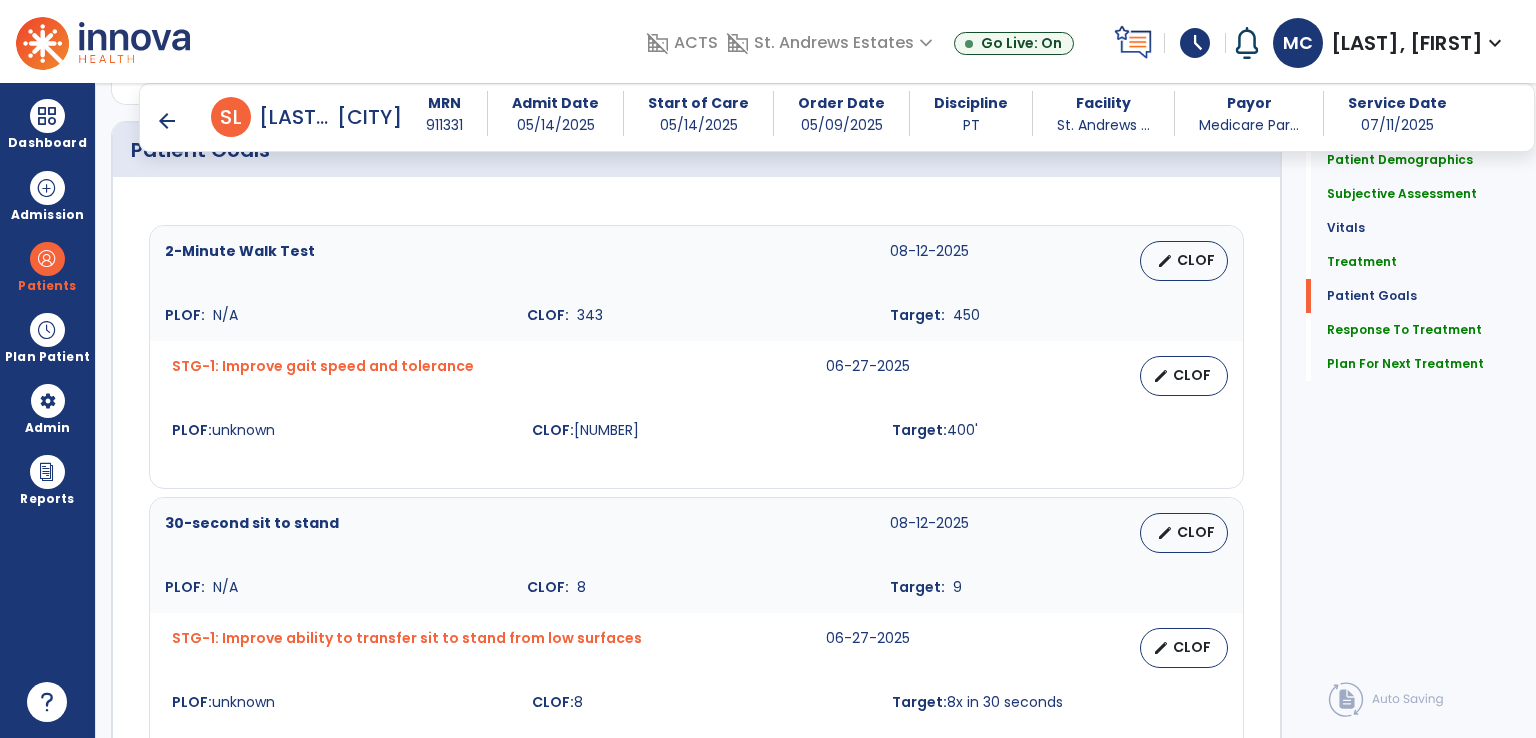 scroll, scrollTop: 1868, scrollLeft: 0, axis: vertical 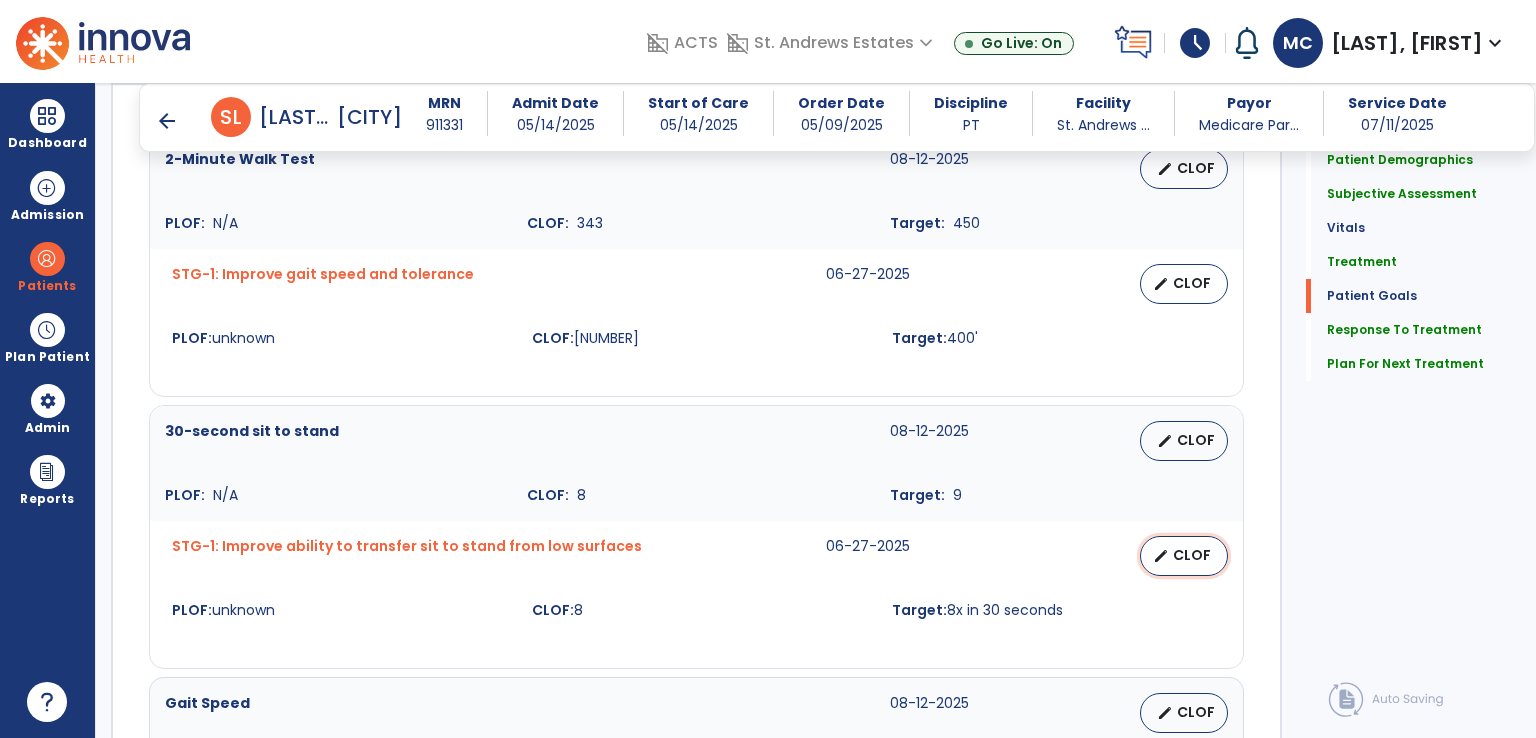 click on "CLOF" at bounding box center (1192, 555) 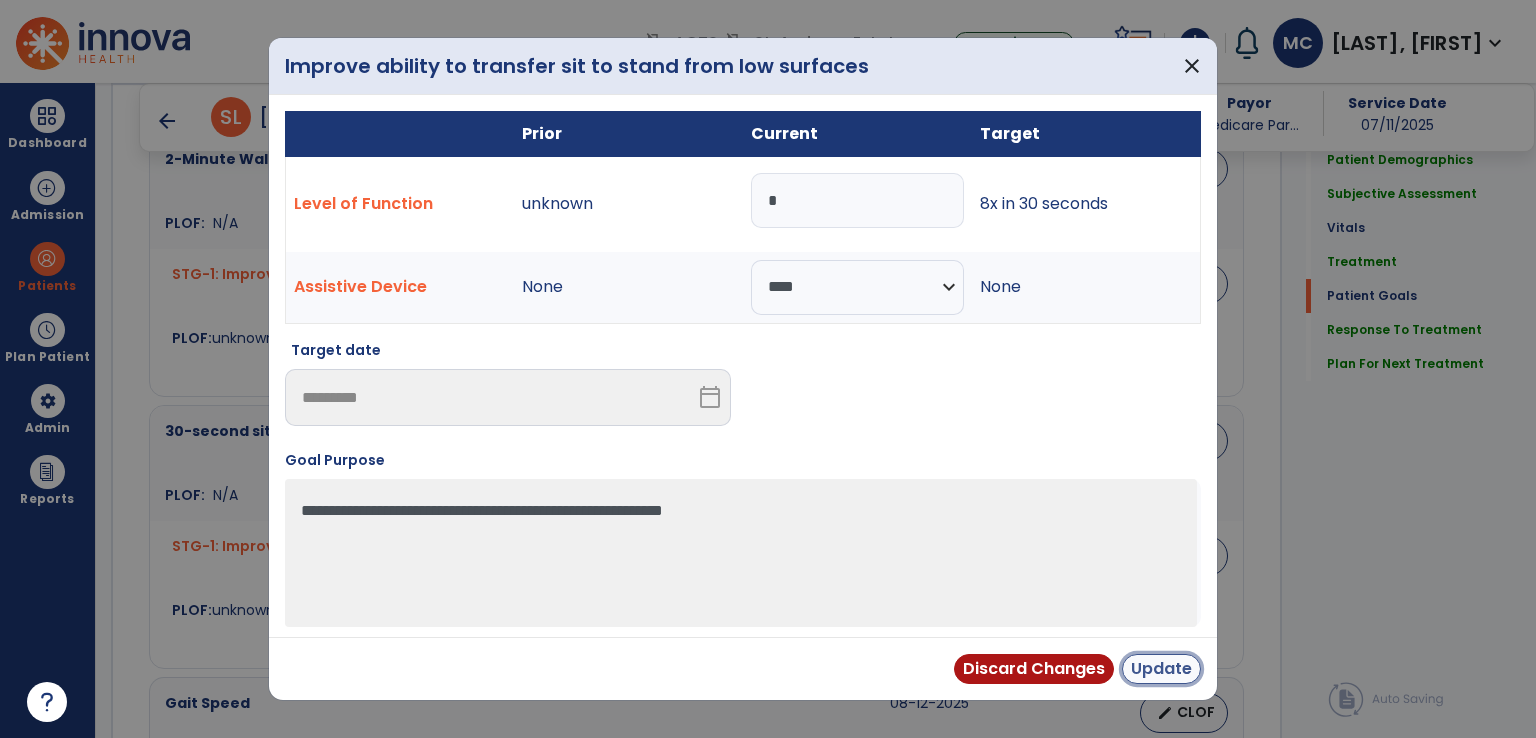 click on "Update" at bounding box center (1161, 669) 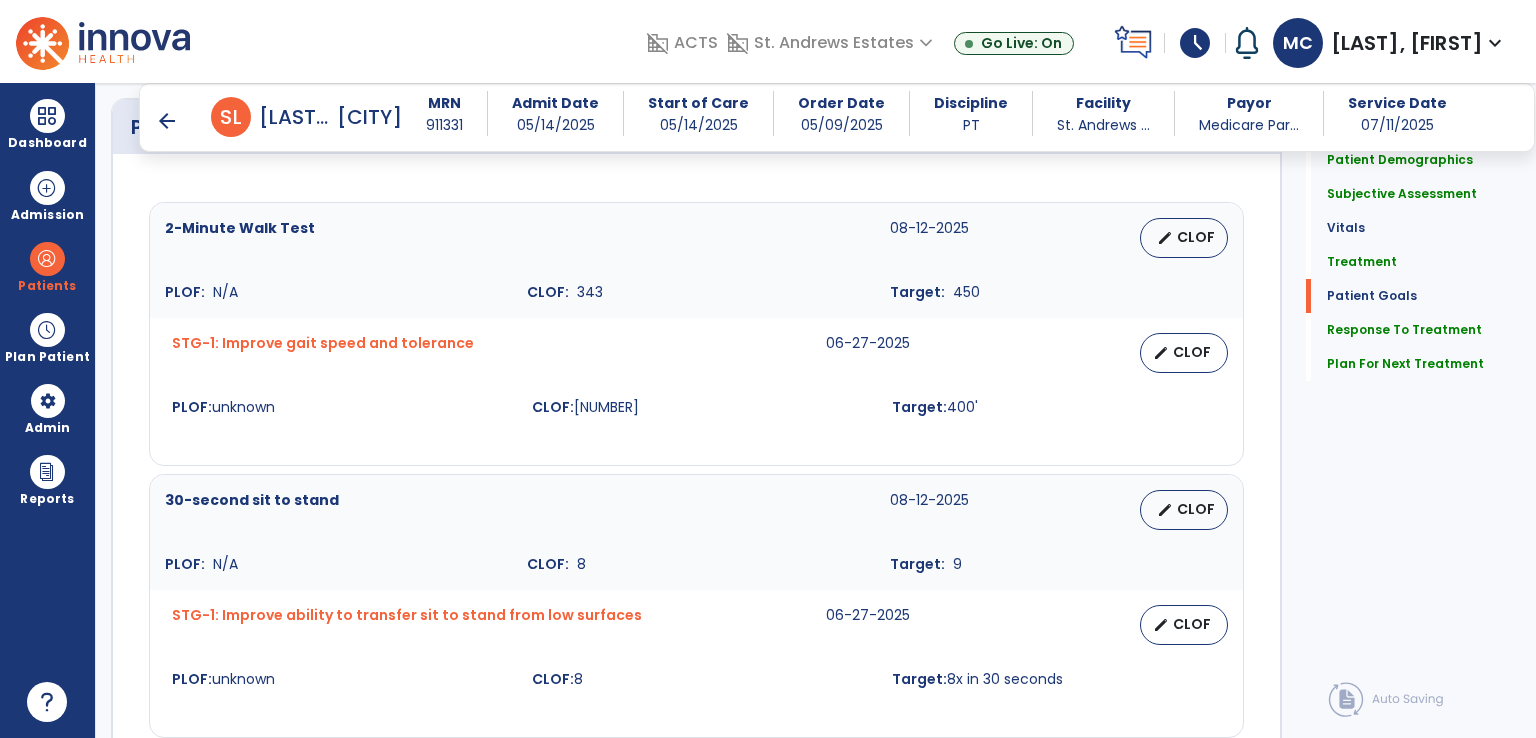 scroll, scrollTop: 1868, scrollLeft: 0, axis: vertical 